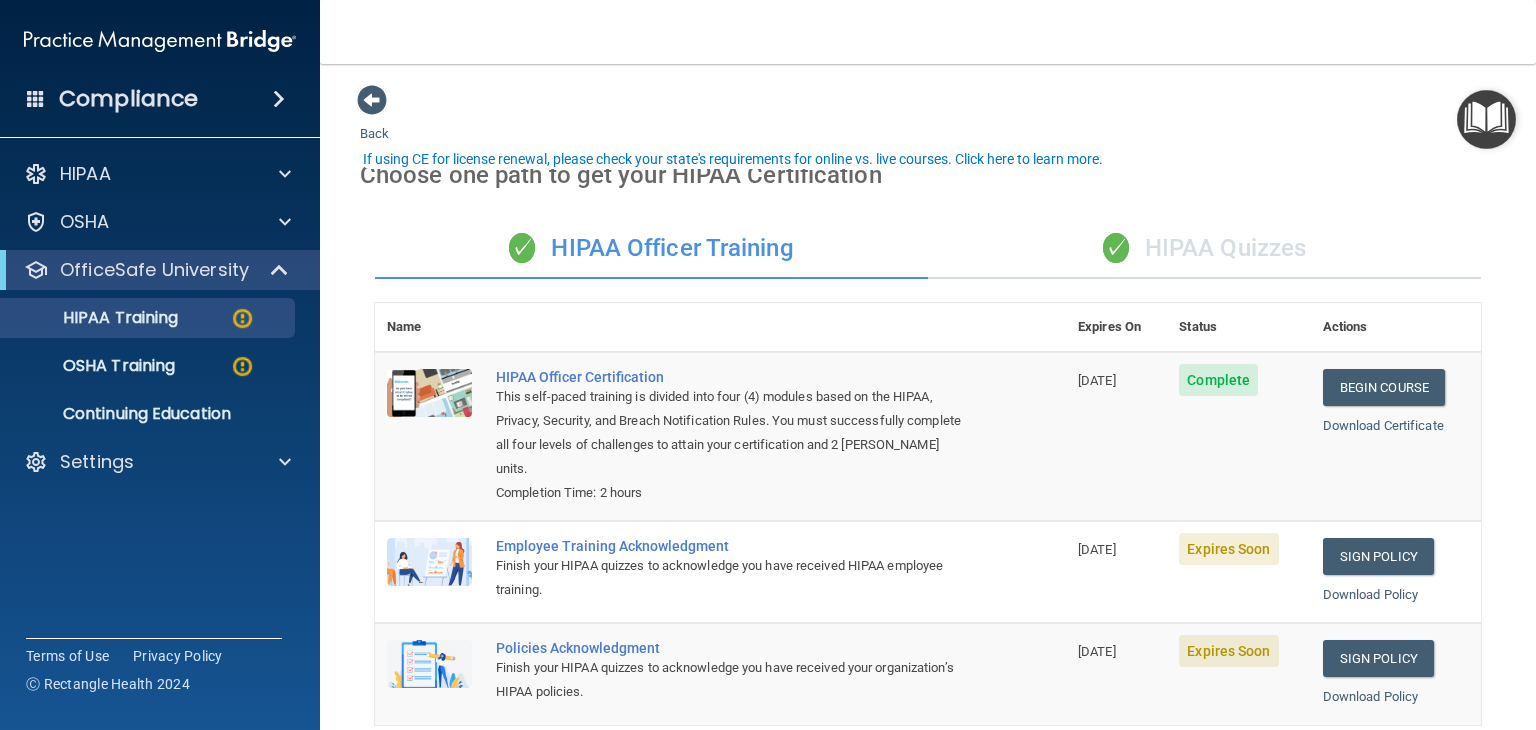 scroll, scrollTop: 0, scrollLeft: 0, axis: both 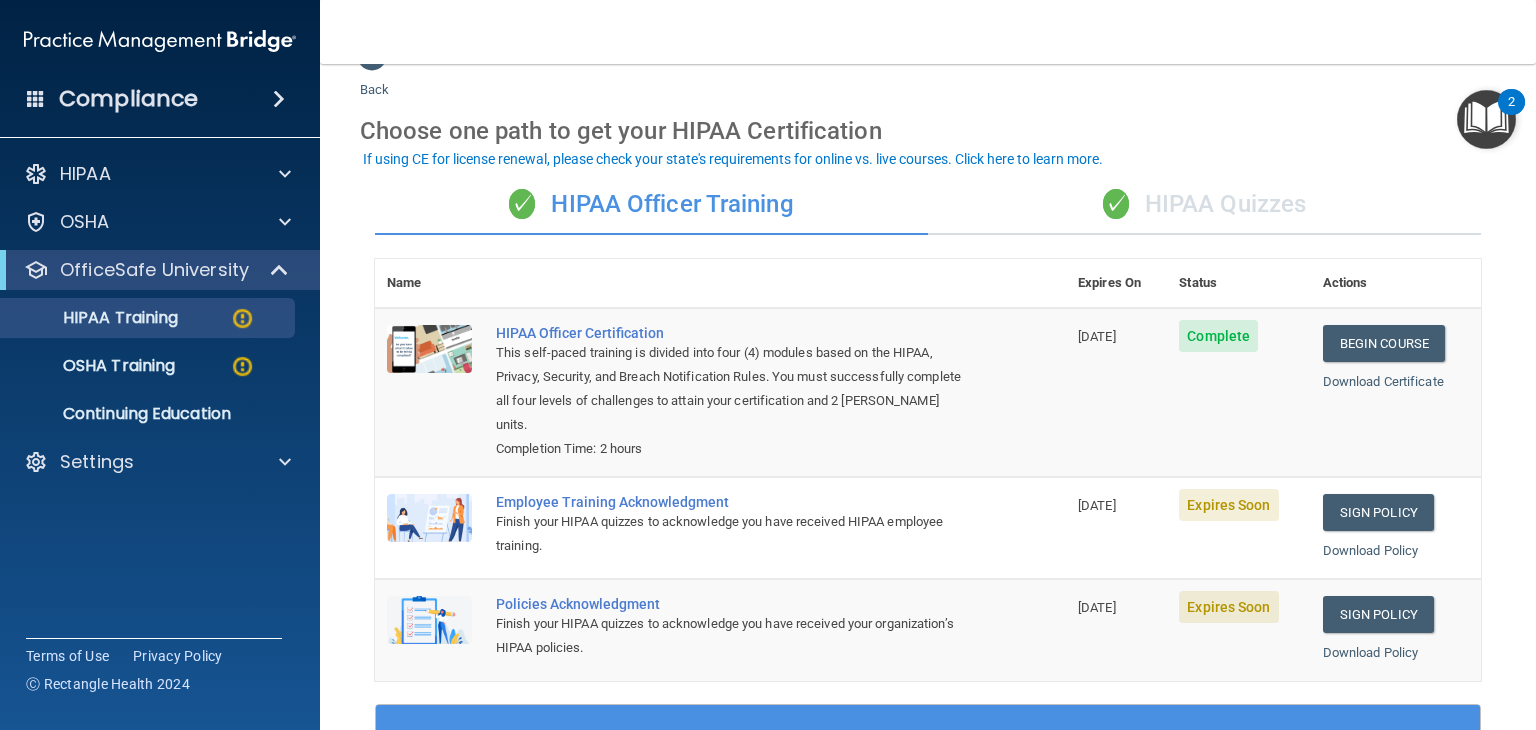 click on "✓   HIPAA Quizzes" at bounding box center (1204, 205) 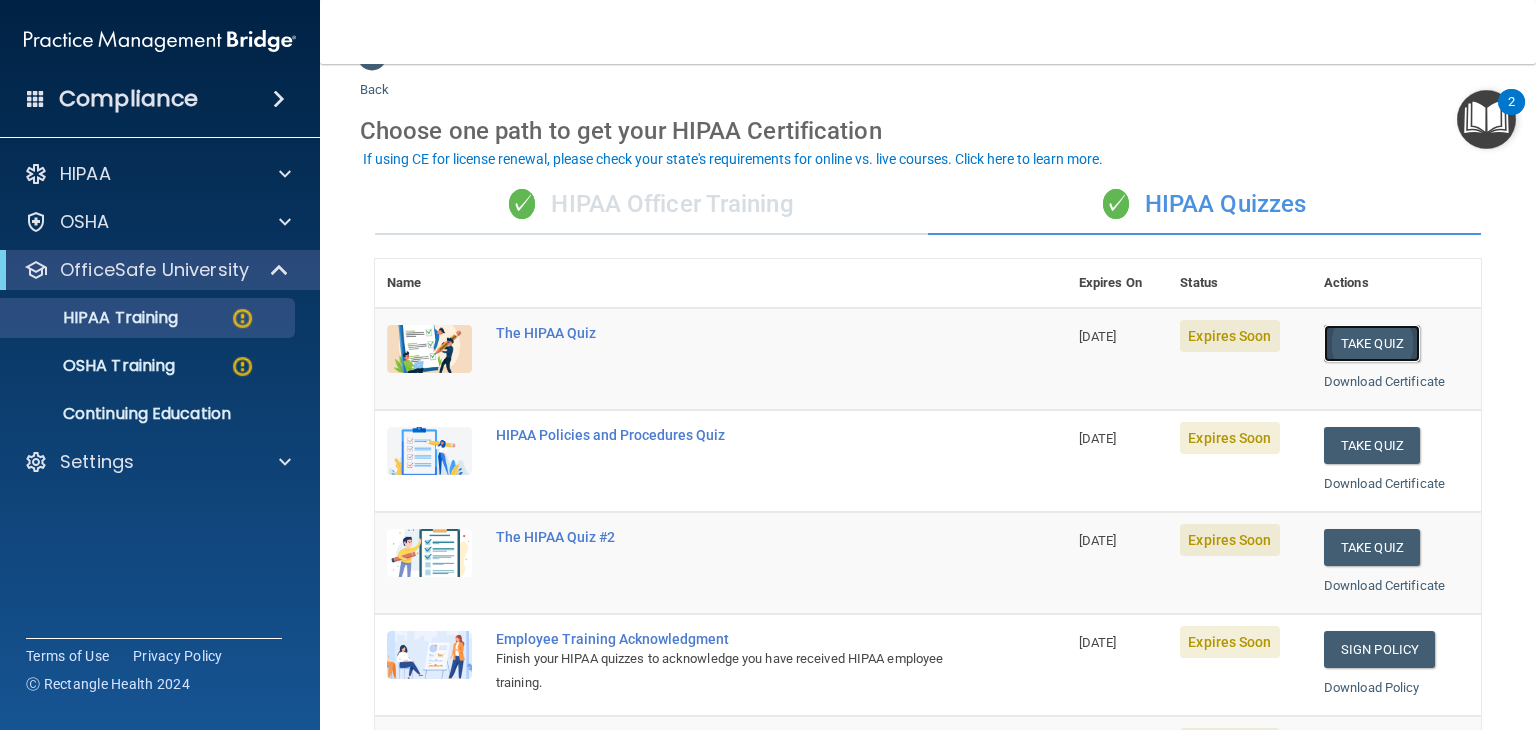 click on "Take Quiz" at bounding box center [1372, 343] 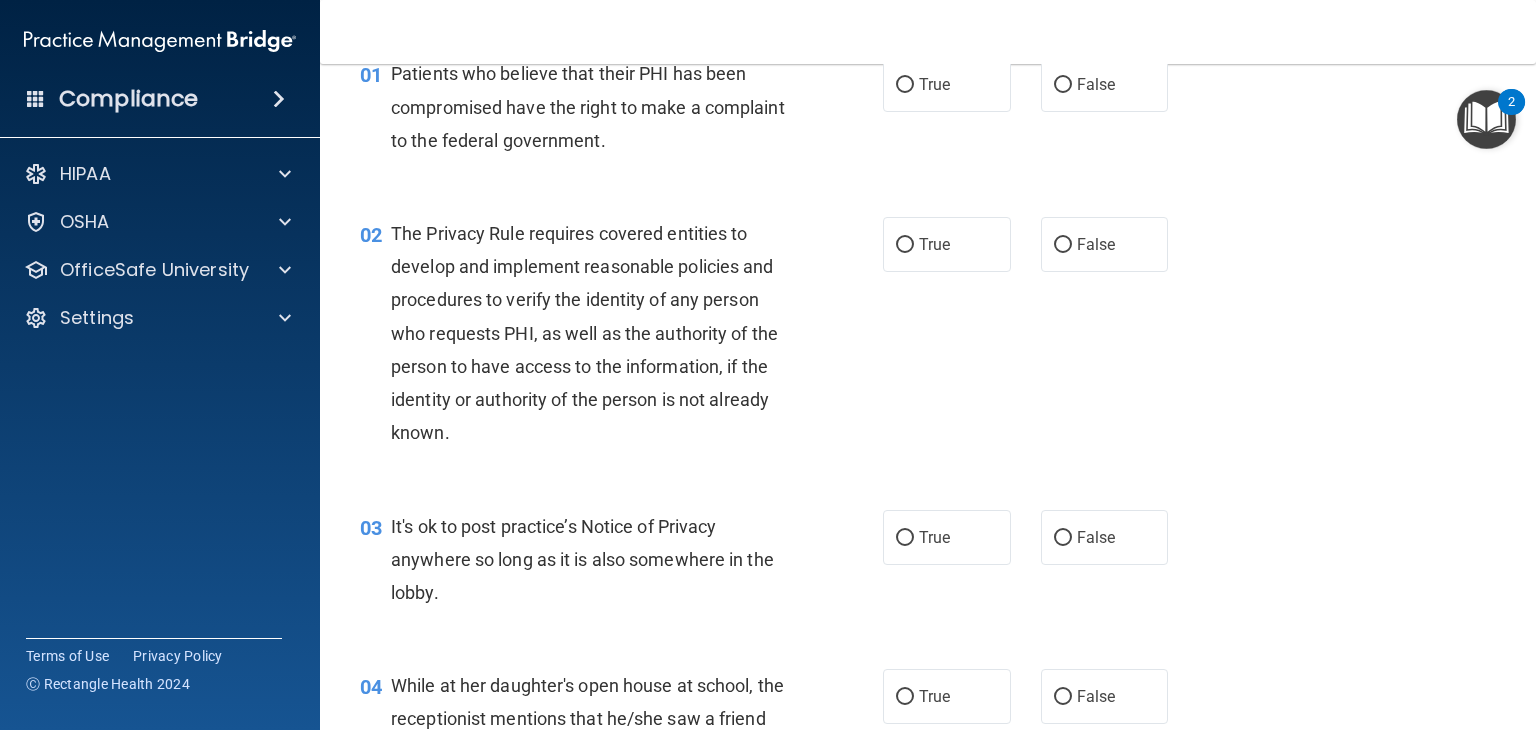scroll, scrollTop: 0, scrollLeft: 0, axis: both 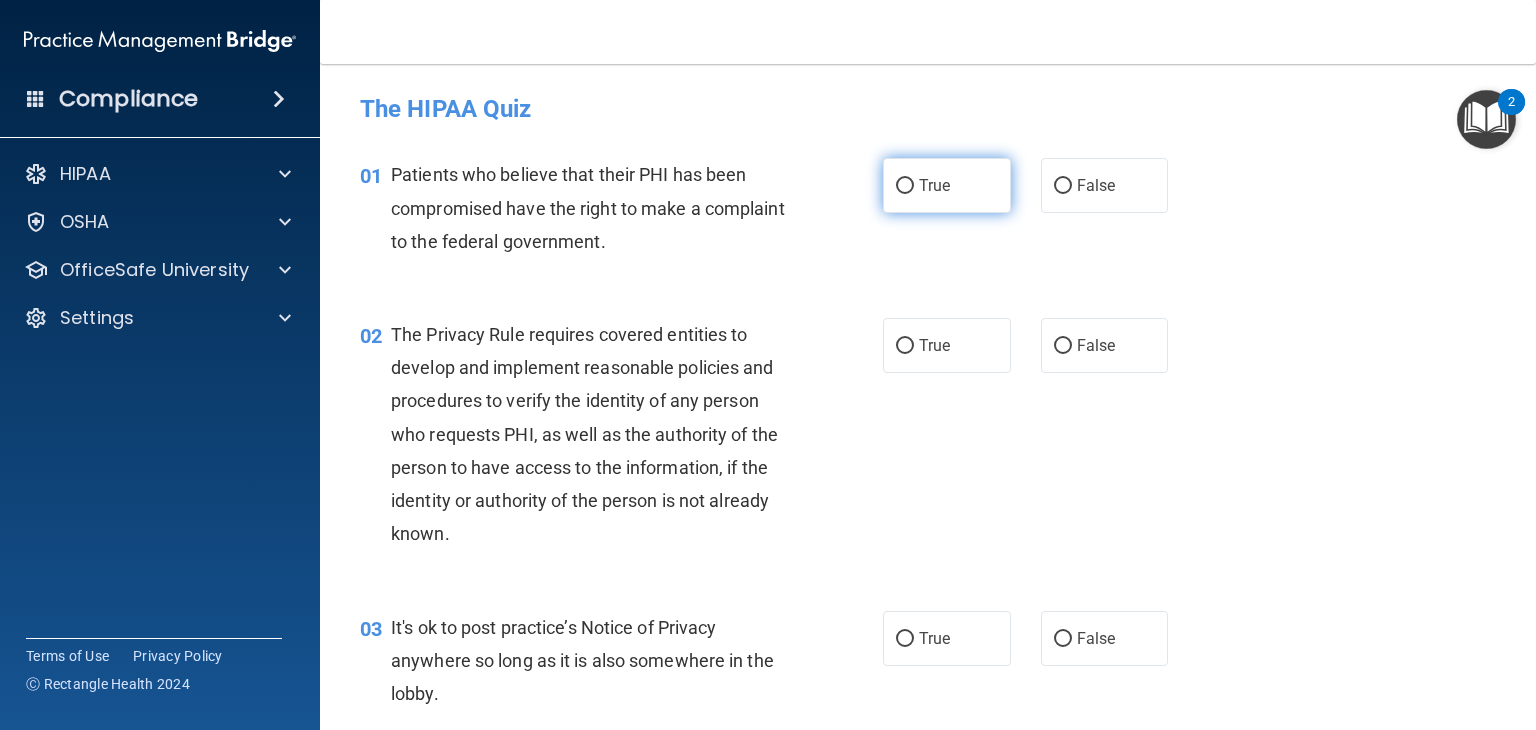 click on "True" at bounding box center [934, 185] 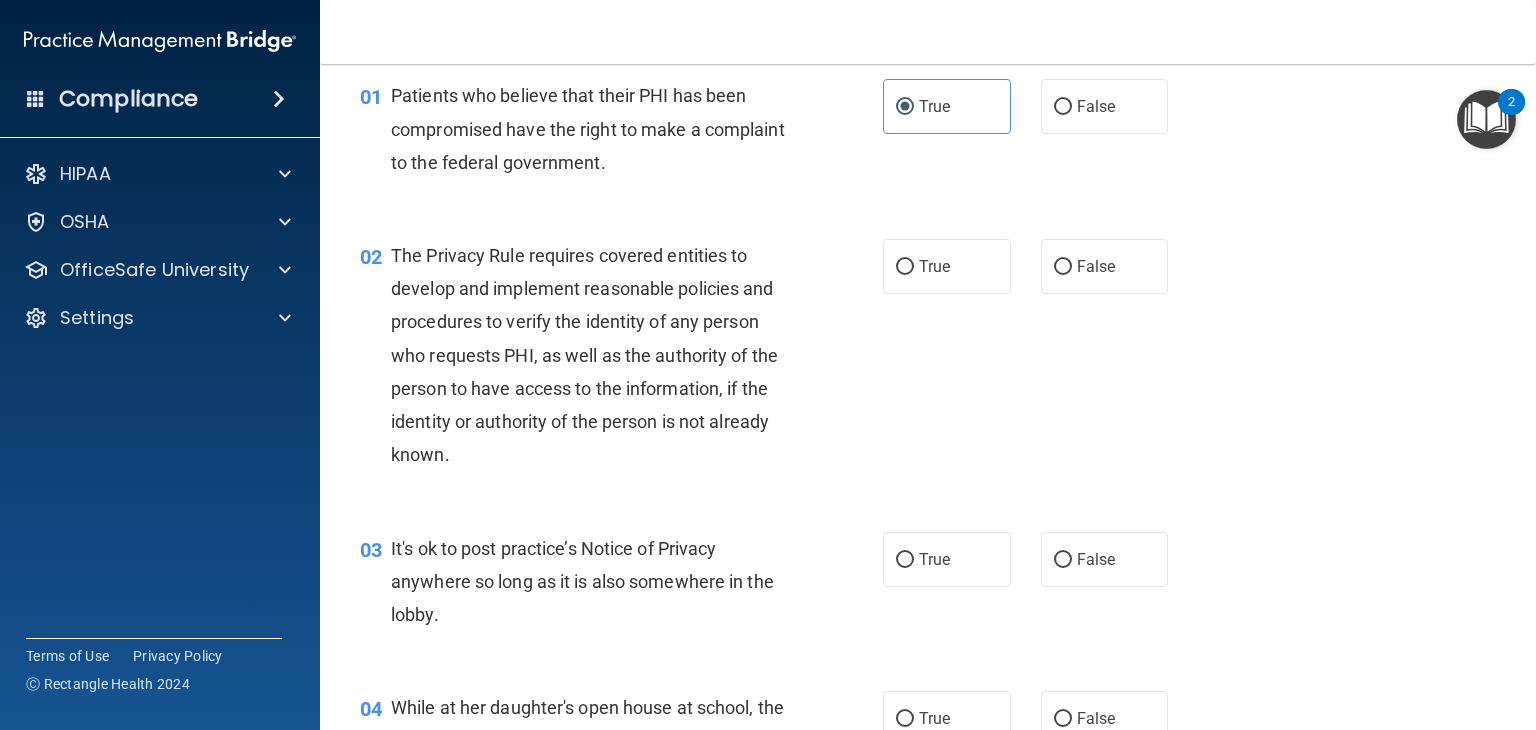 scroll, scrollTop: 80, scrollLeft: 0, axis: vertical 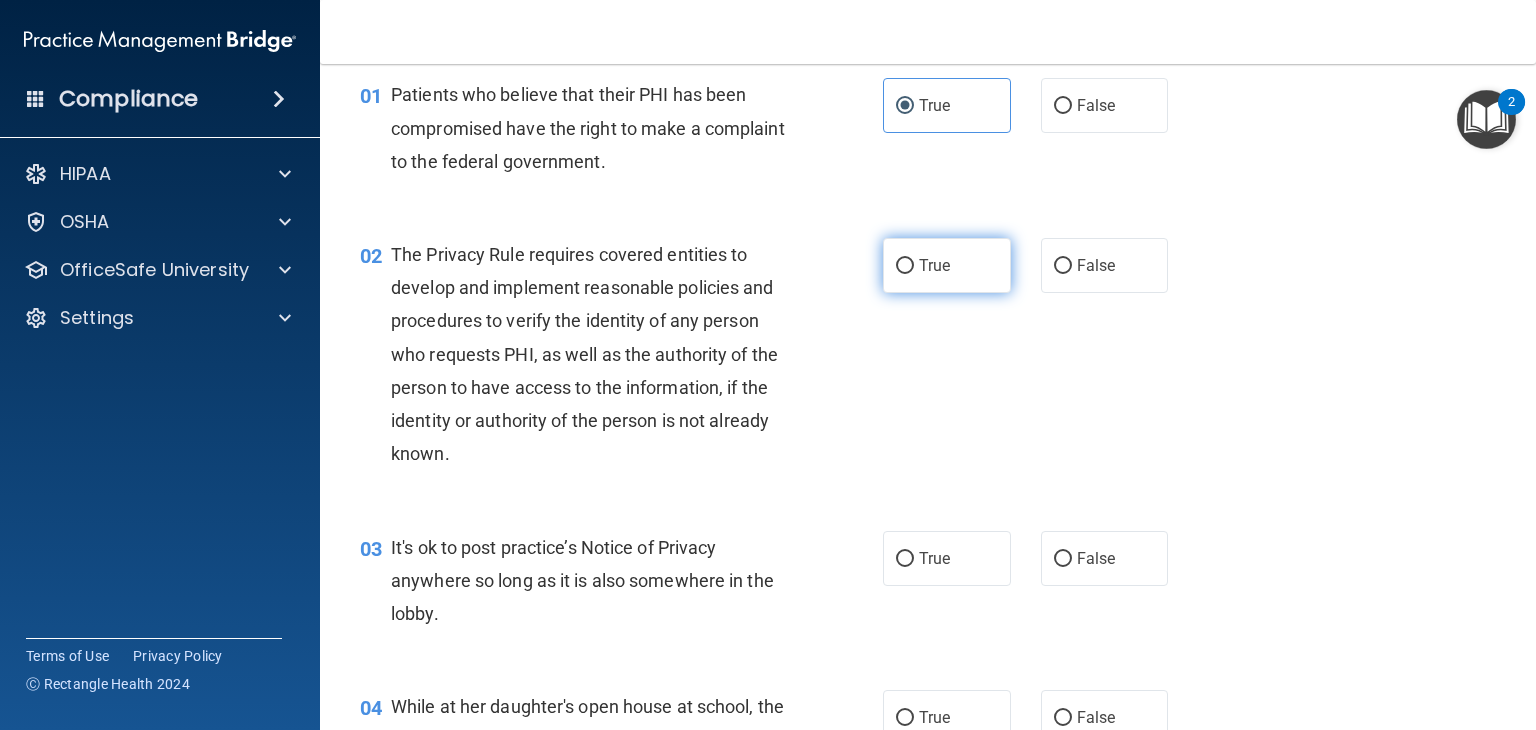 click on "True" at bounding box center (934, 265) 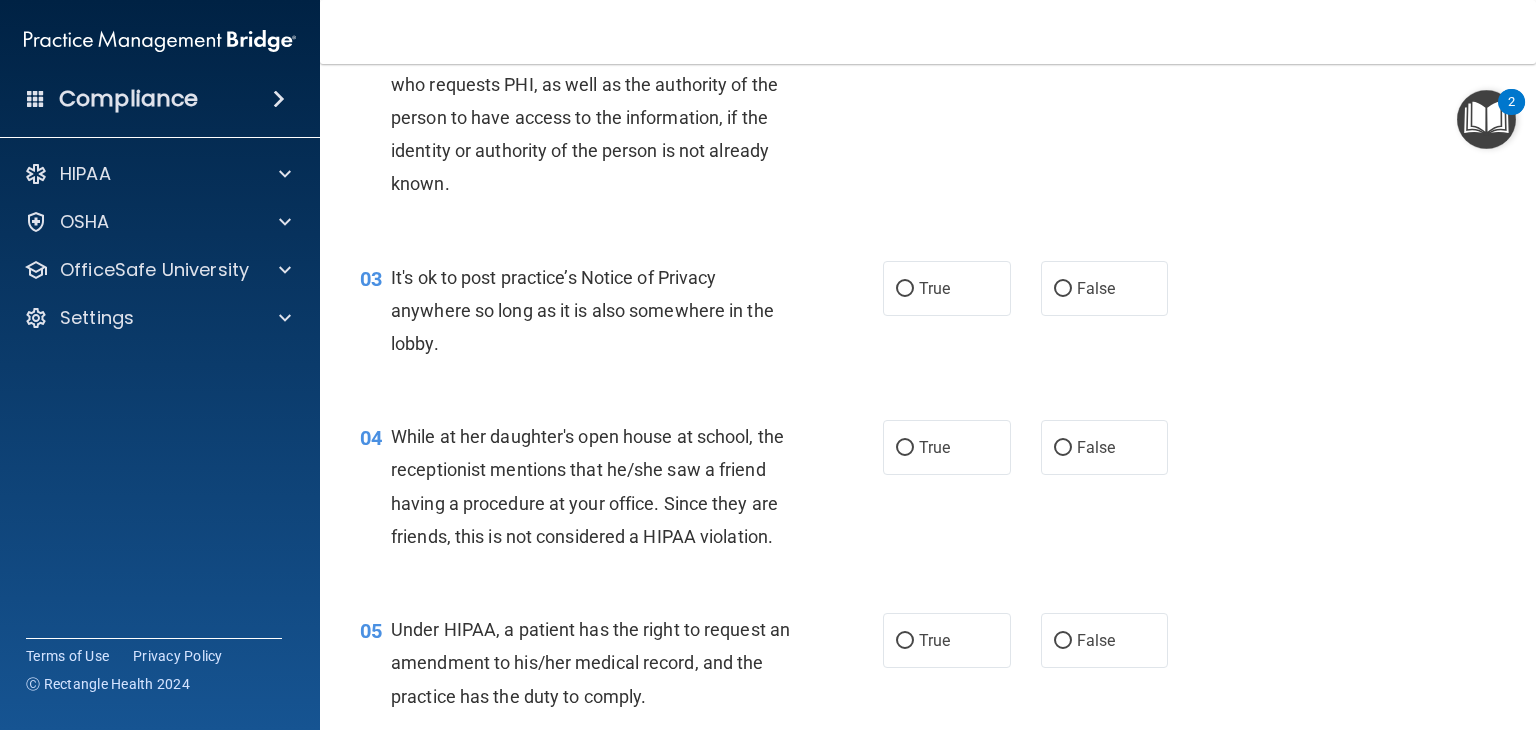 scroll, scrollTop: 367, scrollLeft: 0, axis: vertical 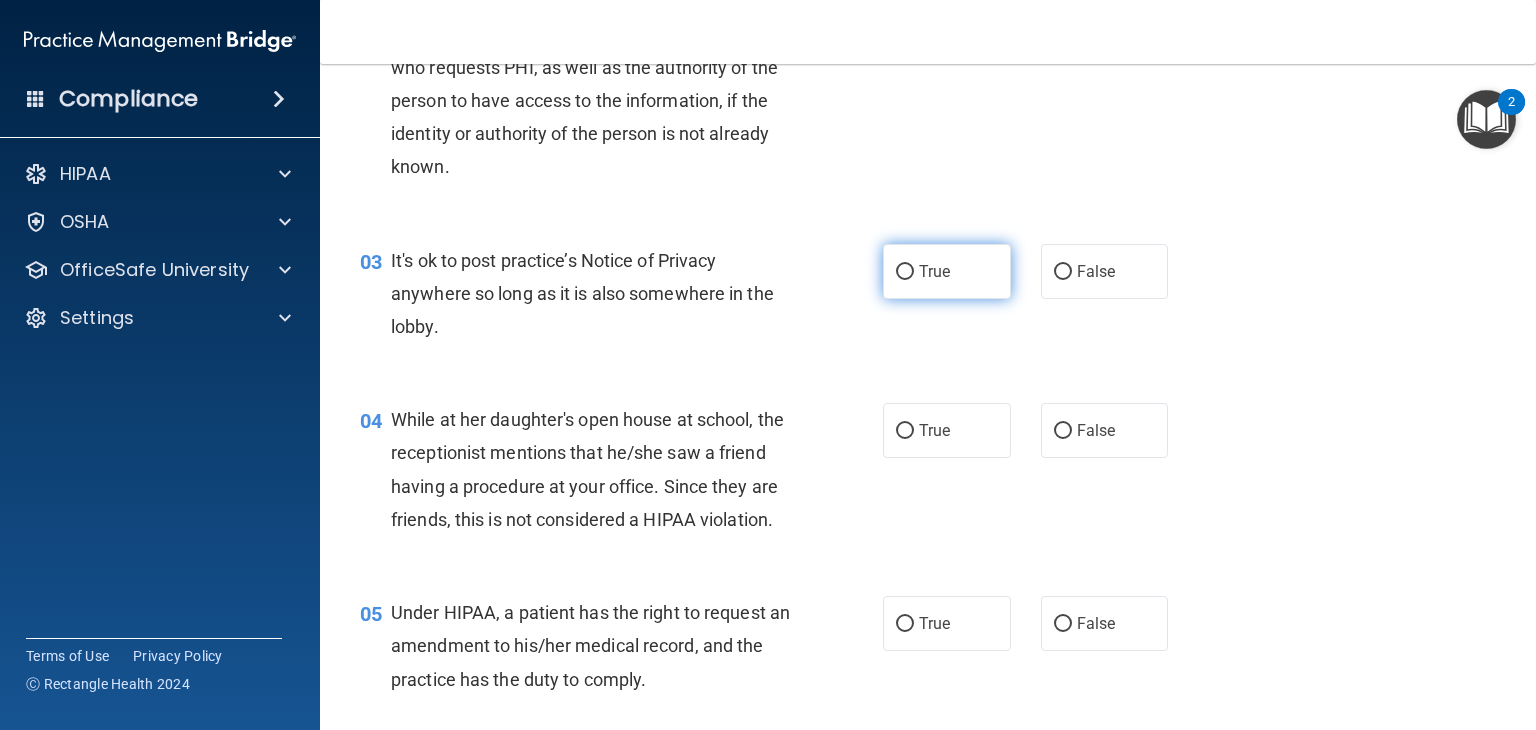 click on "True" at bounding box center [947, 271] 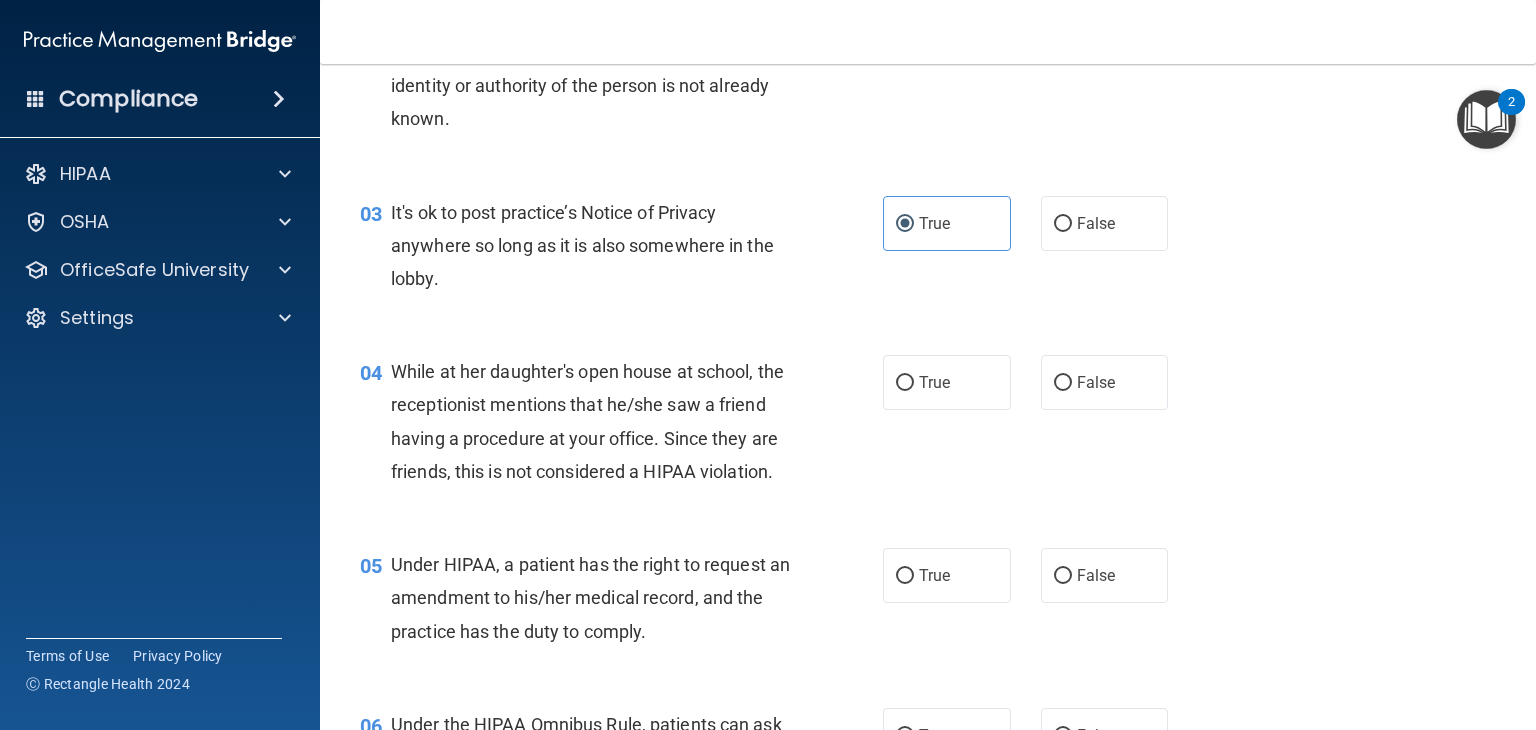scroll, scrollTop: 430, scrollLeft: 0, axis: vertical 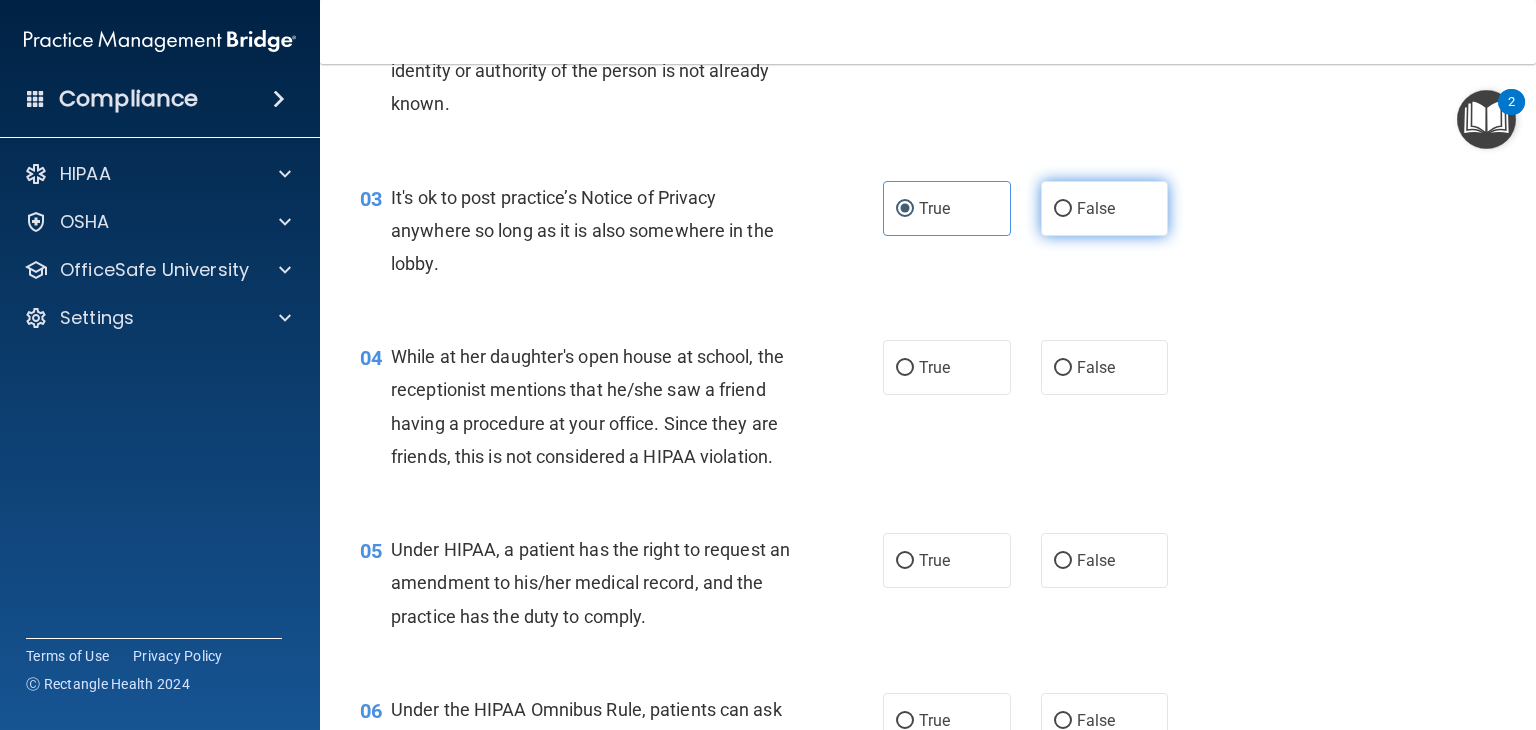 click on "False" at bounding box center [1096, 208] 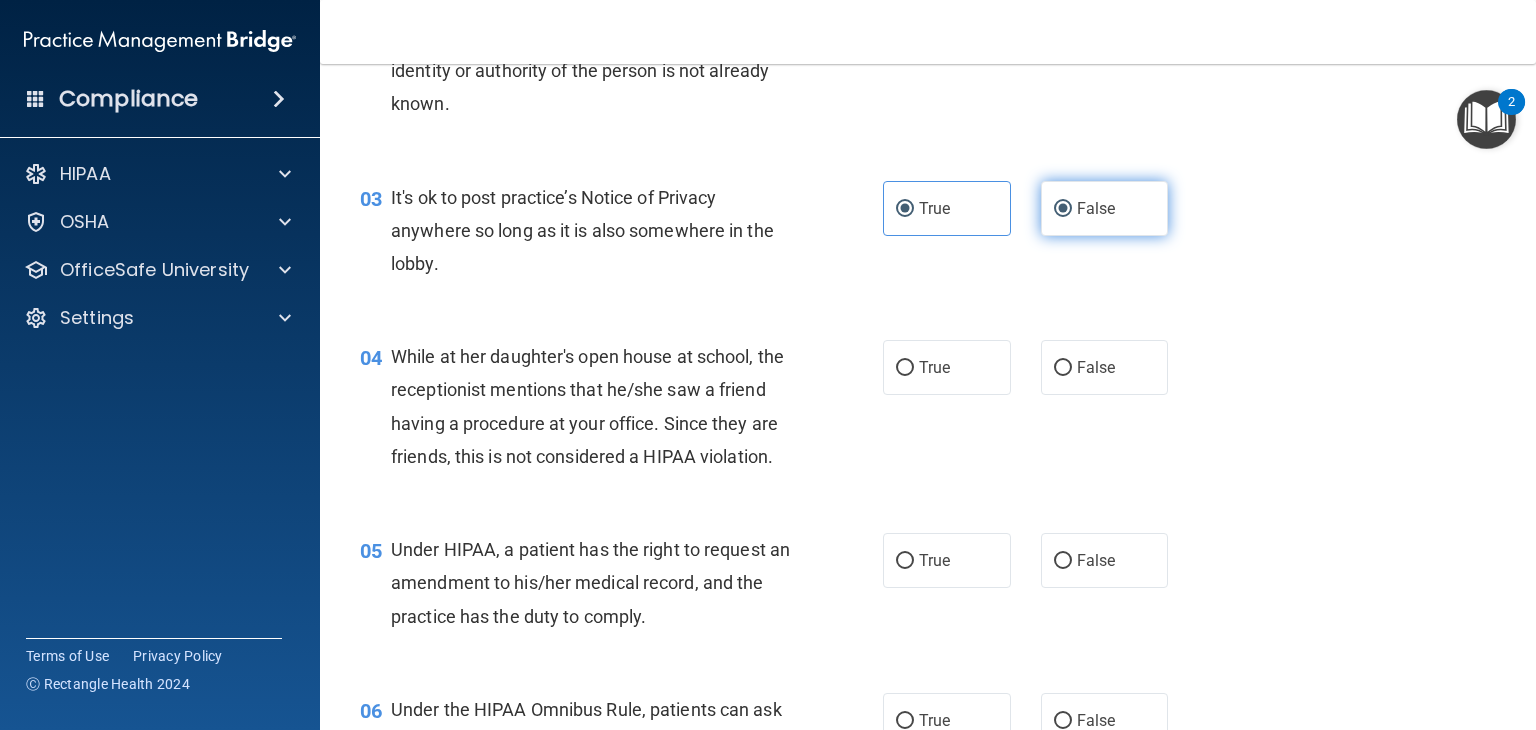 radio on "false" 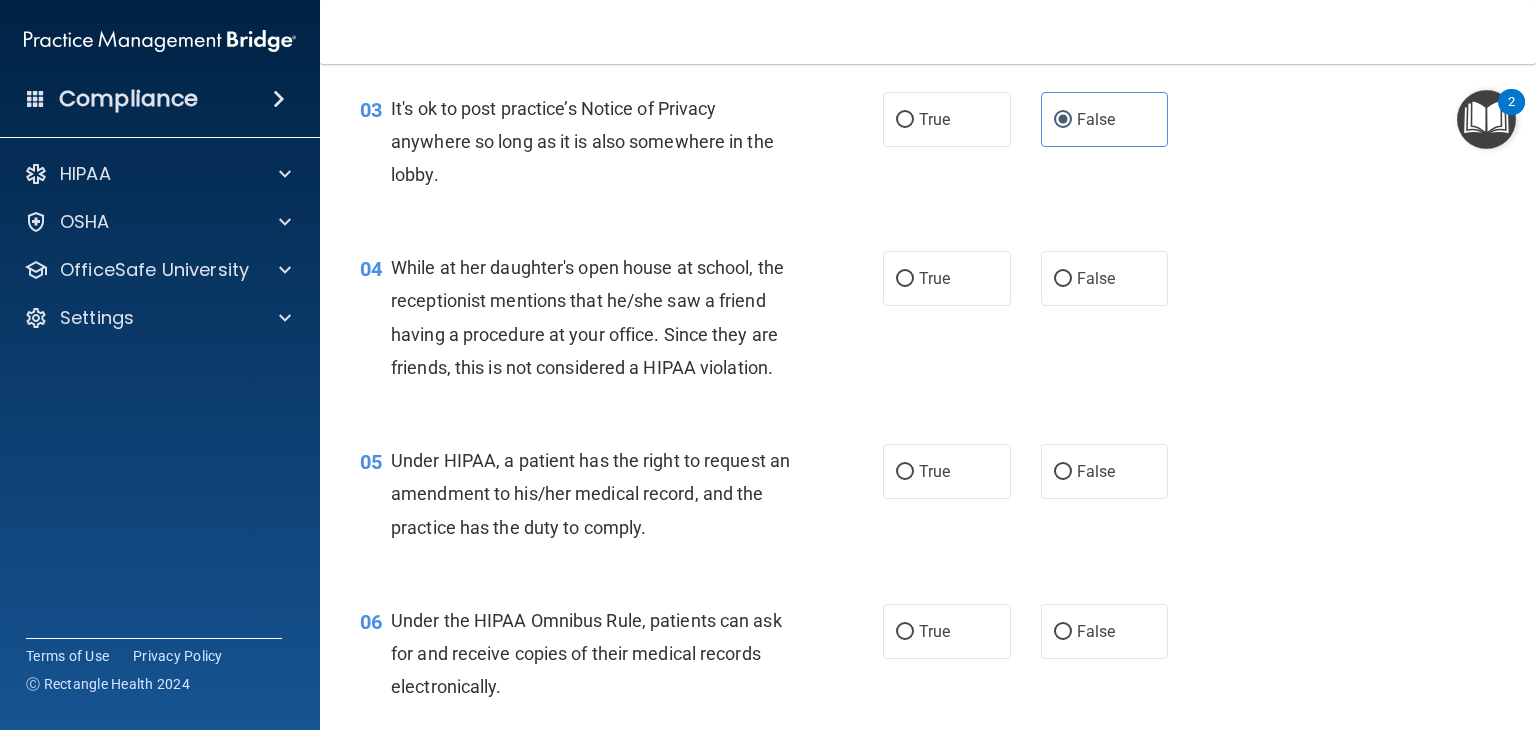 scroll, scrollTop: 522, scrollLeft: 0, axis: vertical 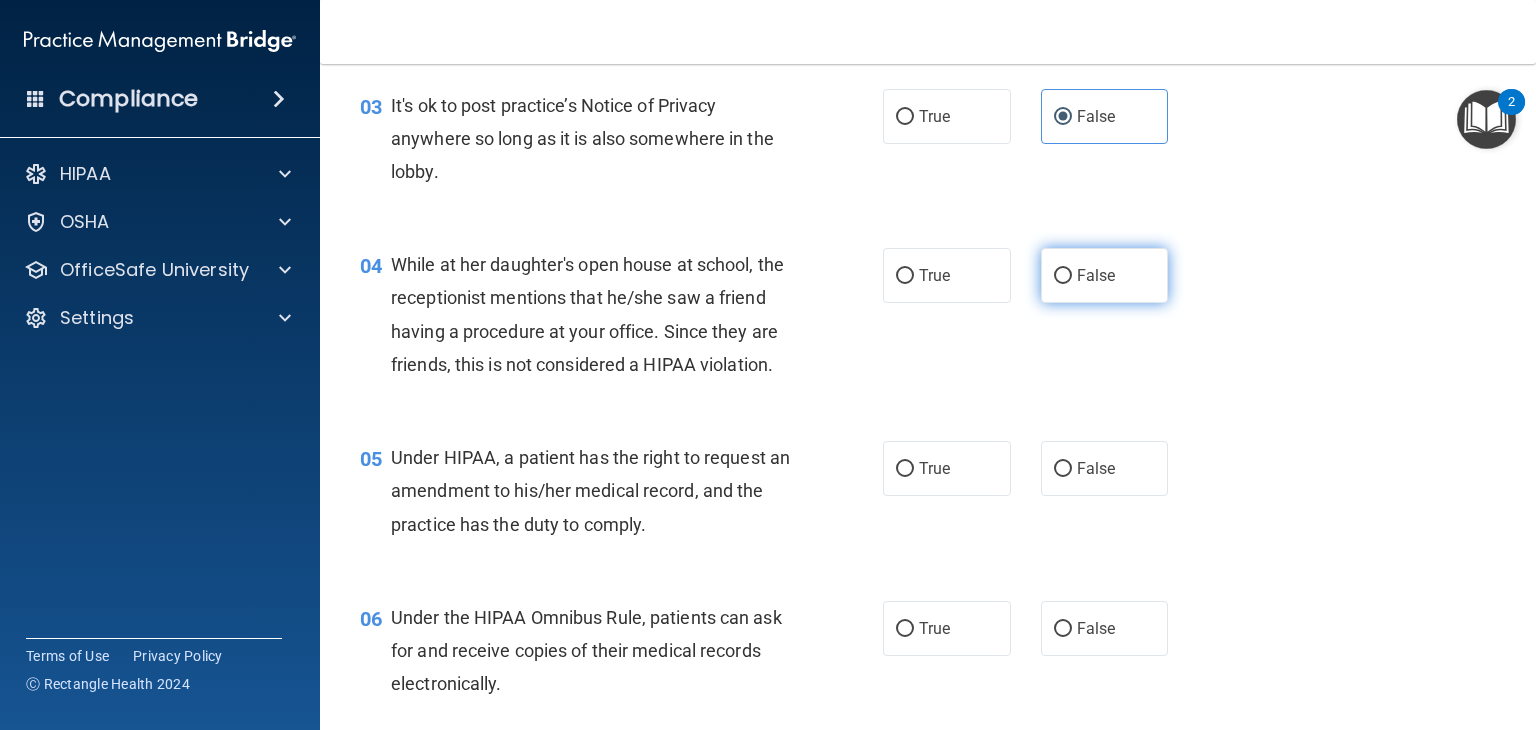 click on "False" at bounding box center (1096, 275) 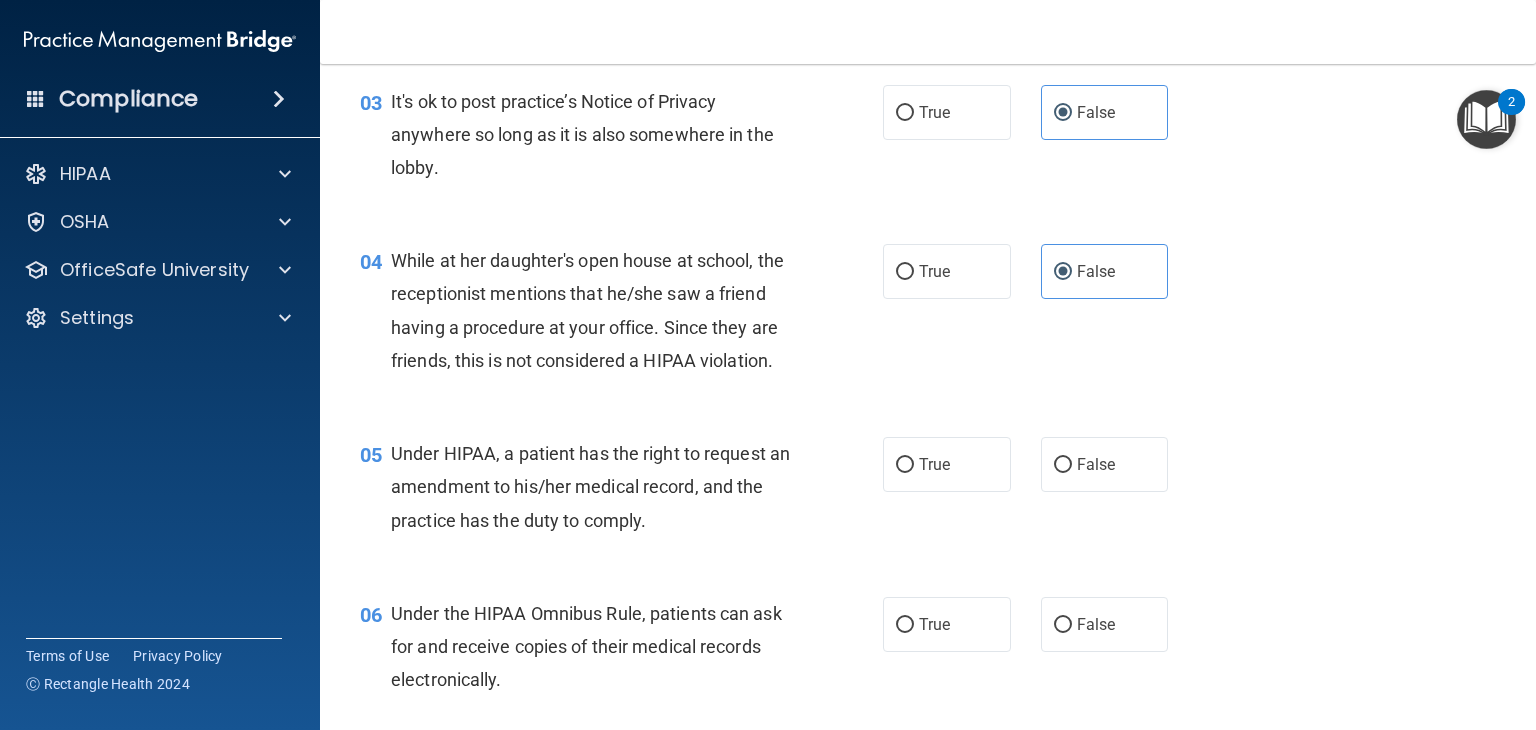 scroll, scrollTop: 527, scrollLeft: 0, axis: vertical 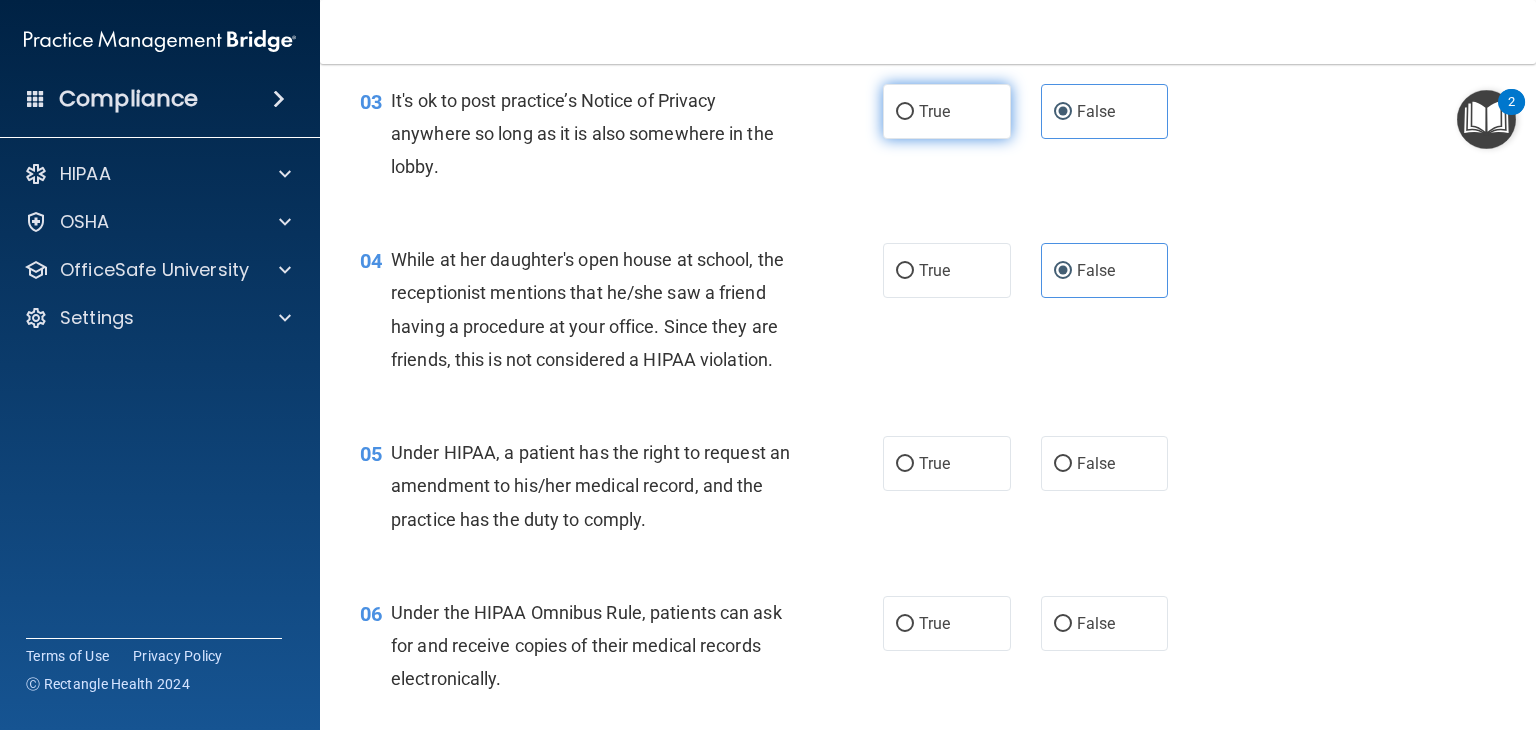 click on "True" at bounding box center (947, 111) 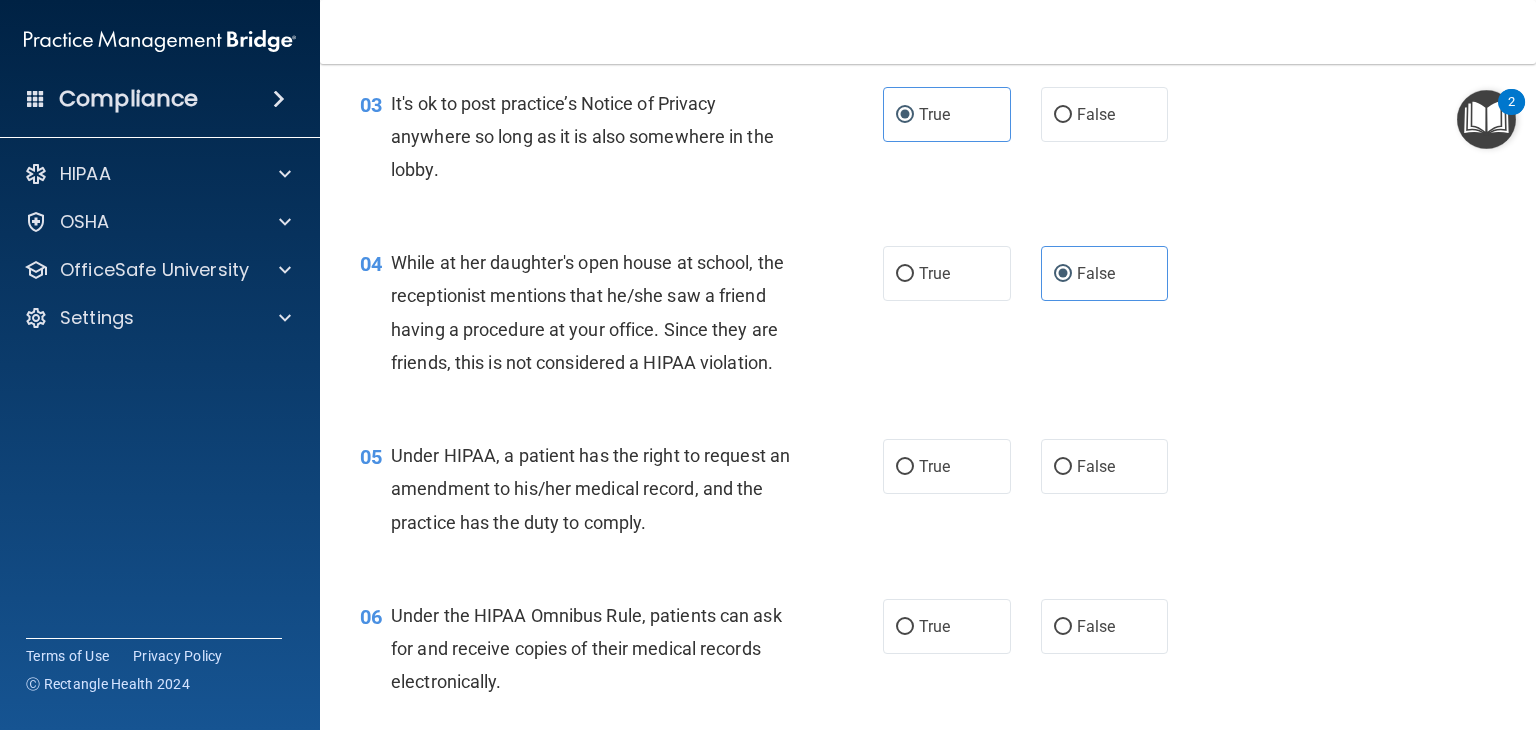 scroll, scrollTop: 523, scrollLeft: 0, axis: vertical 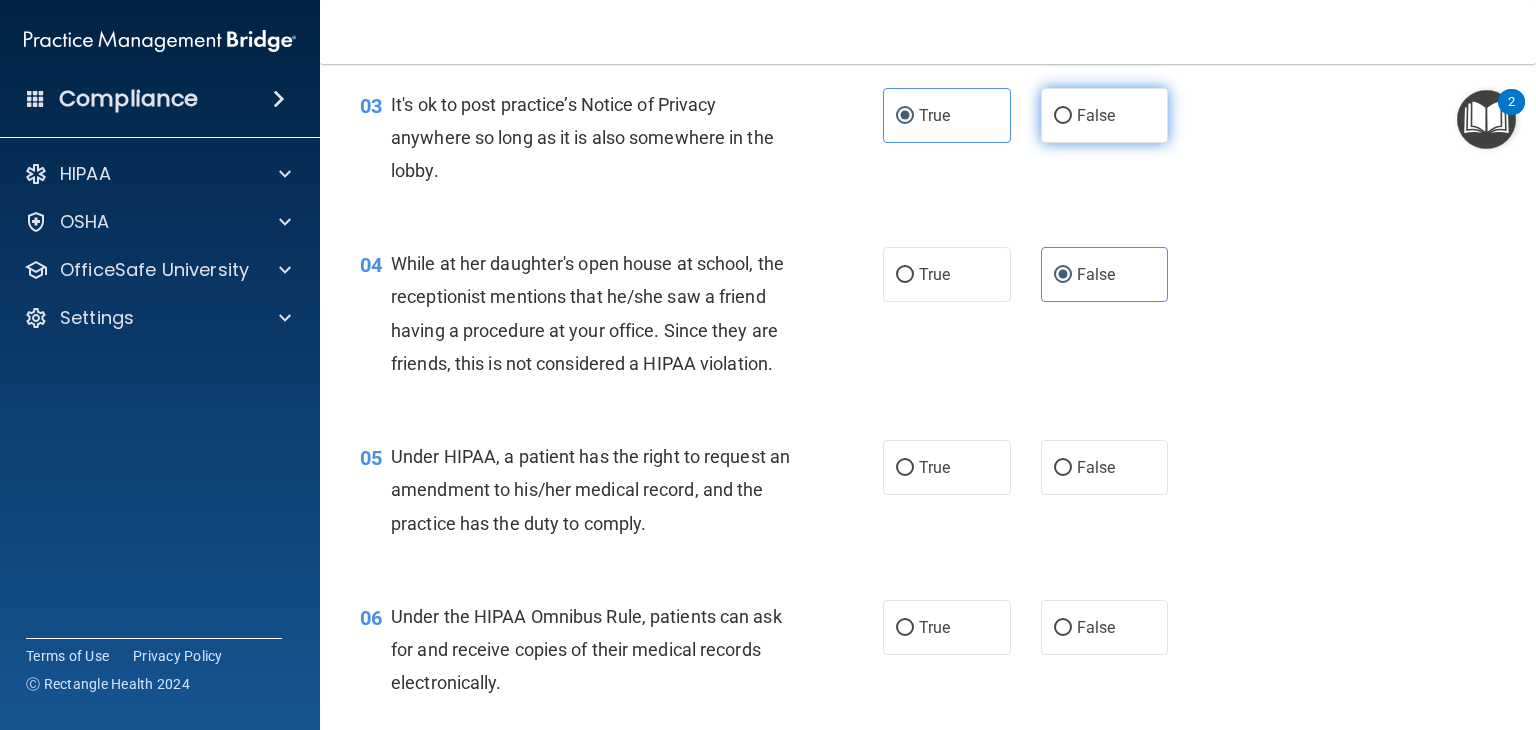 click on "False" at bounding box center [1096, 115] 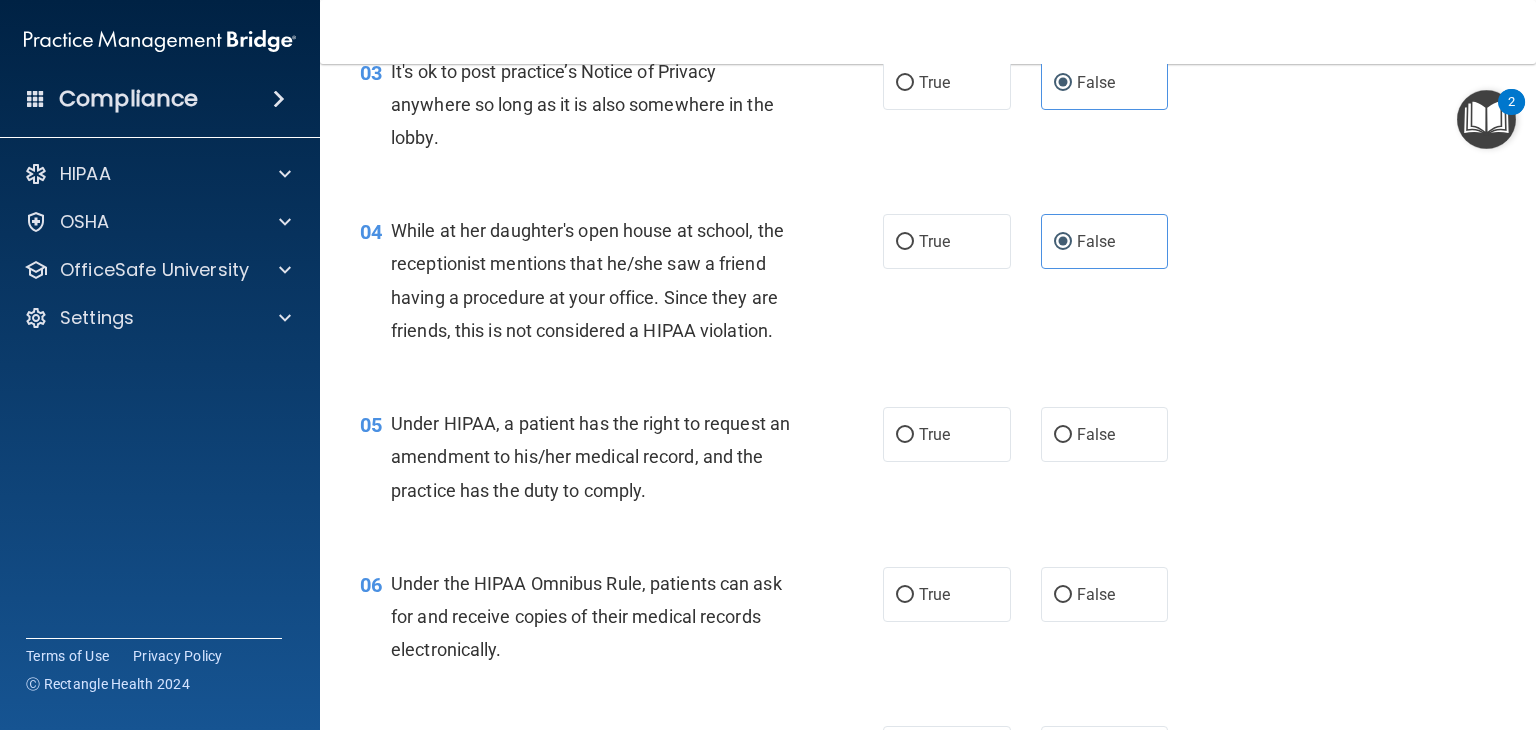 scroll, scrollTop: 554, scrollLeft: 0, axis: vertical 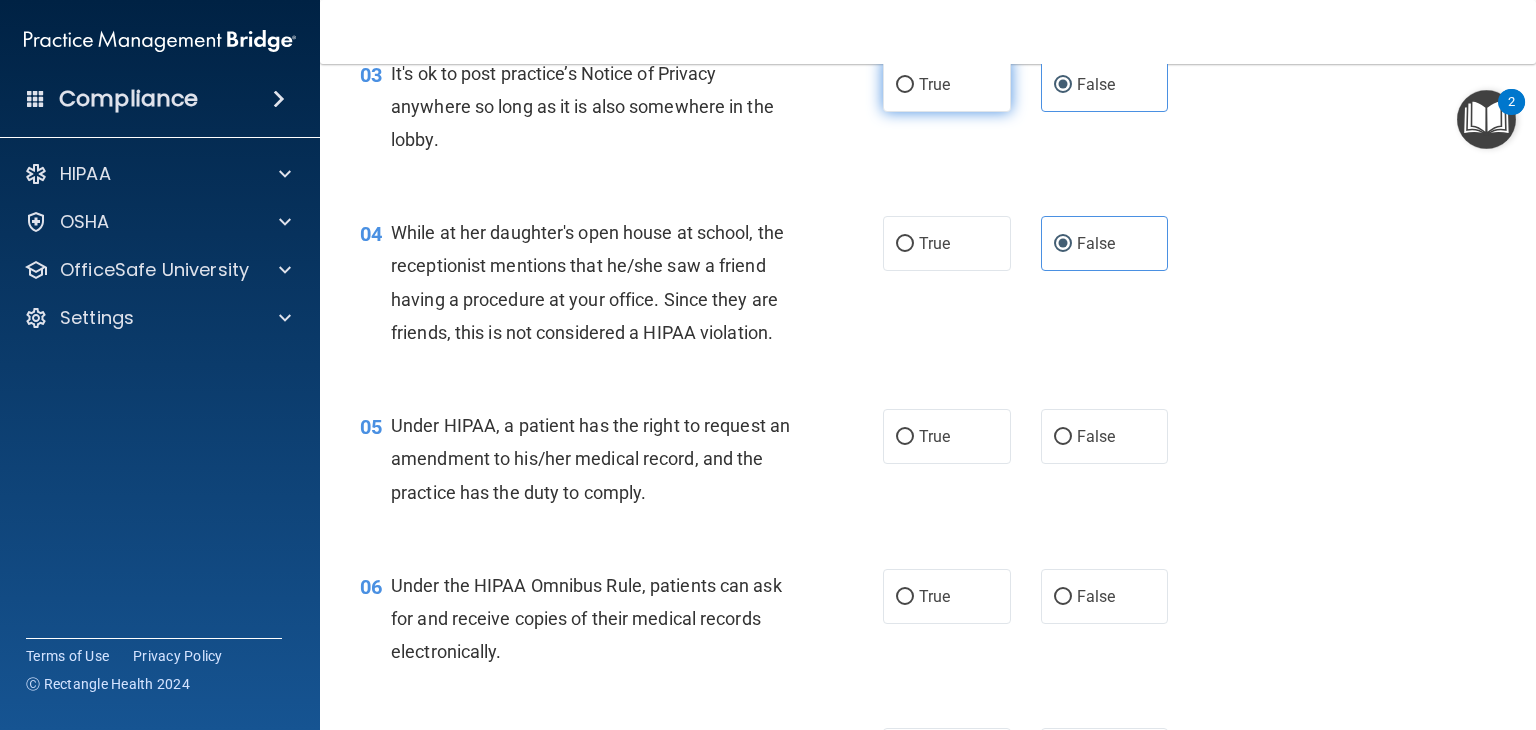 click on "True" at bounding box center (947, 84) 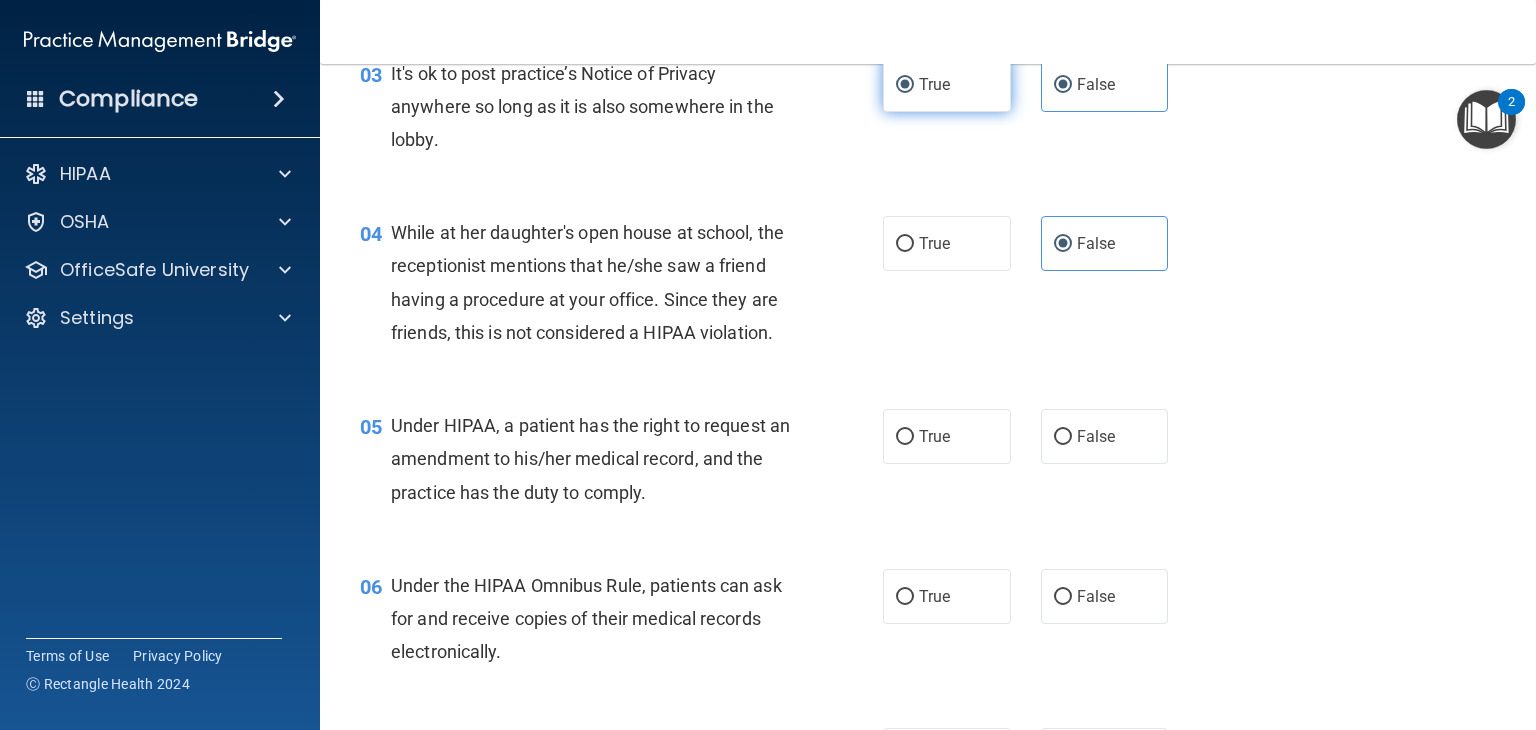 radio on "false" 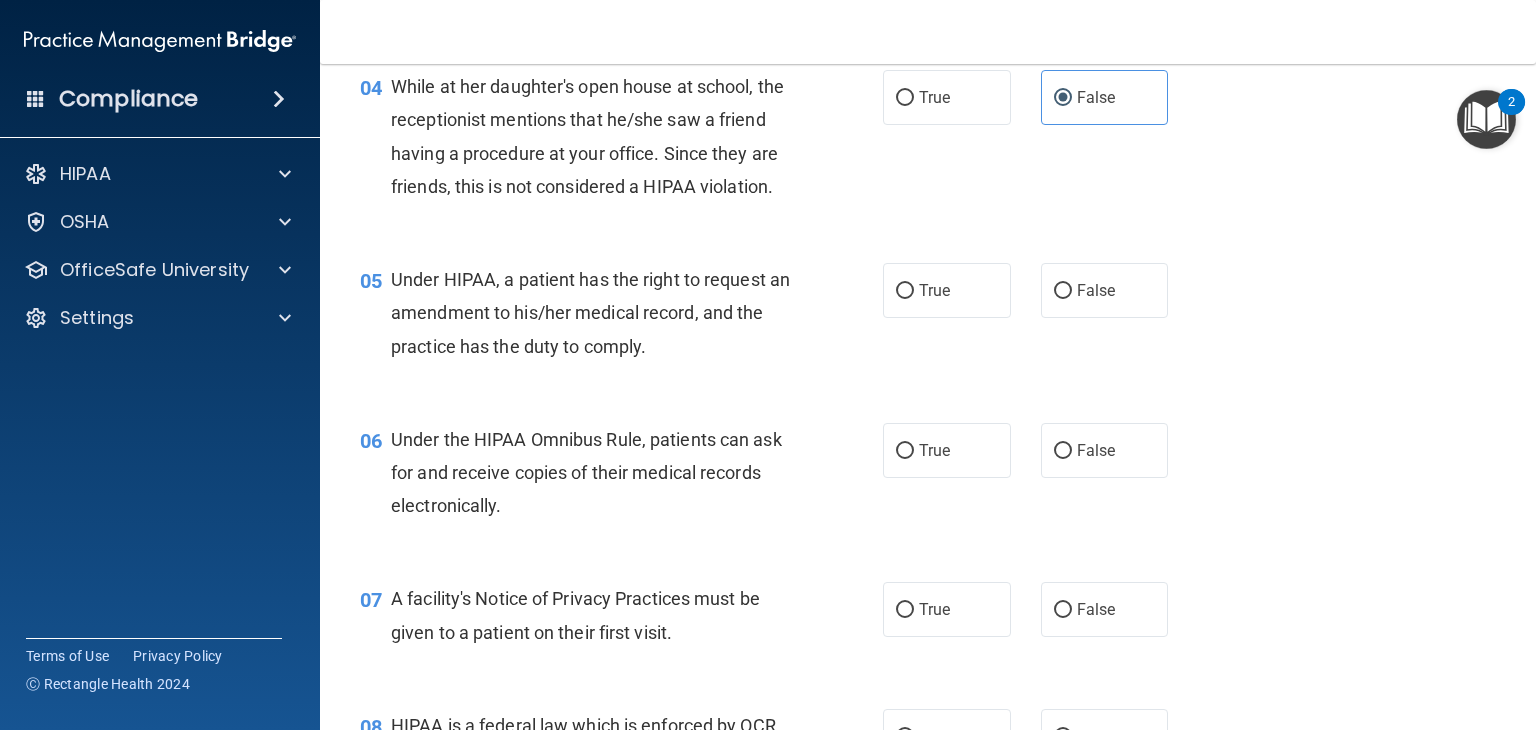 scroll, scrollTop: 700, scrollLeft: 0, axis: vertical 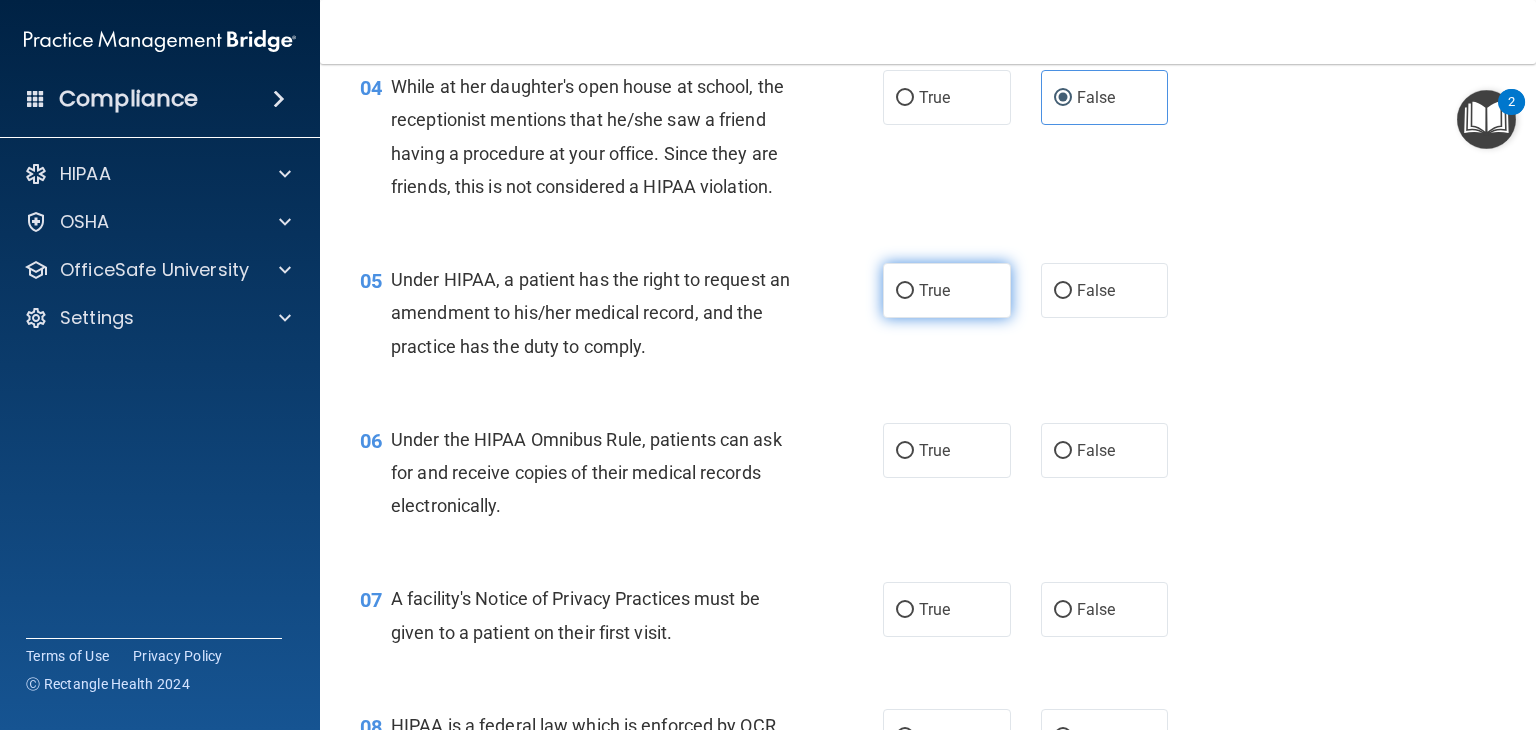 click on "True" at bounding box center [947, 290] 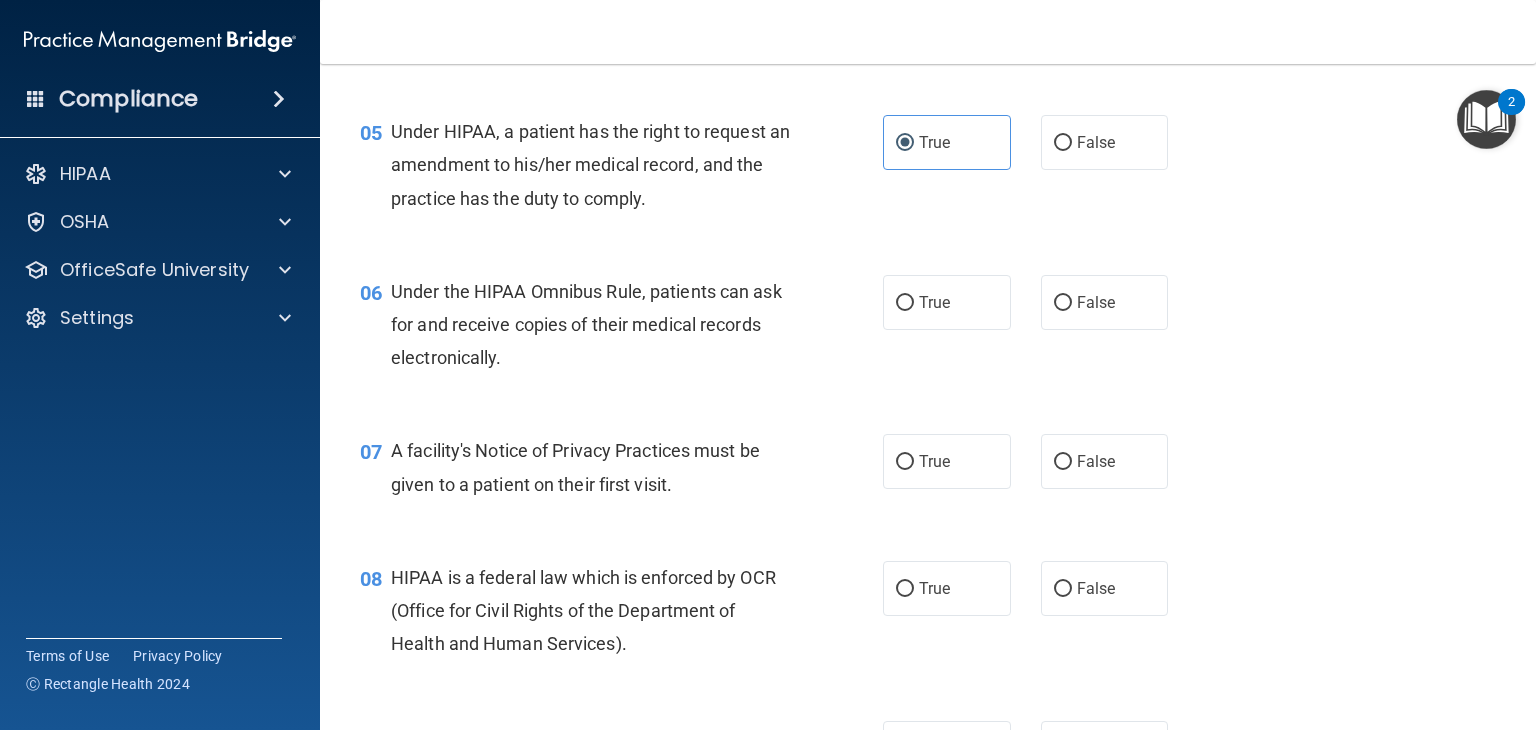 scroll, scrollTop: 886, scrollLeft: 0, axis: vertical 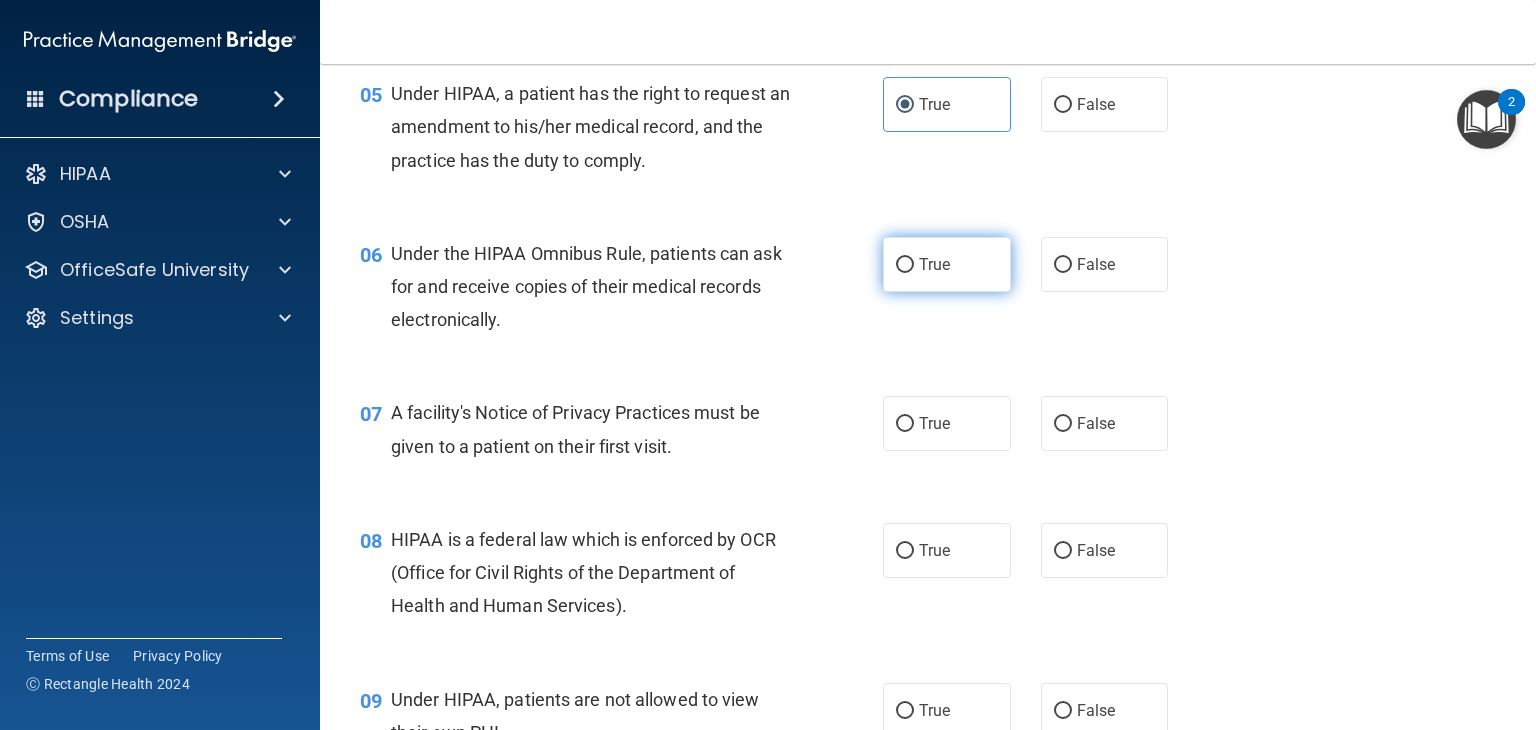 click on "True" at bounding box center (947, 264) 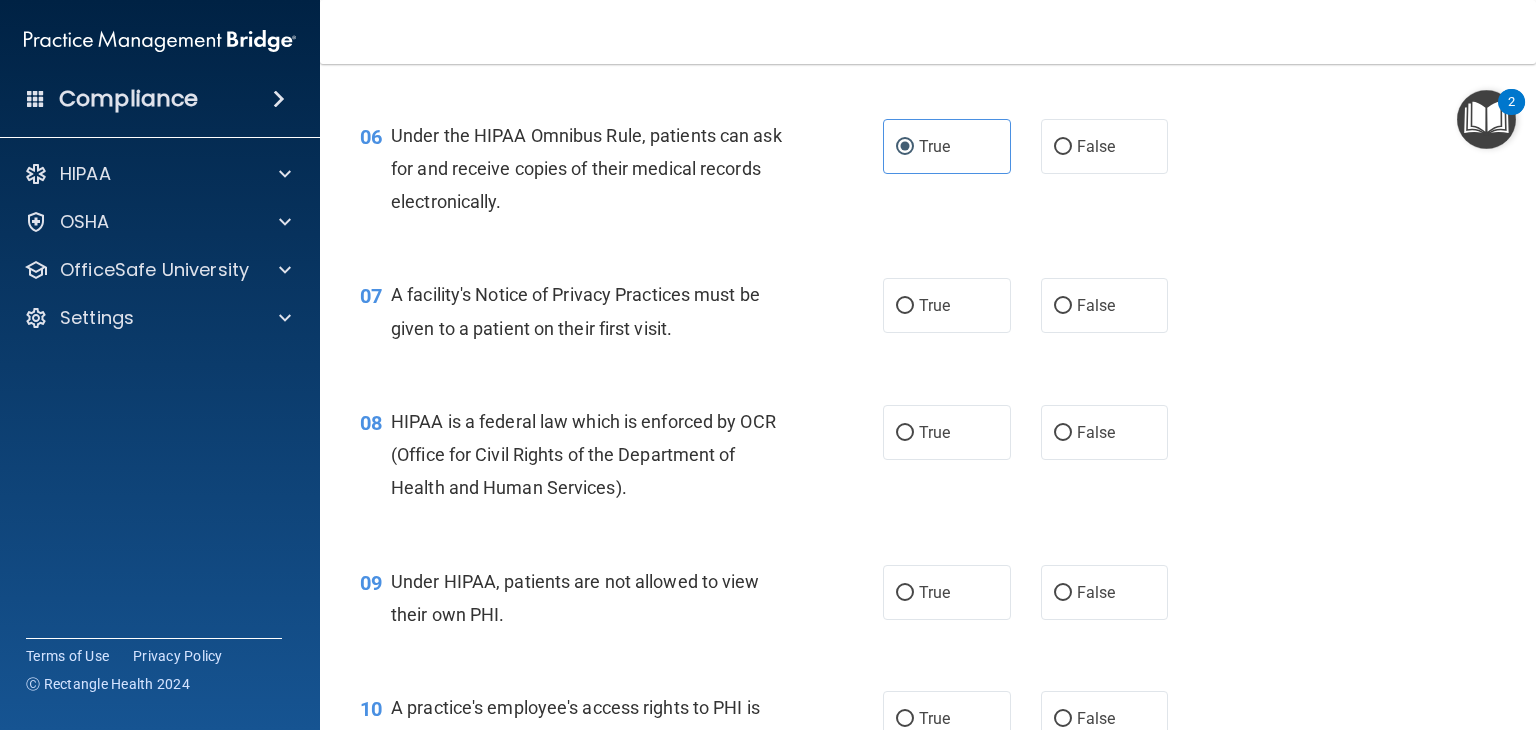 scroll, scrollTop: 1047, scrollLeft: 0, axis: vertical 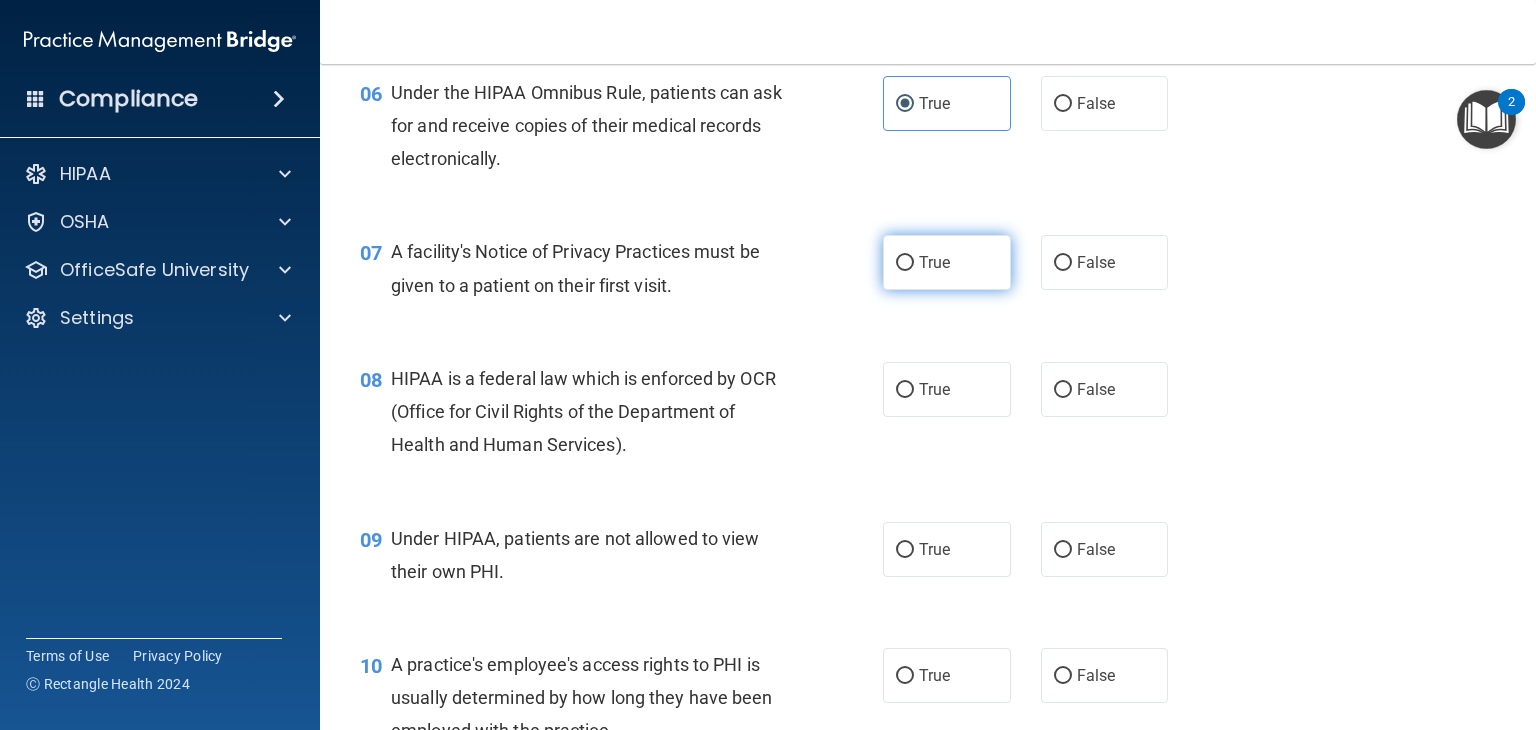 click on "True" at bounding box center (947, 262) 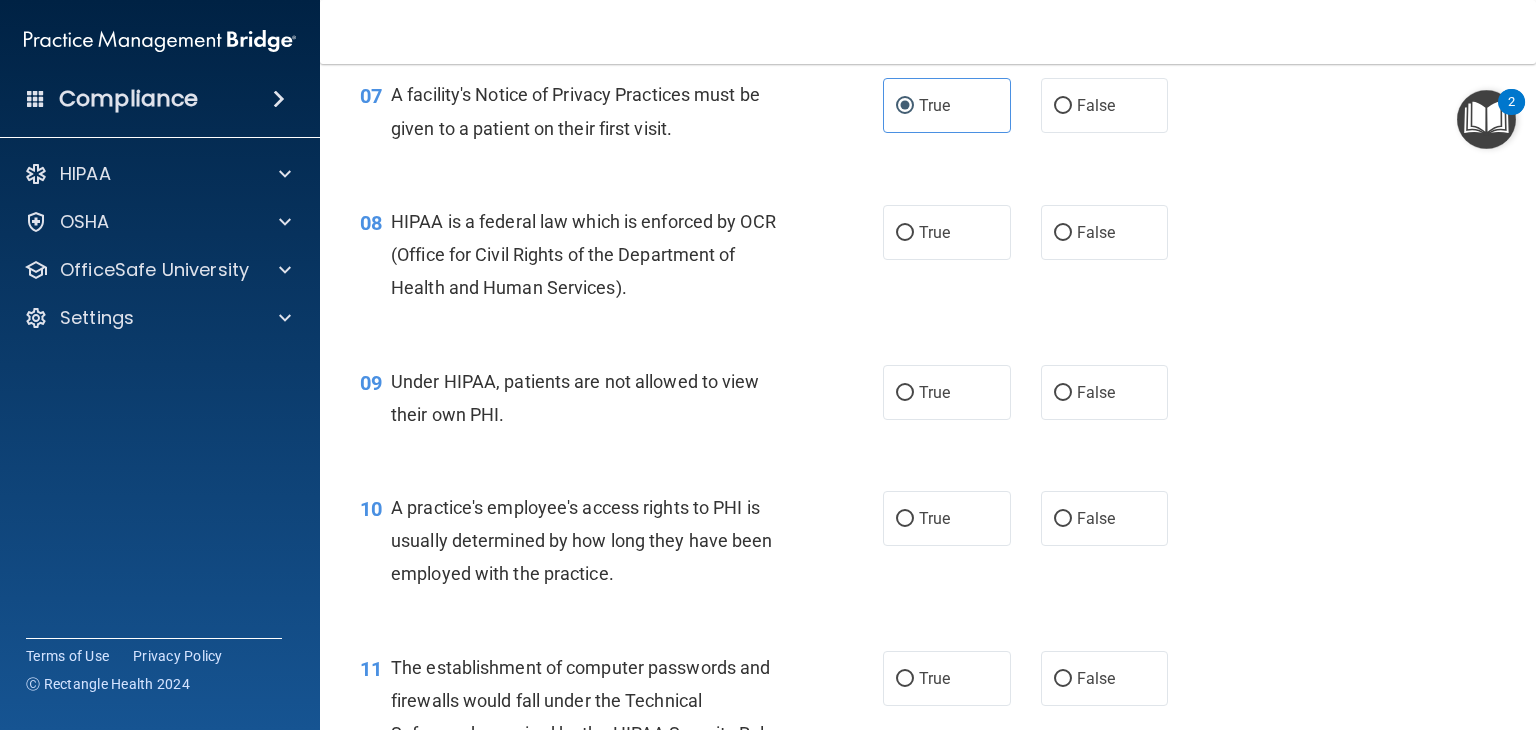 scroll, scrollTop: 1204, scrollLeft: 0, axis: vertical 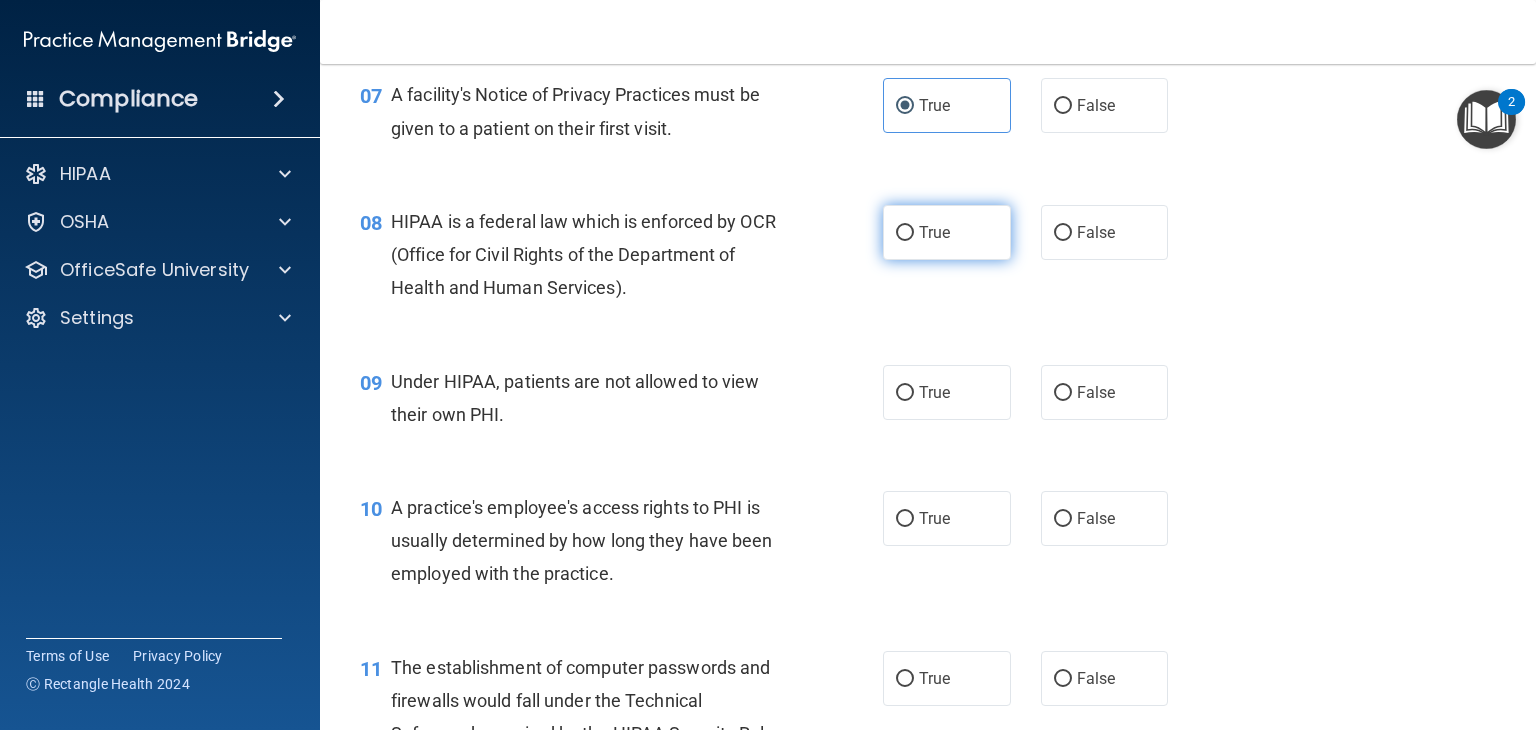 click on "True" at bounding box center [947, 232] 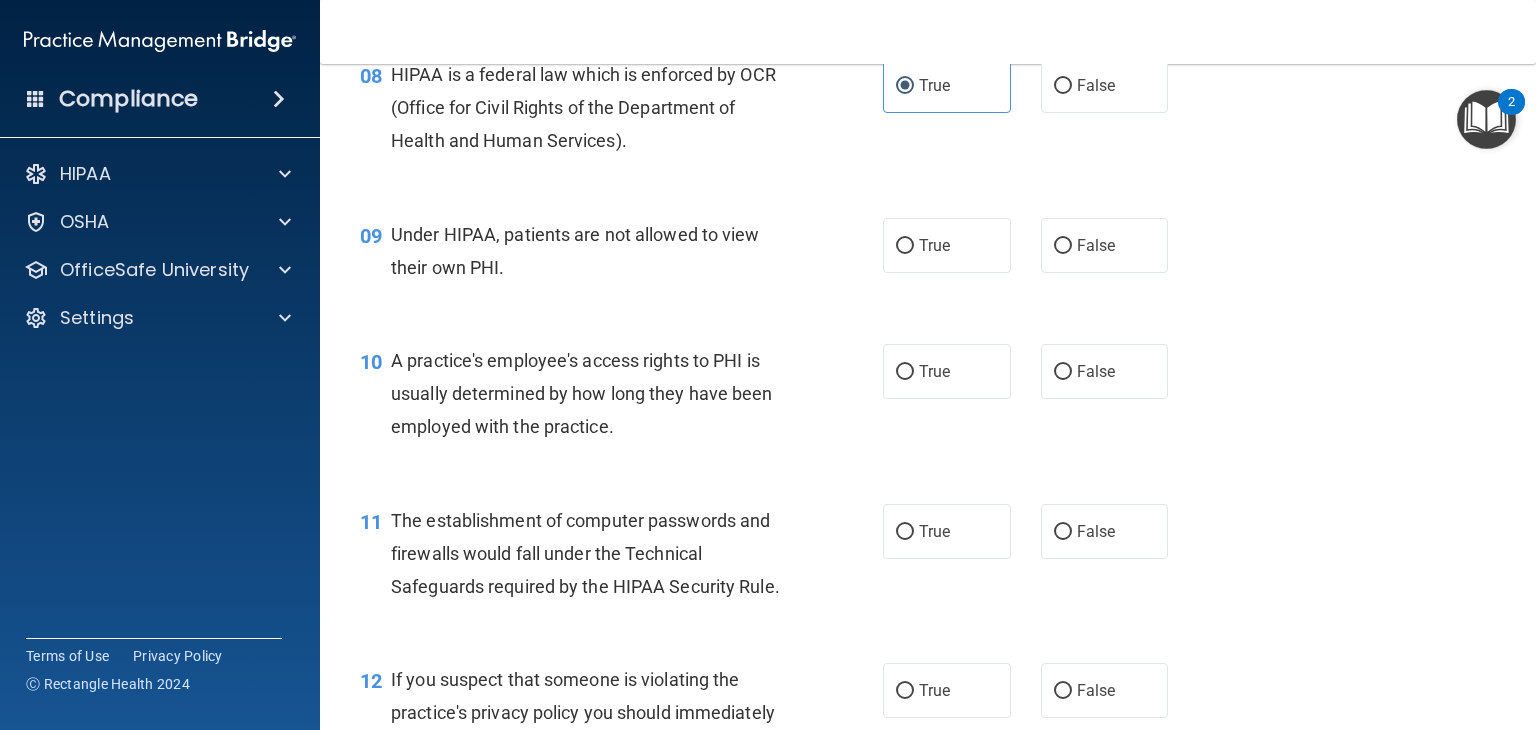 scroll, scrollTop: 1355, scrollLeft: 0, axis: vertical 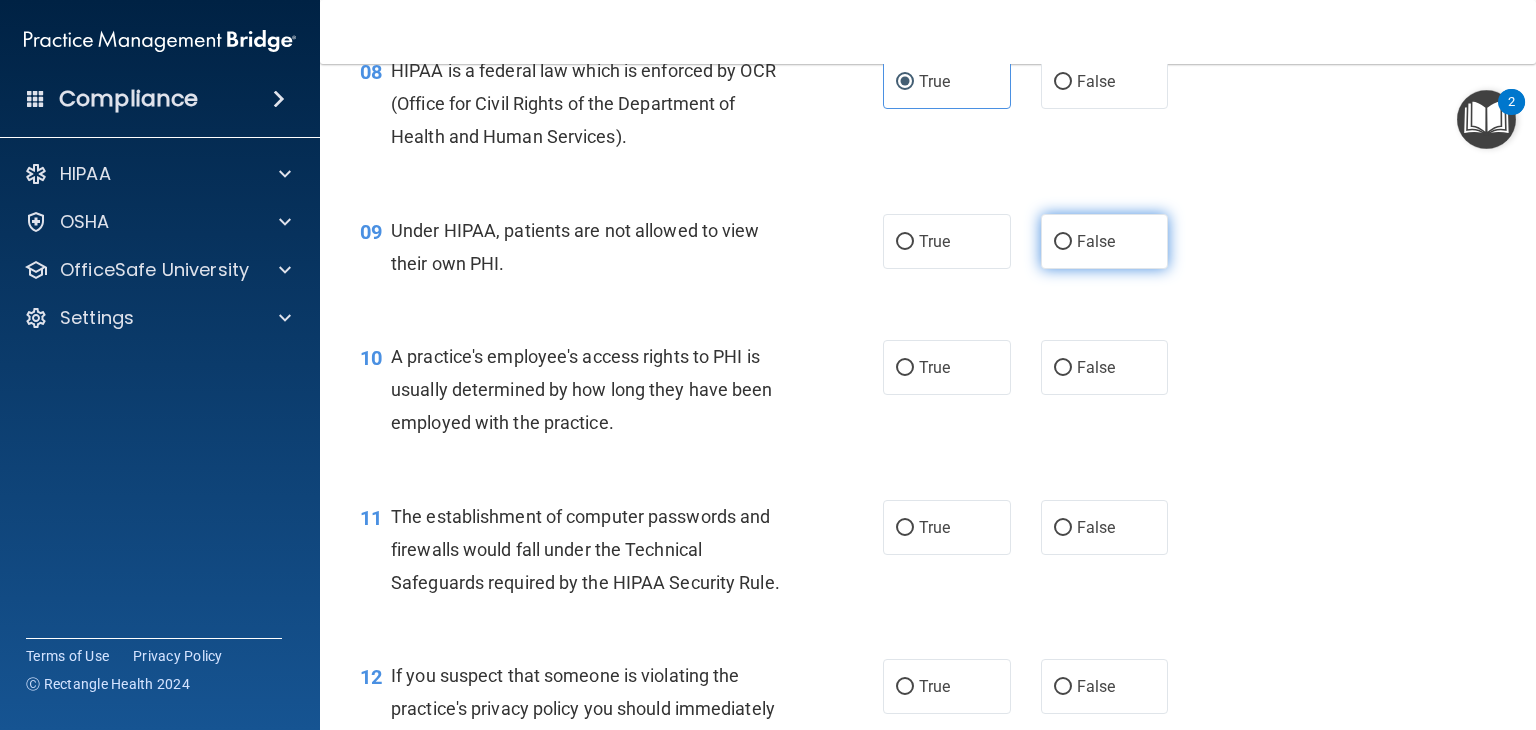 click on "False" at bounding box center (1105, 241) 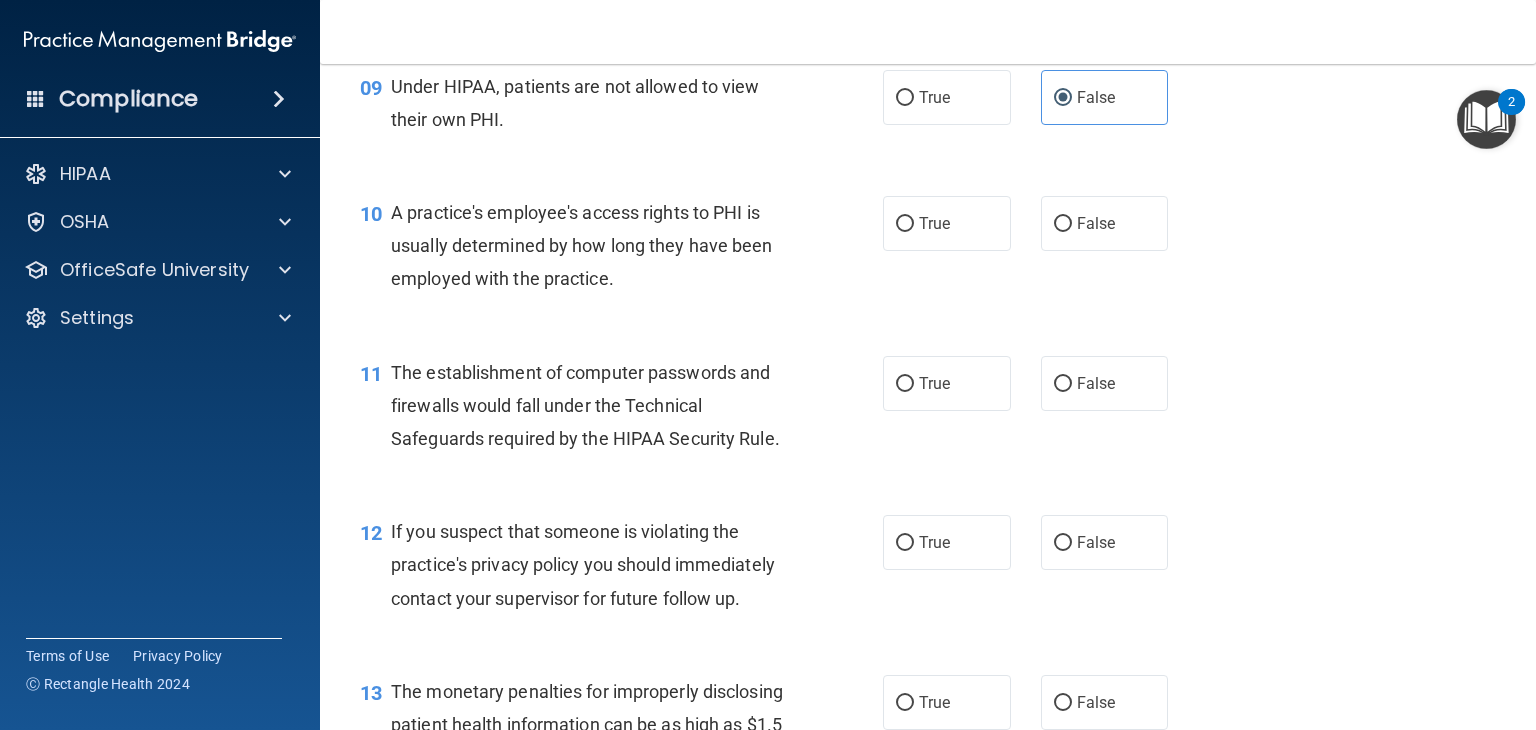 scroll, scrollTop: 1500, scrollLeft: 0, axis: vertical 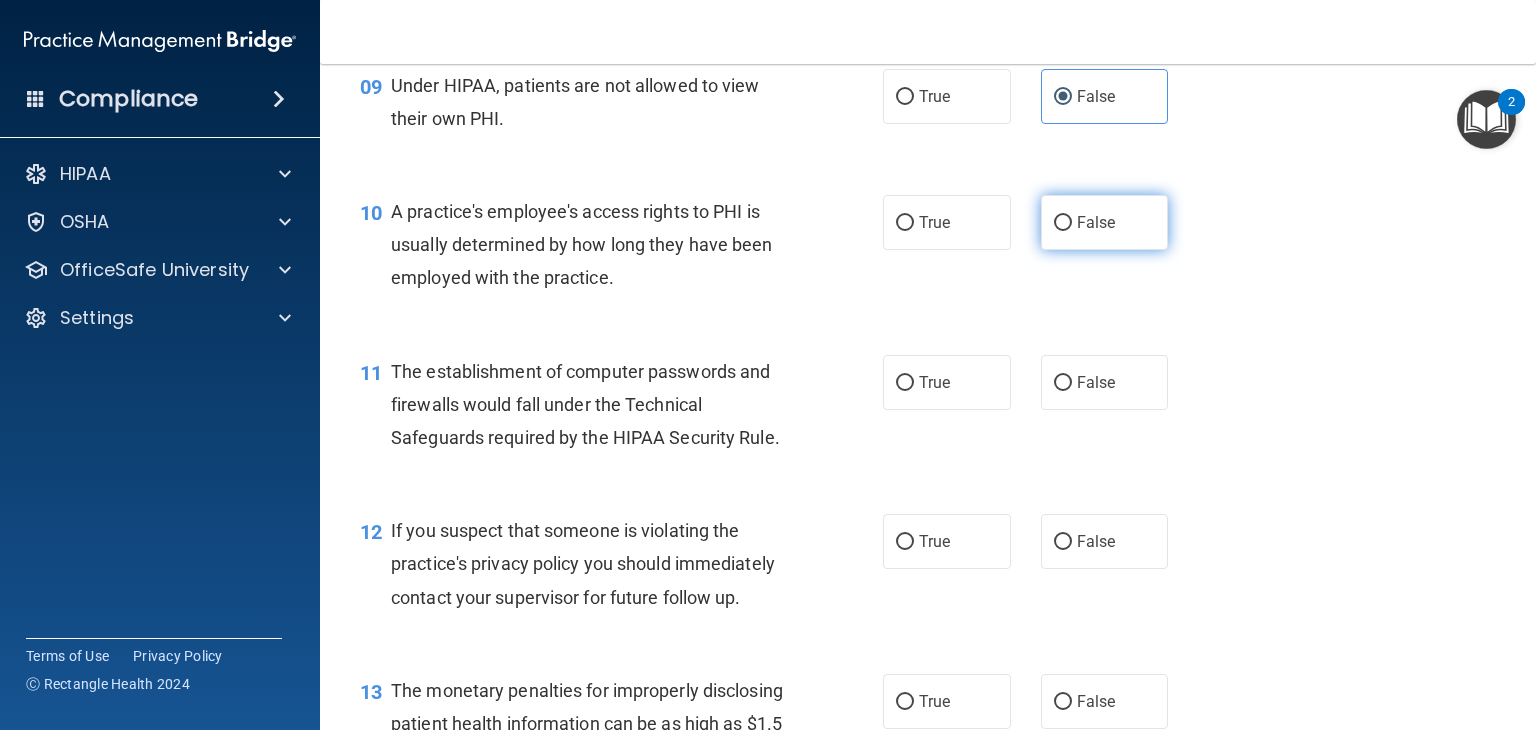click on "False" at bounding box center [1096, 222] 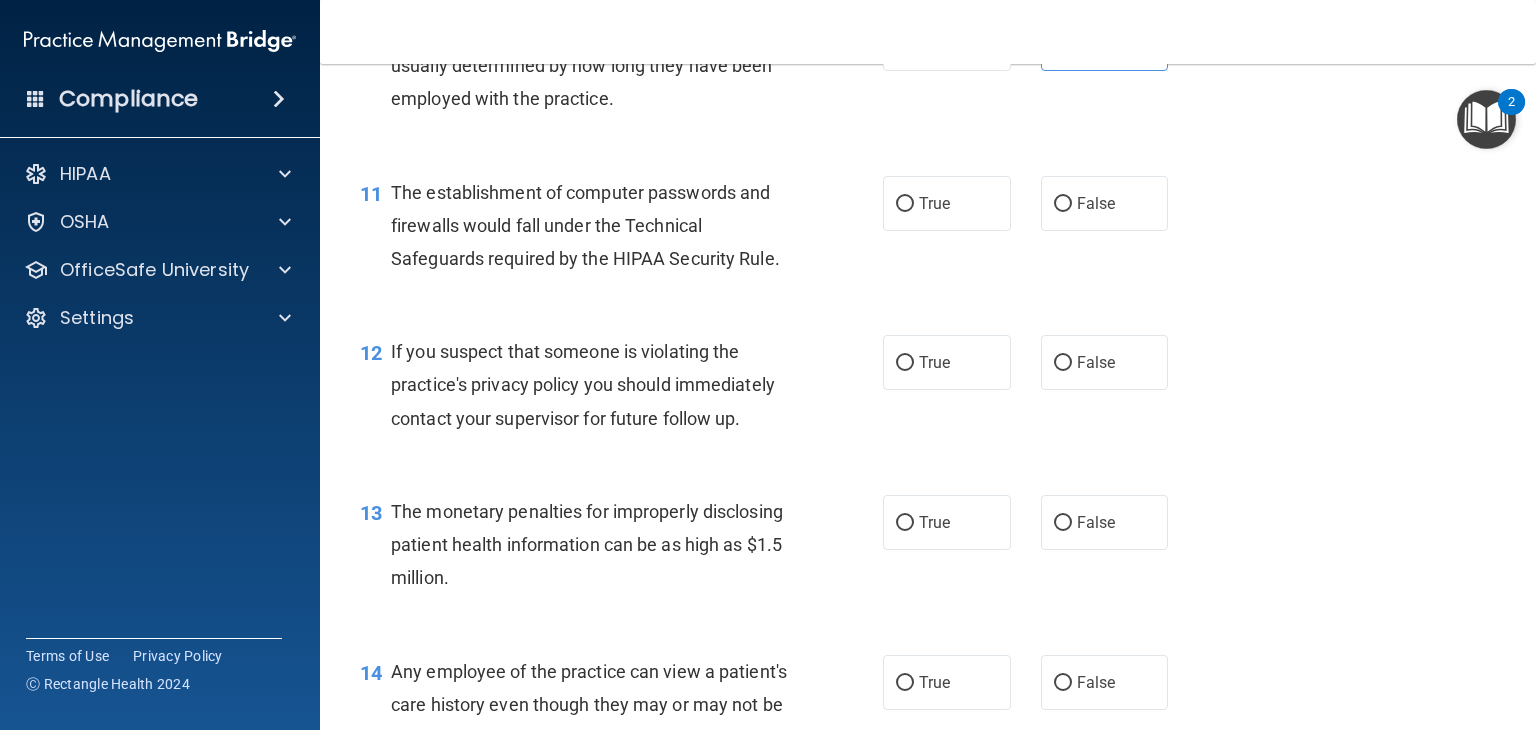 scroll, scrollTop: 1680, scrollLeft: 0, axis: vertical 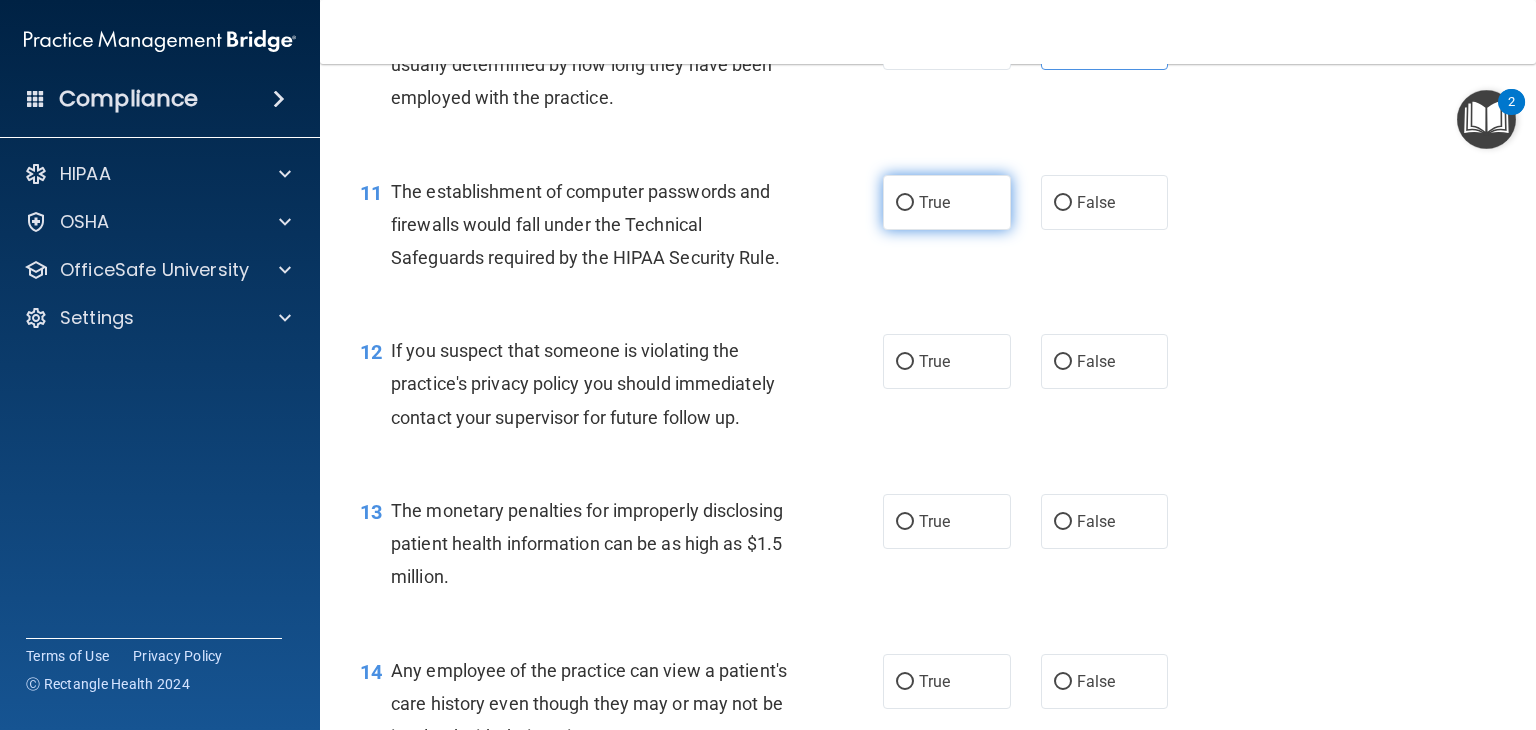 click on "True" at bounding box center (947, 202) 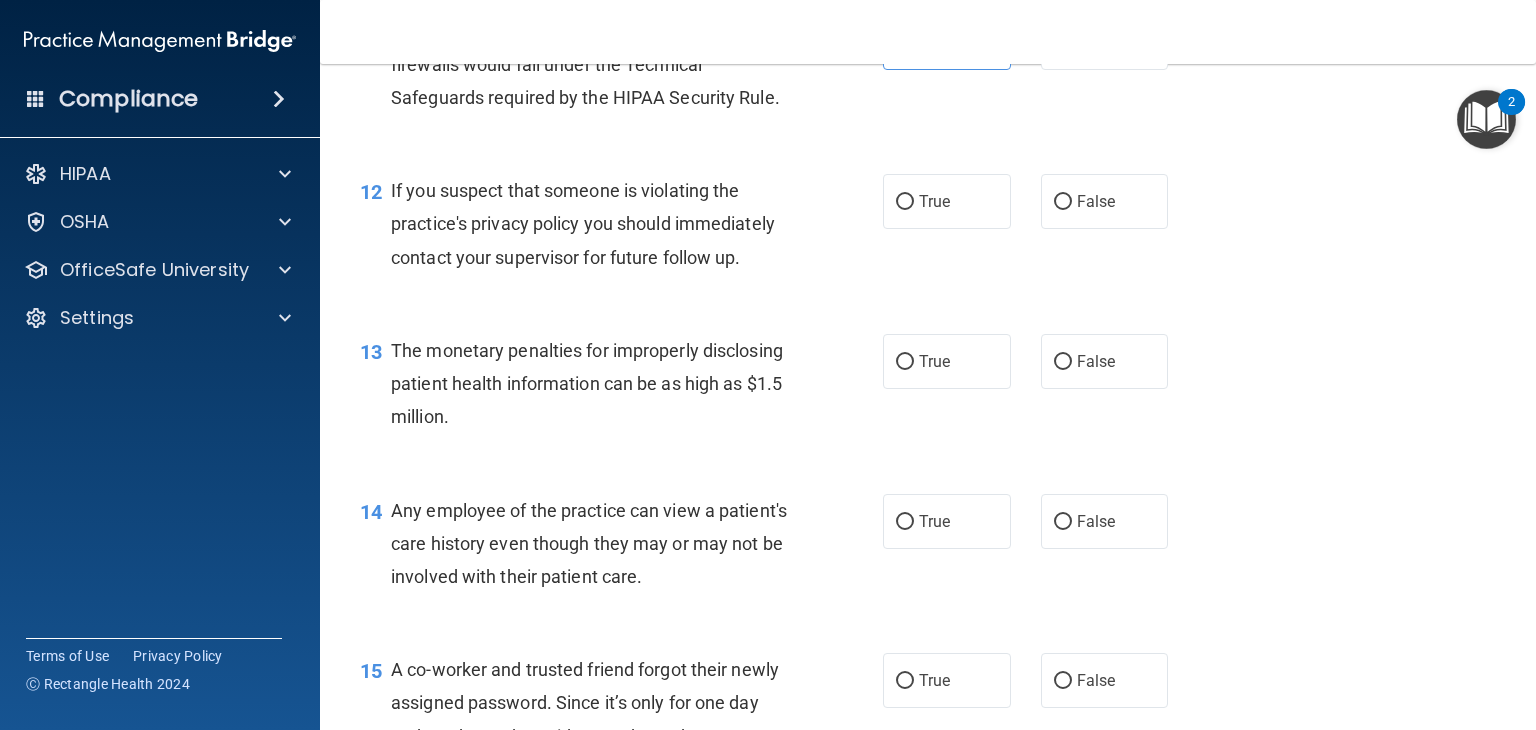scroll, scrollTop: 1842, scrollLeft: 0, axis: vertical 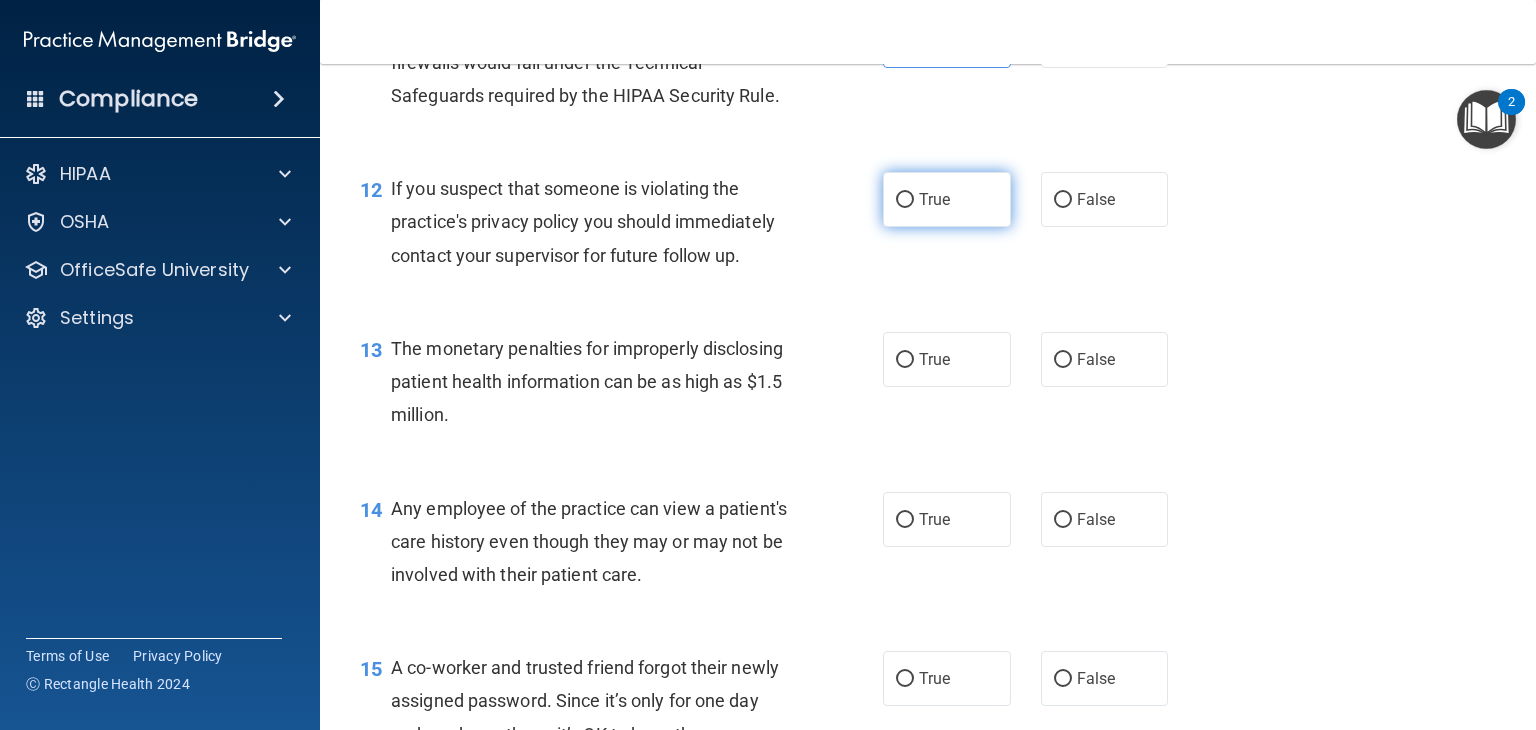 click on "True" at bounding box center (947, 199) 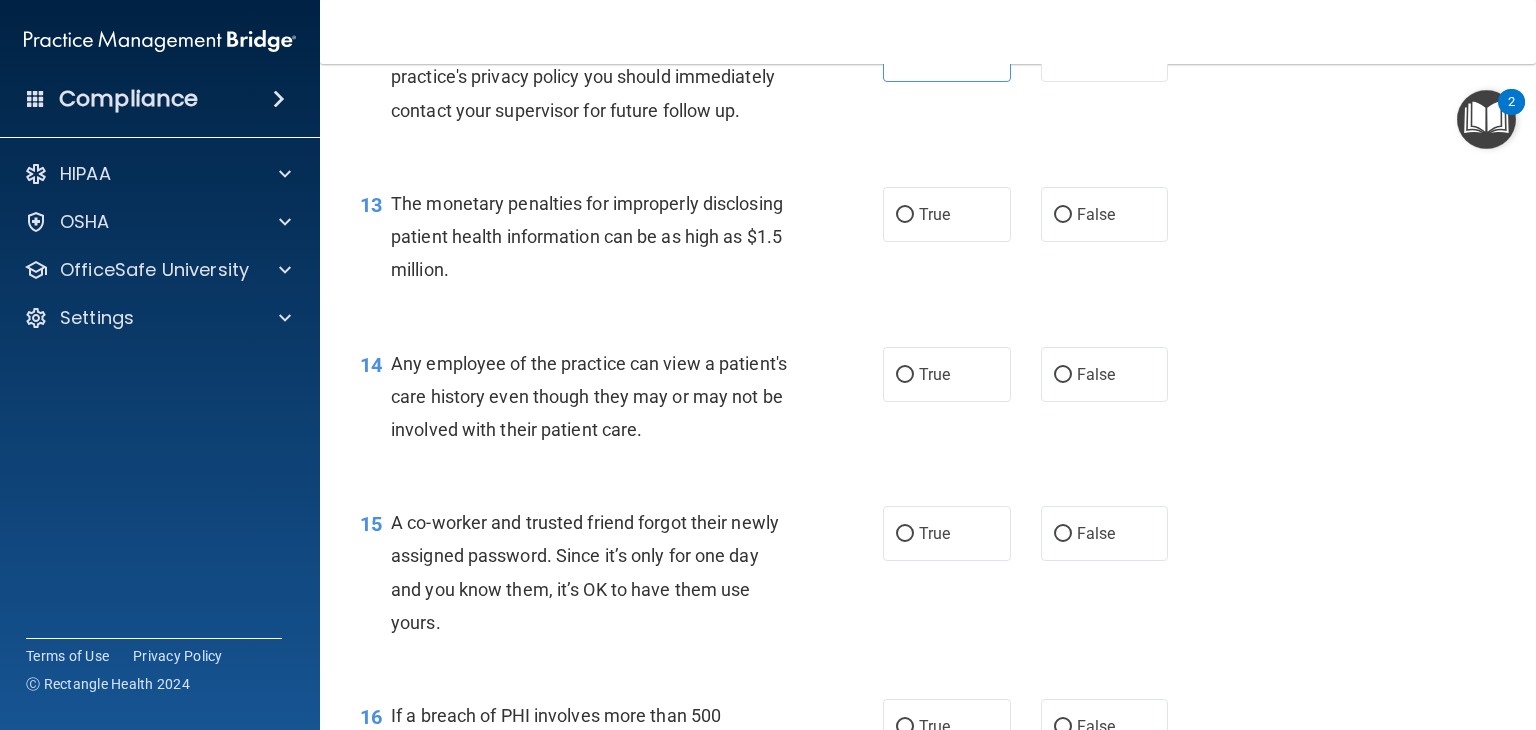 scroll, scrollTop: 1988, scrollLeft: 0, axis: vertical 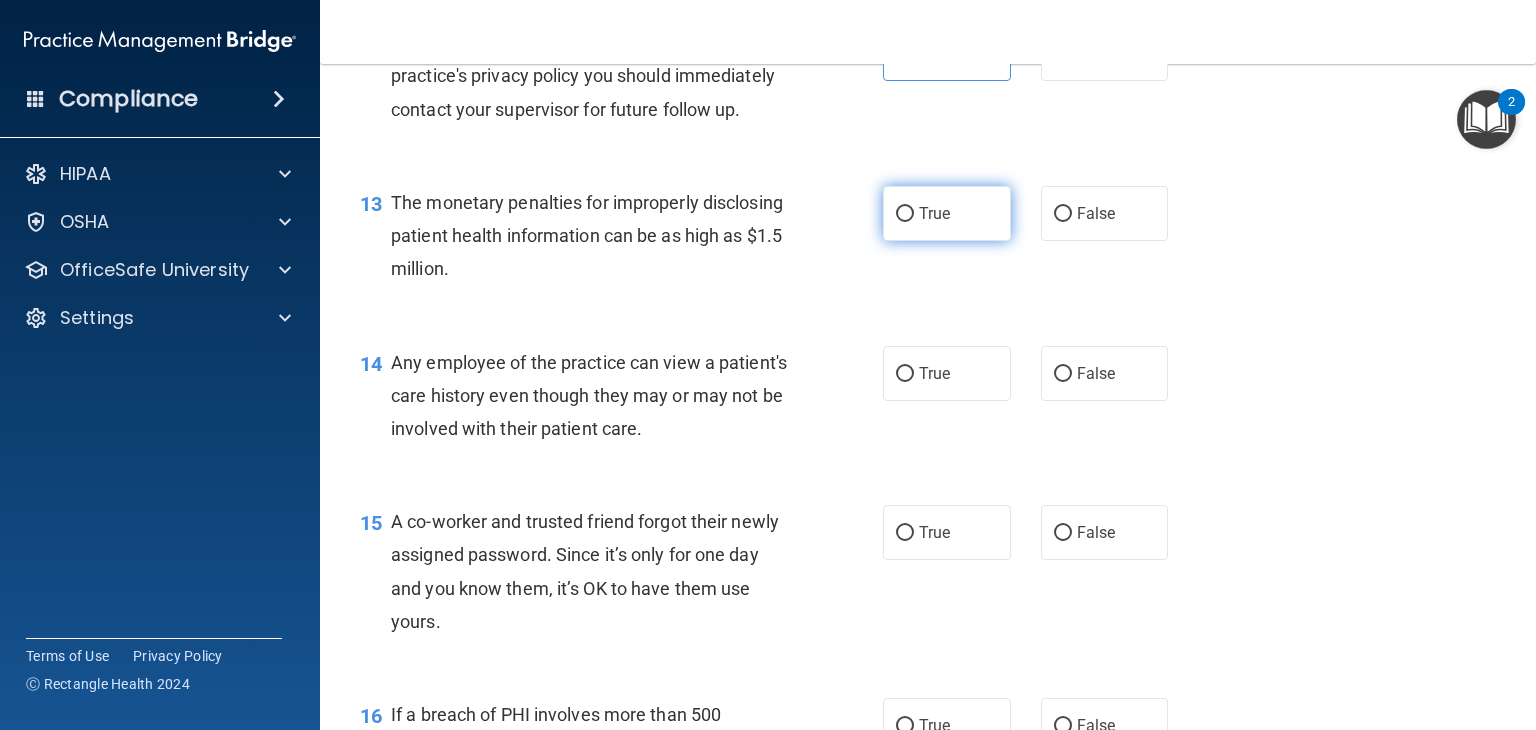 click on "True" at bounding box center (947, 213) 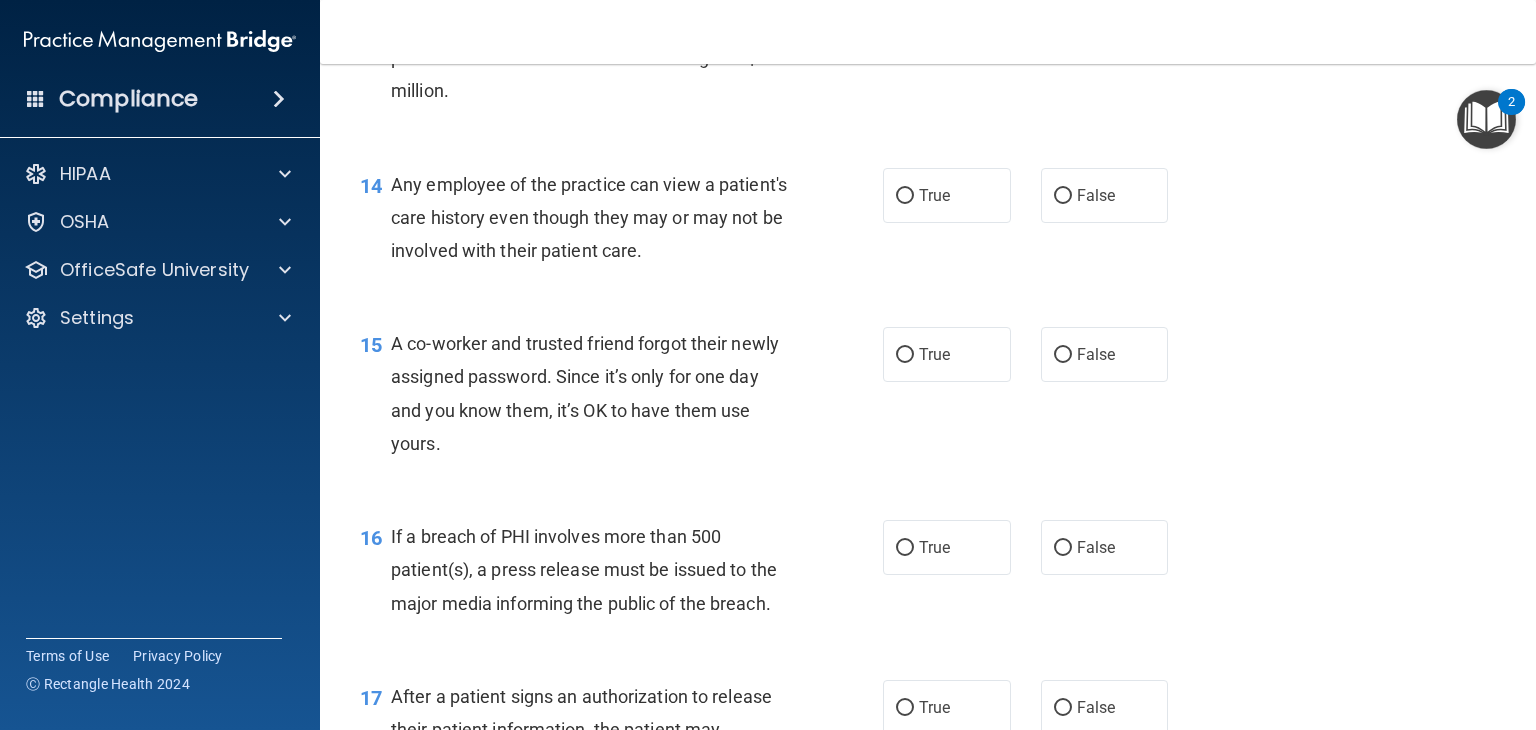 scroll, scrollTop: 2167, scrollLeft: 0, axis: vertical 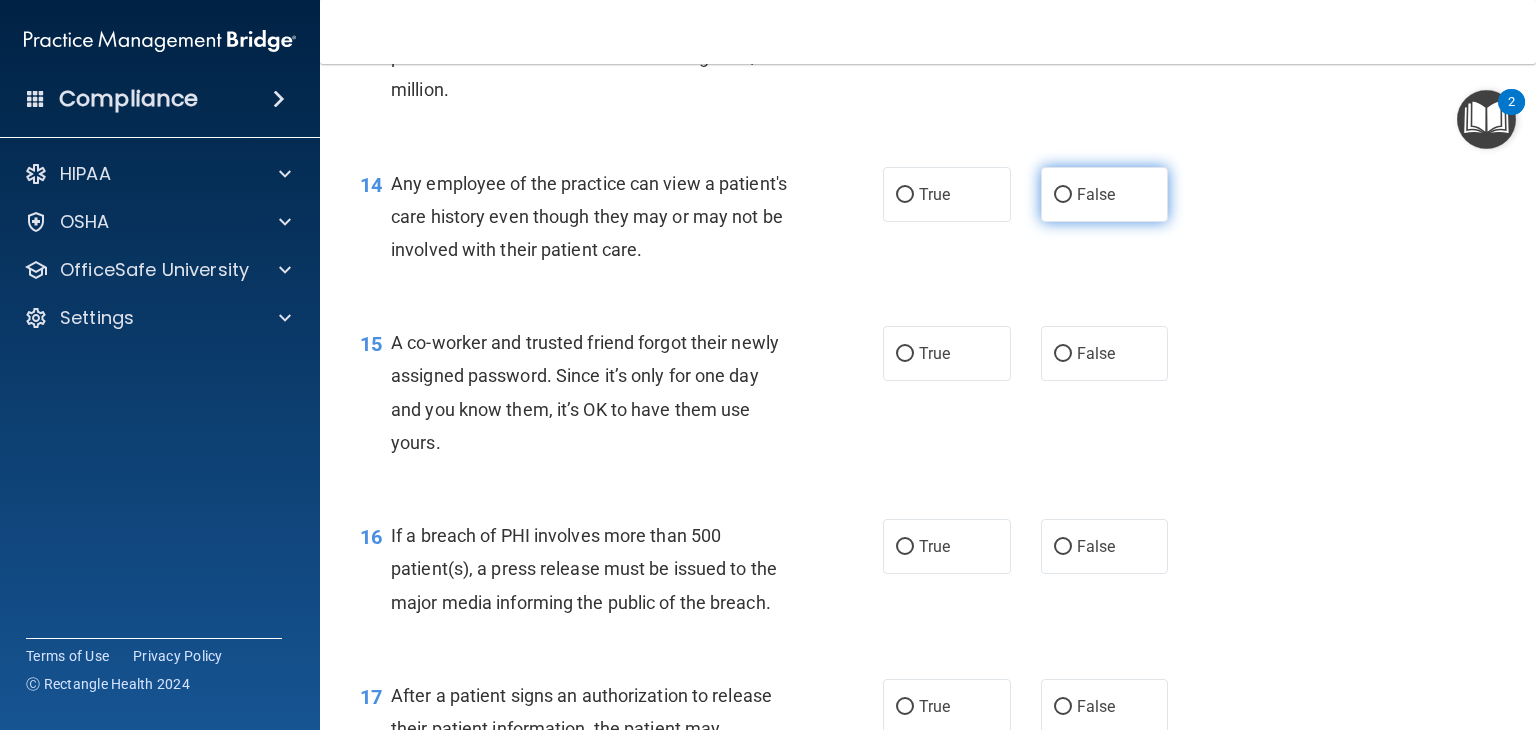 click on "False" at bounding box center [1105, 194] 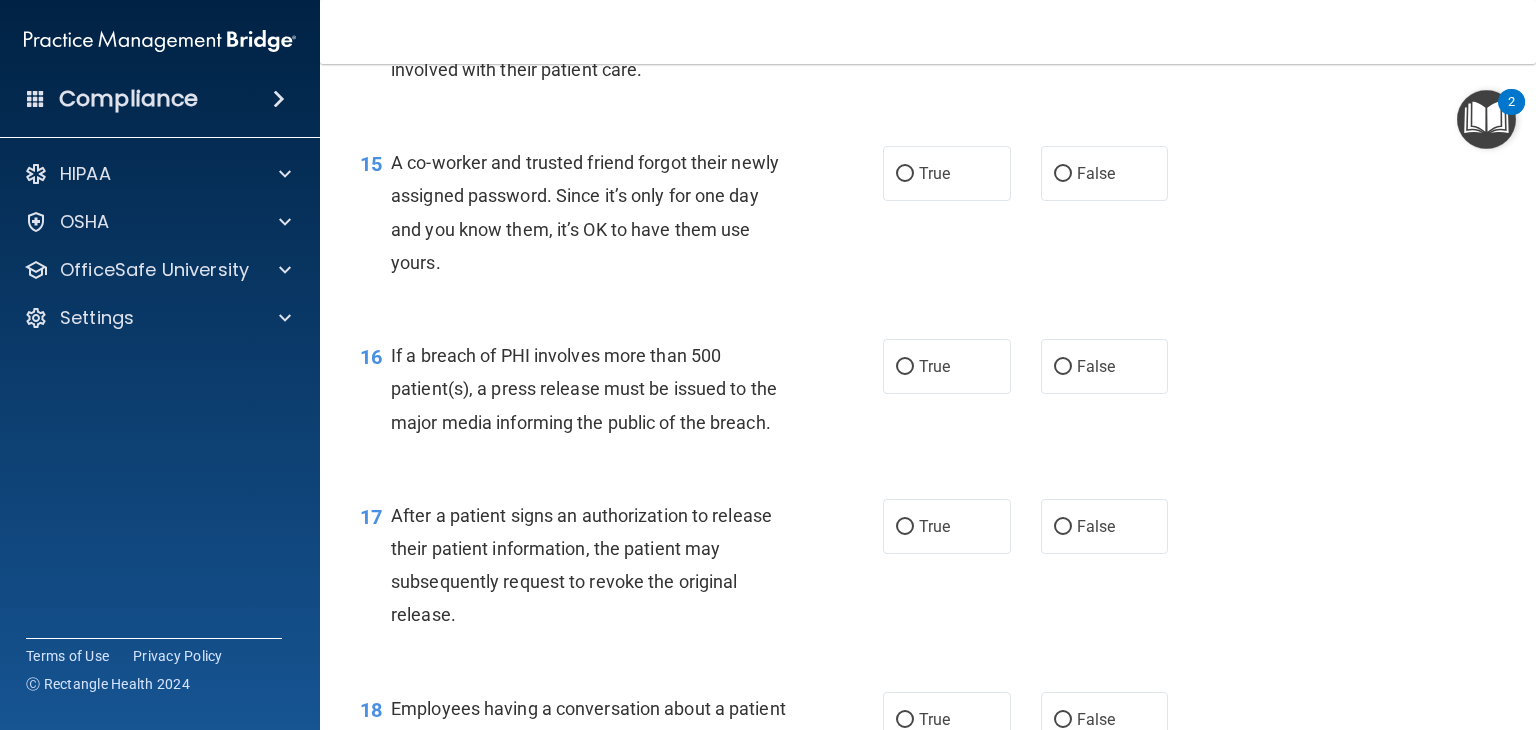 scroll, scrollTop: 2351, scrollLeft: 0, axis: vertical 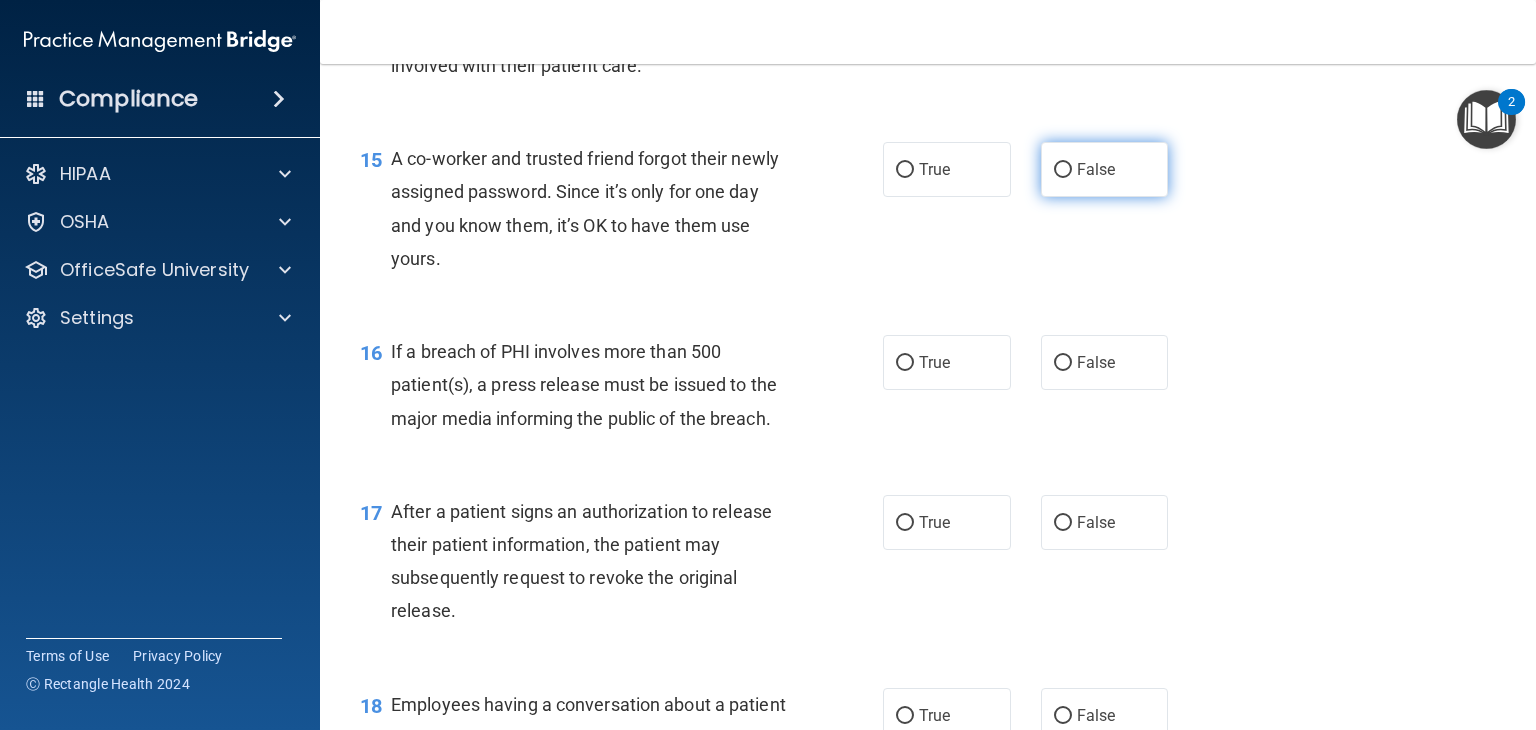 click on "False" at bounding box center [1105, 169] 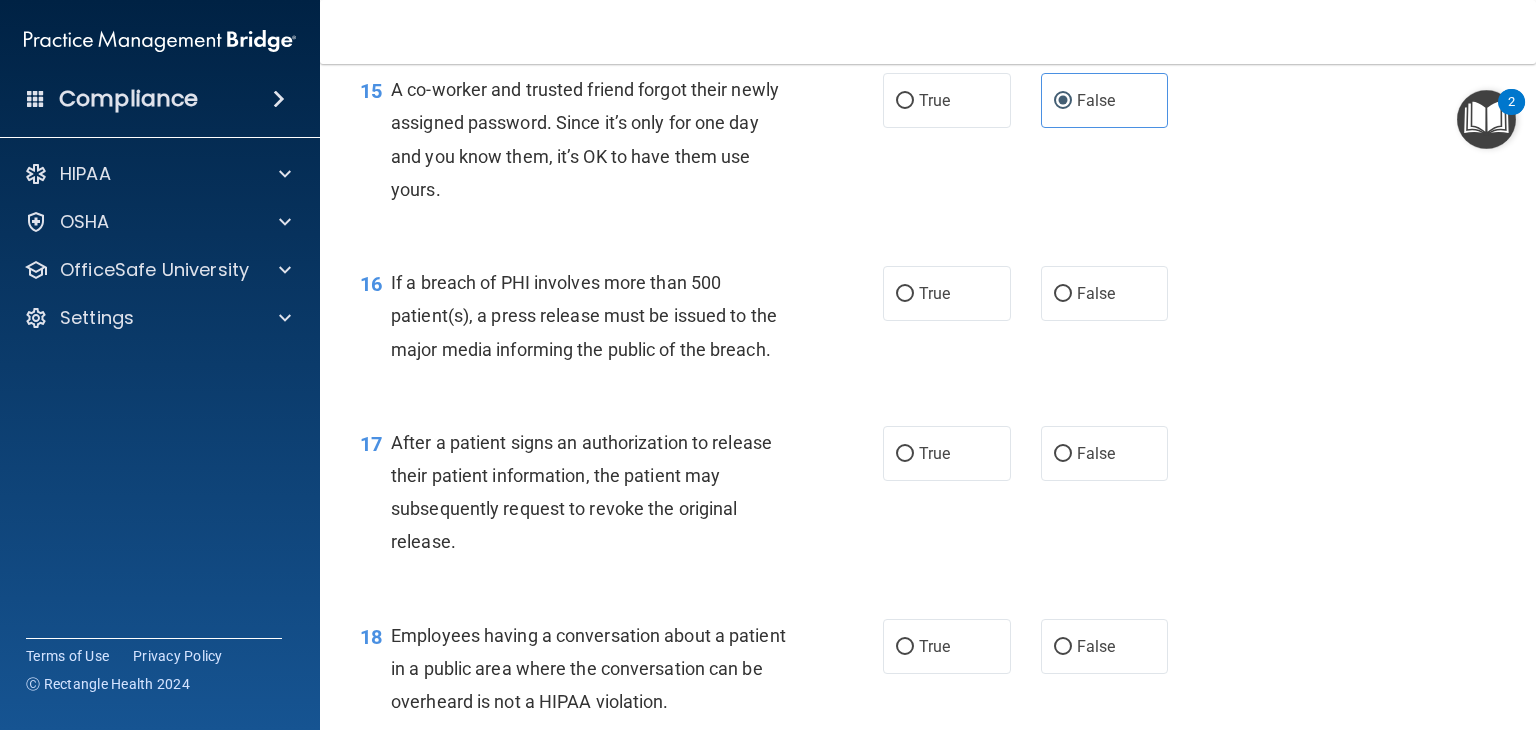 scroll, scrollTop: 2475, scrollLeft: 0, axis: vertical 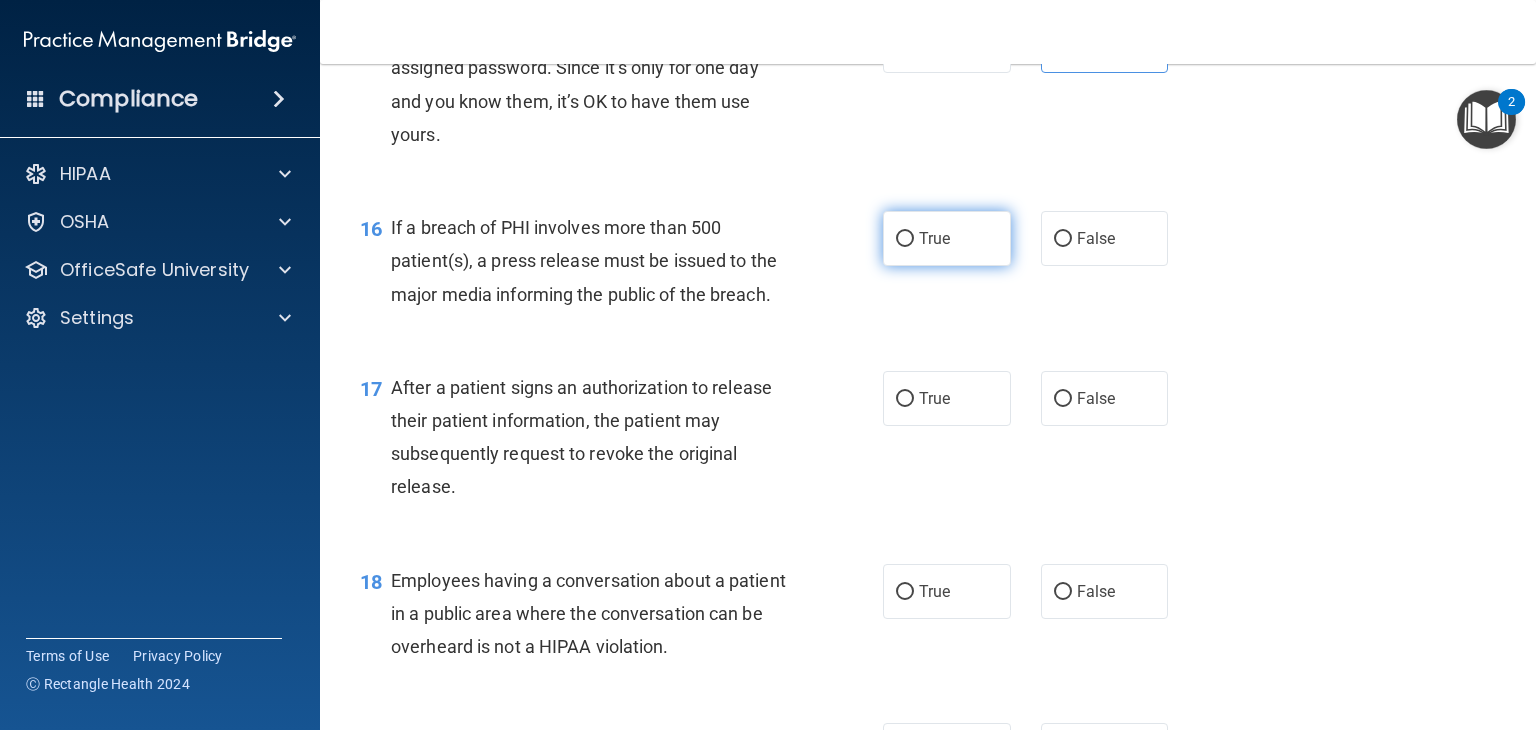 click on "True" at bounding box center [947, 238] 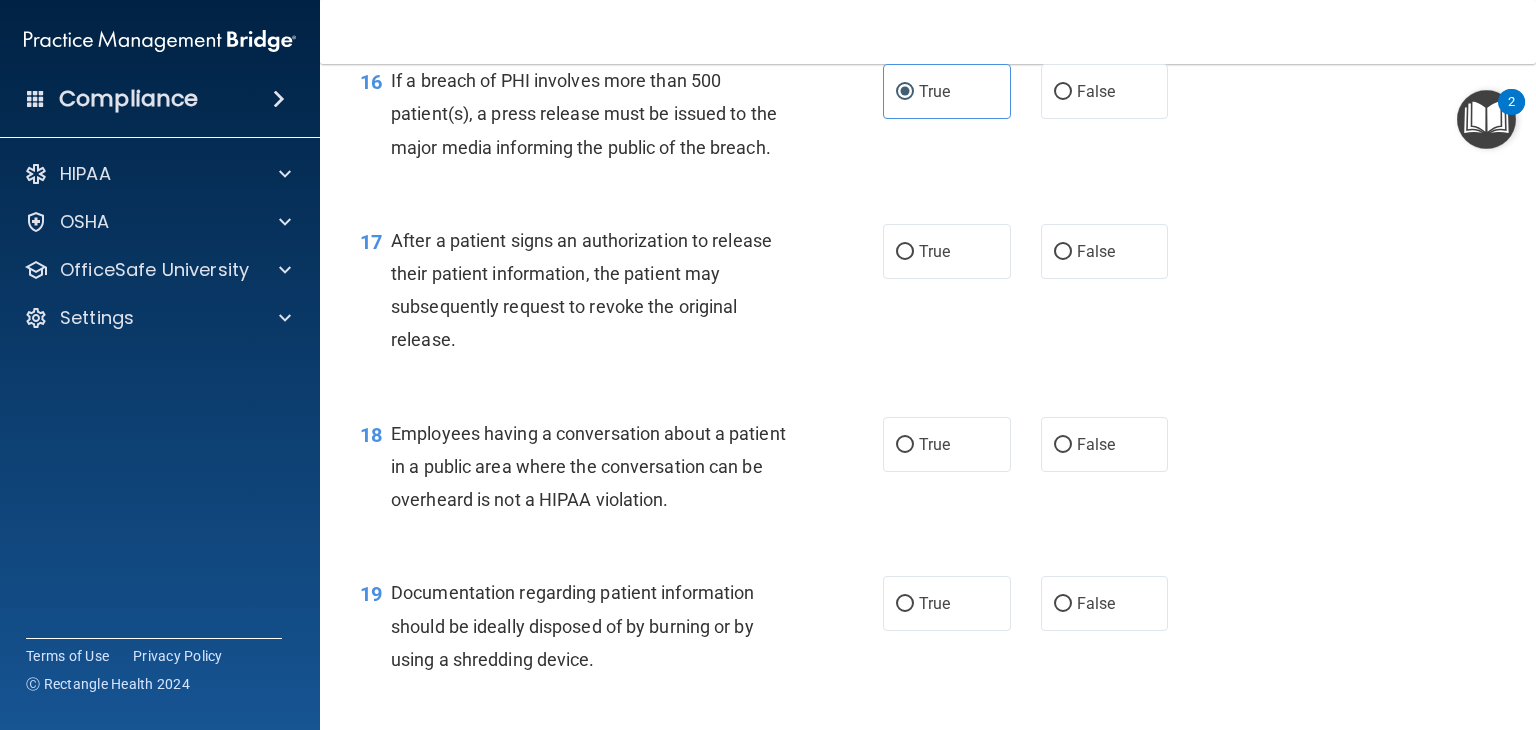 scroll, scrollTop: 2623, scrollLeft: 0, axis: vertical 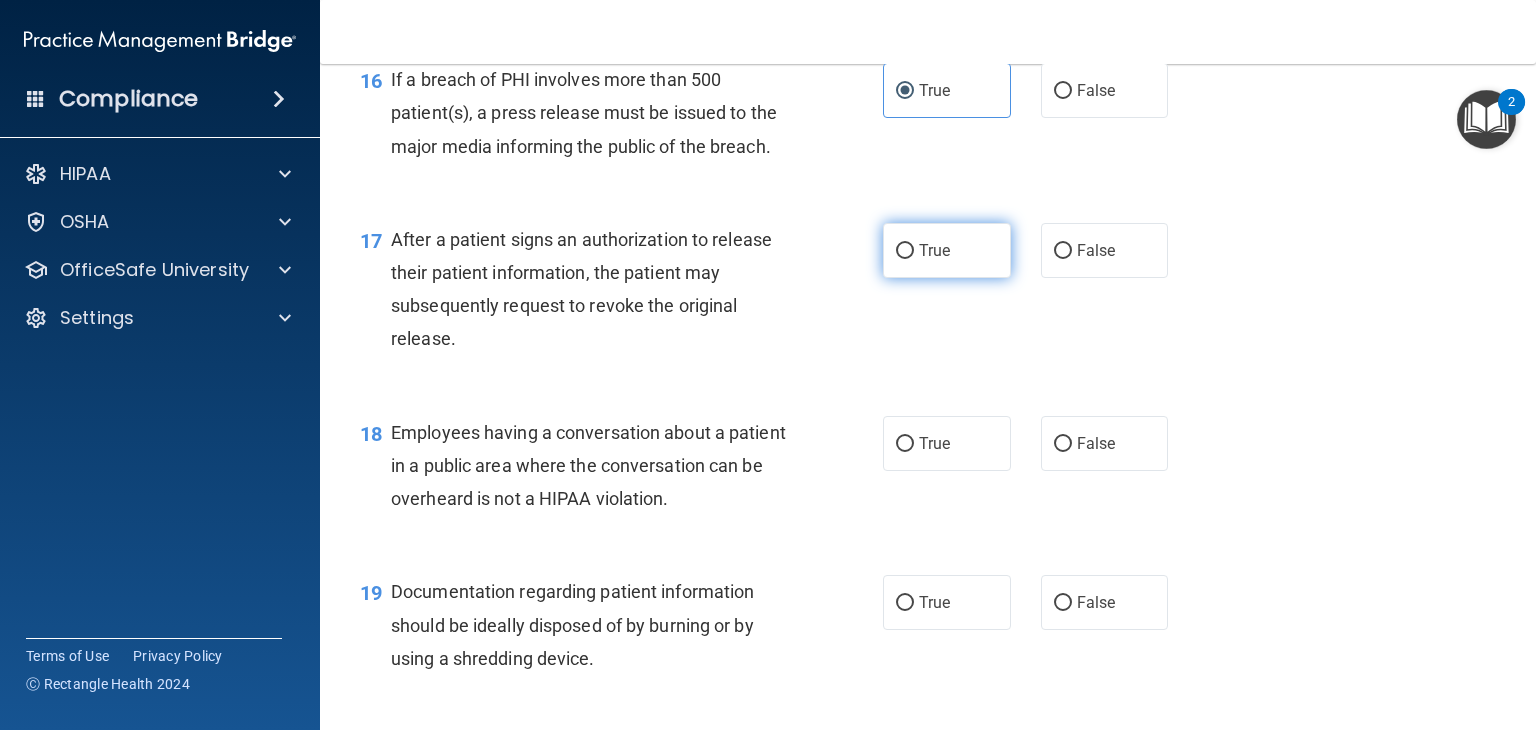 click on "True" at bounding box center [947, 250] 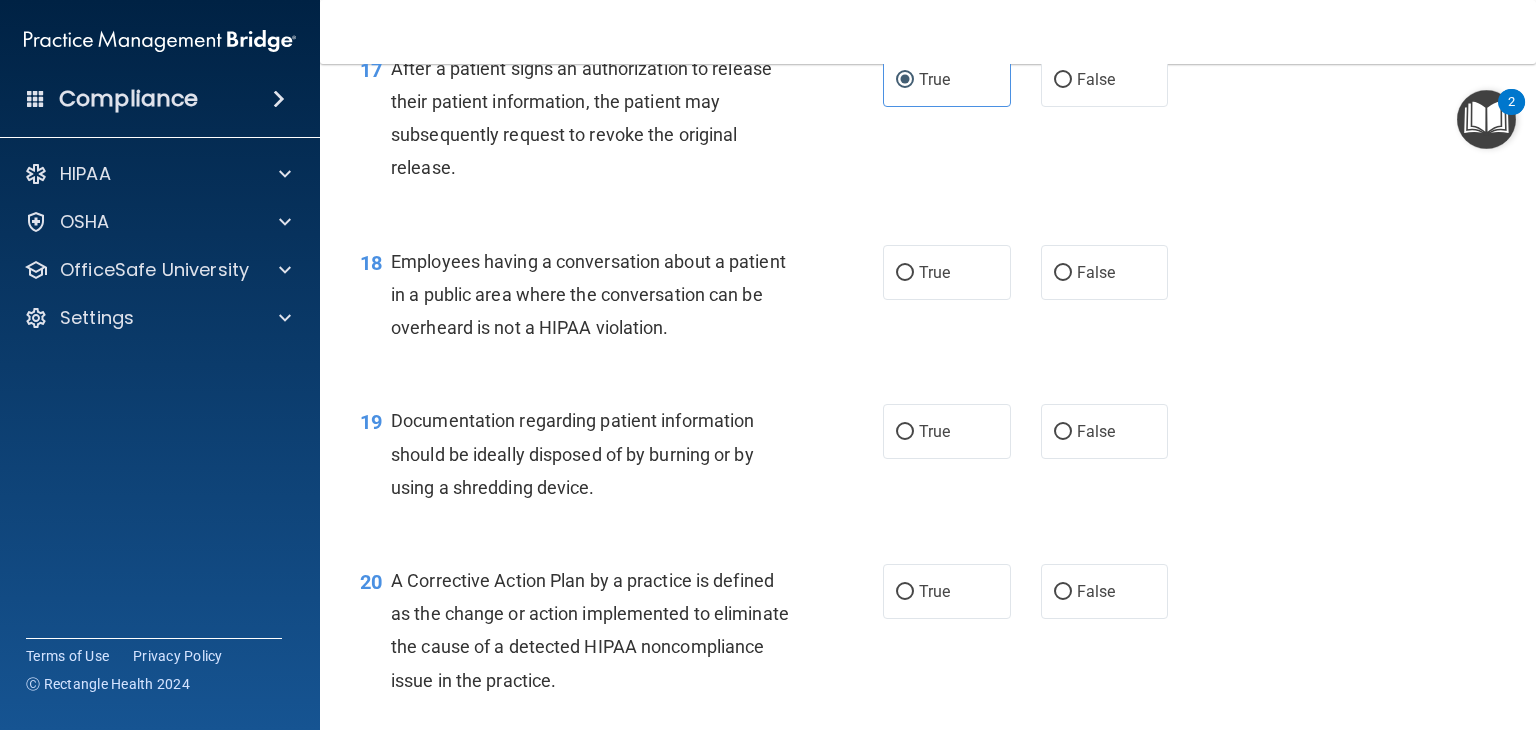 scroll, scrollTop: 2799, scrollLeft: 0, axis: vertical 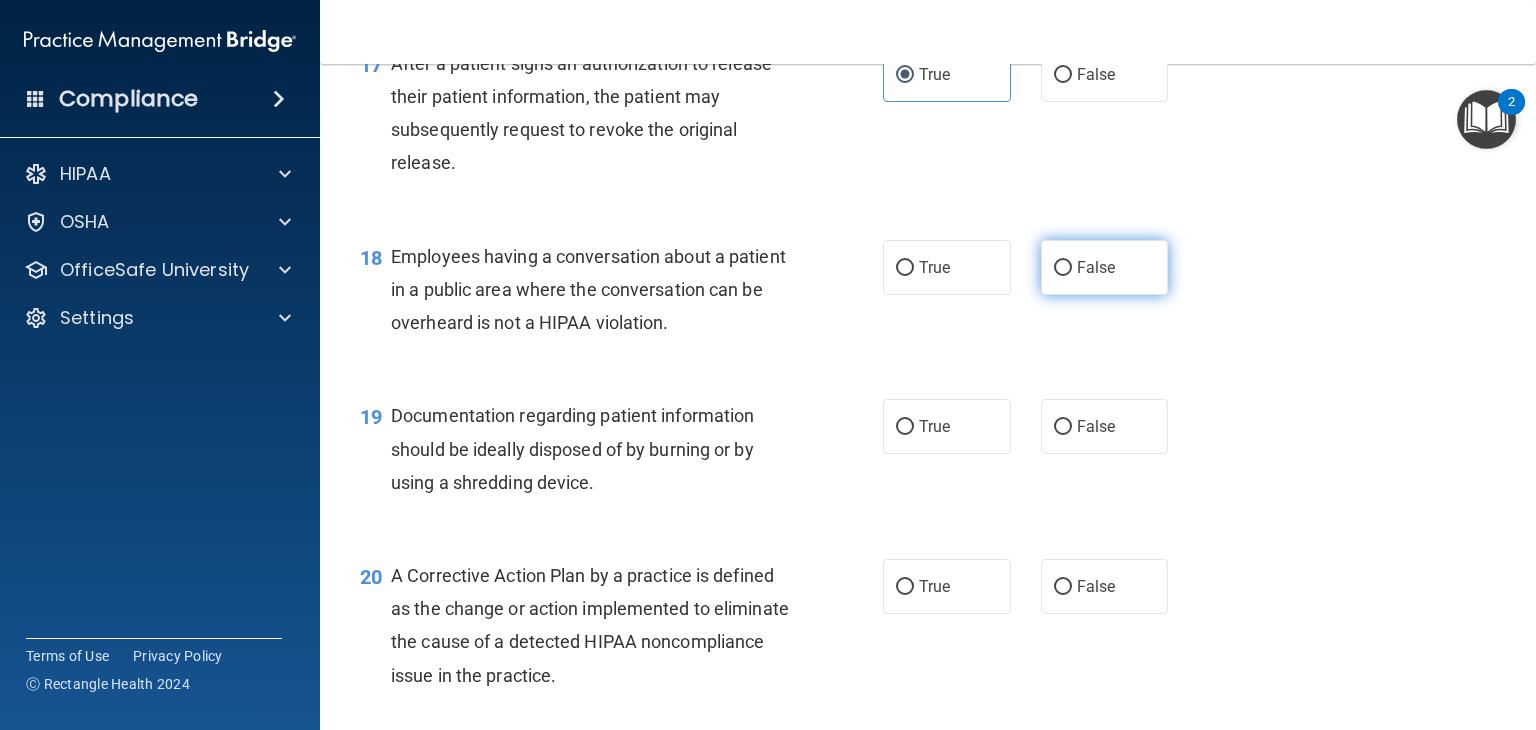 click on "False" at bounding box center [1105, 267] 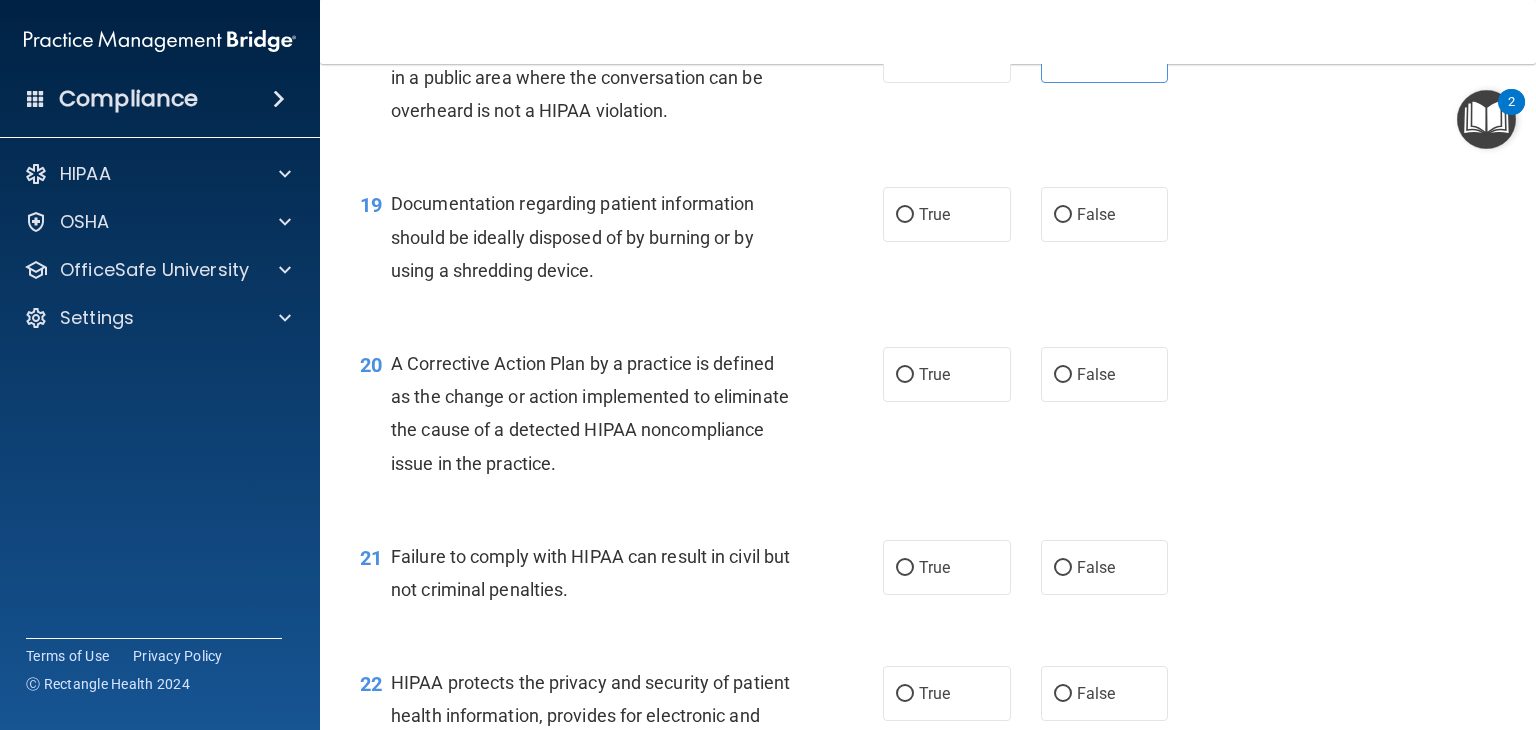 scroll, scrollTop: 3010, scrollLeft: 0, axis: vertical 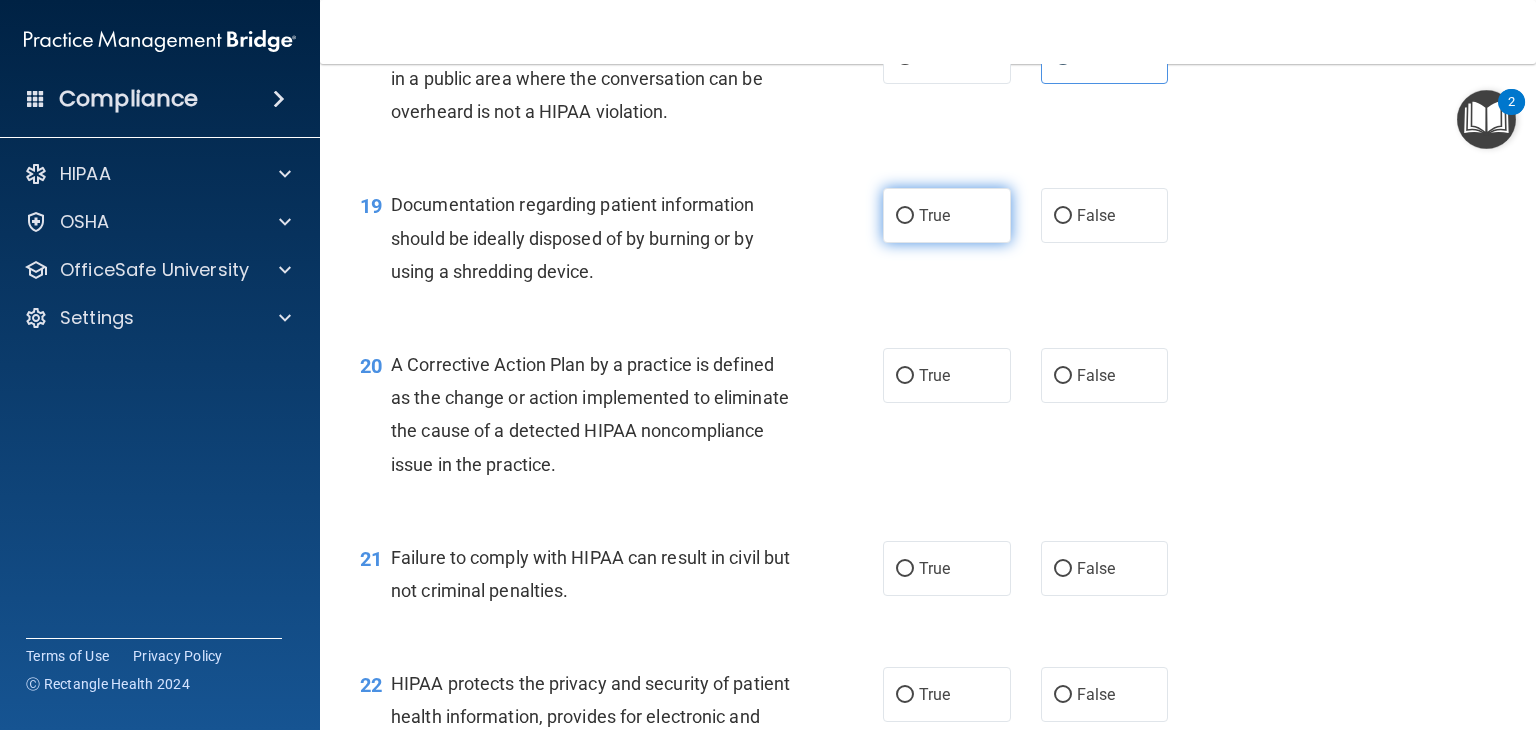 click on "True" at bounding box center [947, 215] 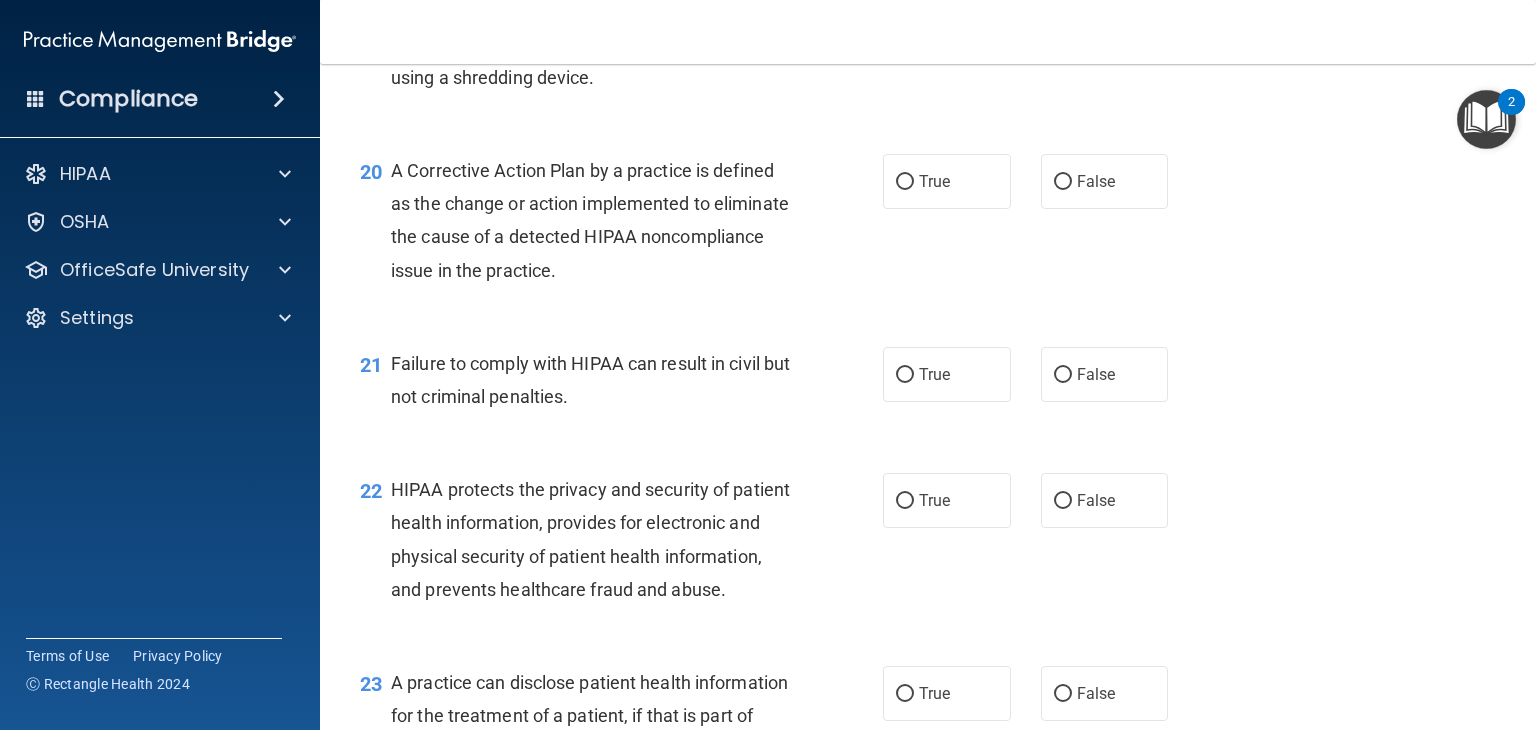 scroll, scrollTop: 3207, scrollLeft: 0, axis: vertical 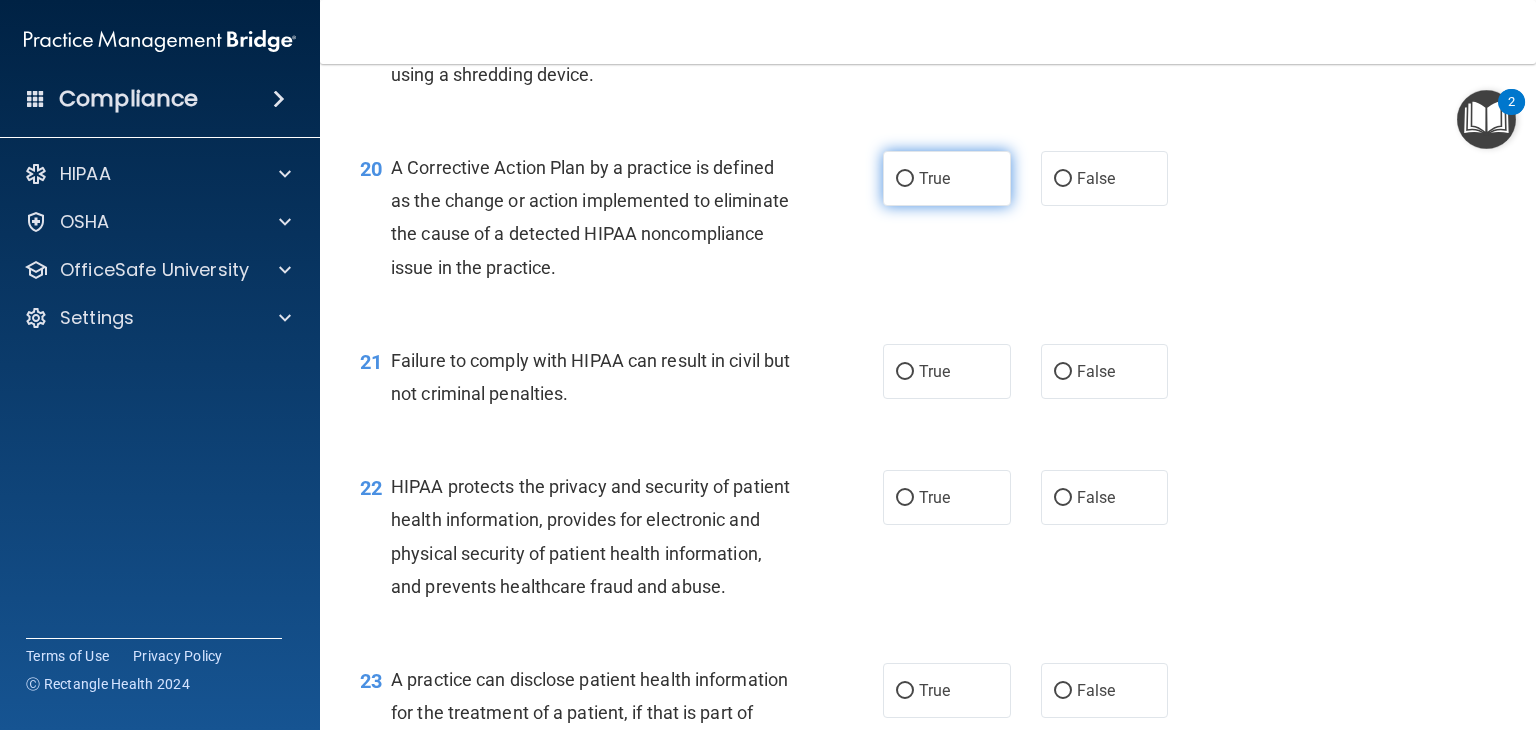 click on "True" at bounding box center (947, 178) 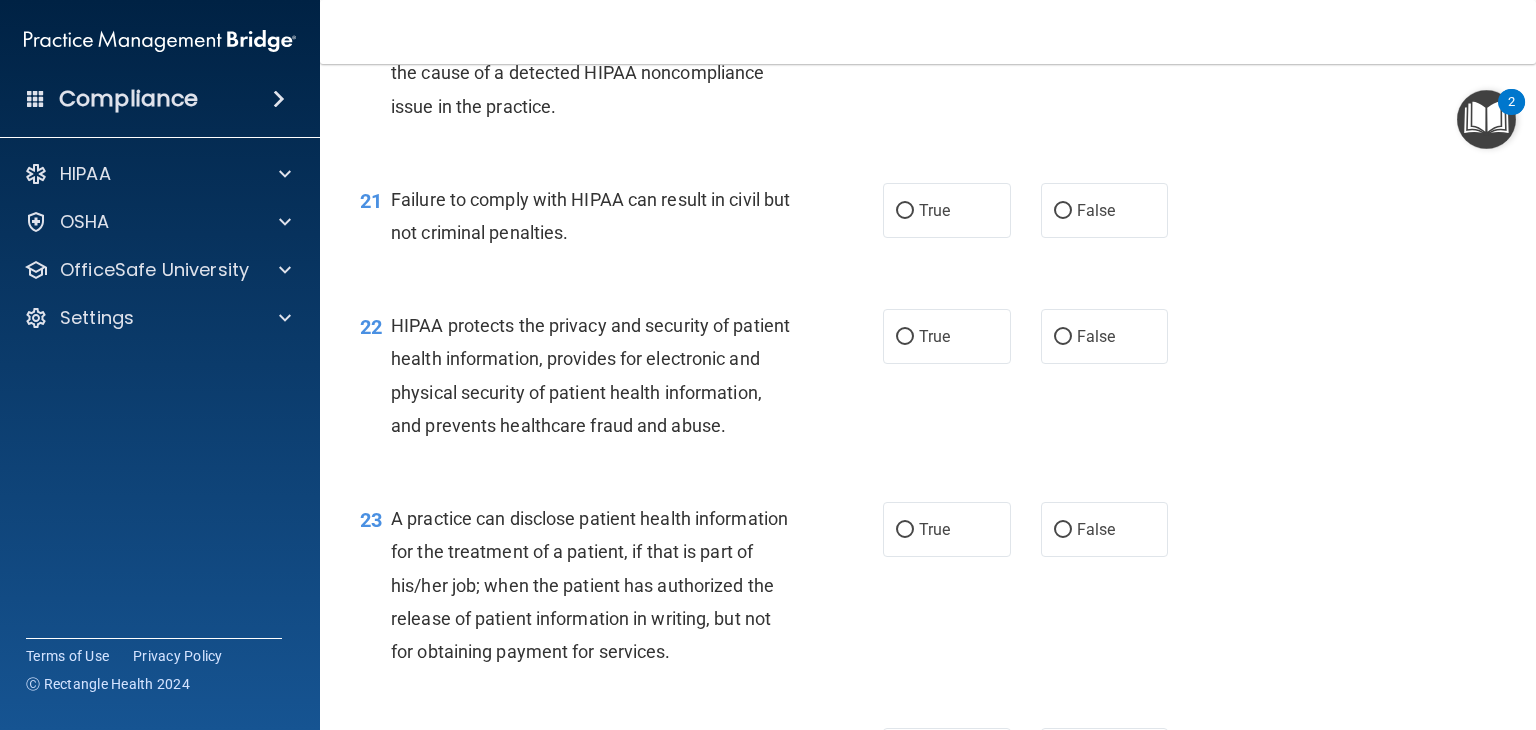 scroll, scrollTop: 3371, scrollLeft: 0, axis: vertical 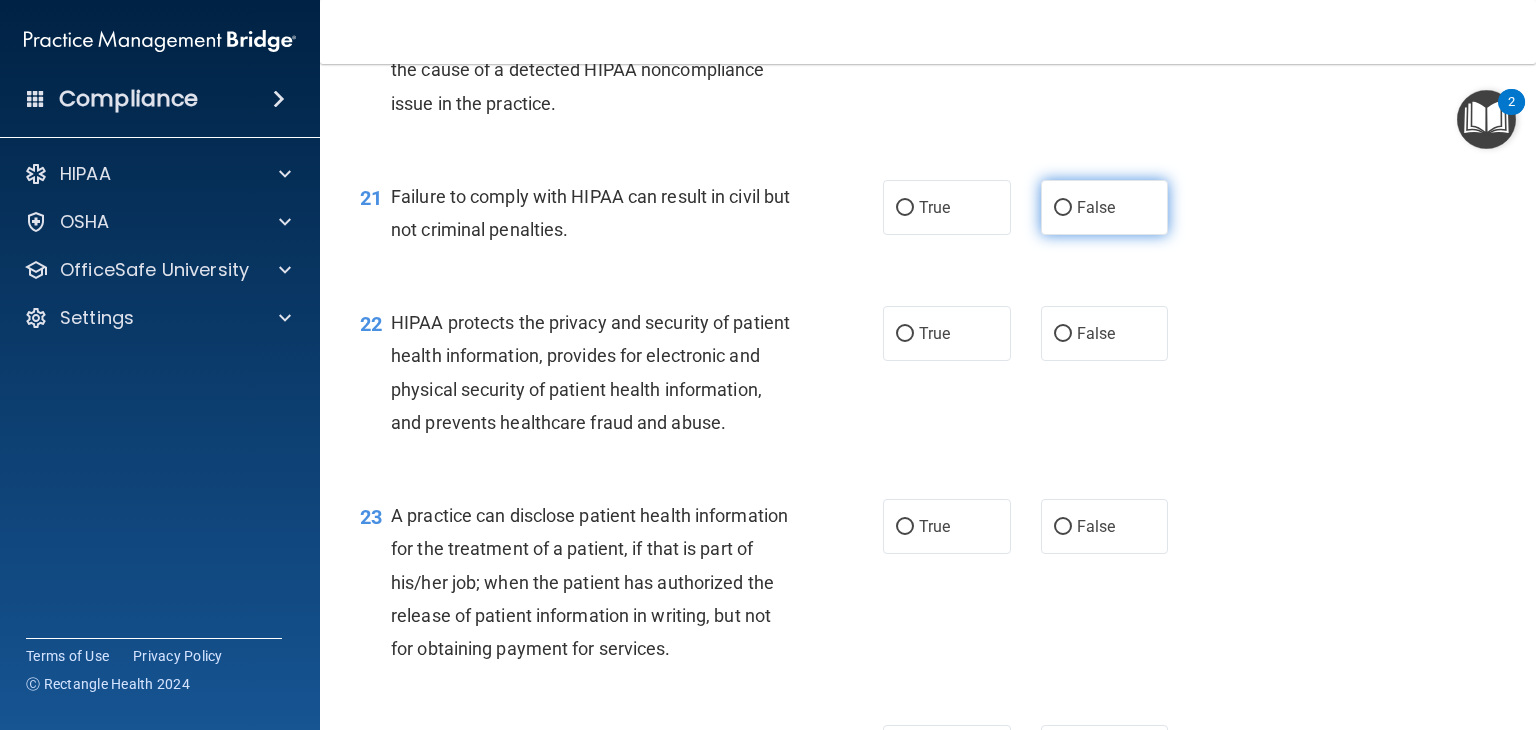 click on "False" at bounding box center [1105, 207] 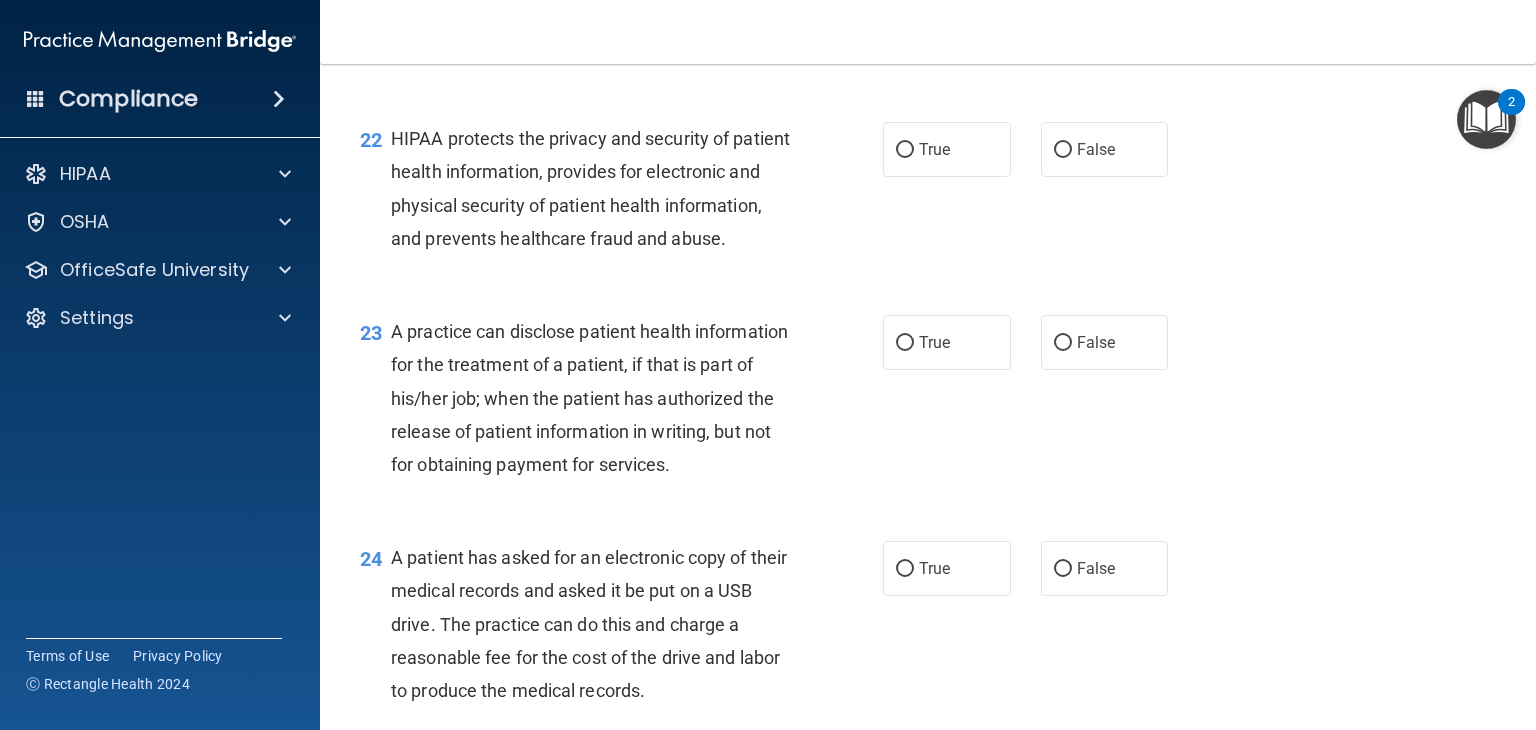 scroll, scrollTop: 3556, scrollLeft: 0, axis: vertical 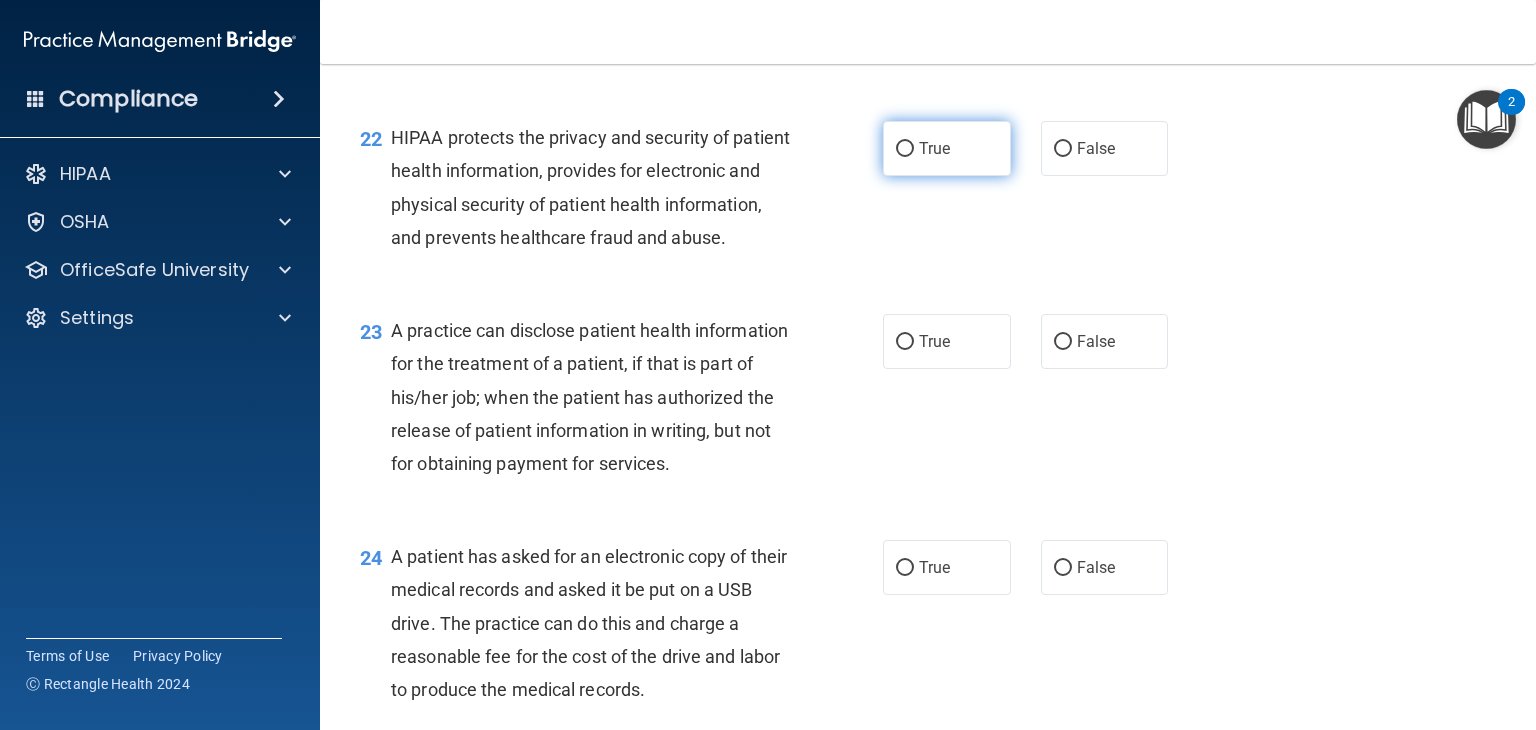 click on "True" at bounding box center [947, 148] 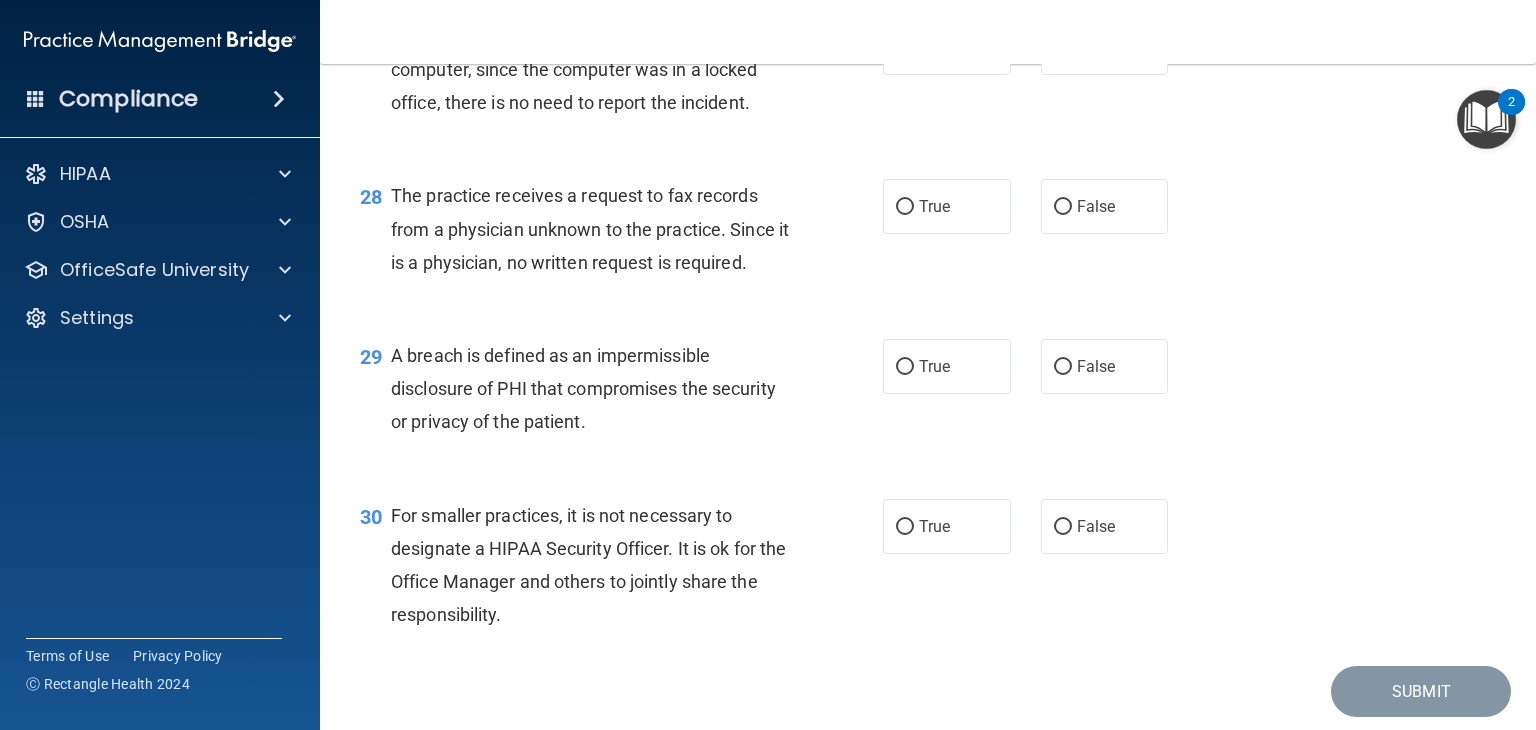 scroll, scrollTop: 4789, scrollLeft: 0, axis: vertical 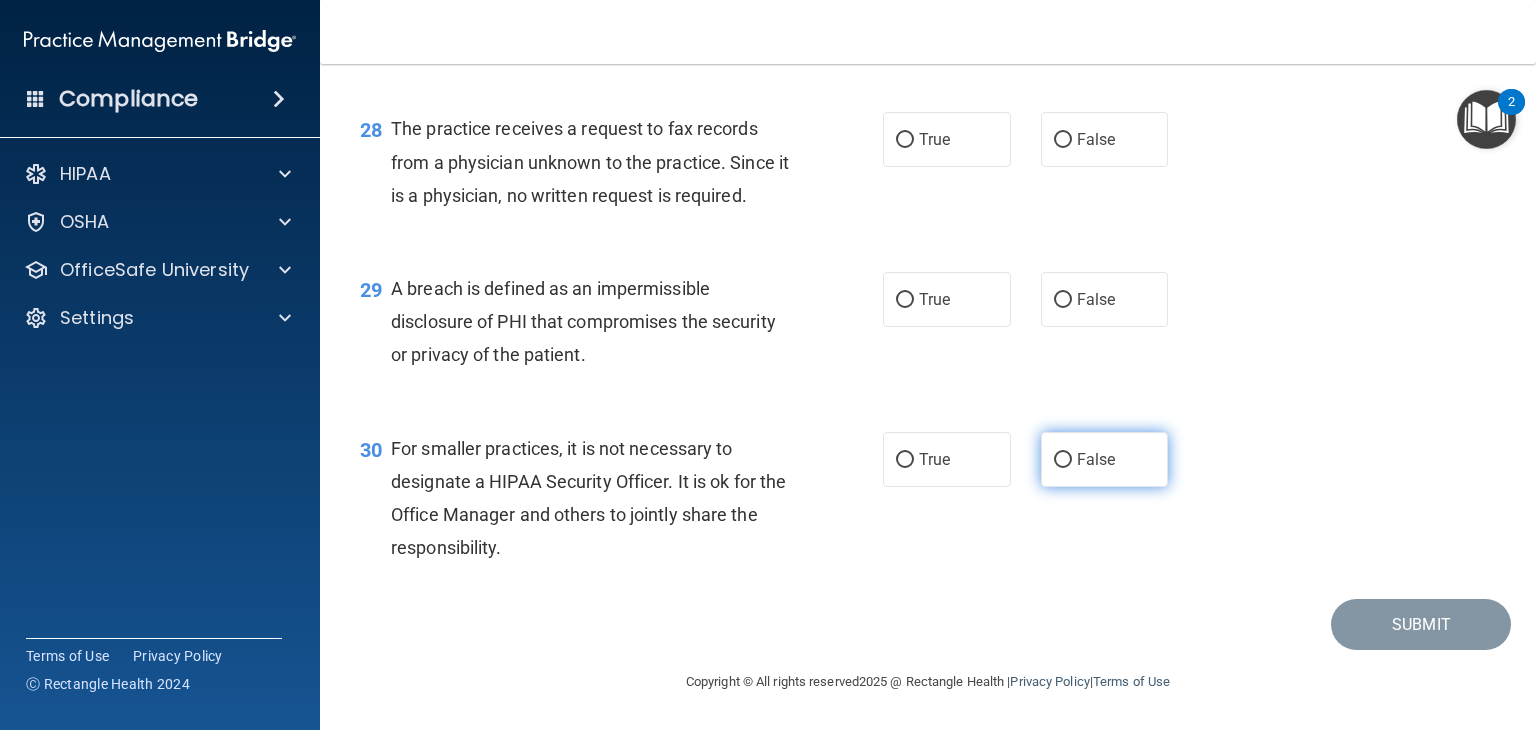 click on "False" at bounding box center (1063, 460) 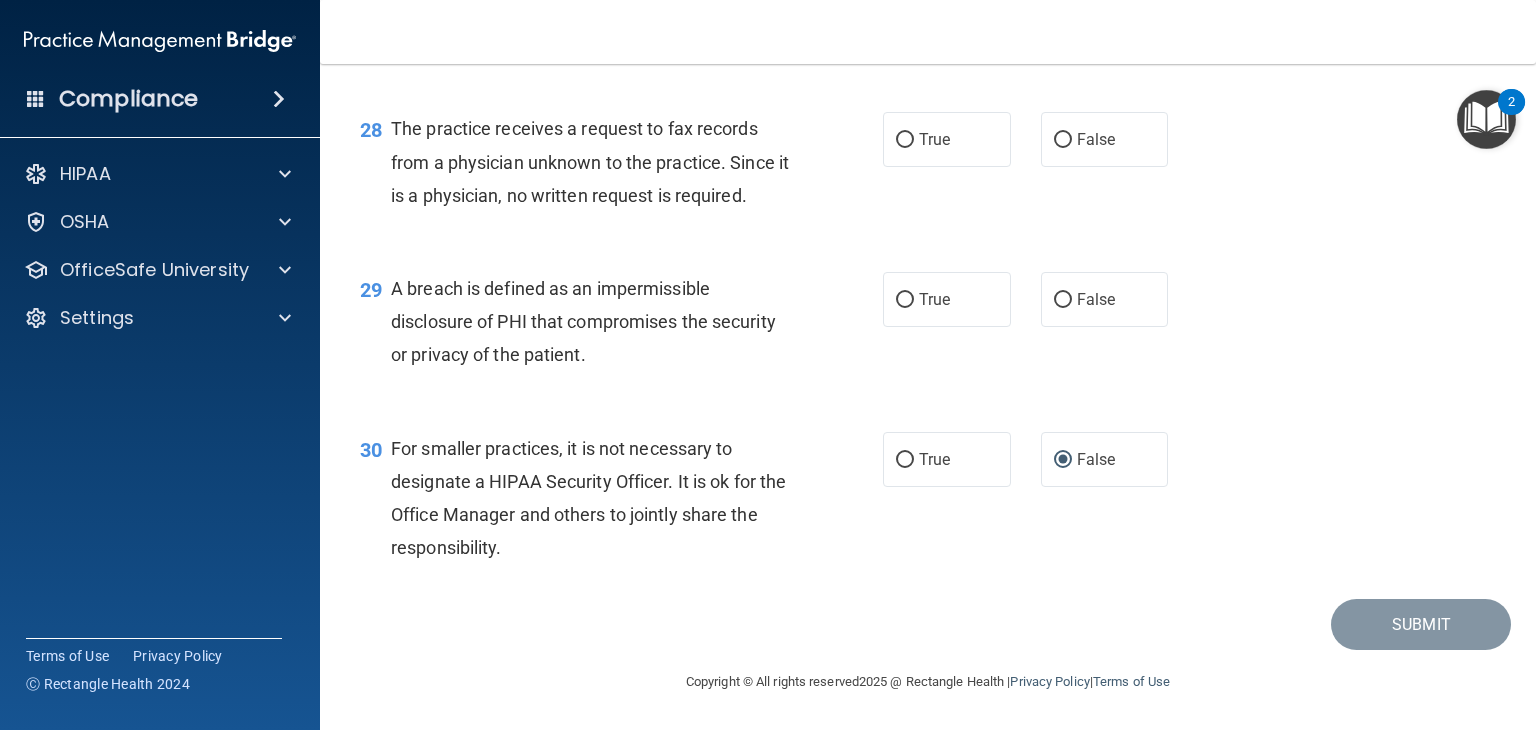 scroll, scrollTop: 4736, scrollLeft: 0, axis: vertical 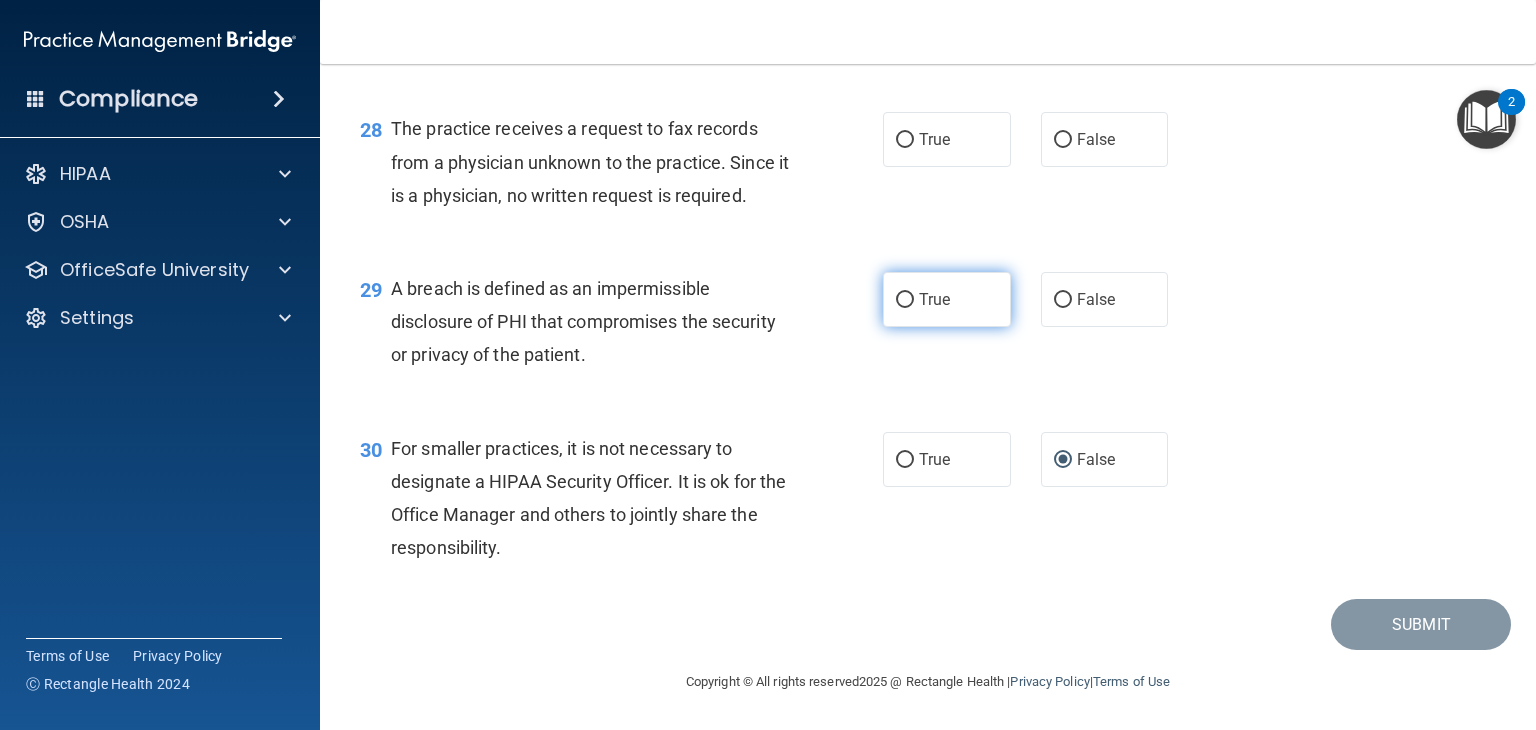click on "True" at bounding box center (947, 299) 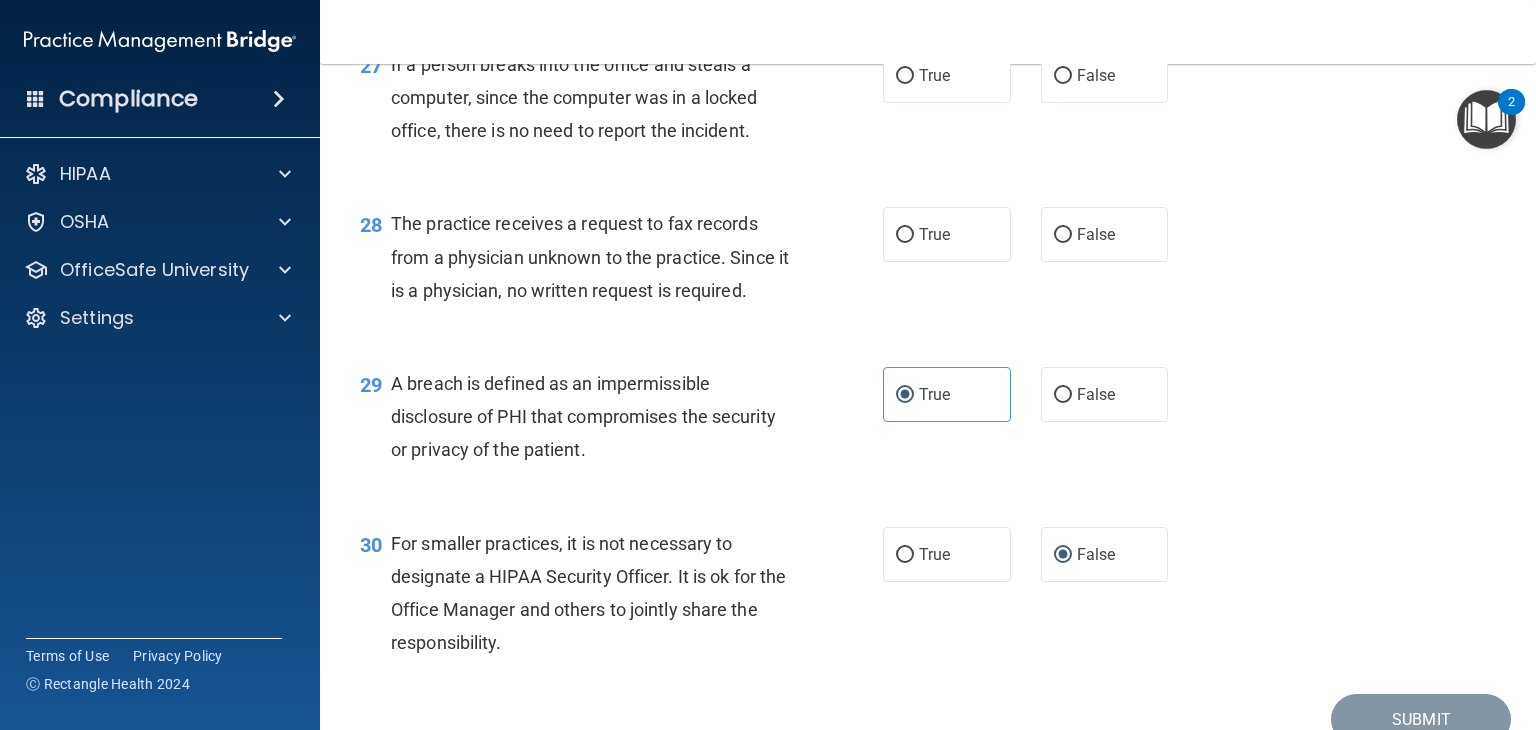 scroll, scrollTop: 4590, scrollLeft: 0, axis: vertical 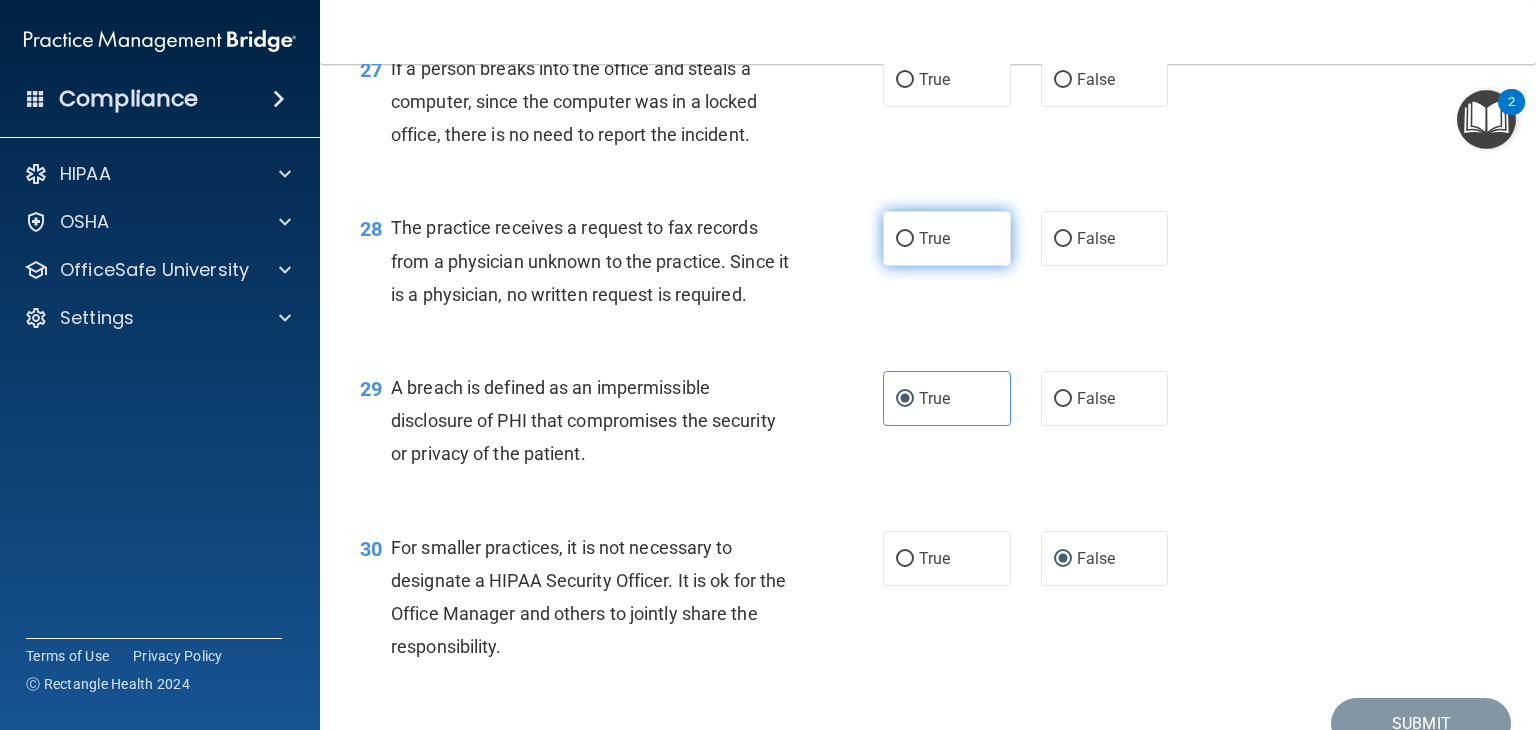 click on "True" at bounding box center [947, 238] 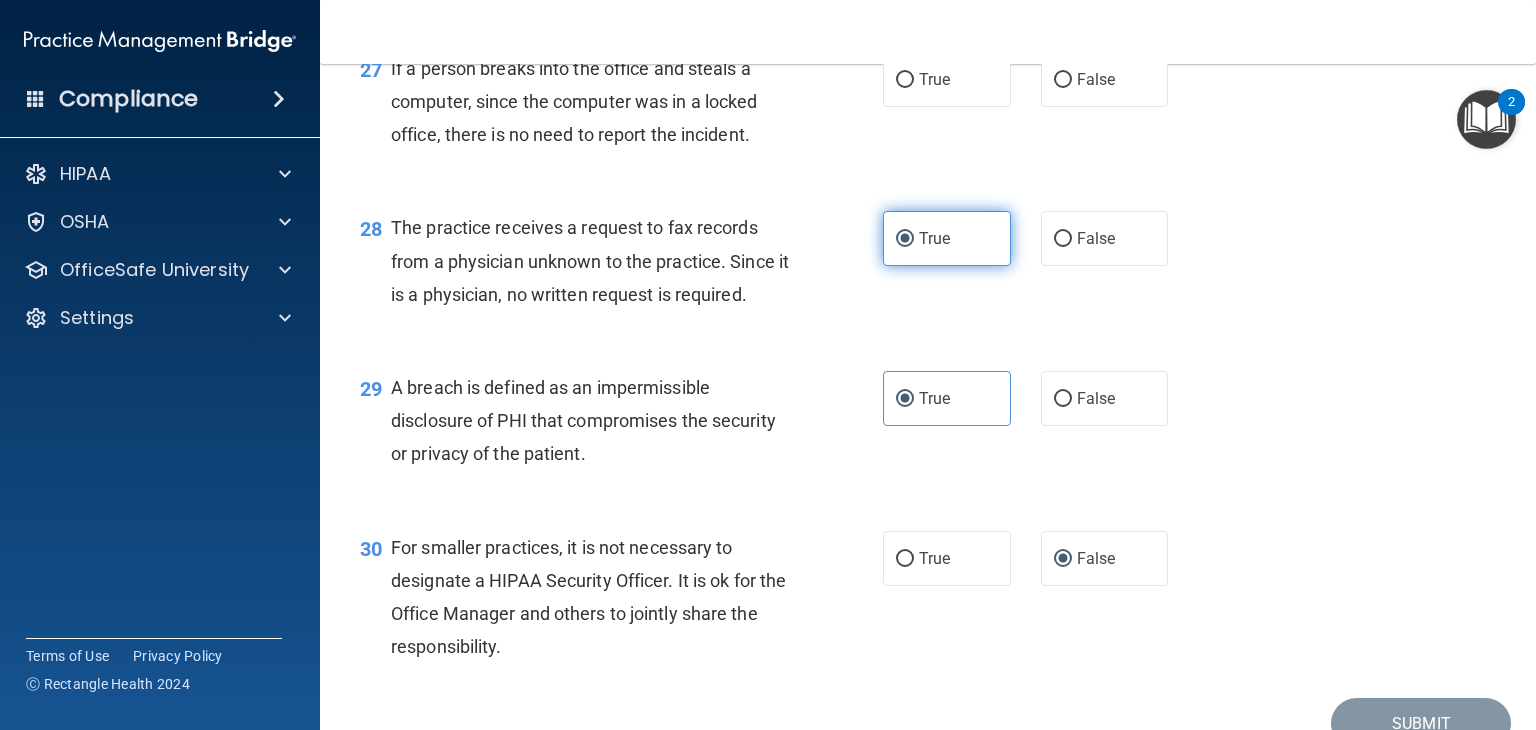 click on "True" at bounding box center [947, 238] 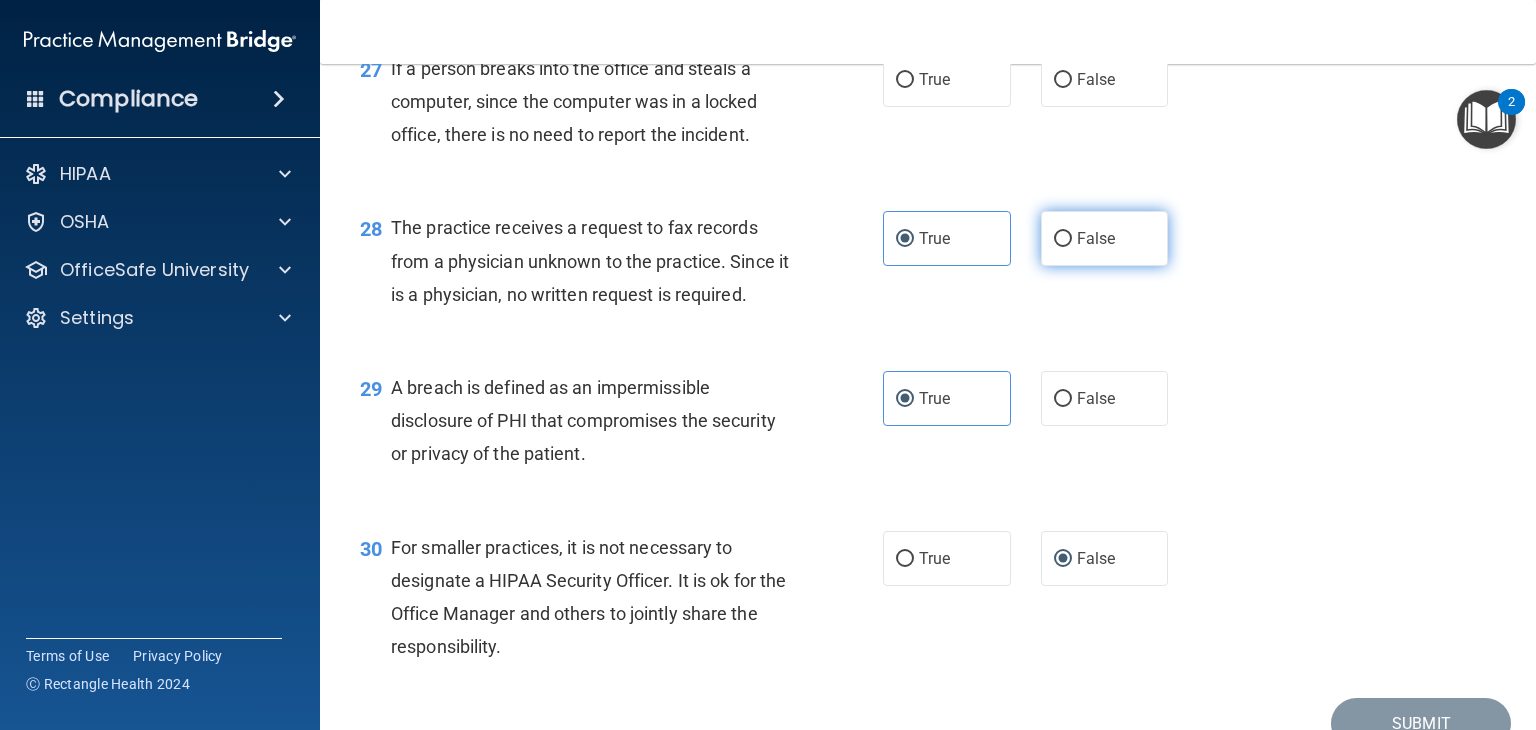 click on "False" at bounding box center (1105, 238) 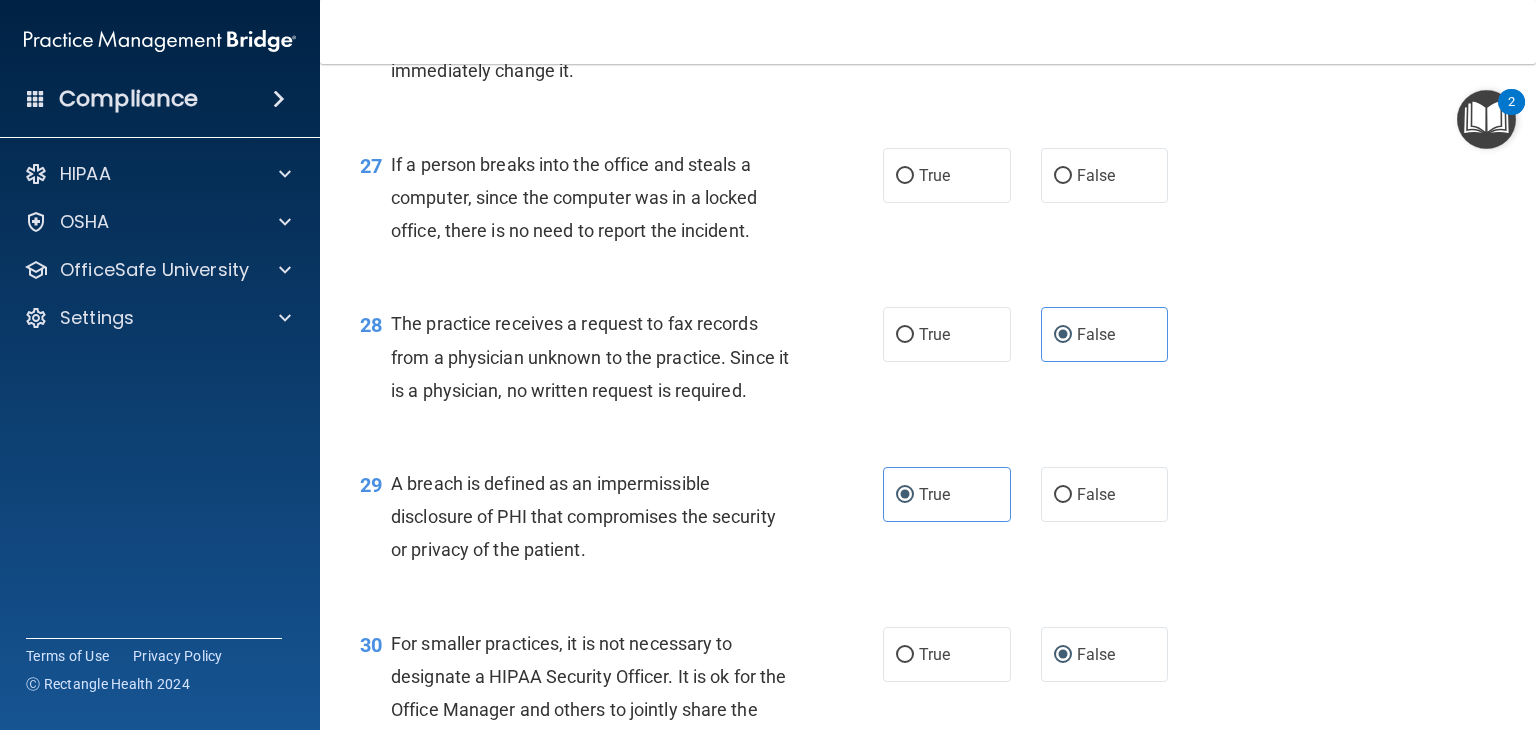 scroll, scrollTop: 4492, scrollLeft: 0, axis: vertical 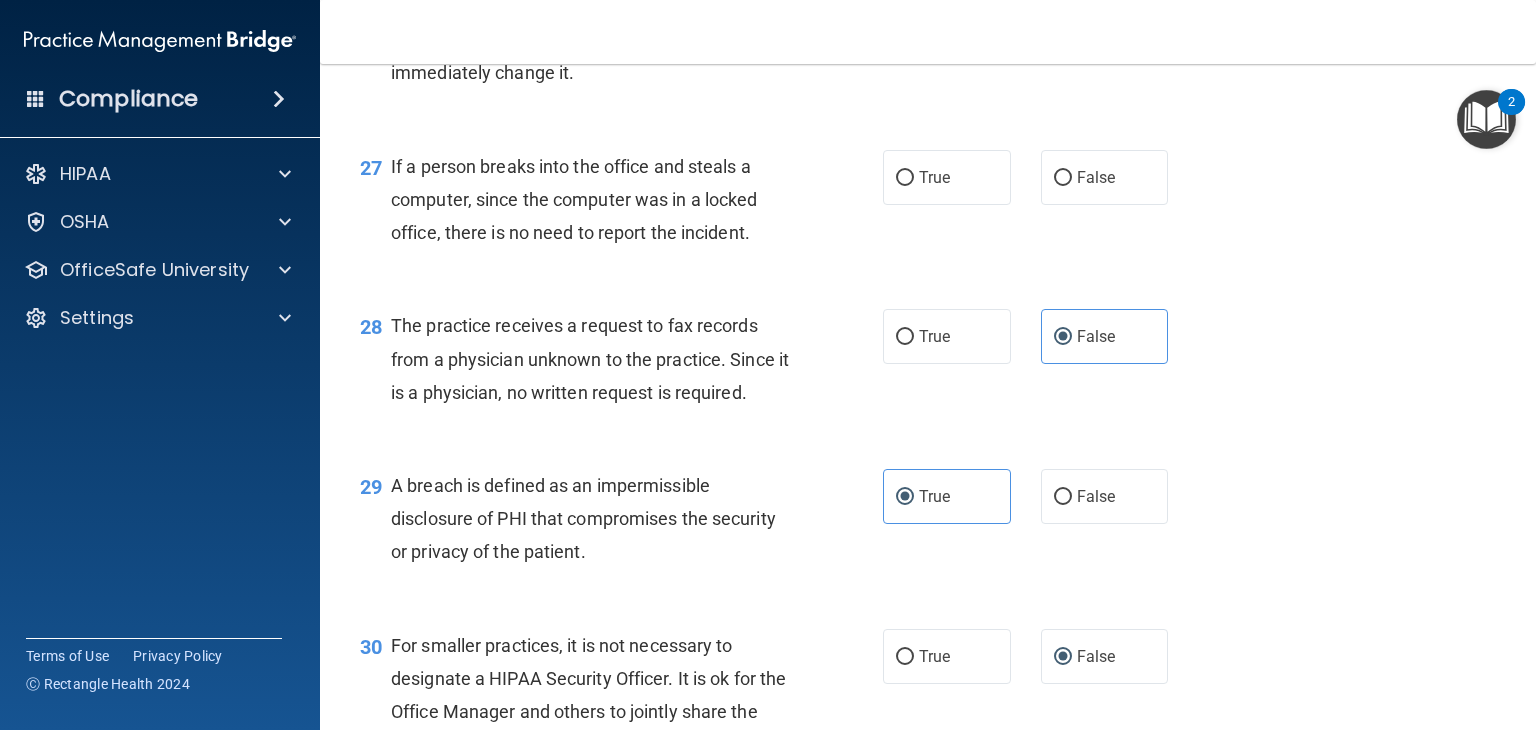 click on "28       The practice receives a request to fax records from a physician unknown to the practice.  Since it is a physician, no written request is required.                 True           False" at bounding box center [928, 364] 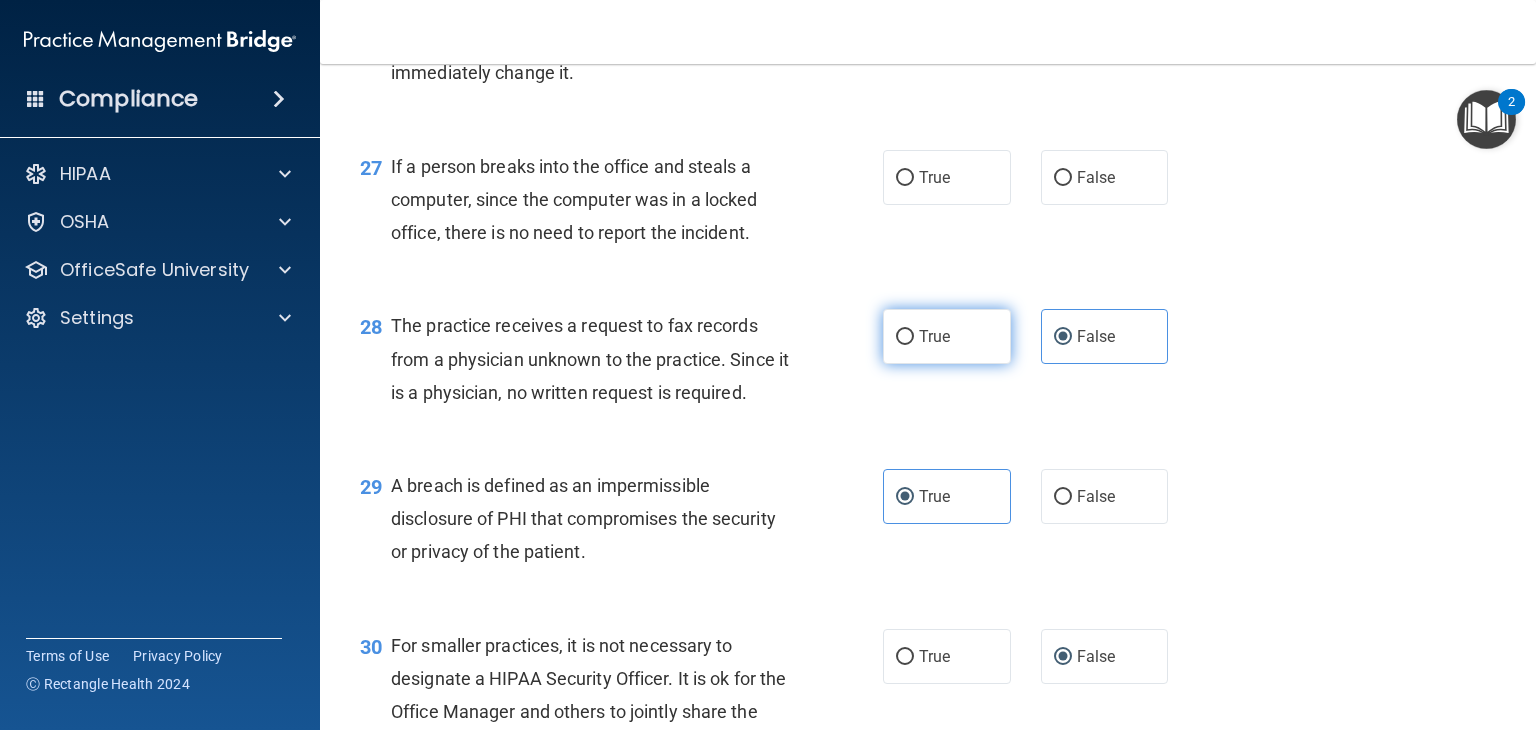 click on "True" at bounding box center (934, 336) 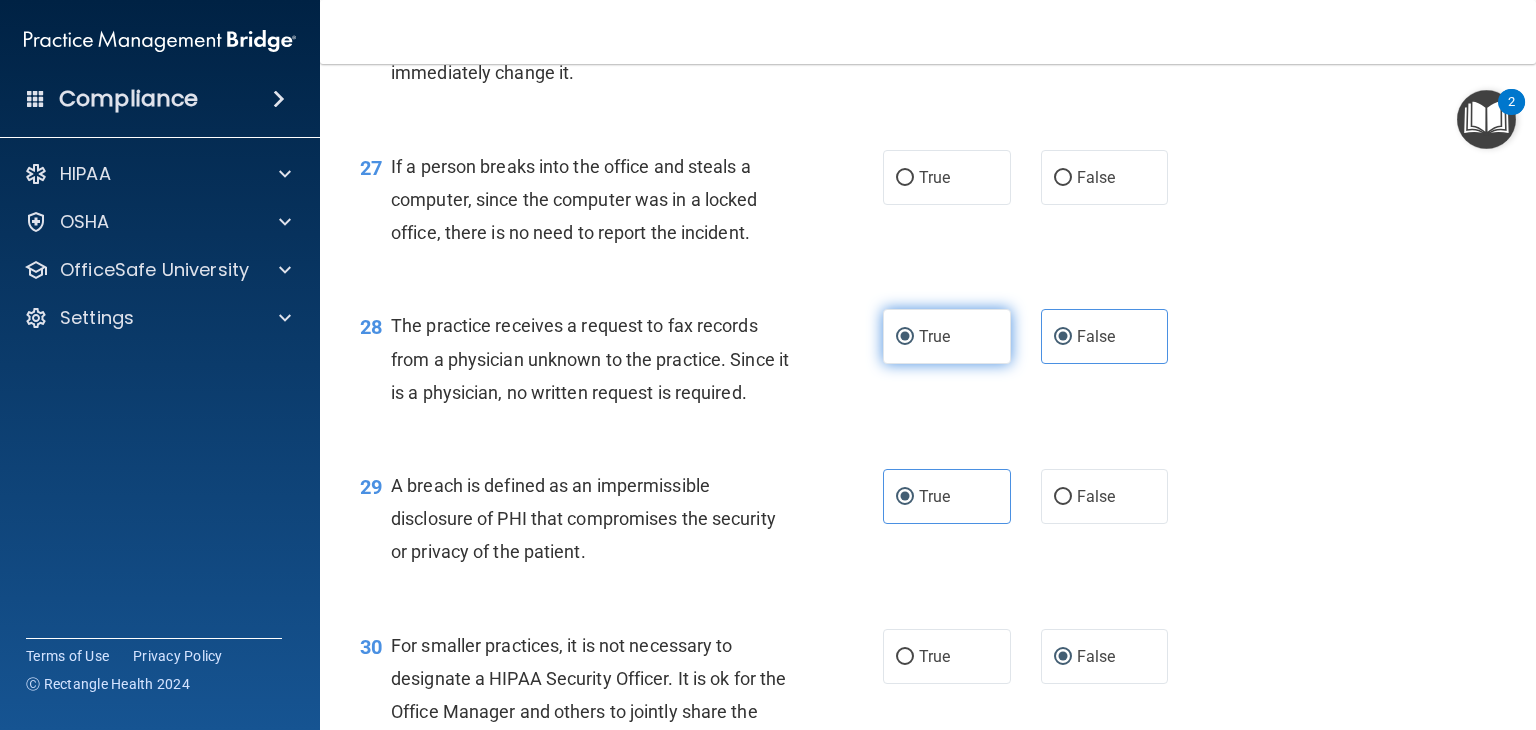 radio on "false" 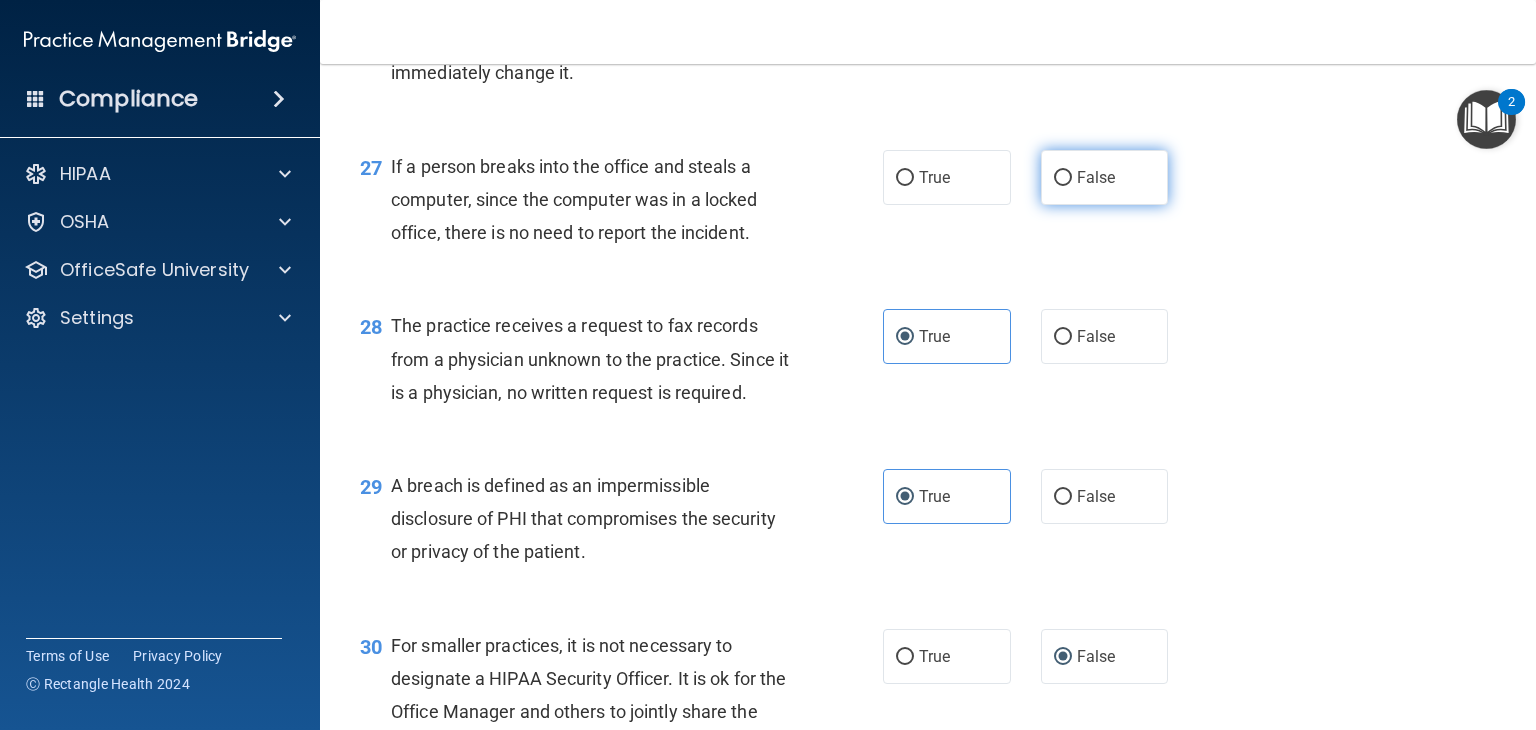 click on "False" at bounding box center [1063, 178] 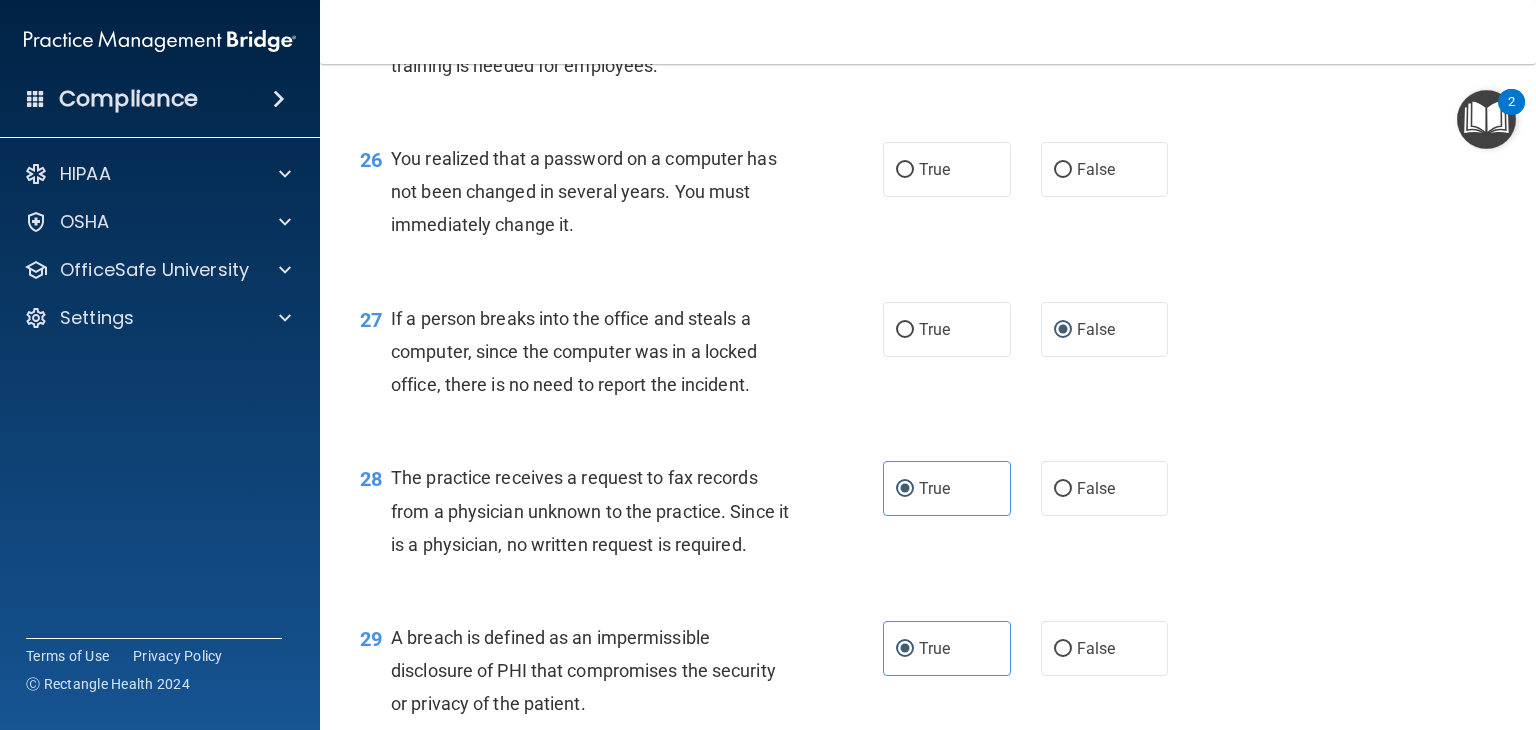 scroll, scrollTop: 4304, scrollLeft: 0, axis: vertical 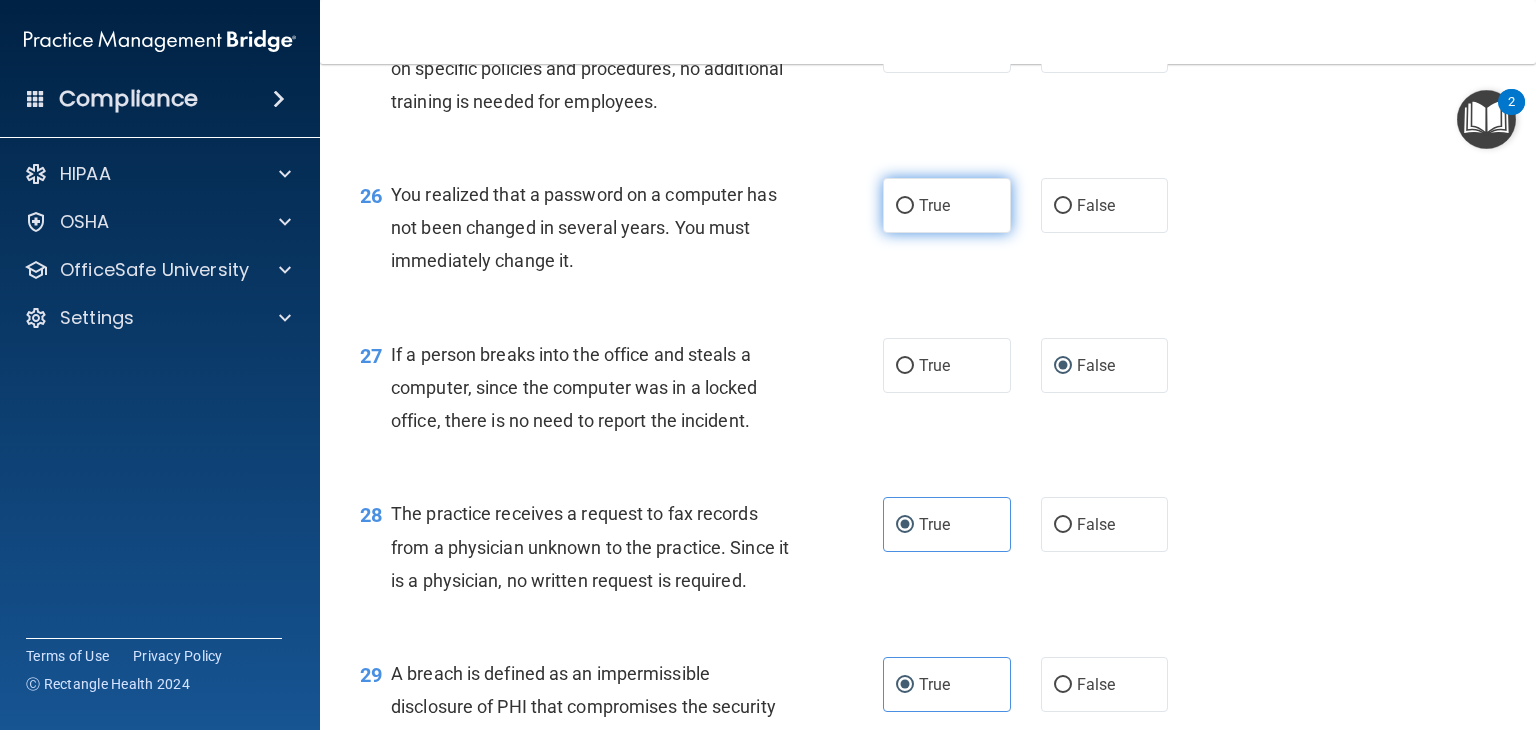 click on "True" at bounding box center (947, 205) 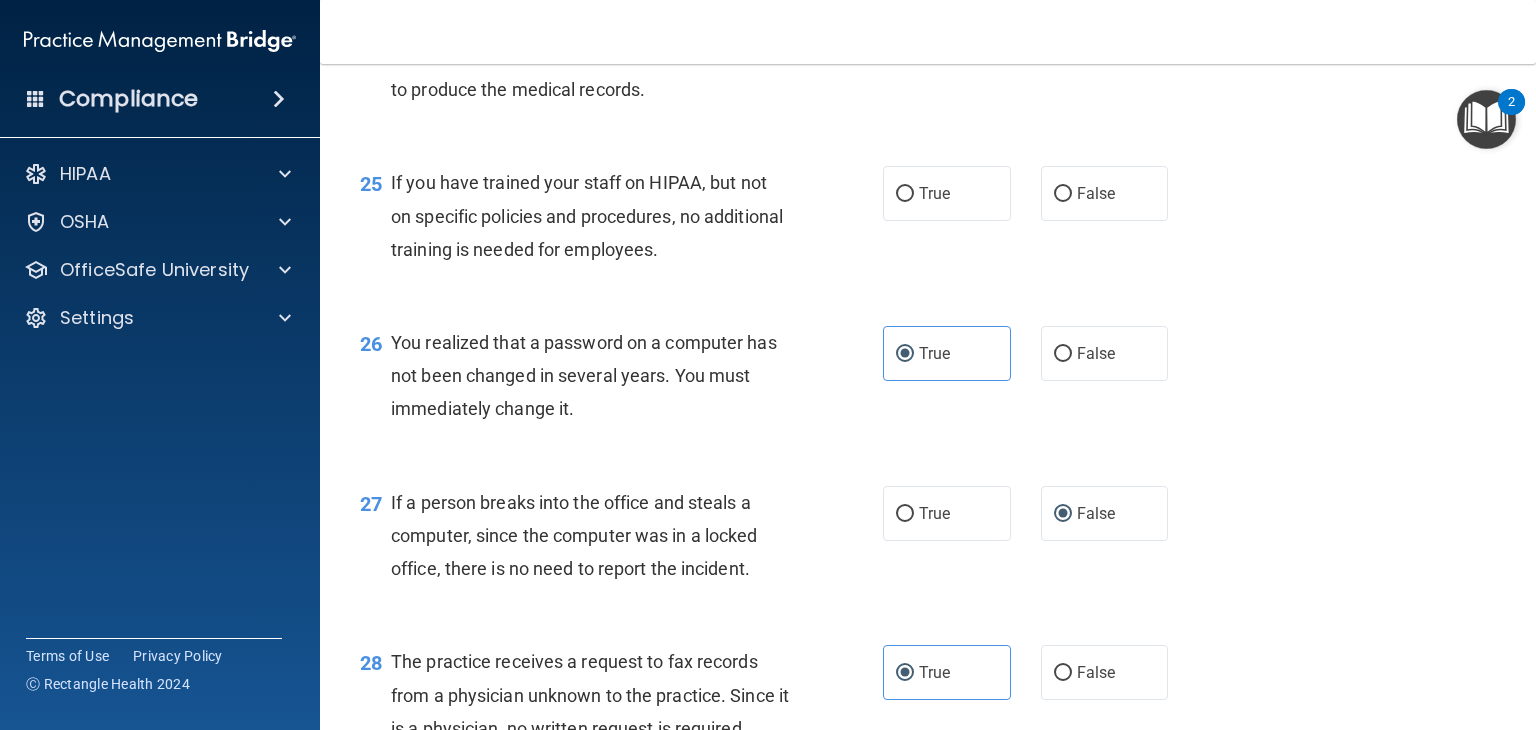 scroll, scrollTop: 4113, scrollLeft: 0, axis: vertical 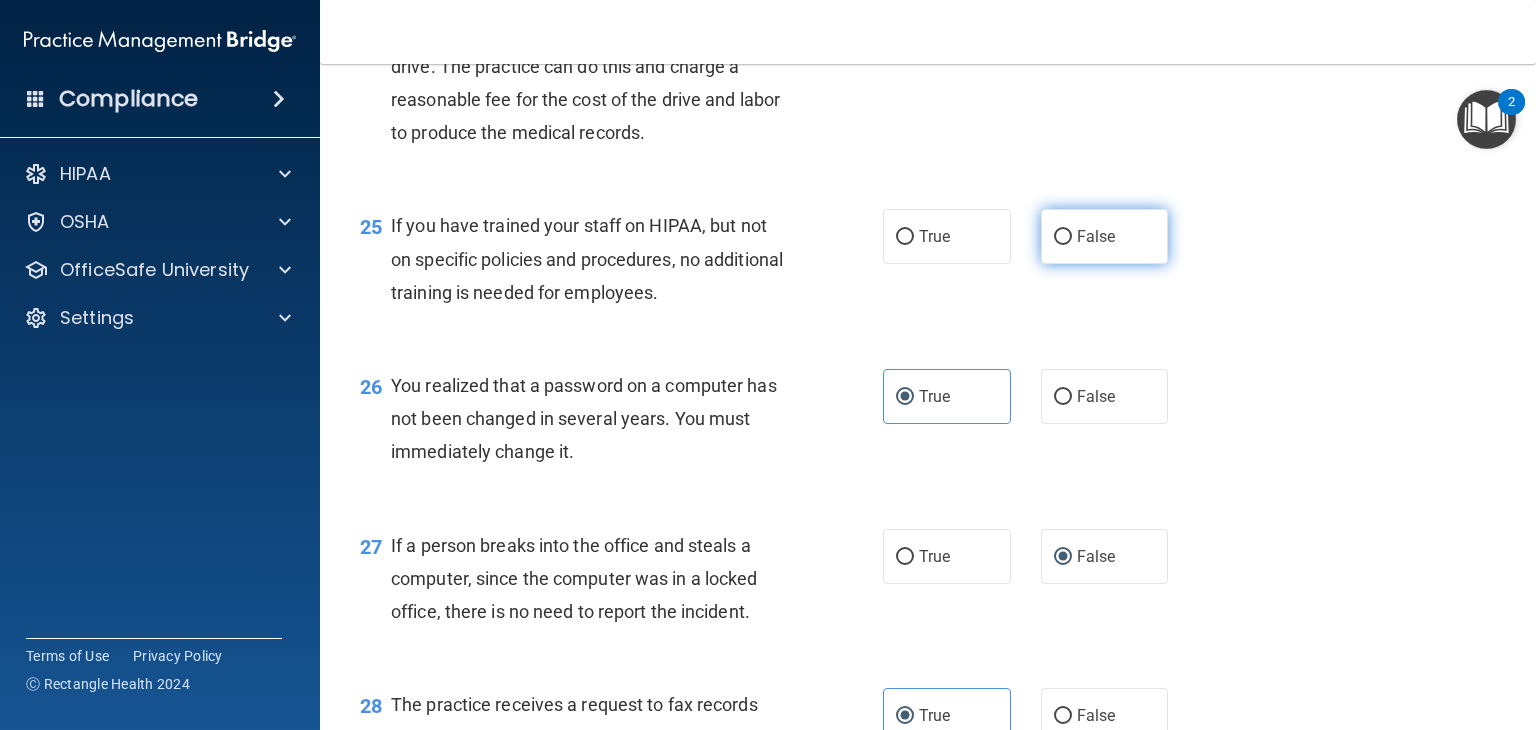 click on "False" at bounding box center (1105, 236) 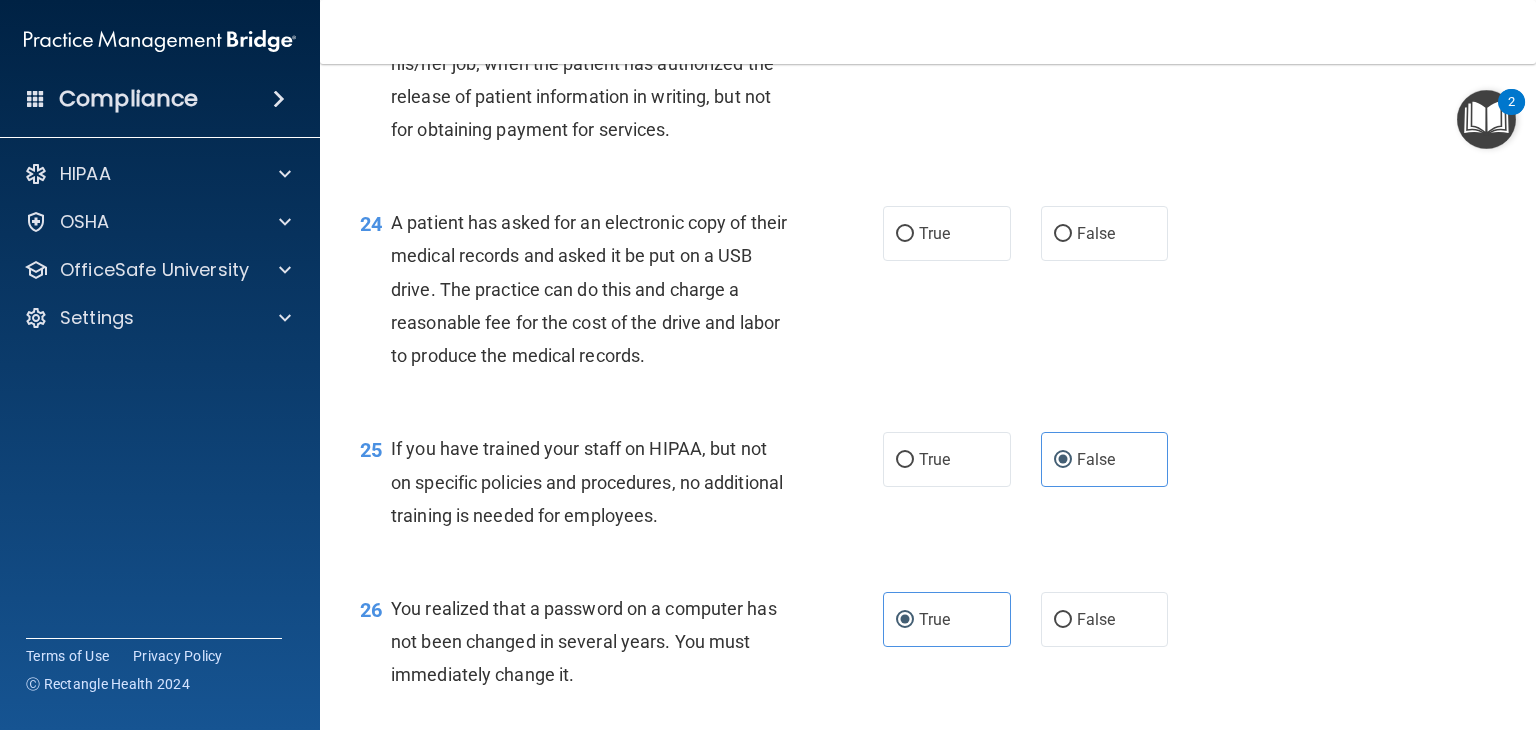 scroll, scrollTop: 3872, scrollLeft: 0, axis: vertical 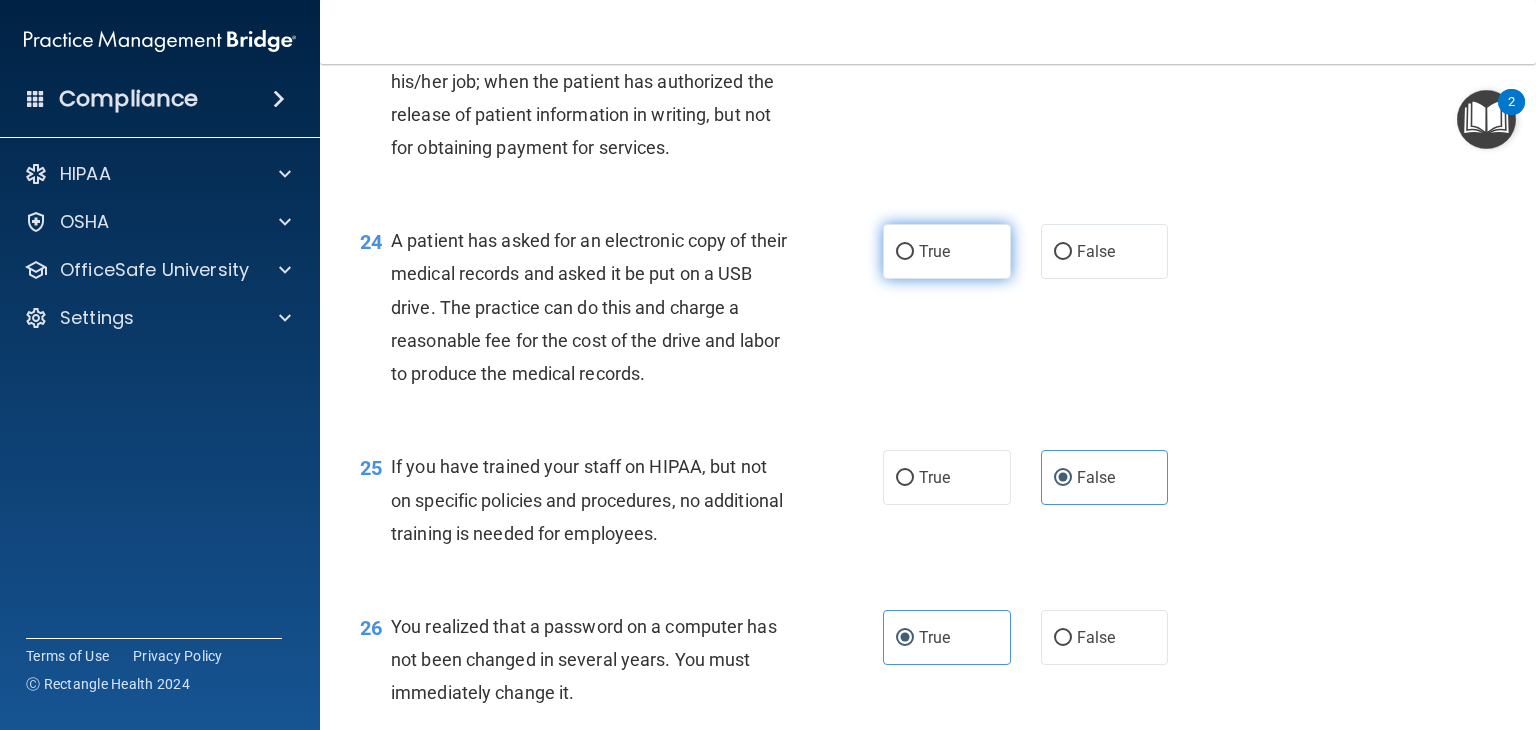 click on "True" at bounding box center (947, 251) 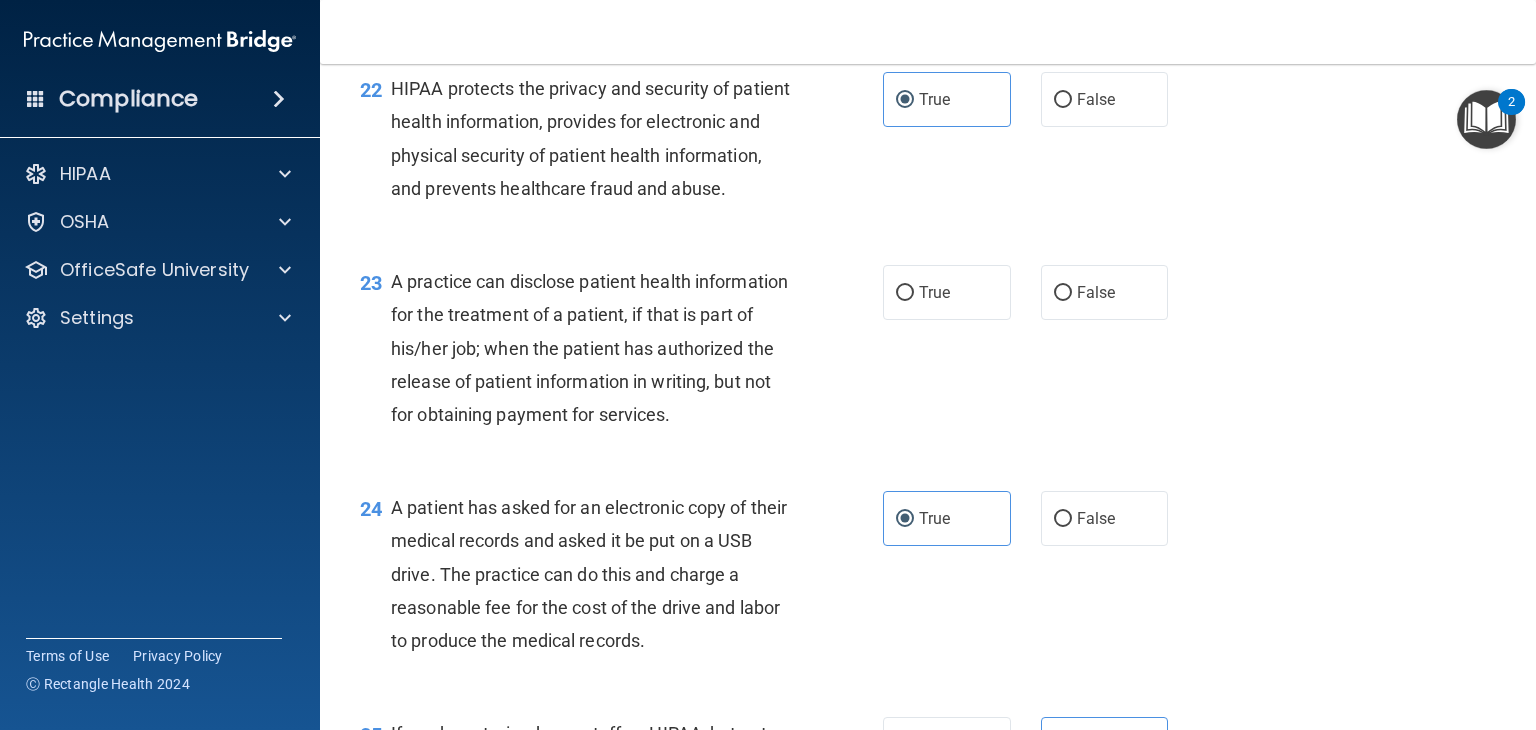 scroll, scrollTop: 3604, scrollLeft: 0, axis: vertical 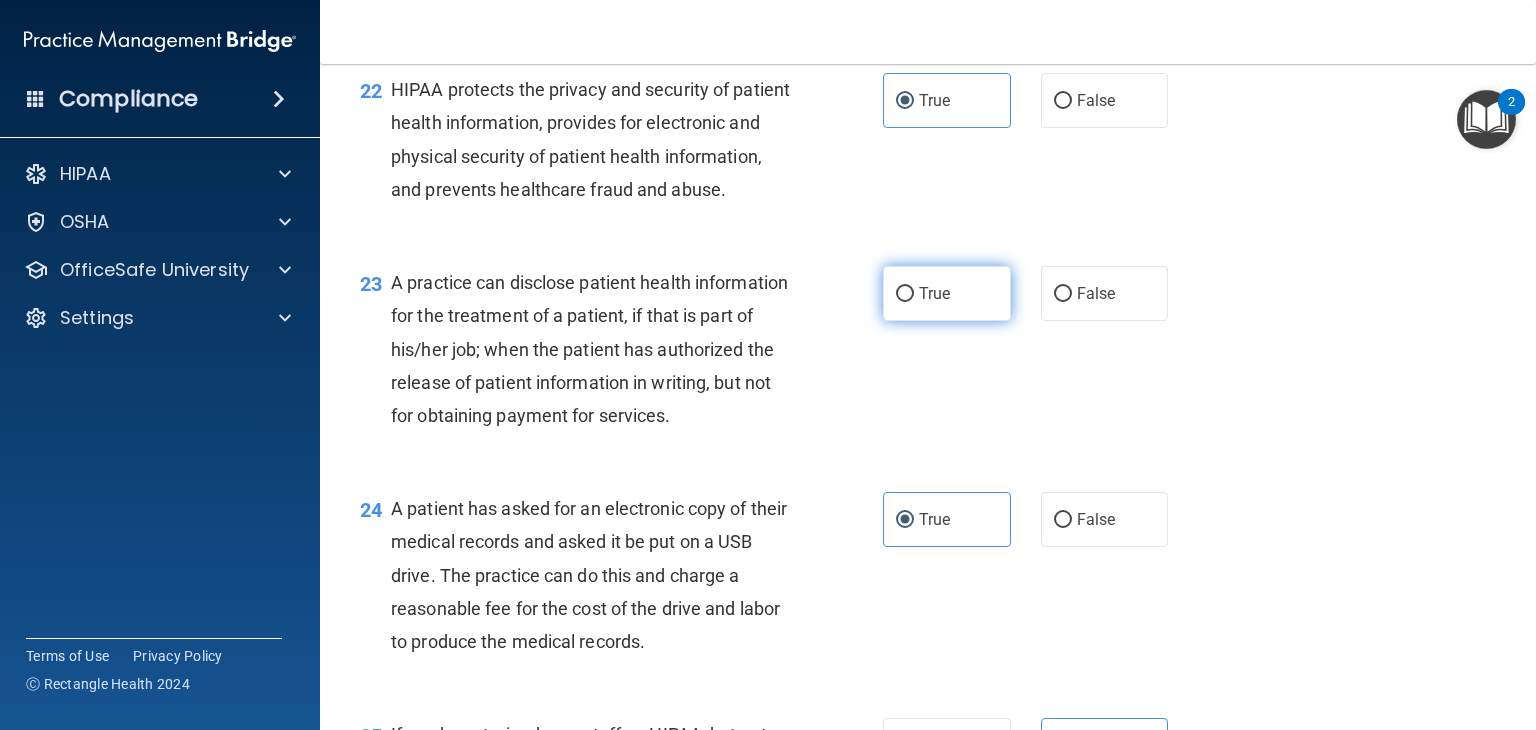 click on "True" at bounding box center (947, 293) 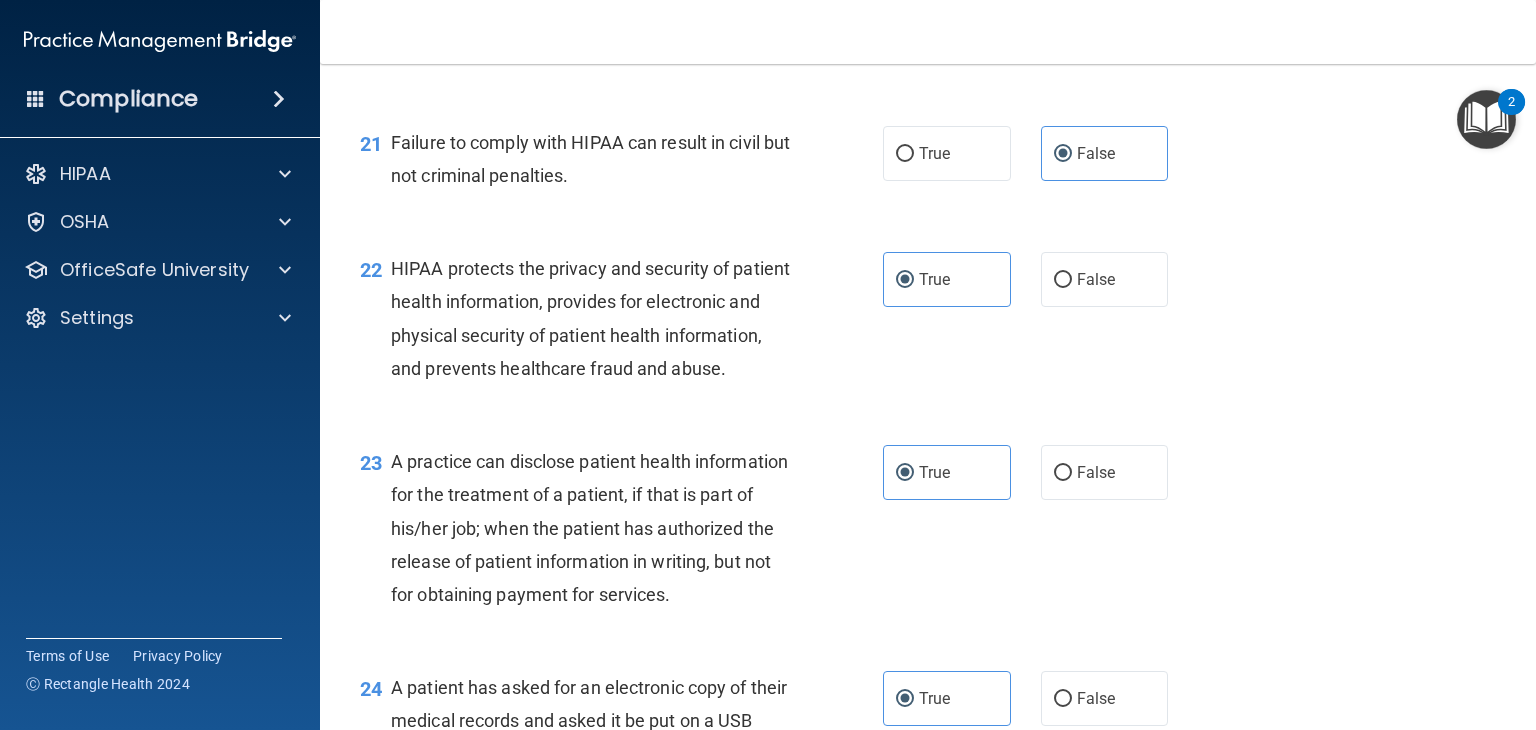 scroll, scrollTop: 3426, scrollLeft: 0, axis: vertical 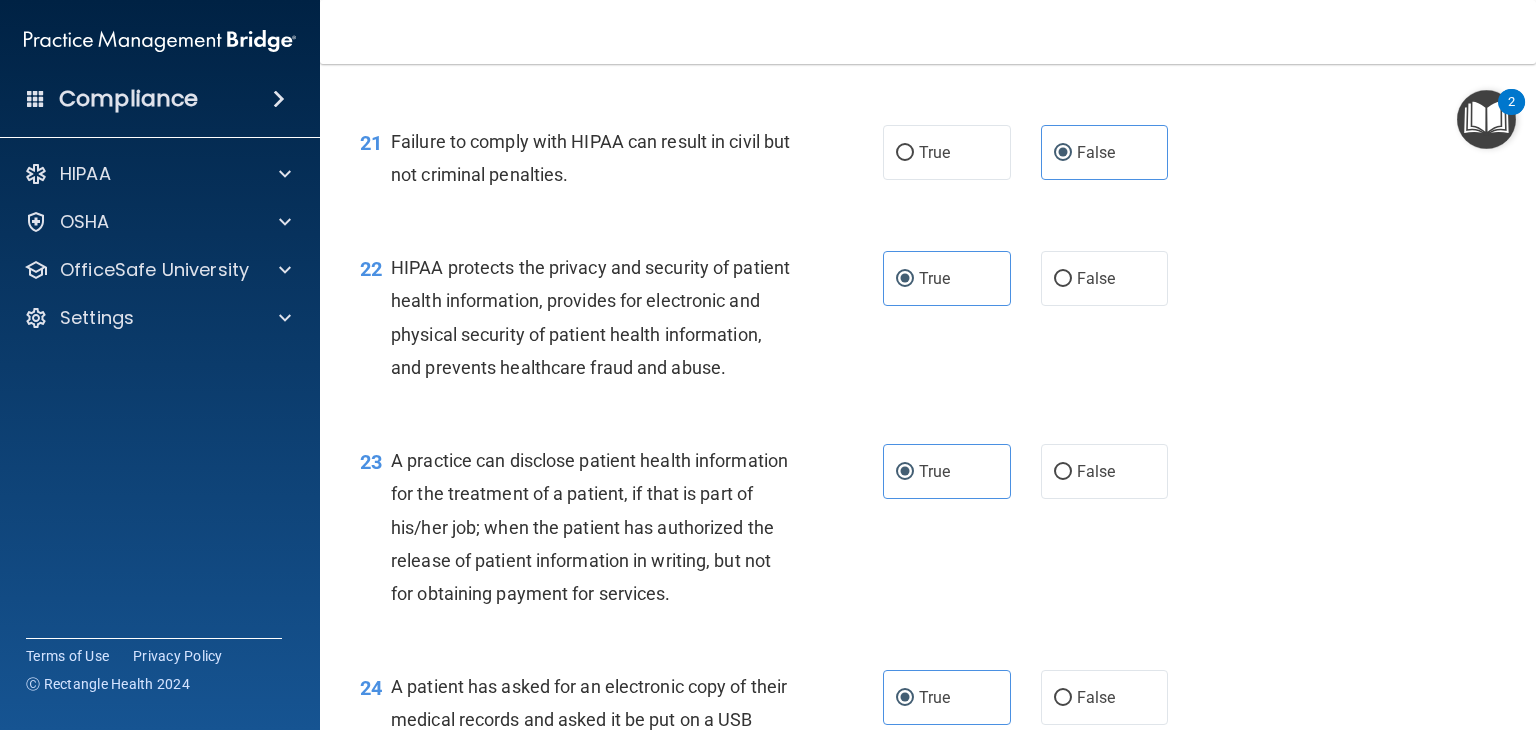 drag, startPoint x: 982, startPoint y: 440, endPoint x: 943, endPoint y: 420, distance: 43.829212 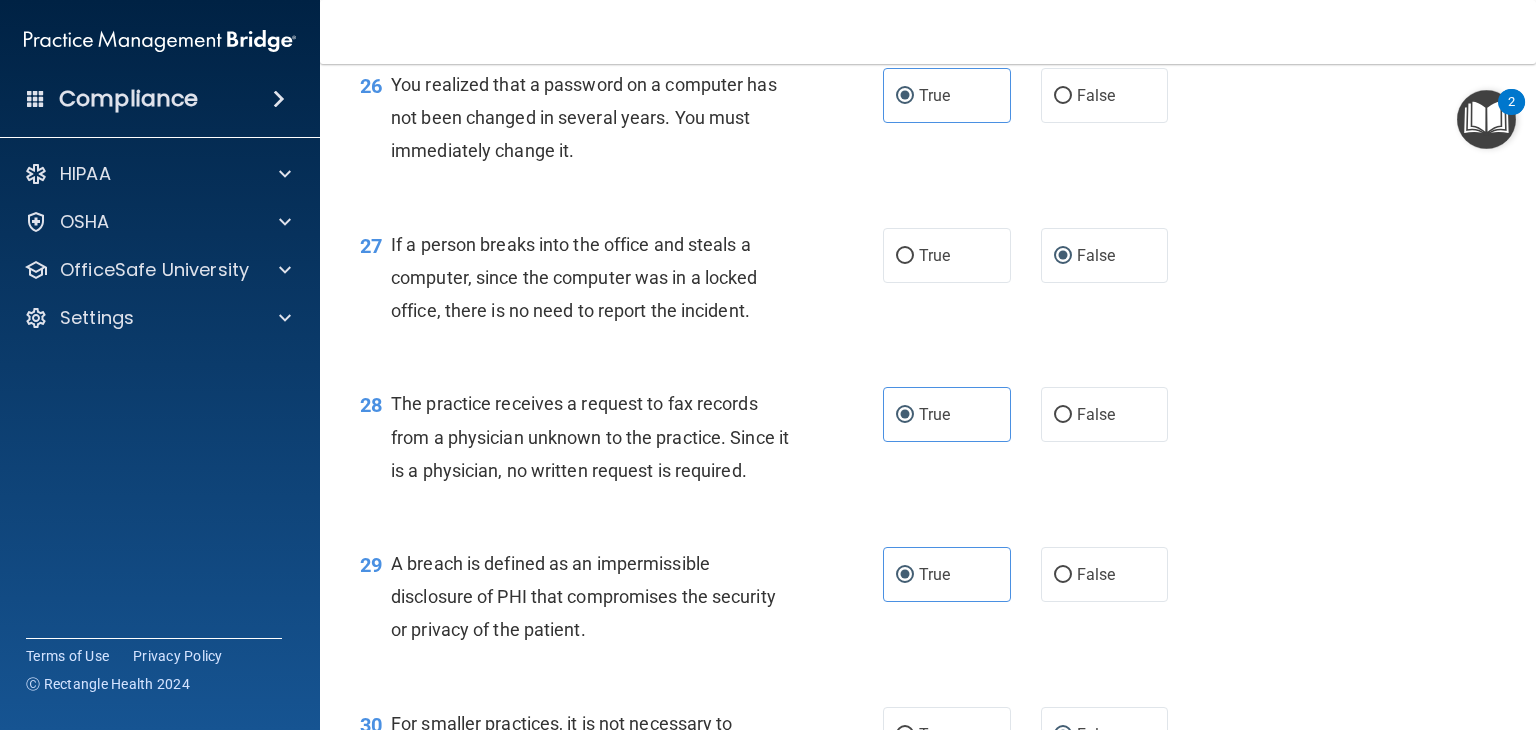 scroll, scrollTop: 4789, scrollLeft: 0, axis: vertical 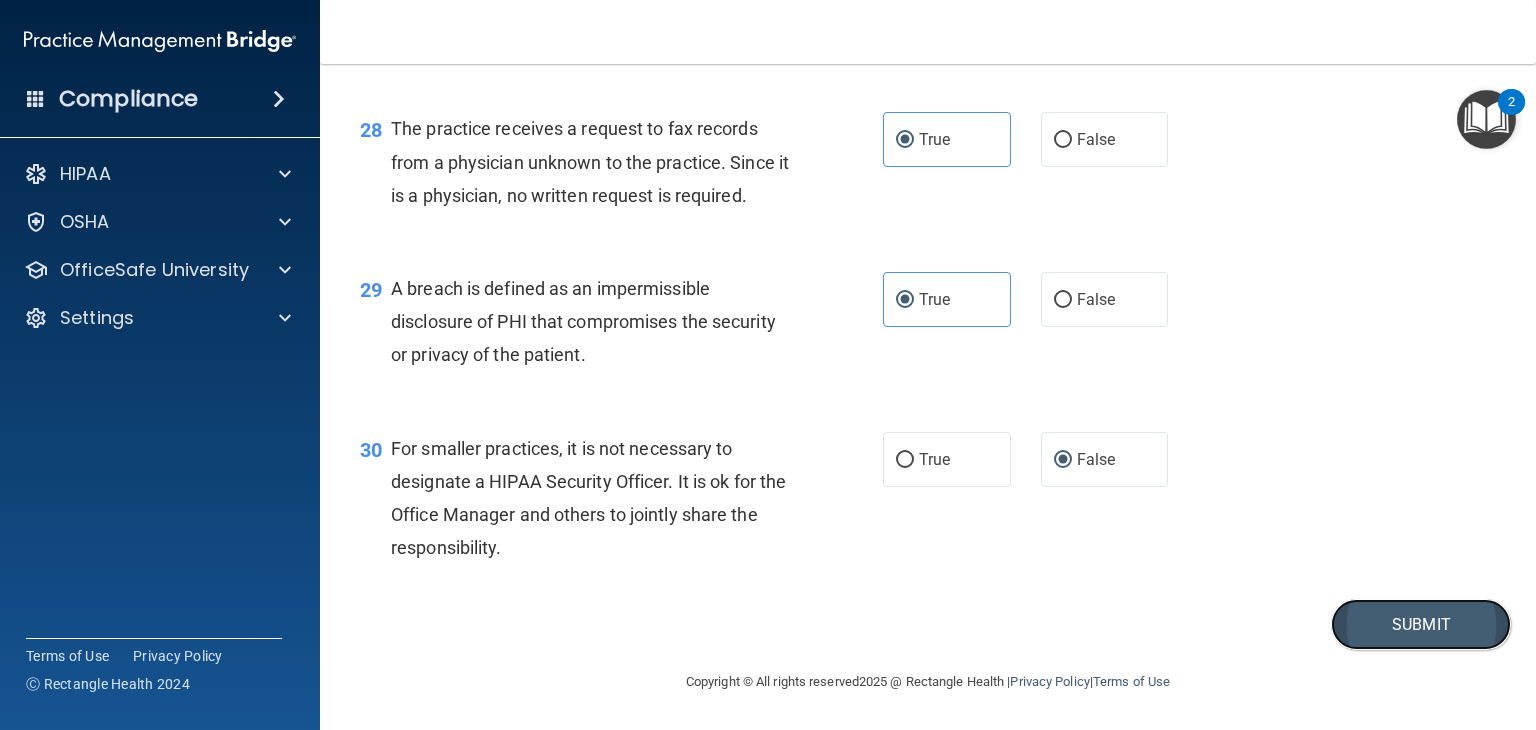 click on "Submit" at bounding box center (1421, 624) 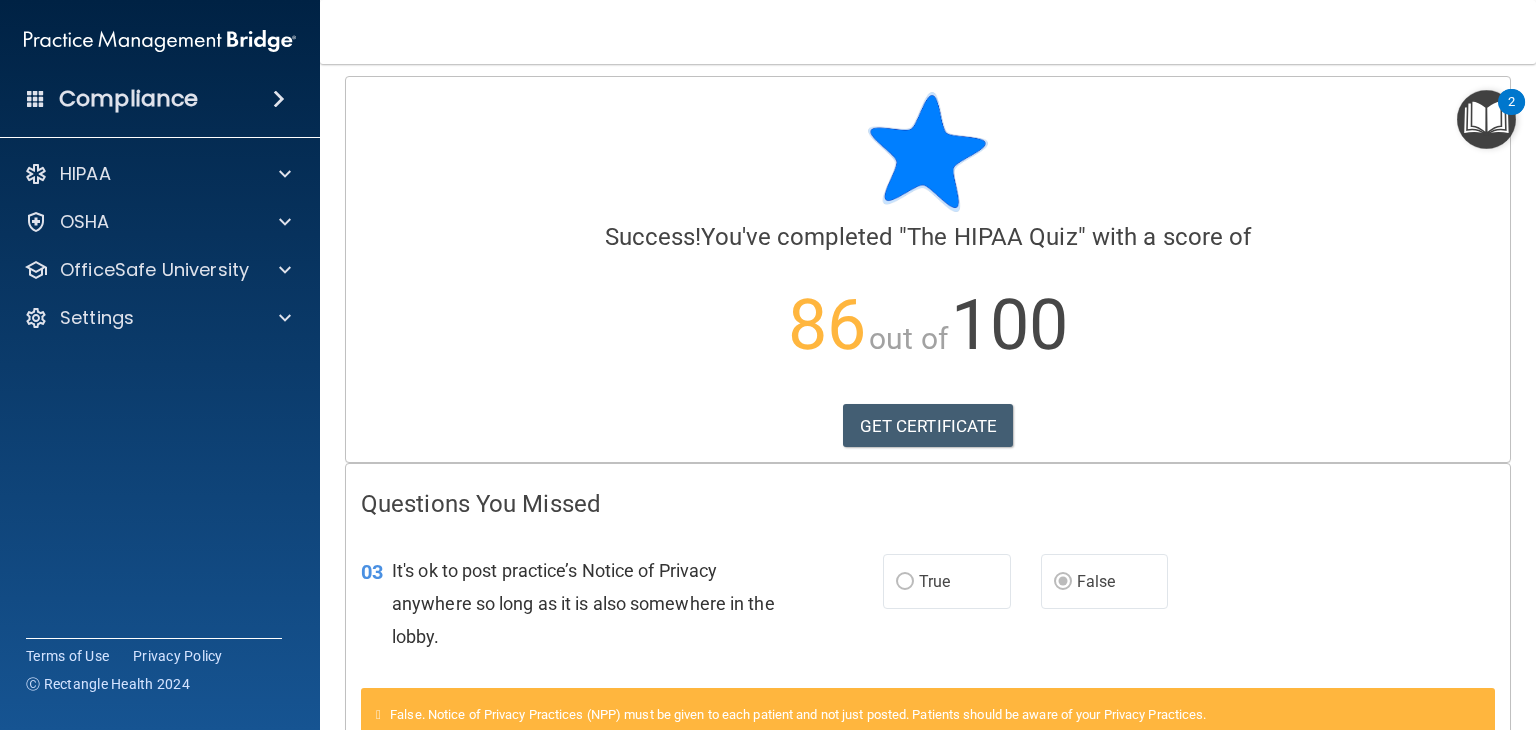 scroll, scrollTop: 0, scrollLeft: 0, axis: both 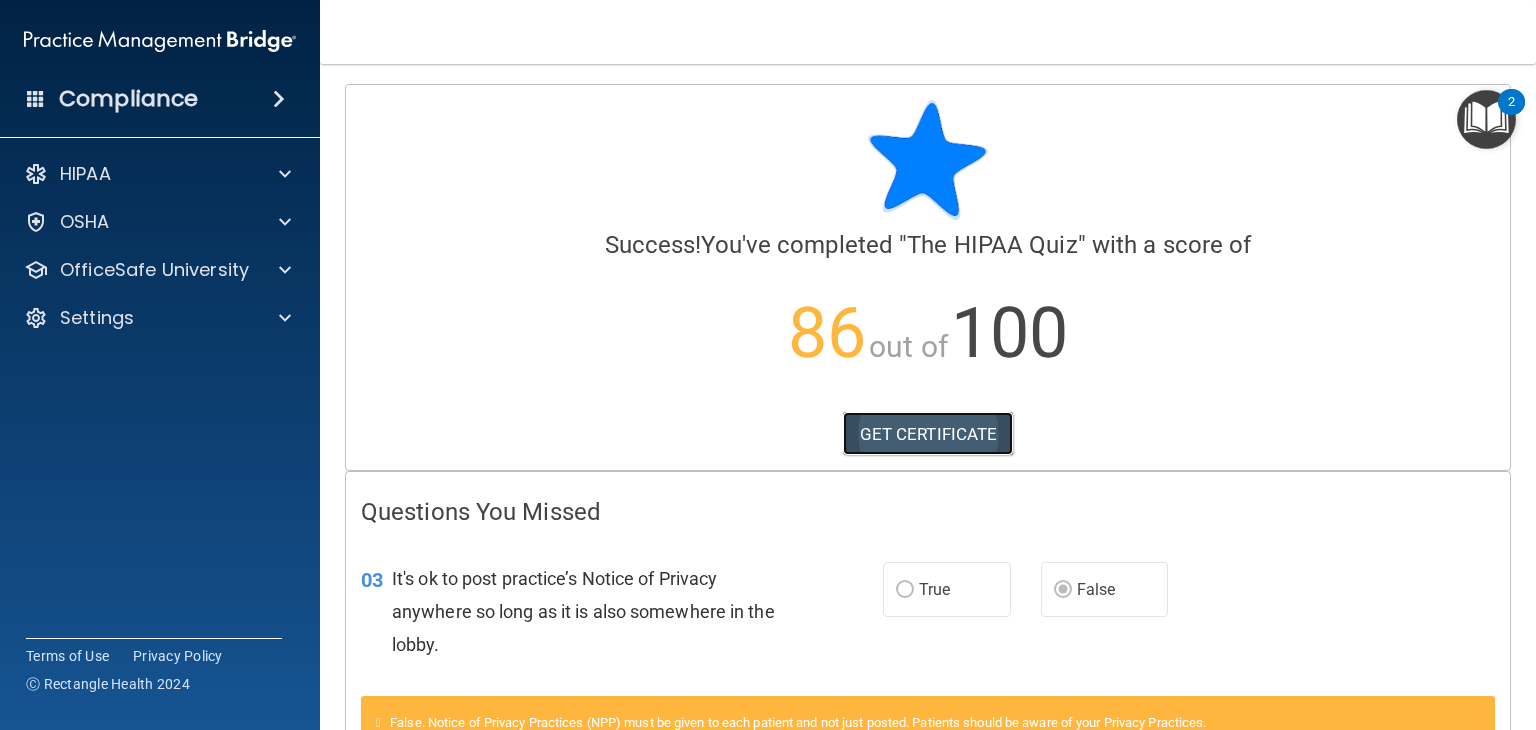 click on "GET CERTIFICATE" at bounding box center (928, 434) 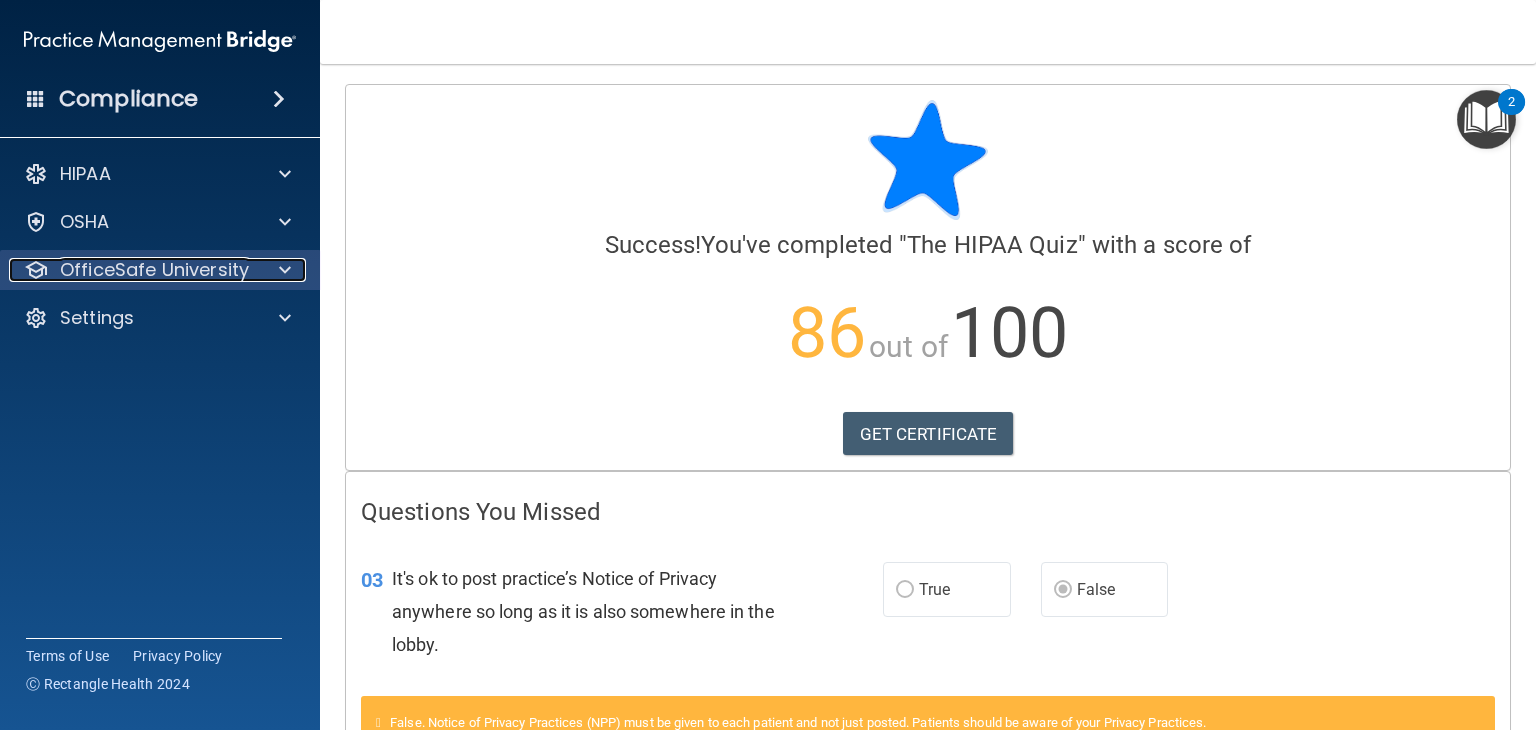 click on "OfficeSafe University" at bounding box center (154, 270) 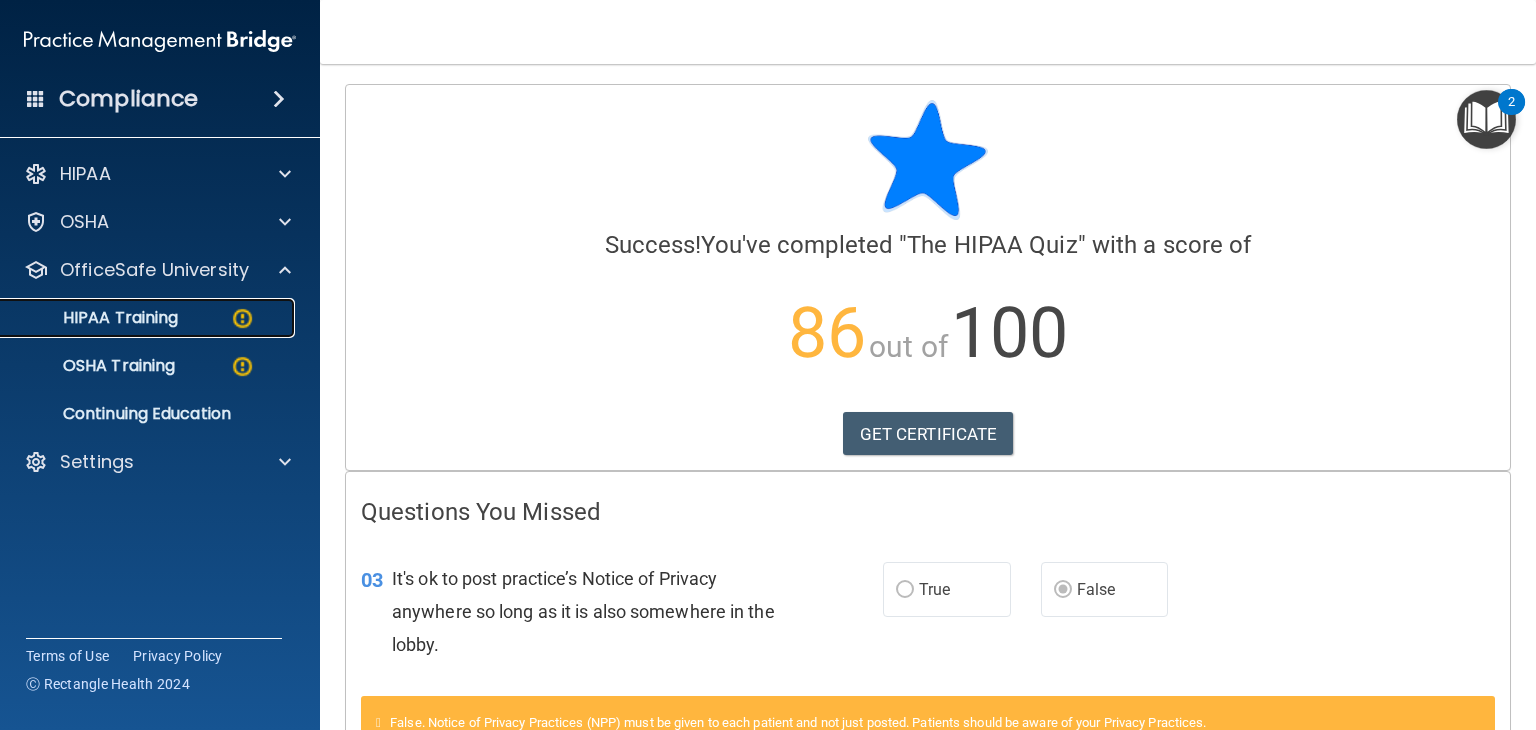 click on "HIPAA Training" at bounding box center [137, 318] 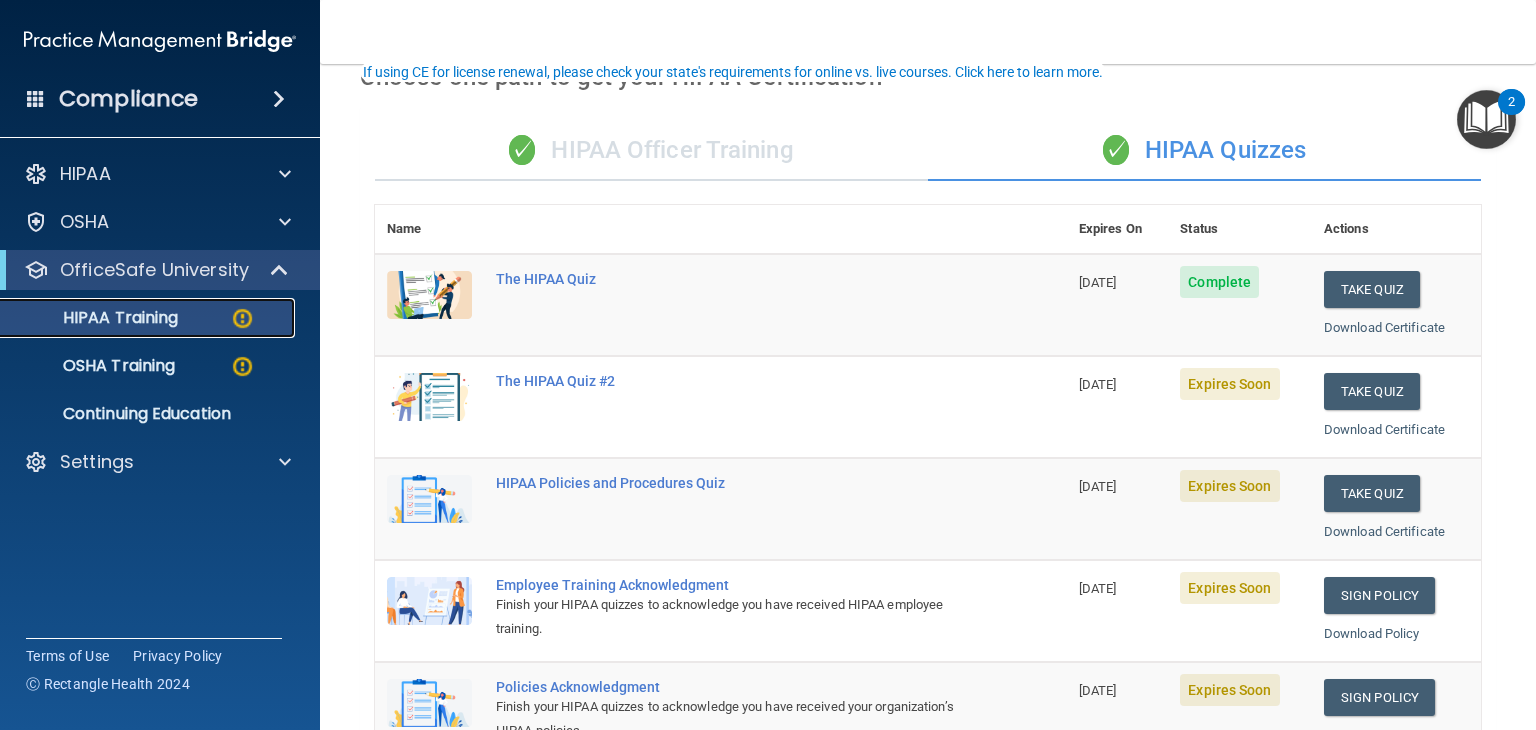 scroll, scrollTop: 144, scrollLeft: 0, axis: vertical 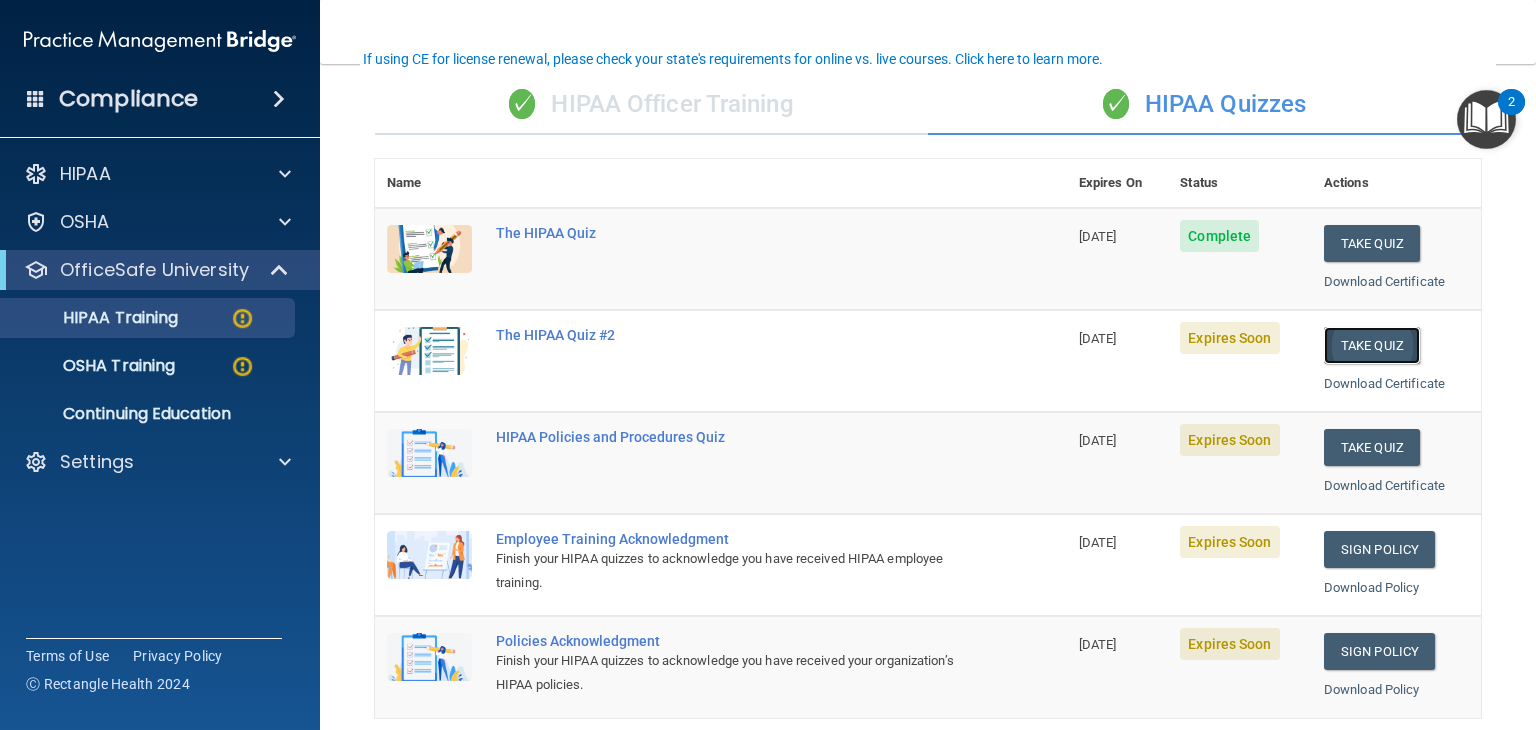 click on "Take Quiz" at bounding box center (1372, 345) 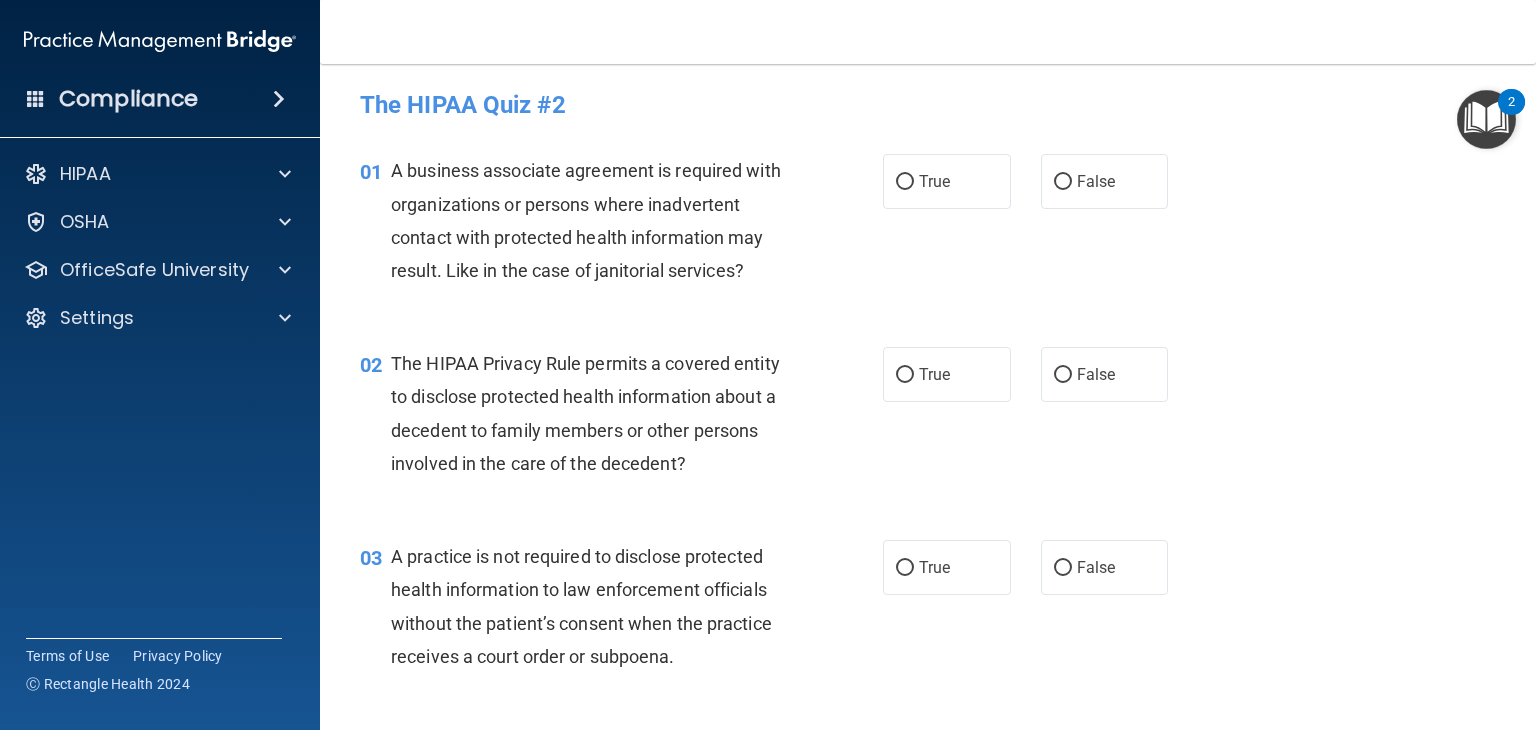 scroll, scrollTop: 6, scrollLeft: 0, axis: vertical 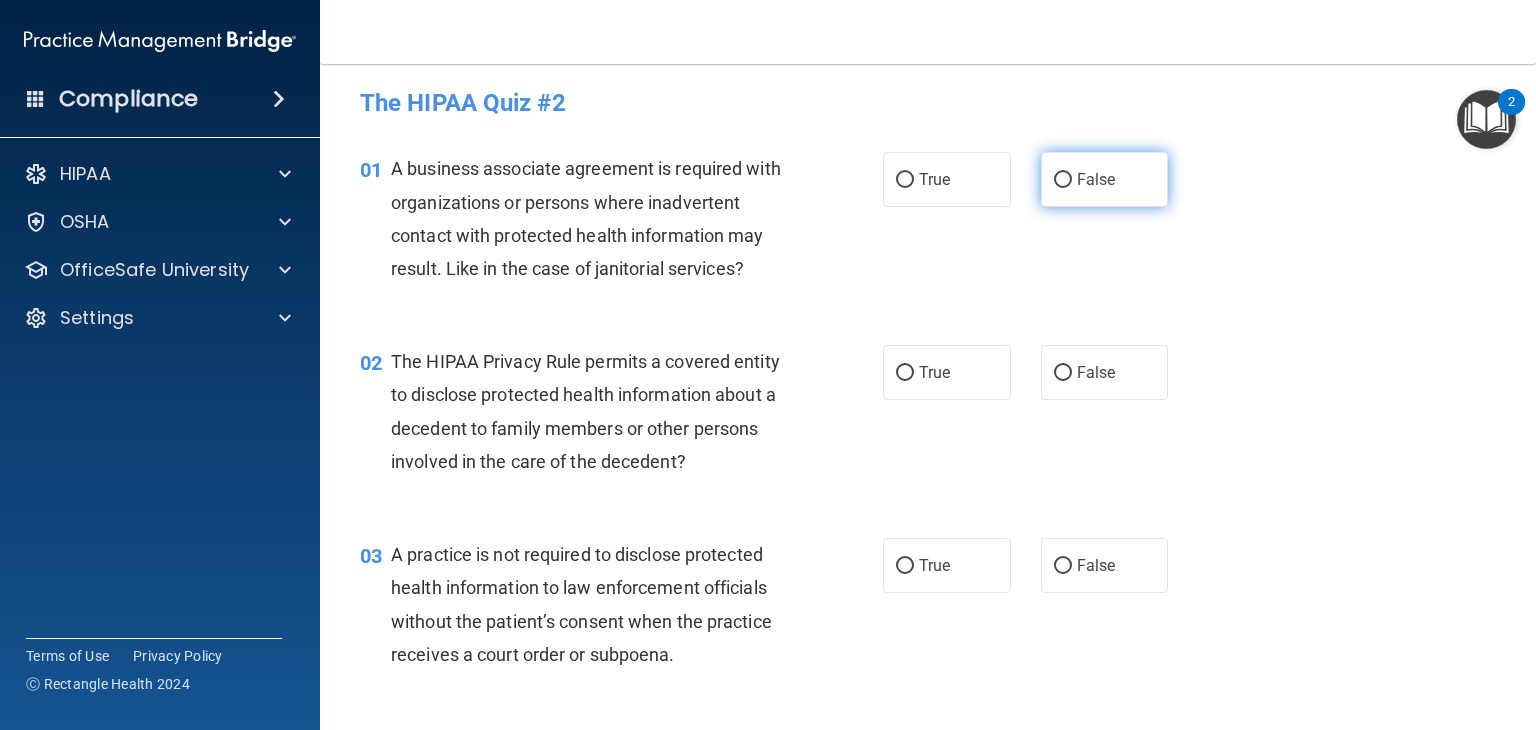 click on "False" at bounding box center [1063, 180] 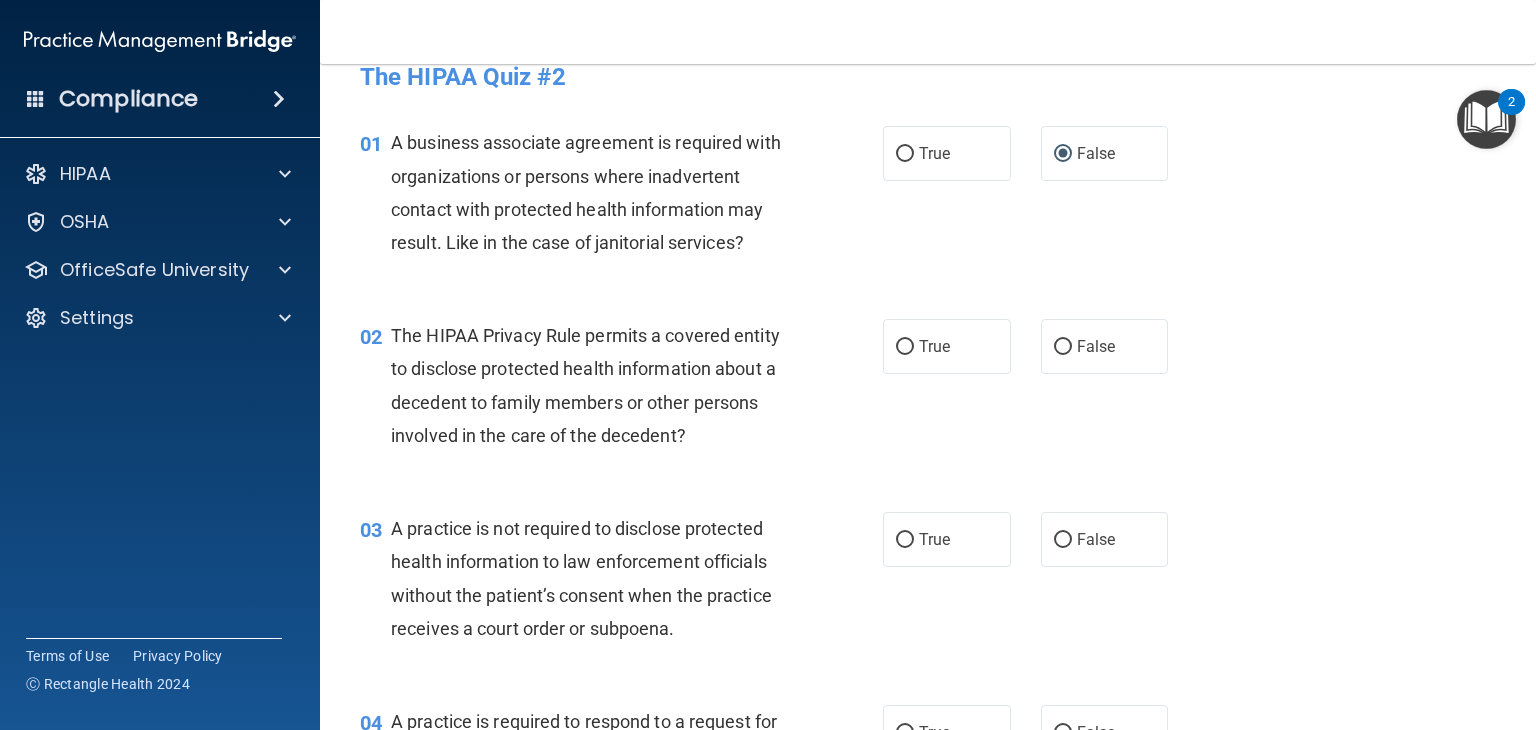 scroll, scrollTop: 32, scrollLeft: 0, axis: vertical 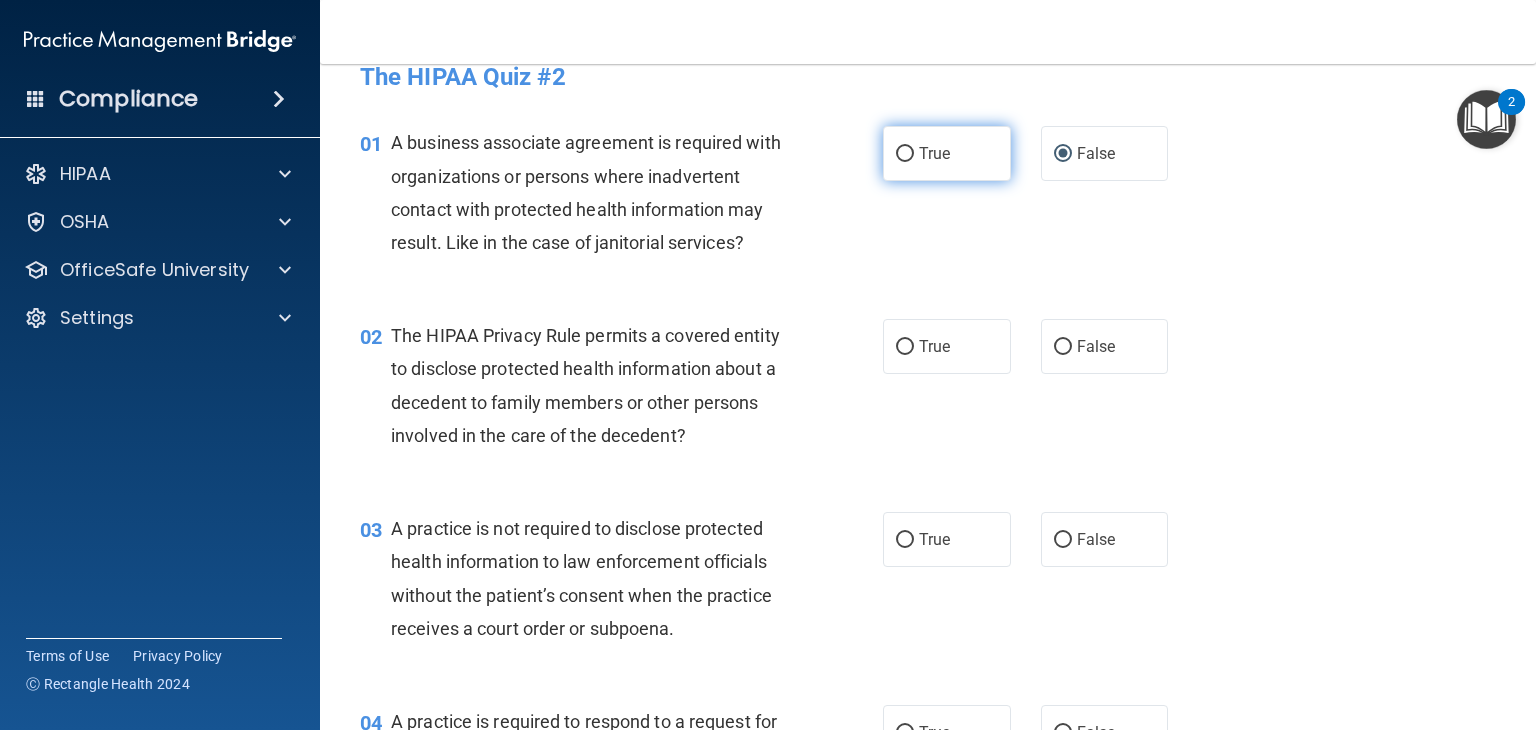click on "True" at bounding box center (934, 153) 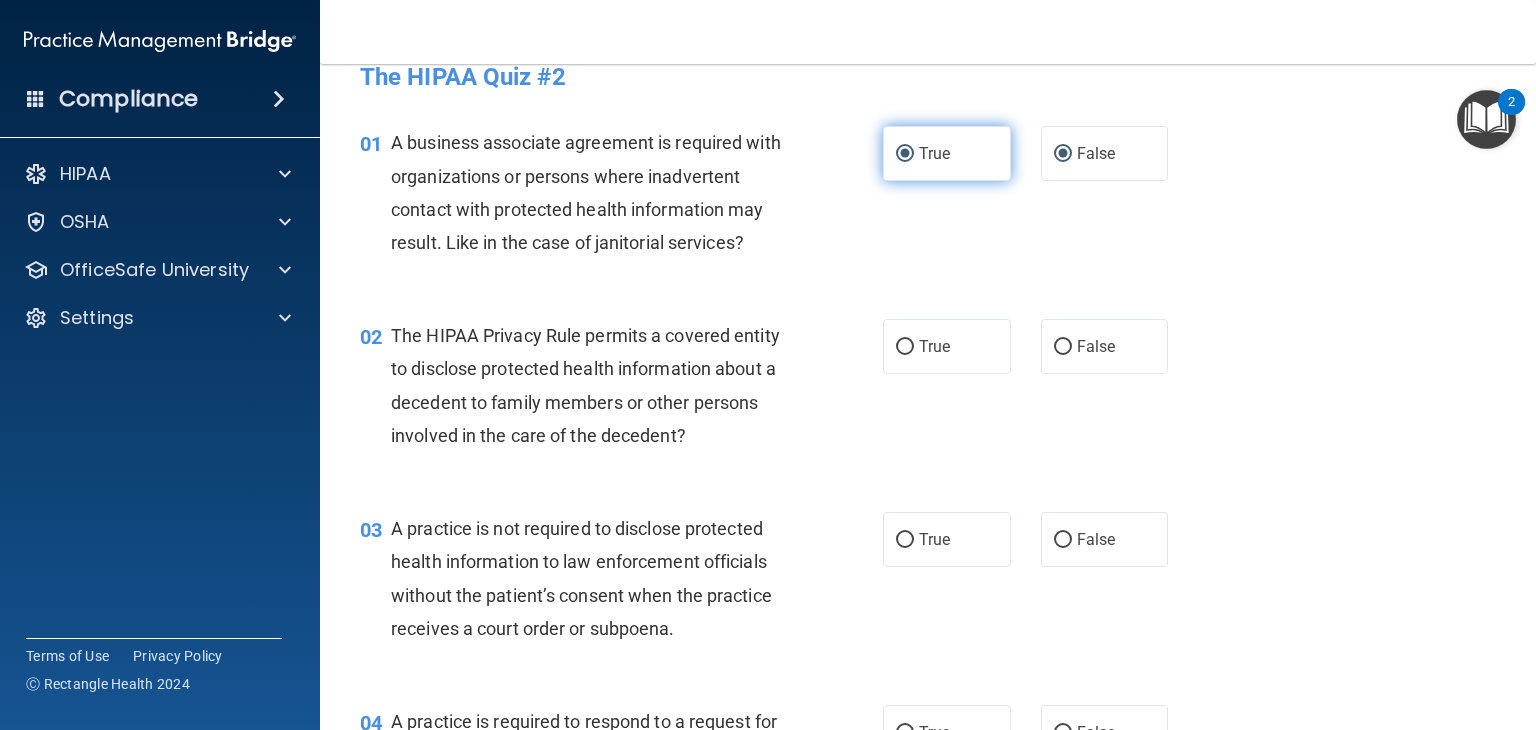 radio on "false" 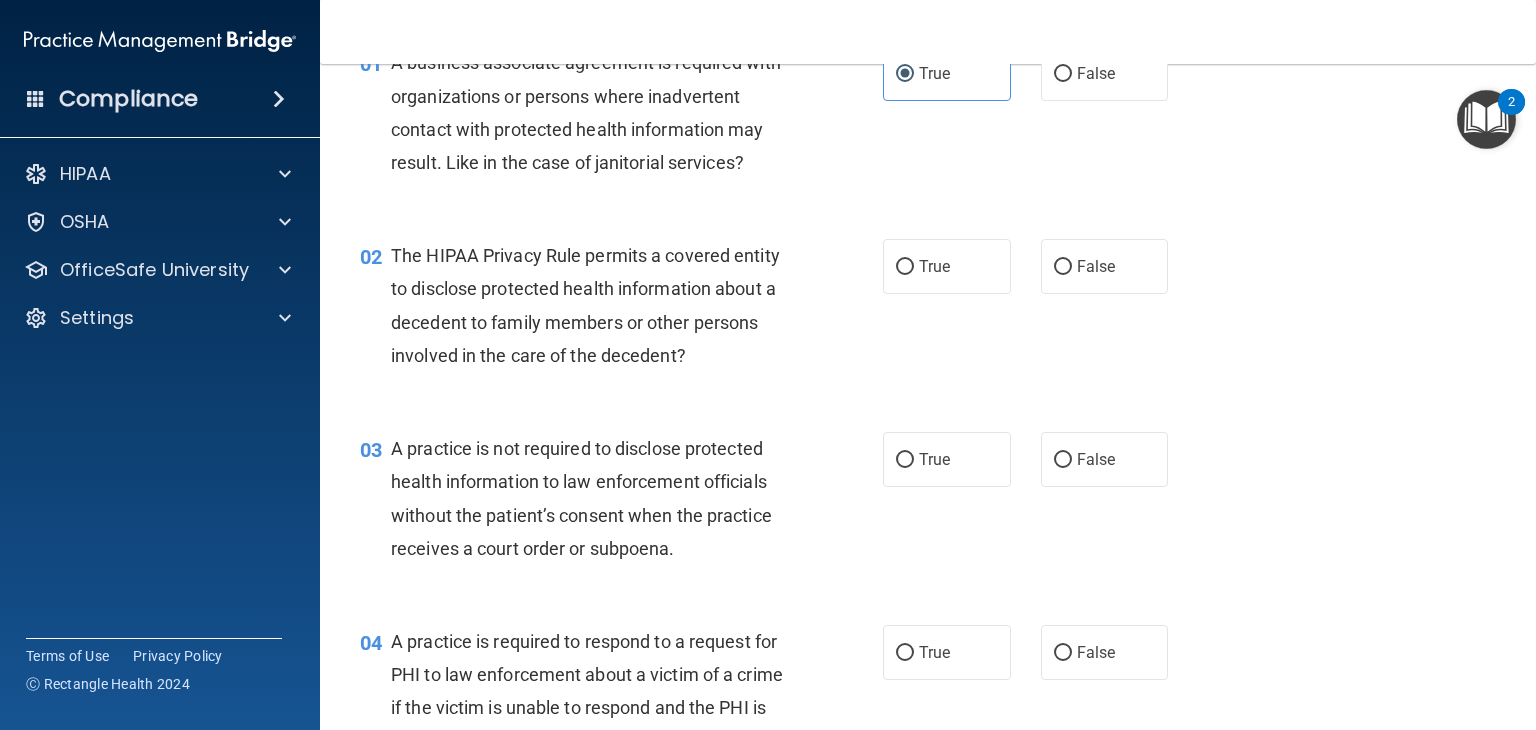 scroll, scrollTop: 126, scrollLeft: 0, axis: vertical 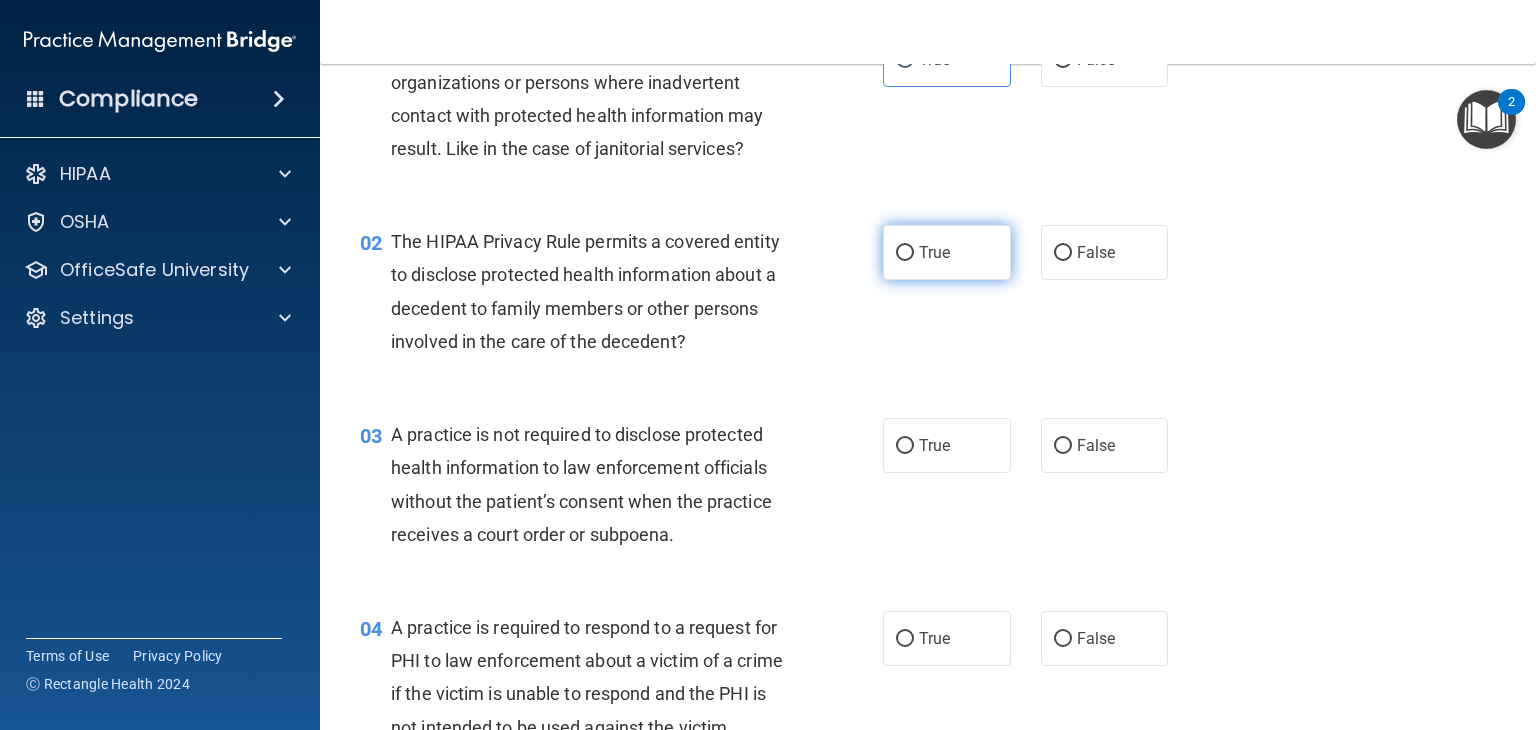 click on "True" at bounding box center (947, 252) 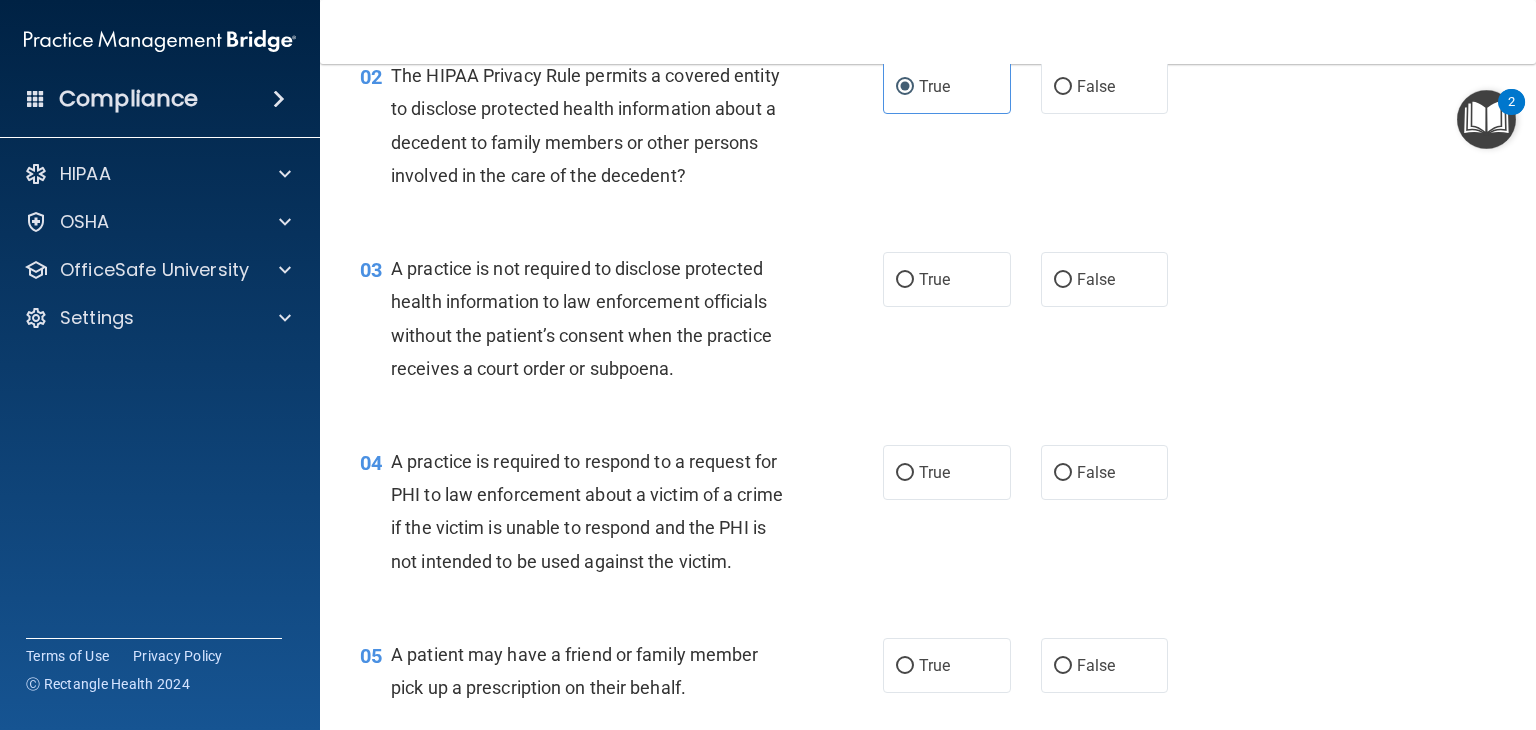 scroll, scrollTop: 292, scrollLeft: 0, axis: vertical 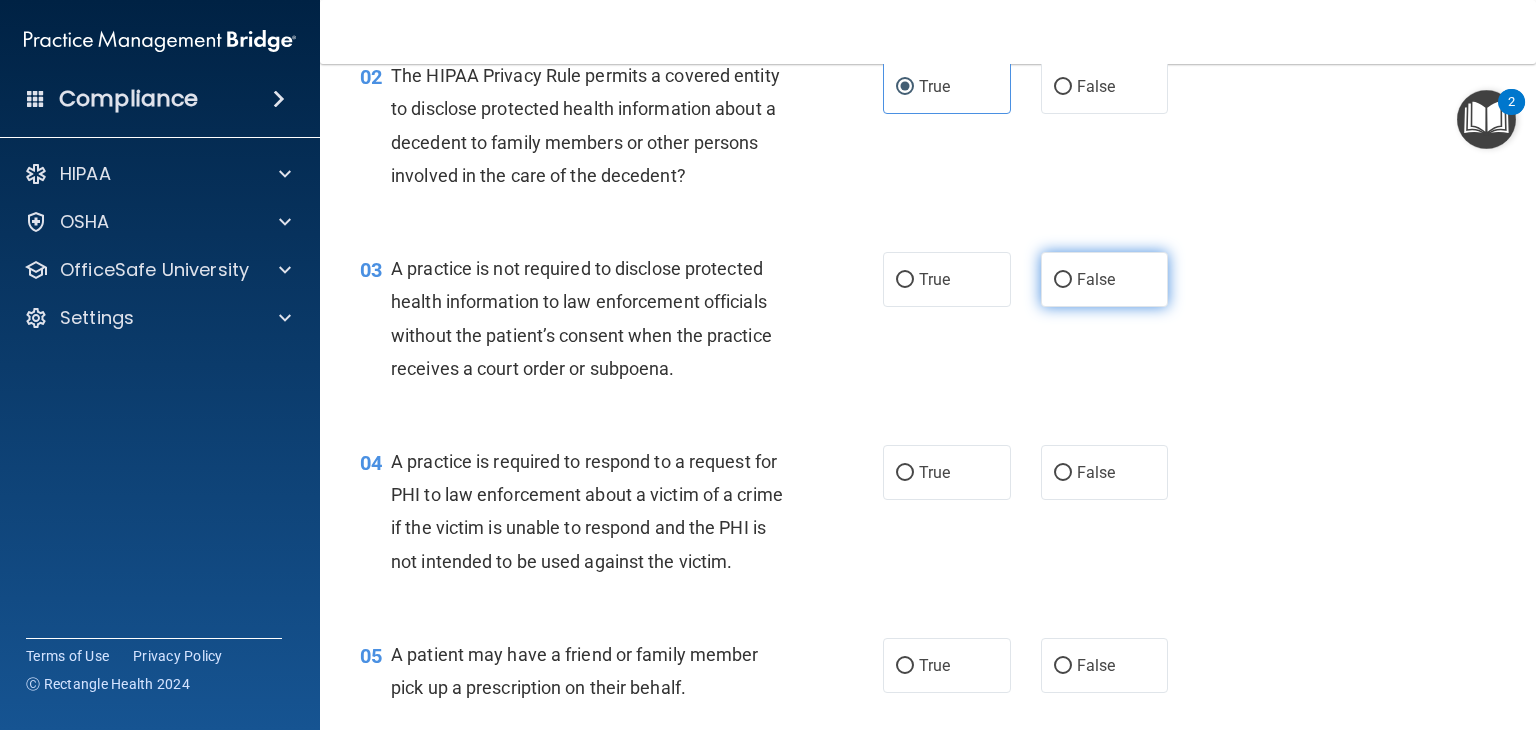 click on "False" at bounding box center [1105, 279] 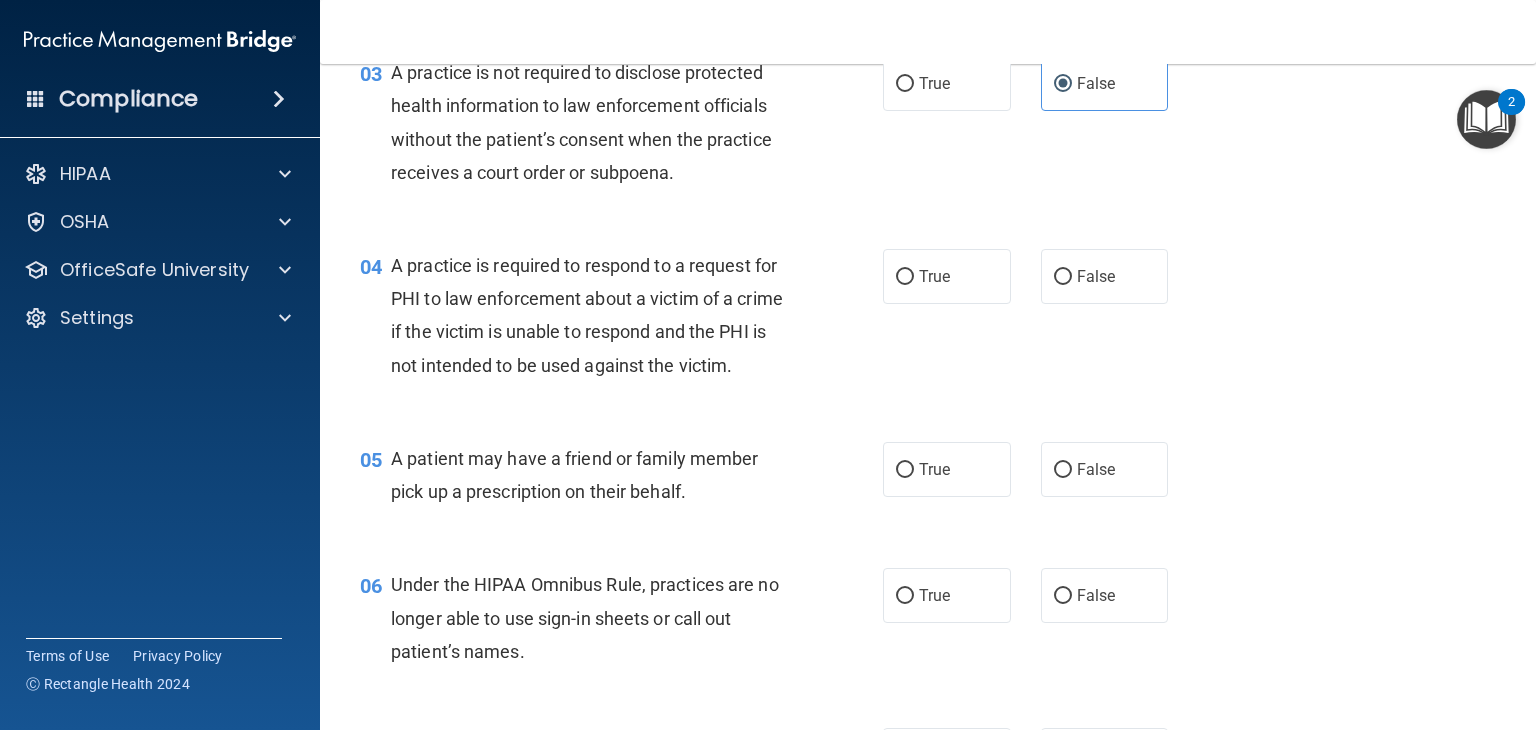 scroll, scrollTop: 488, scrollLeft: 0, axis: vertical 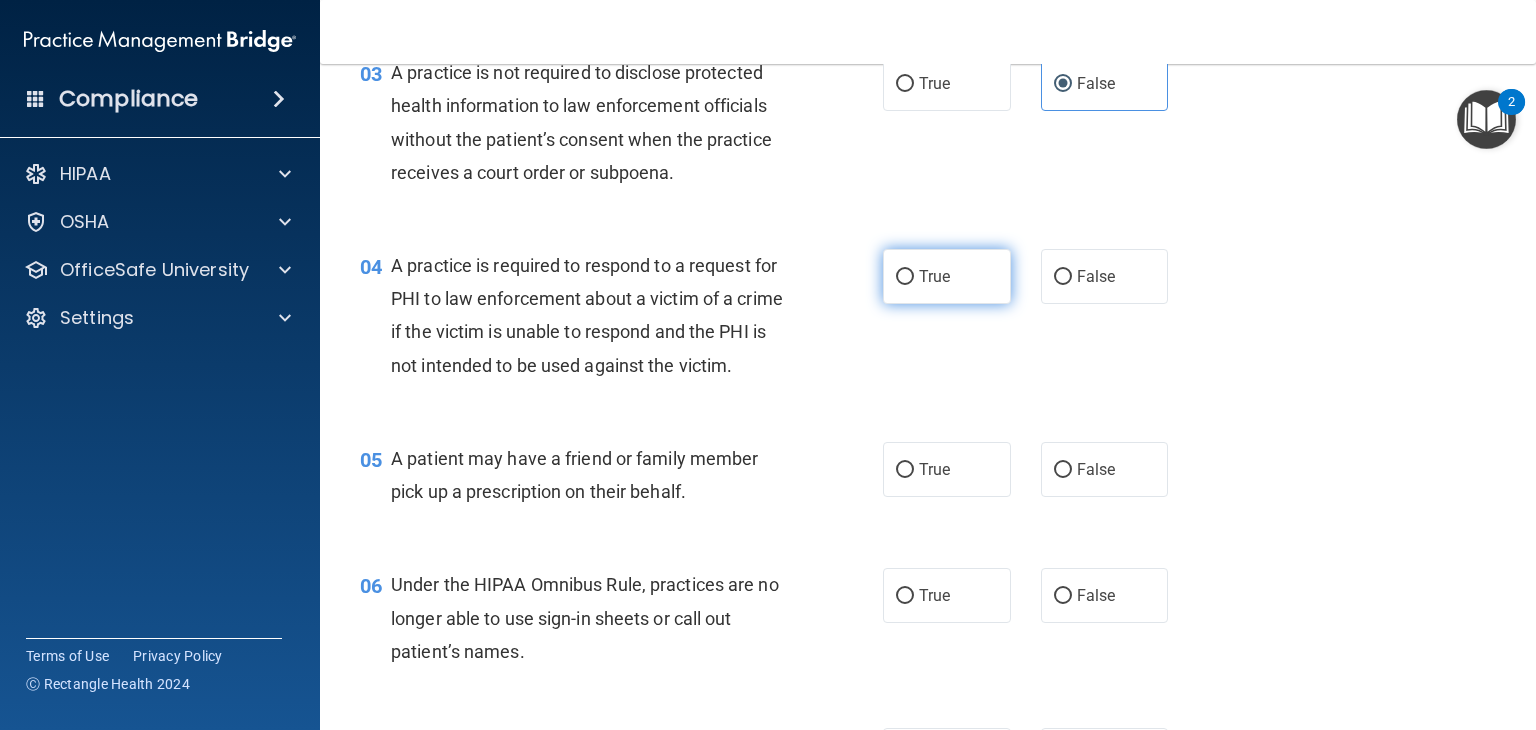 click on "True" at bounding box center (934, 276) 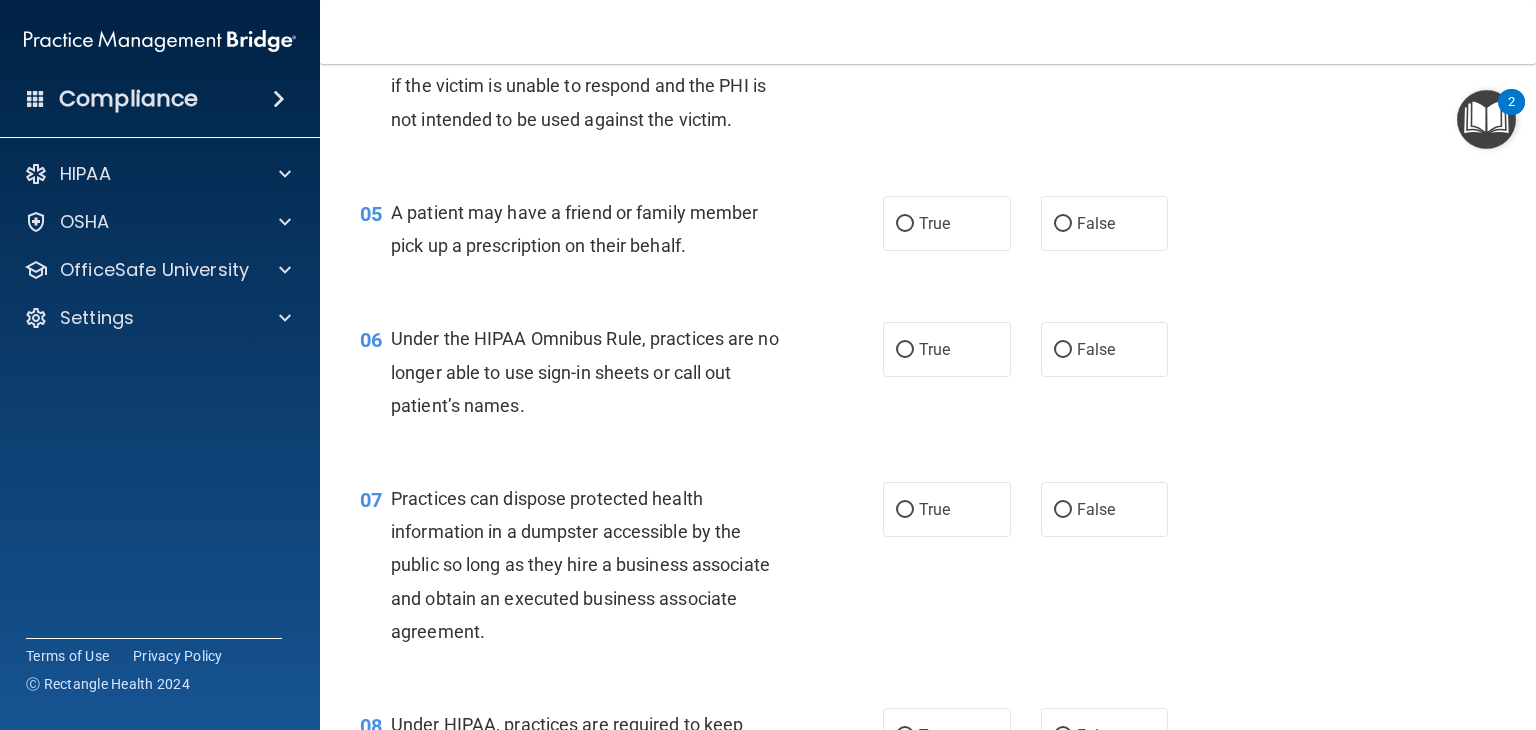 scroll, scrollTop: 739, scrollLeft: 0, axis: vertical 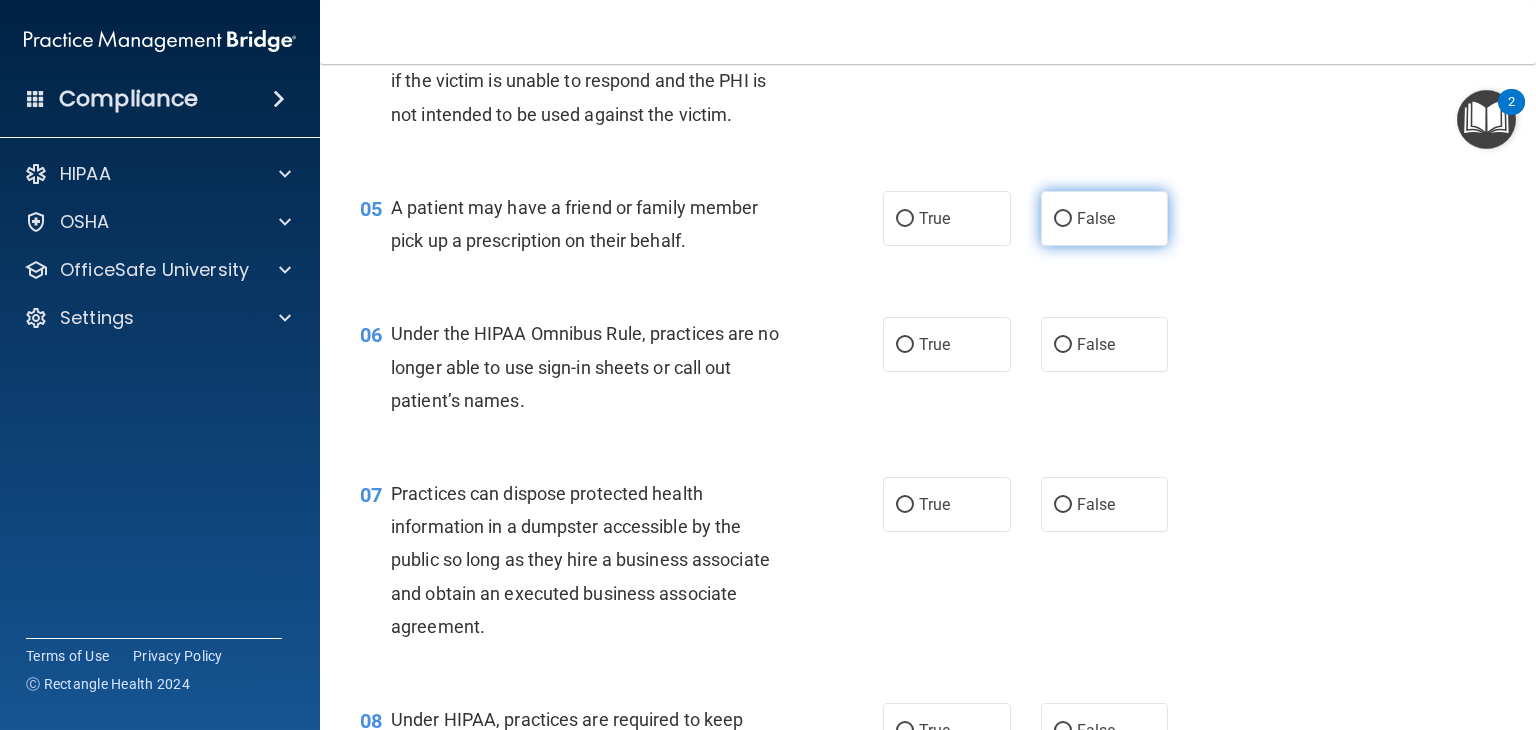 click on "False" at bounding box center [1063, 219] 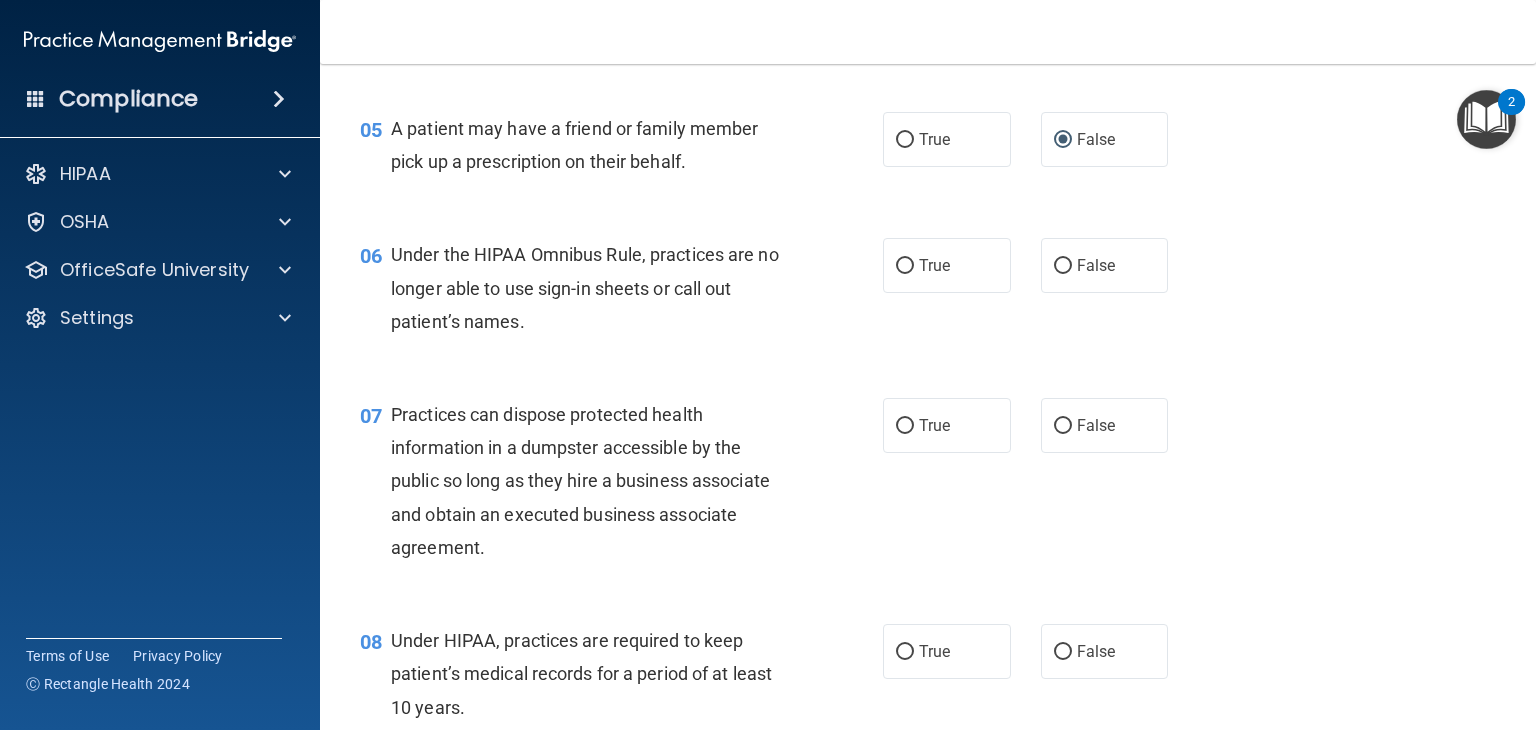 scroll, scrollTop: 819, scrollLeft: 0, axis: vertical 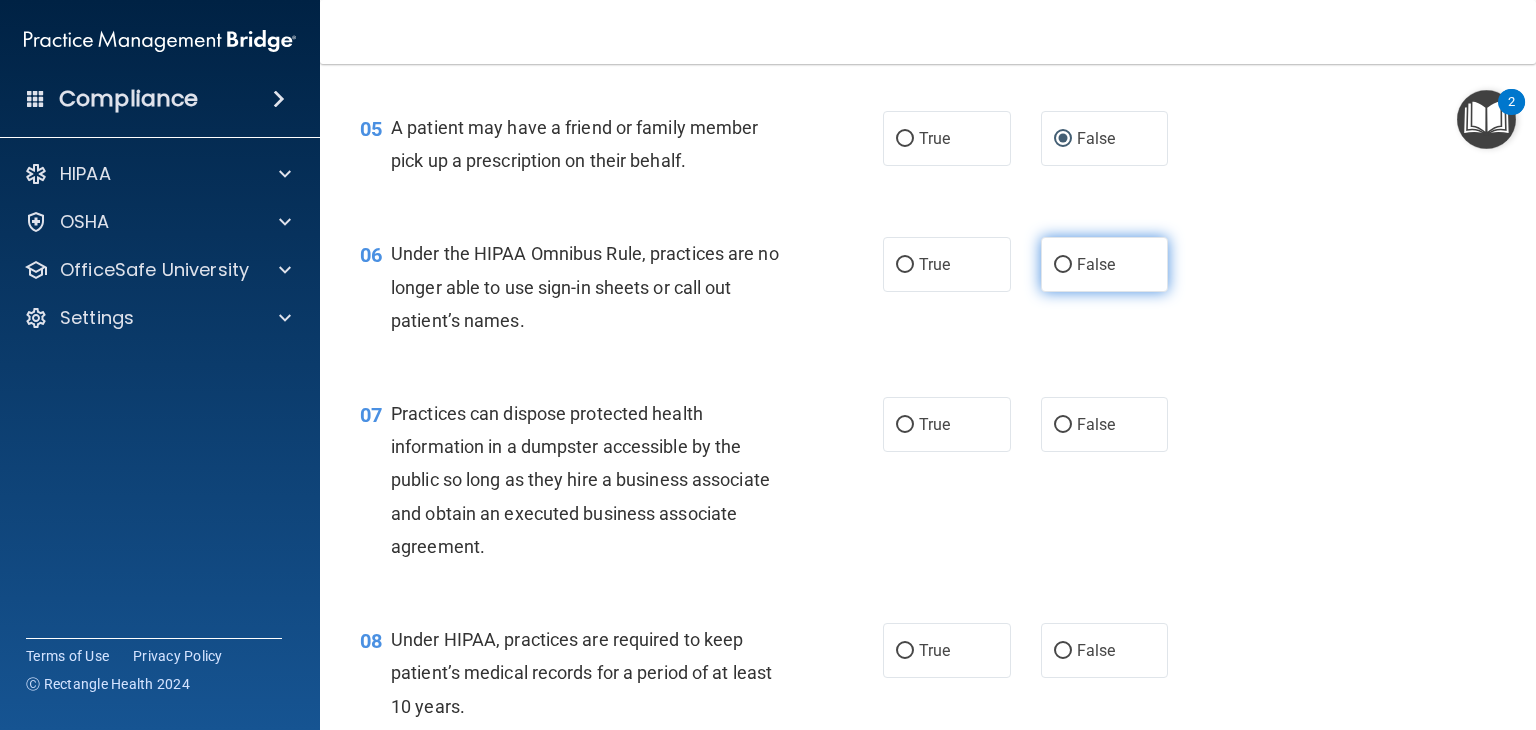 click on "False" at bounding box center [1096, 264] 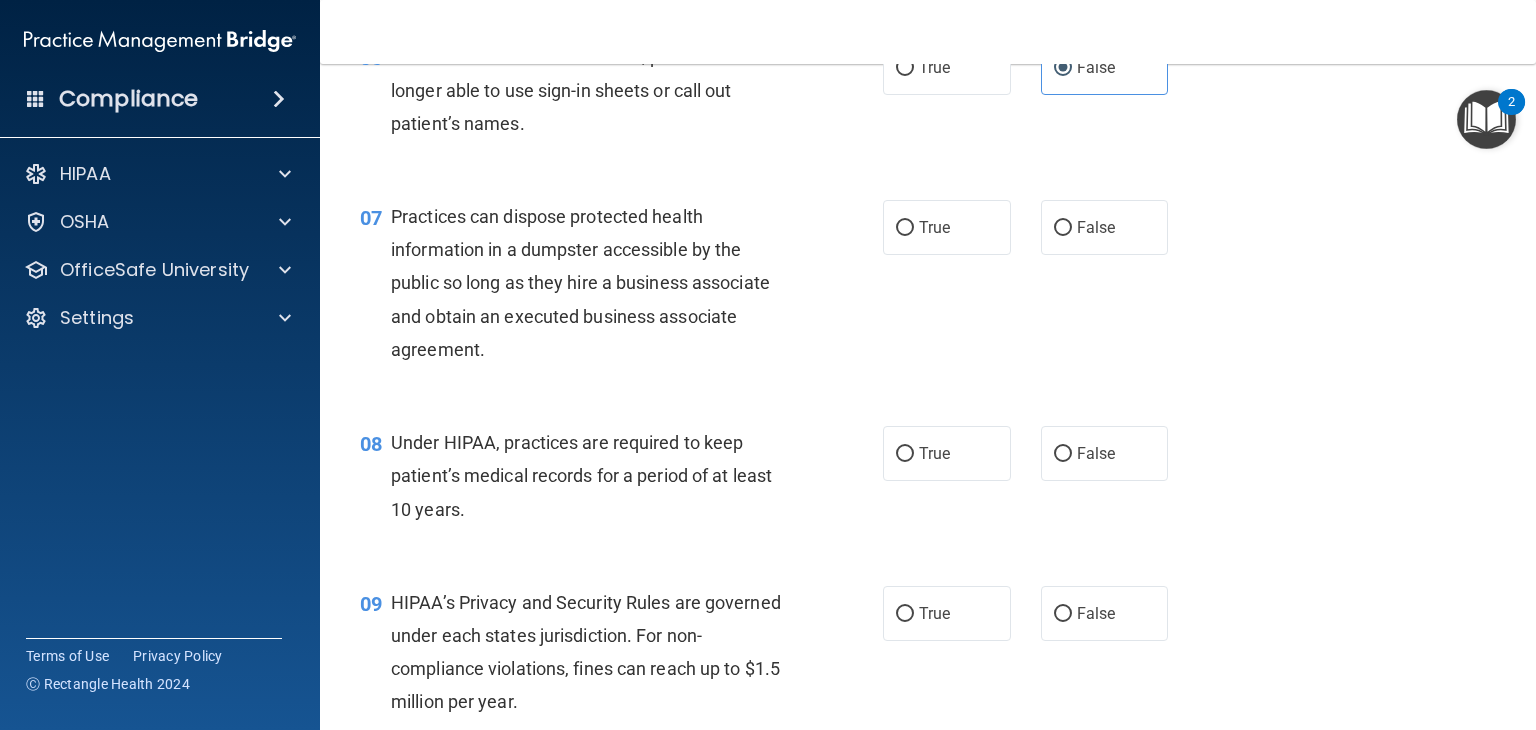 scroll, scrollTop: 1016, scrollLeft: 0, axis: vertical 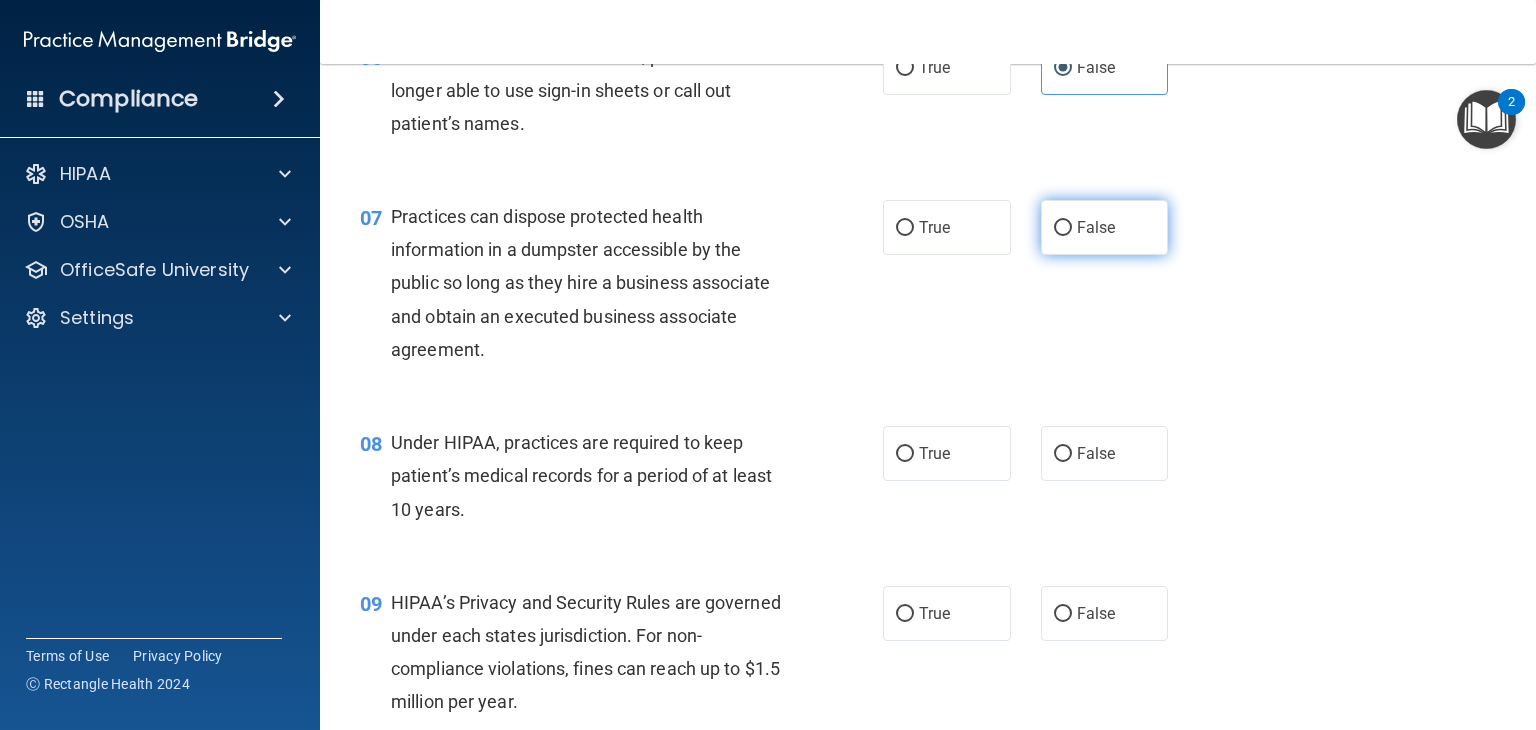 click on "False" at bounding box center (1096, 227) 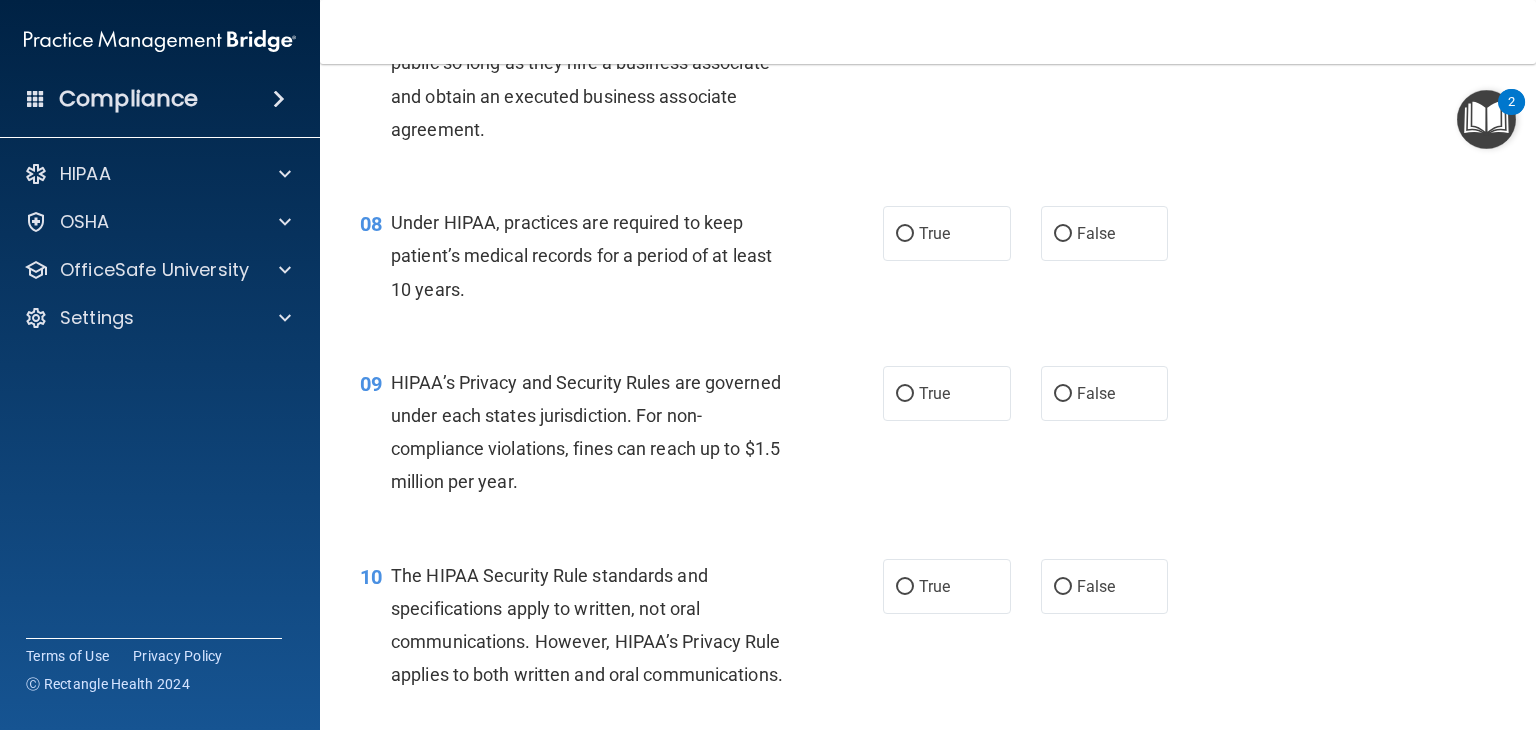 scroll, scrollTop: 1264, scrollLeft: 0, axis: vertical 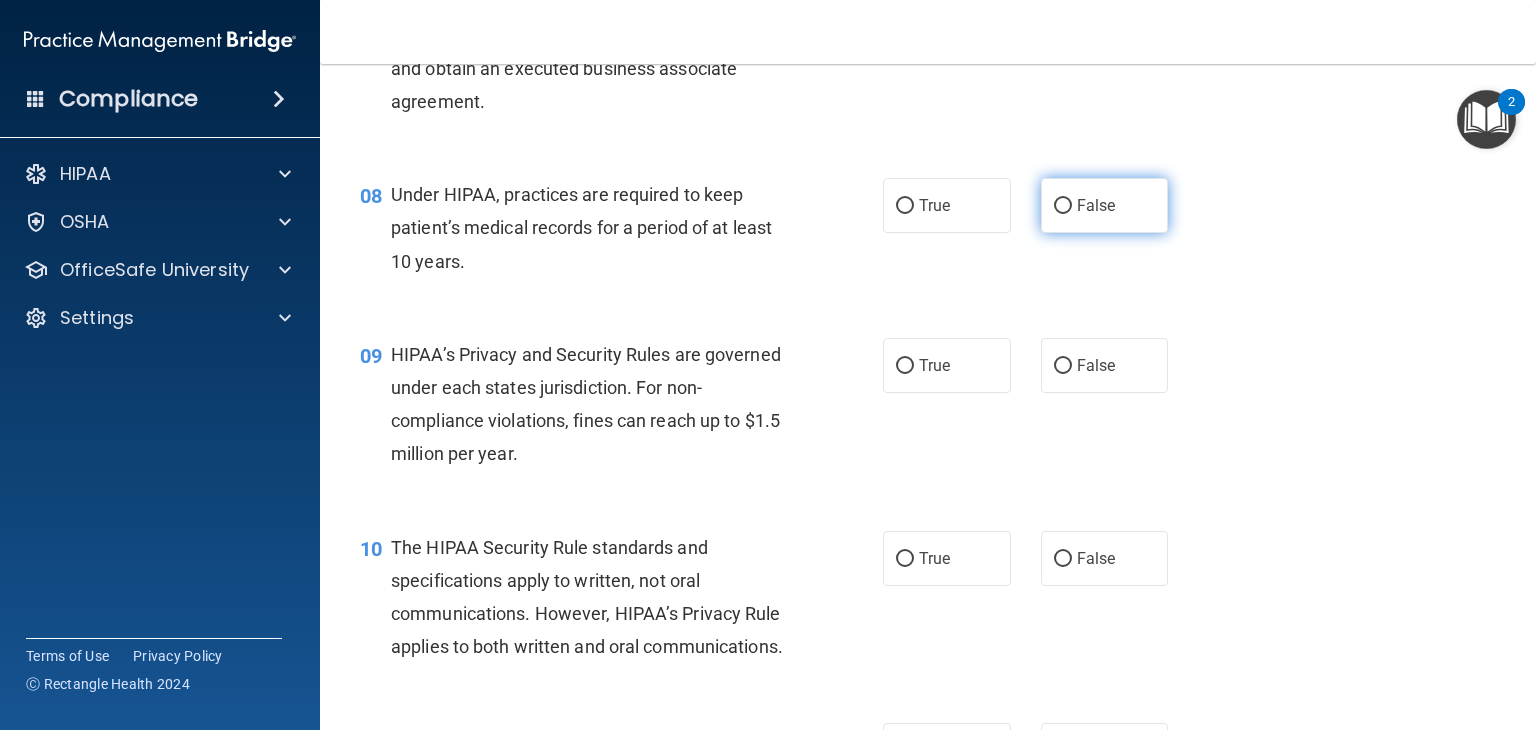click on "False" at bounding box center [1105, 205] 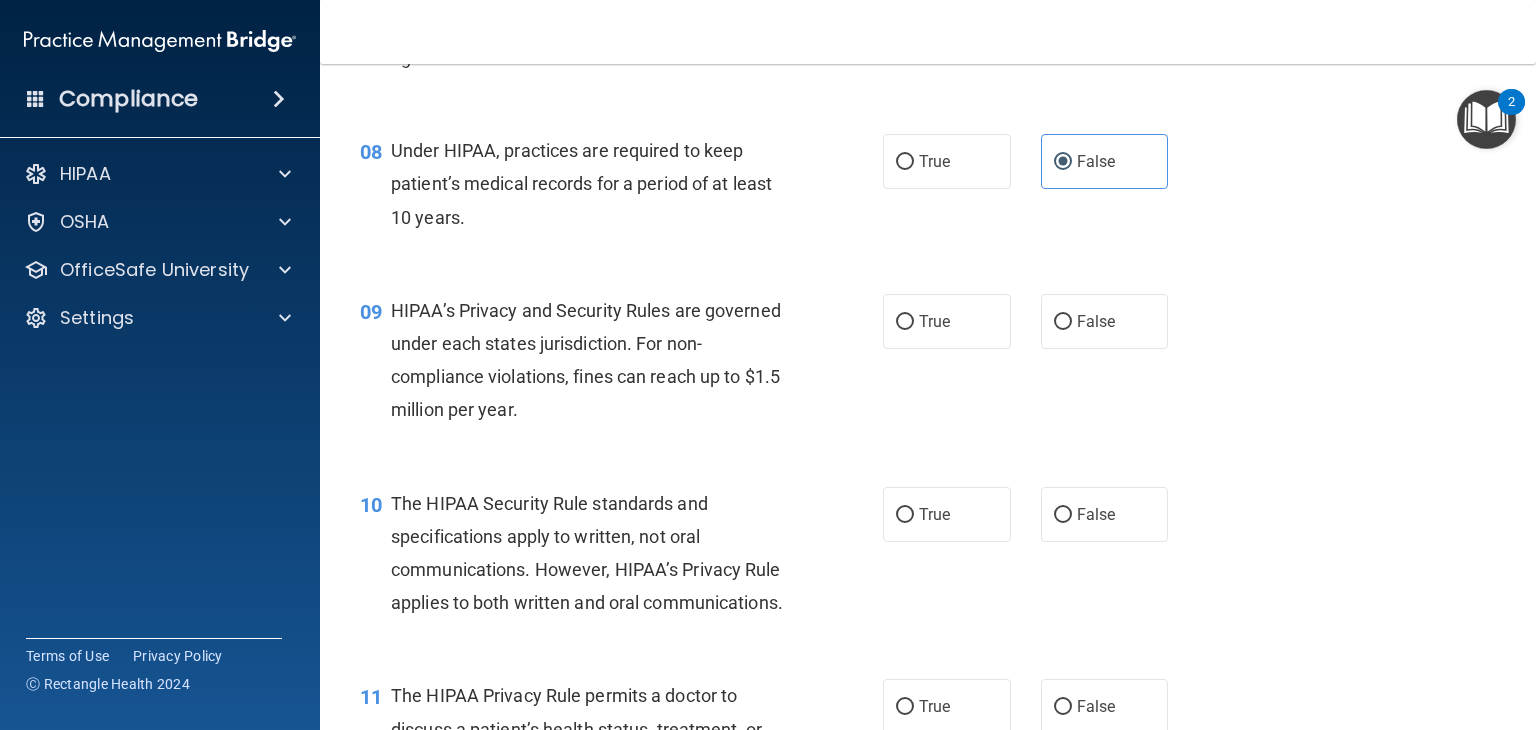 scroll, scrollTop: 1308, scrollLeft: 0, axis: vertical 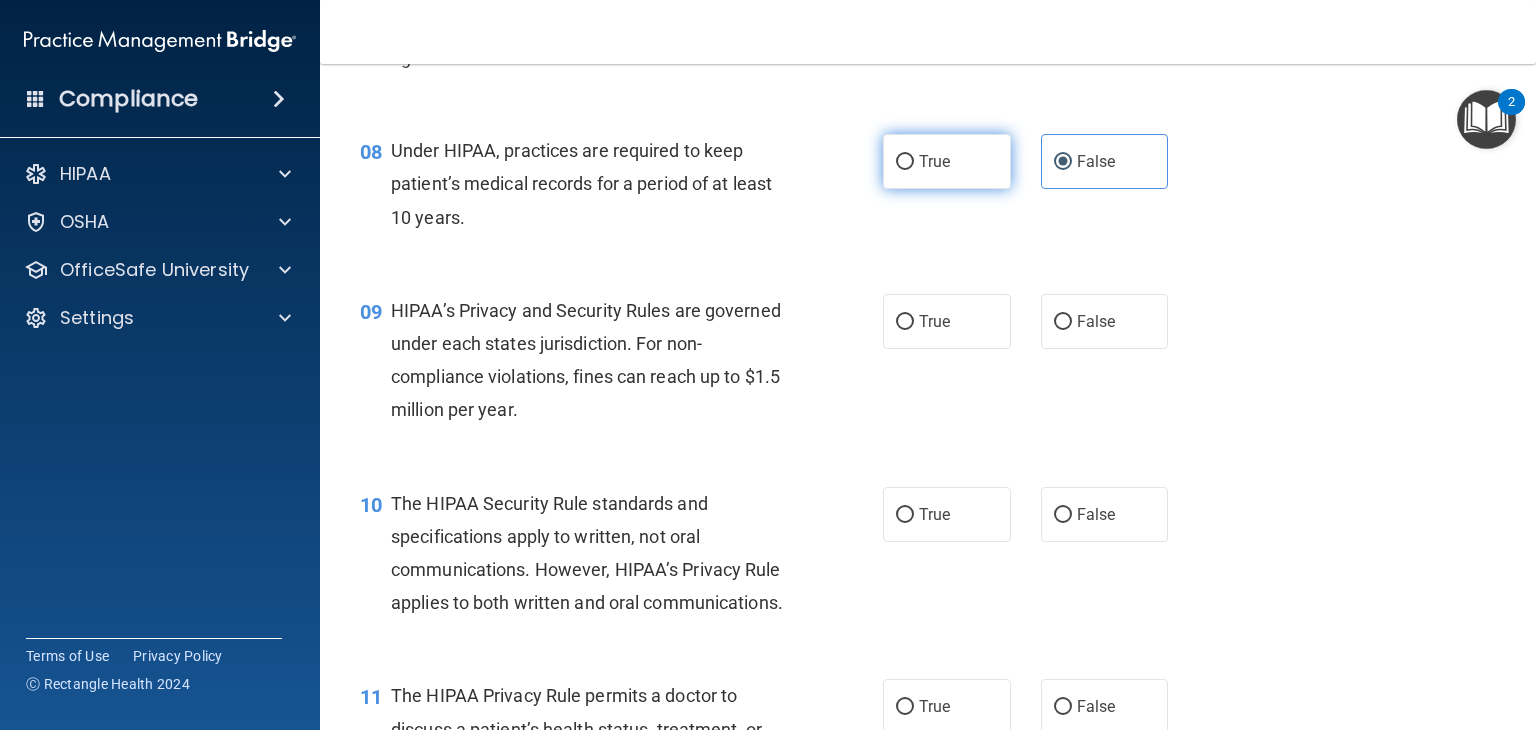 click on "True" at bounding box center (947, 161) 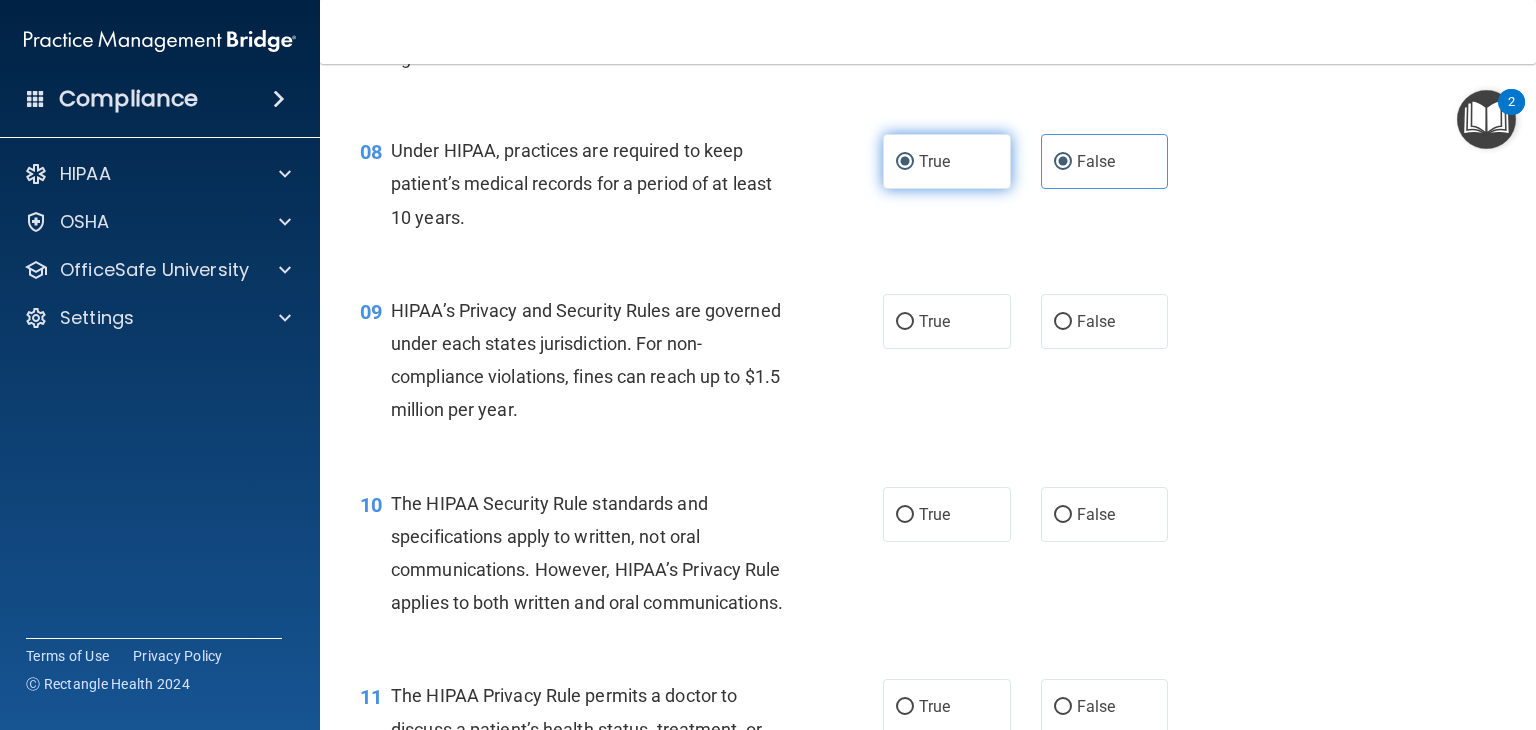 radio on "false" 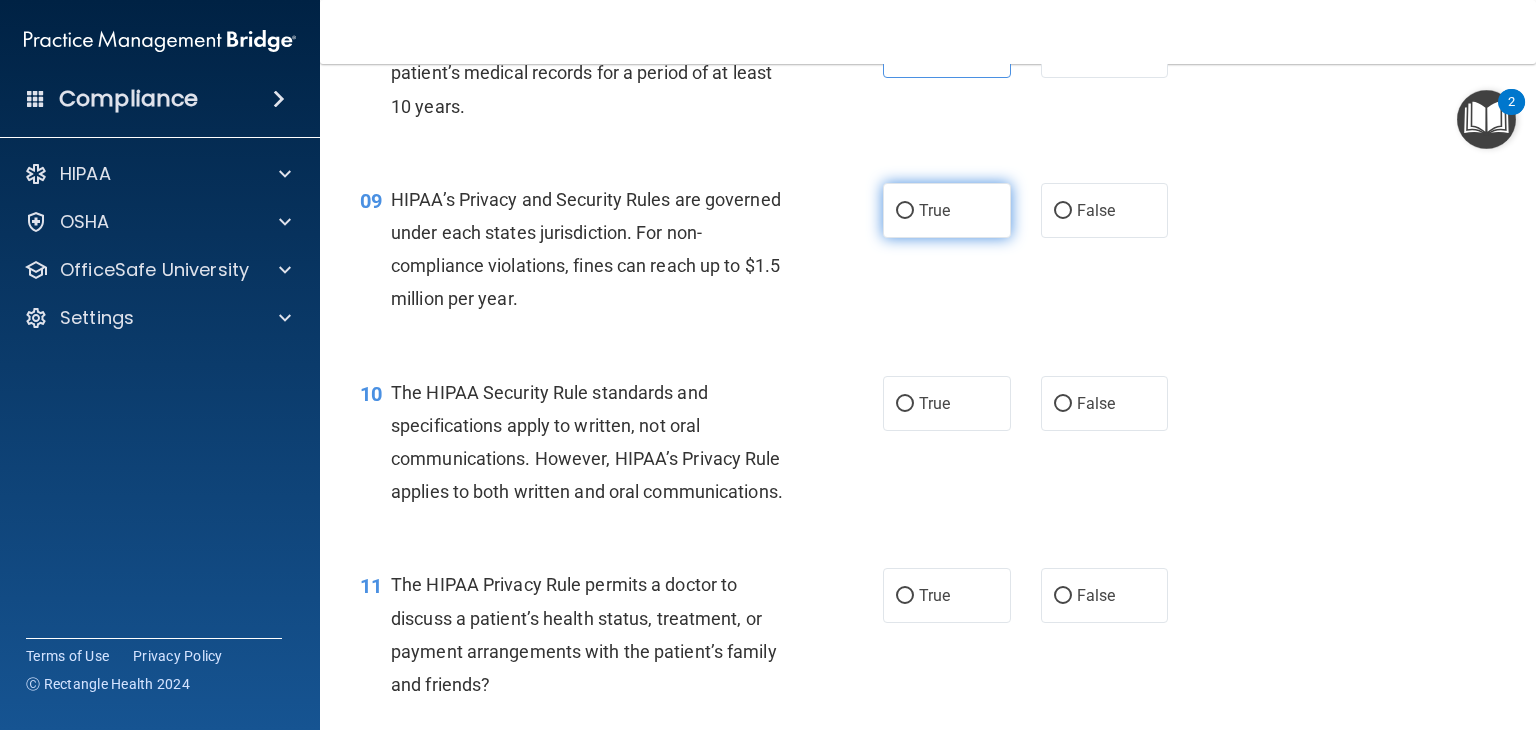 click on "True" at bounding box center (934, 210) 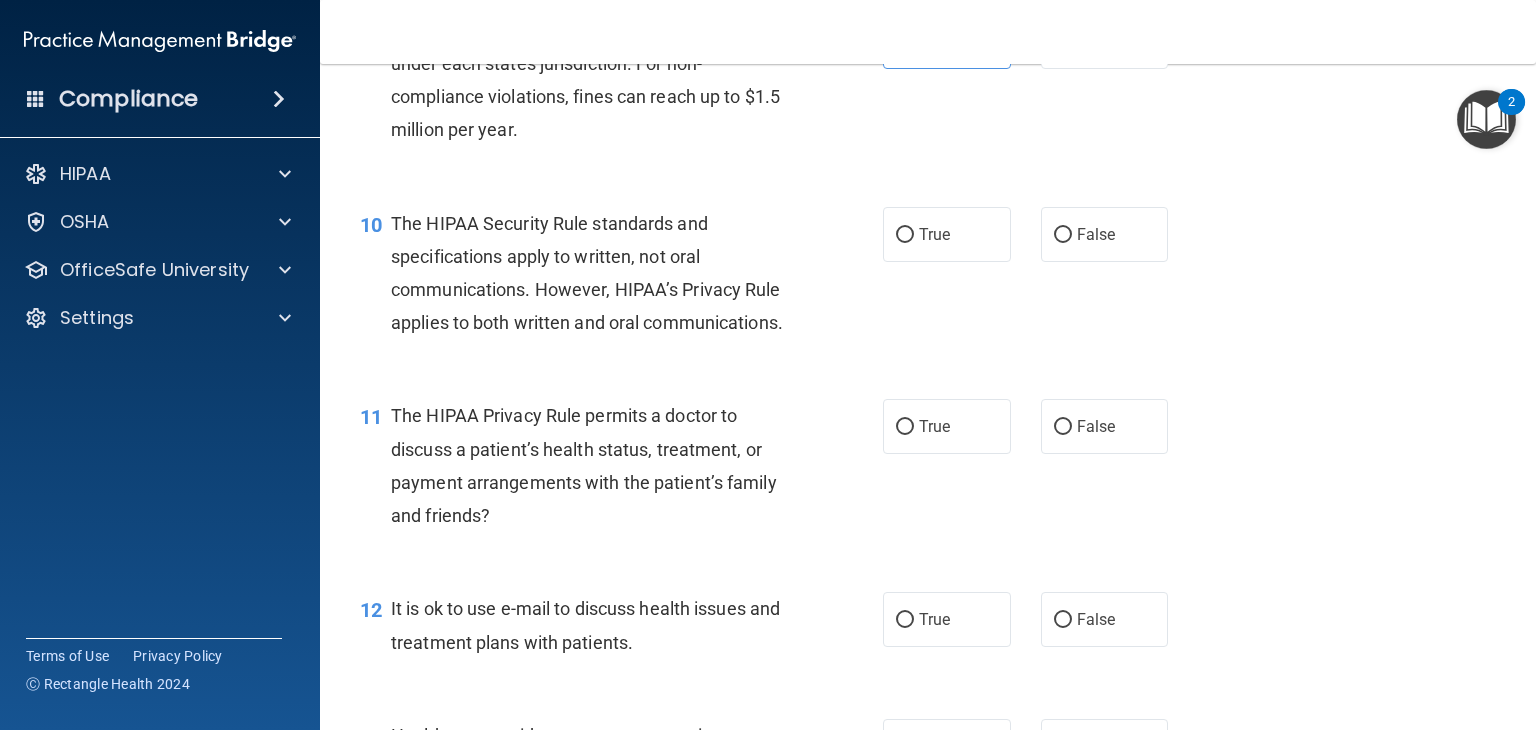 scroll, scrollTop: 1590, scrollLeft: 0, axis: vertical 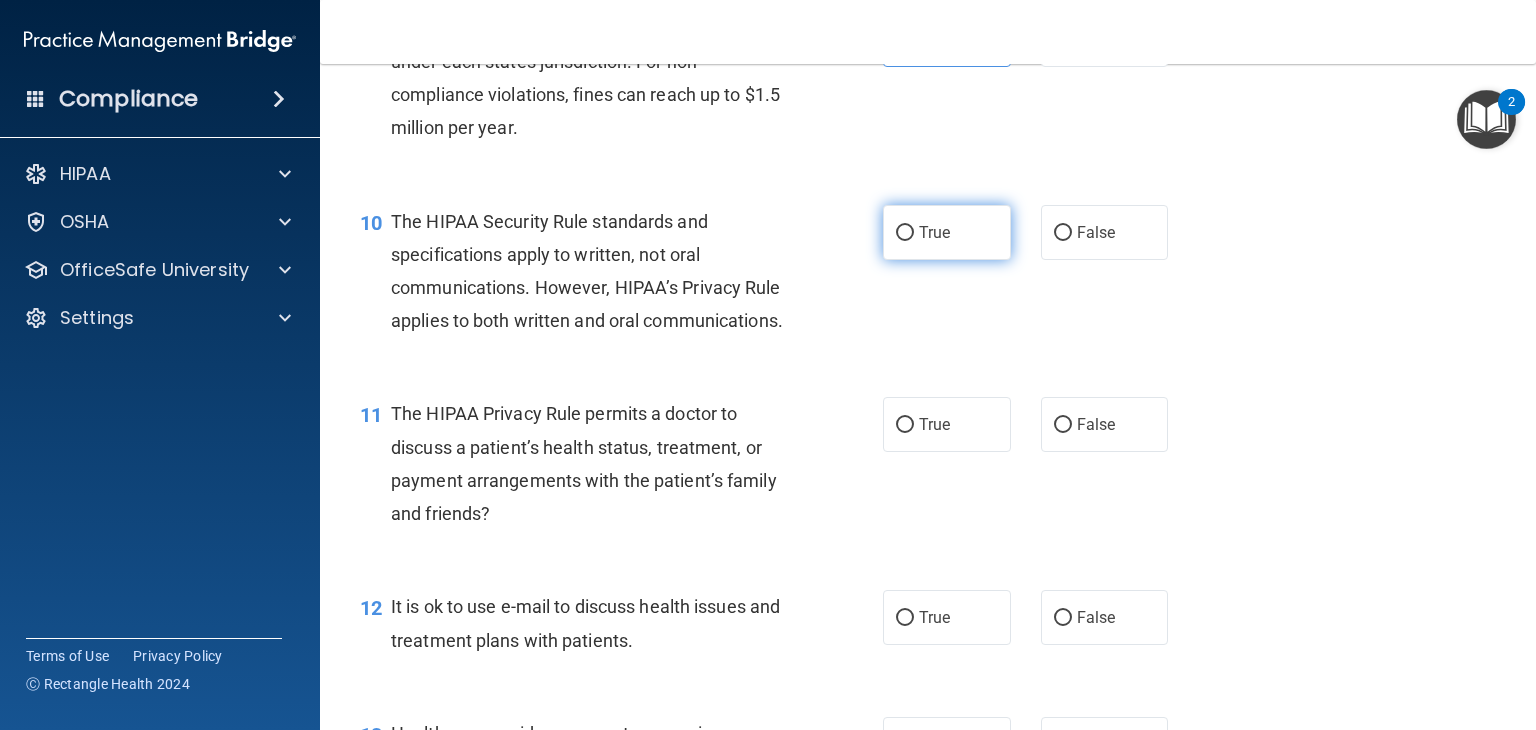 click on "True" at bounding box center (947, 232) 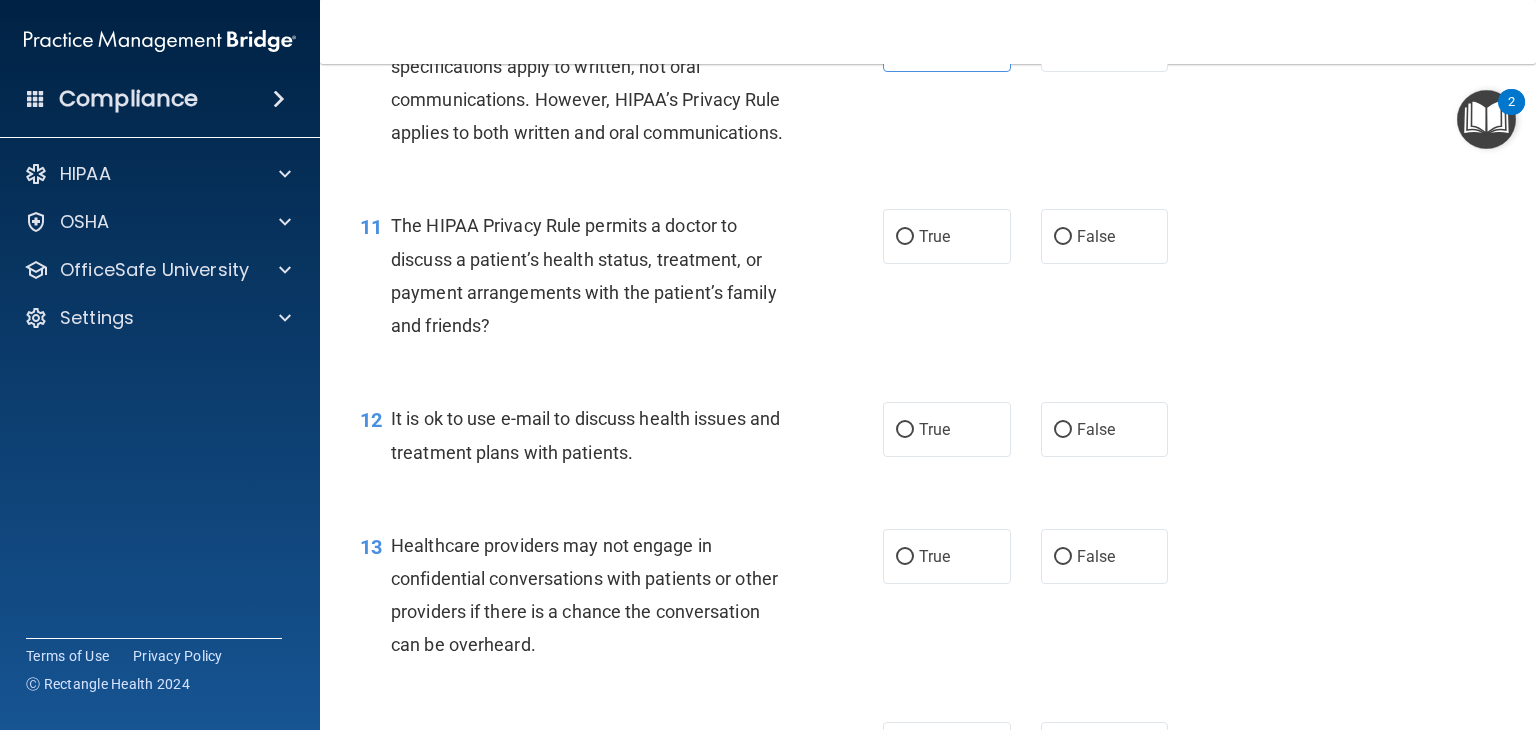 scroll, scrollTop: 1779, scrollLeft: 0, axis: vertical 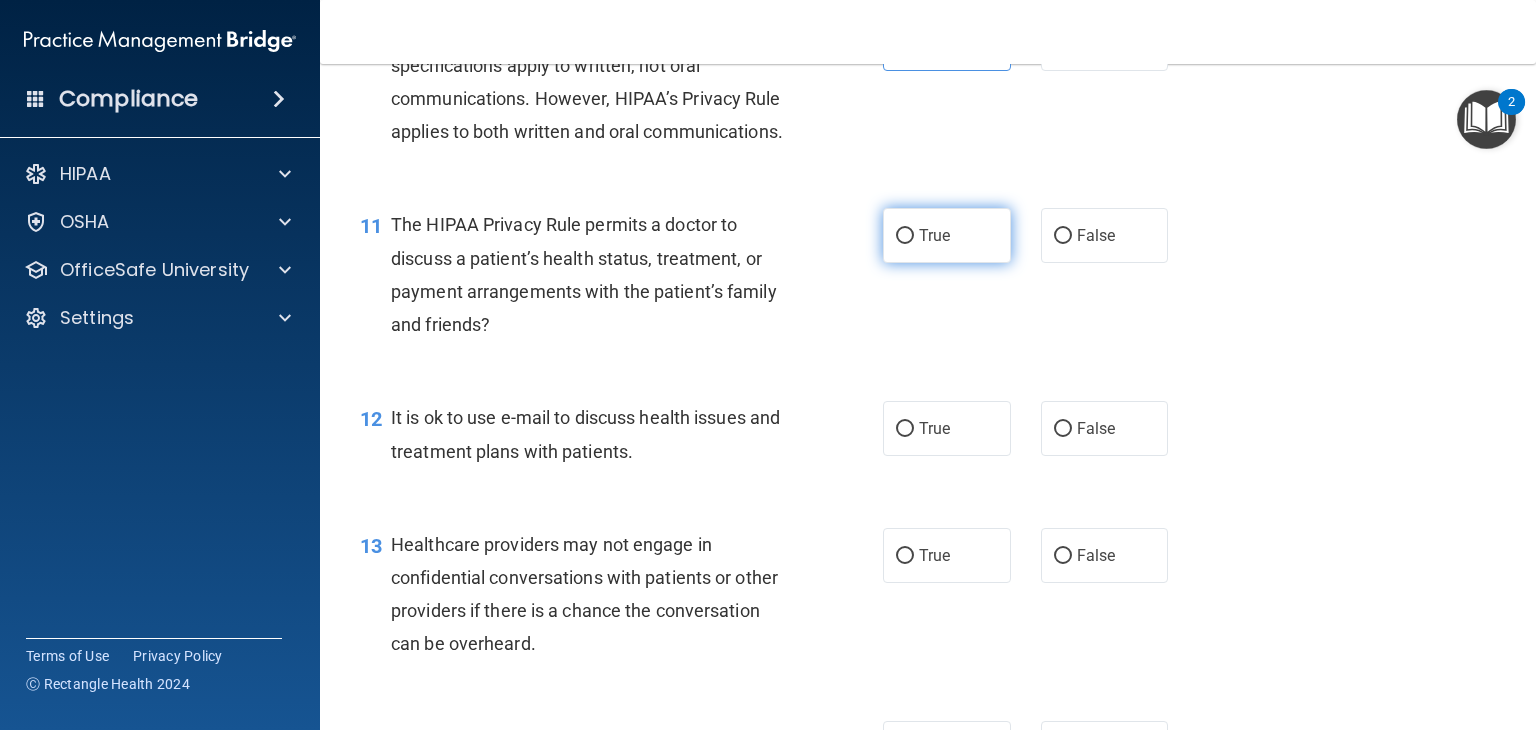 click on "True" at bounding box center [947, 235] 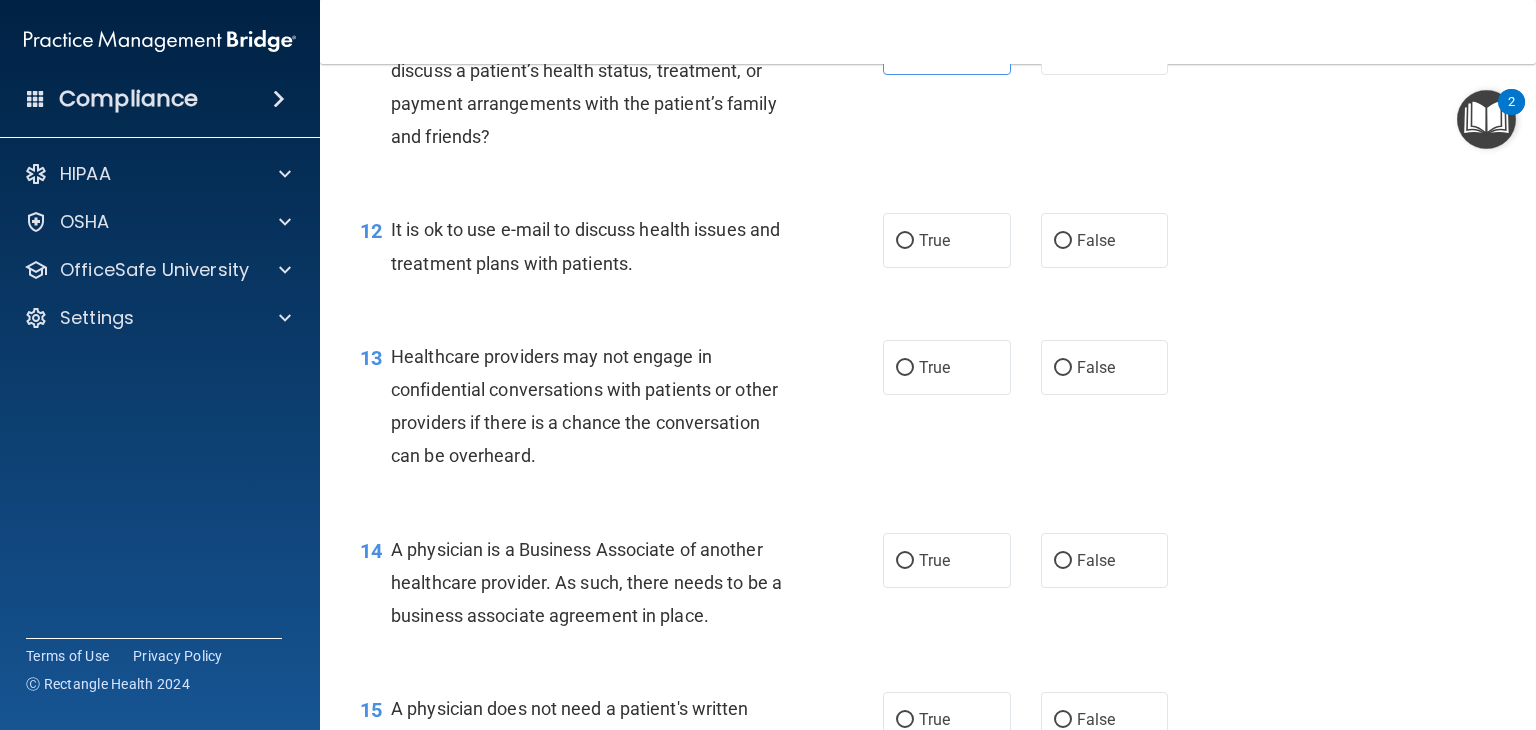 scroll, scrollTop: 1979, scrollLeft: 0, axis: vertical 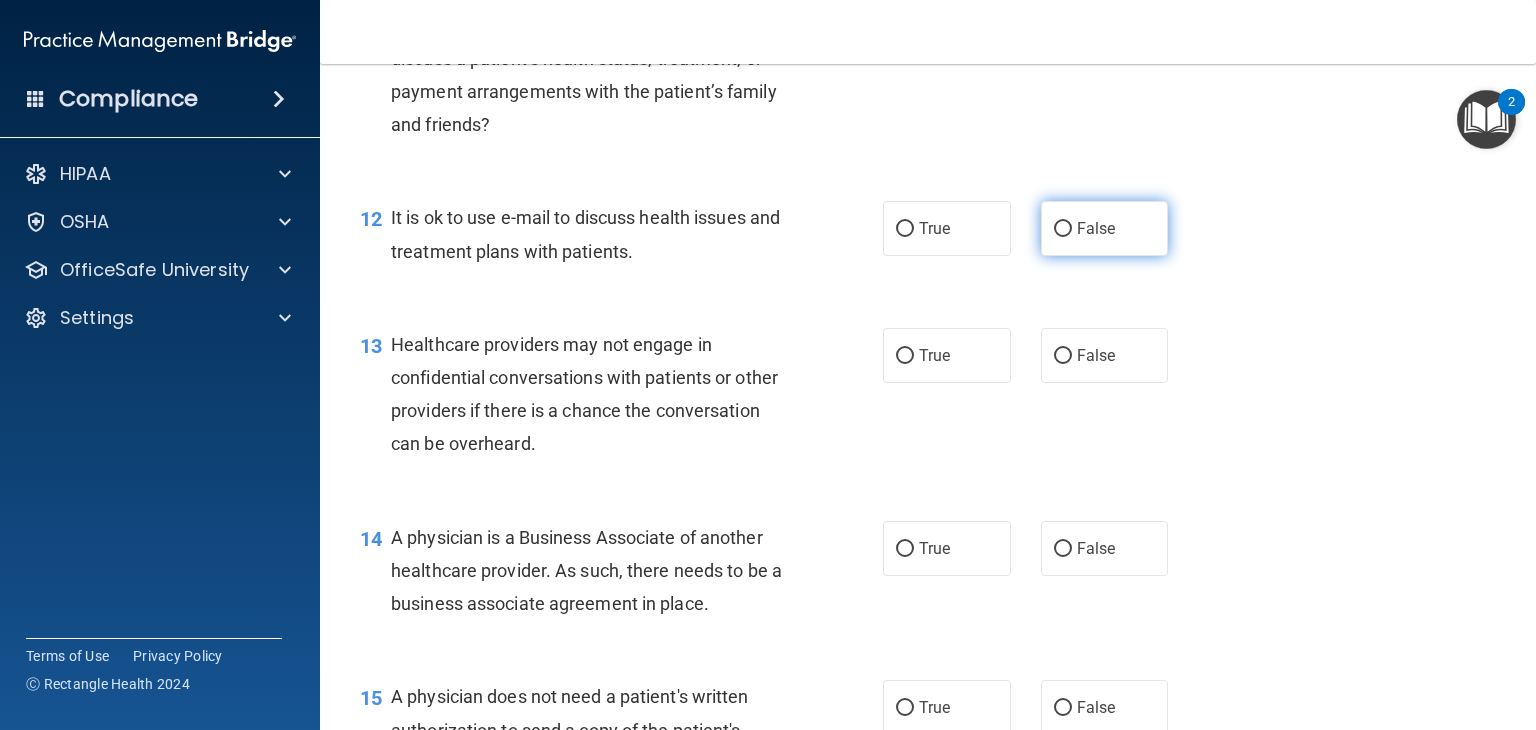 click on "False" at bounding box center (1096, 228) 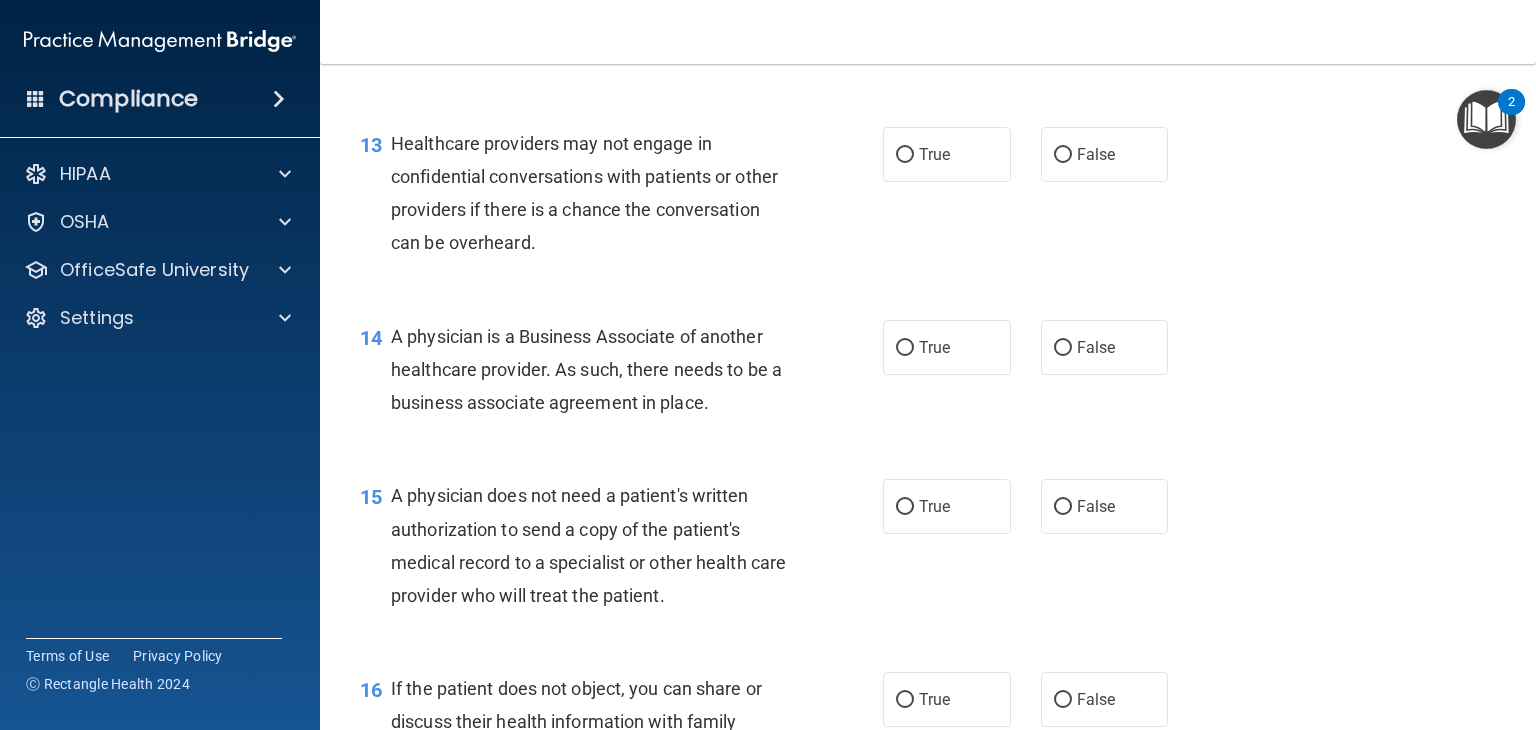 scroll, scrollTop: 2180, scrollLeft: 0, axis: vertical 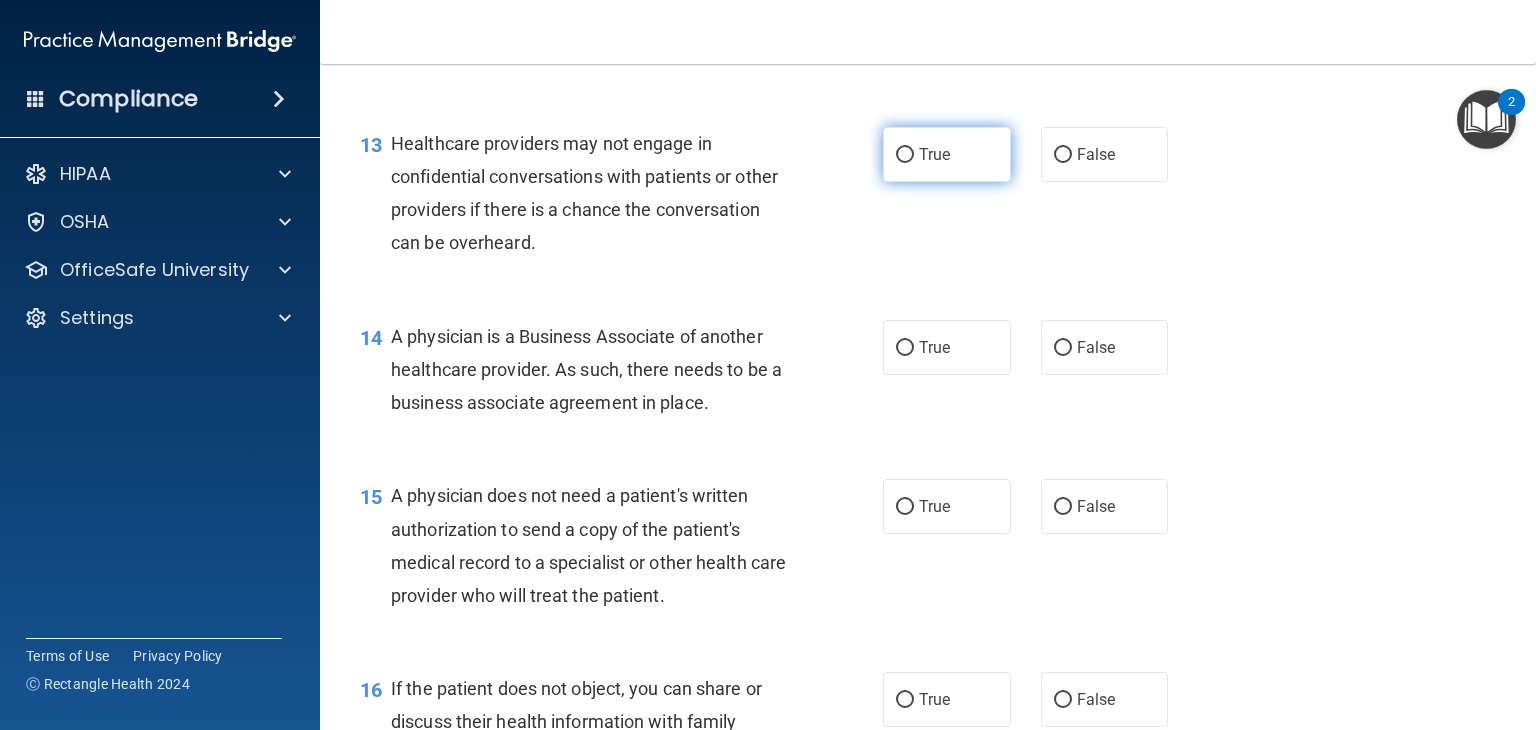click on "True" at bounding box center [947, 154] 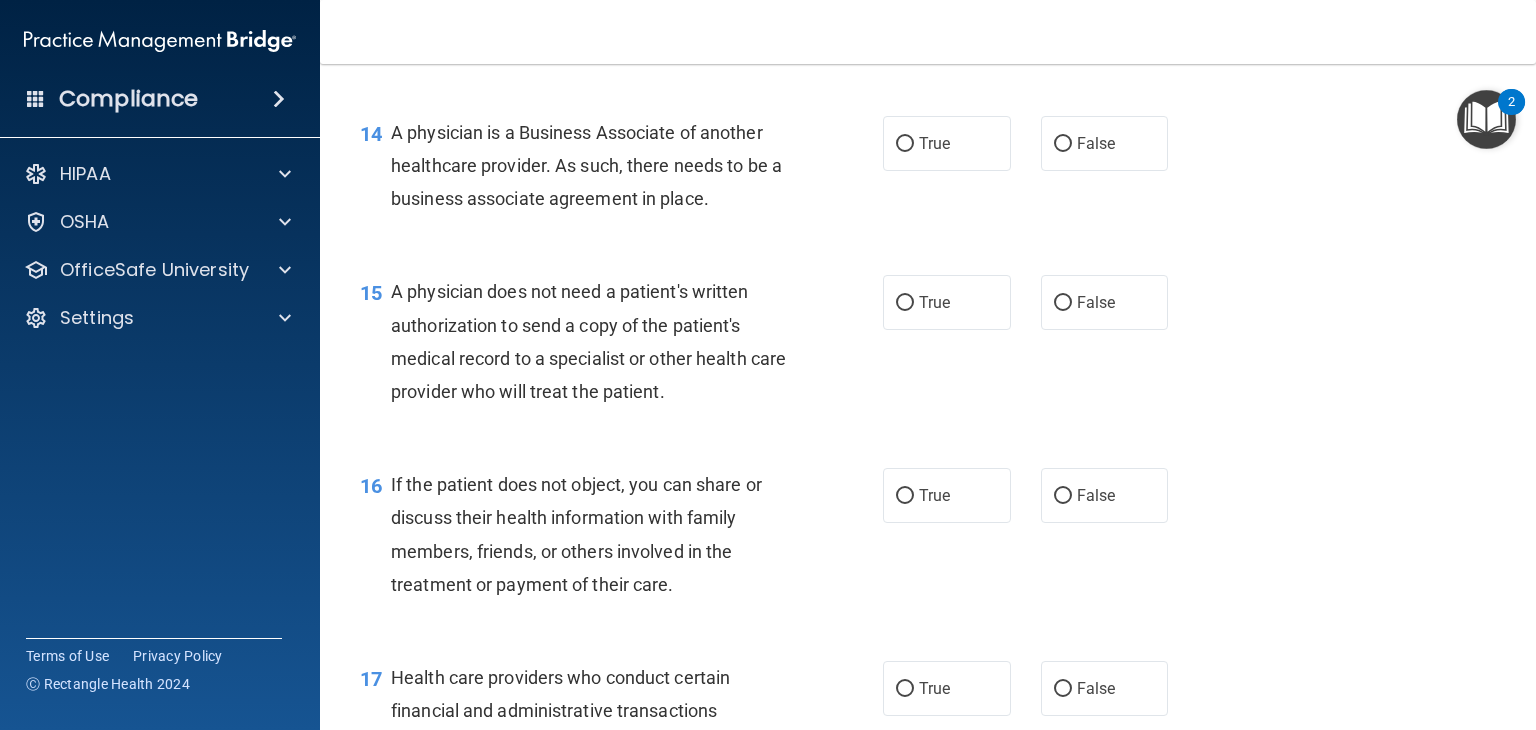 scroll, scrollTop: 2386, scrollLeft: 0, axis: vertical 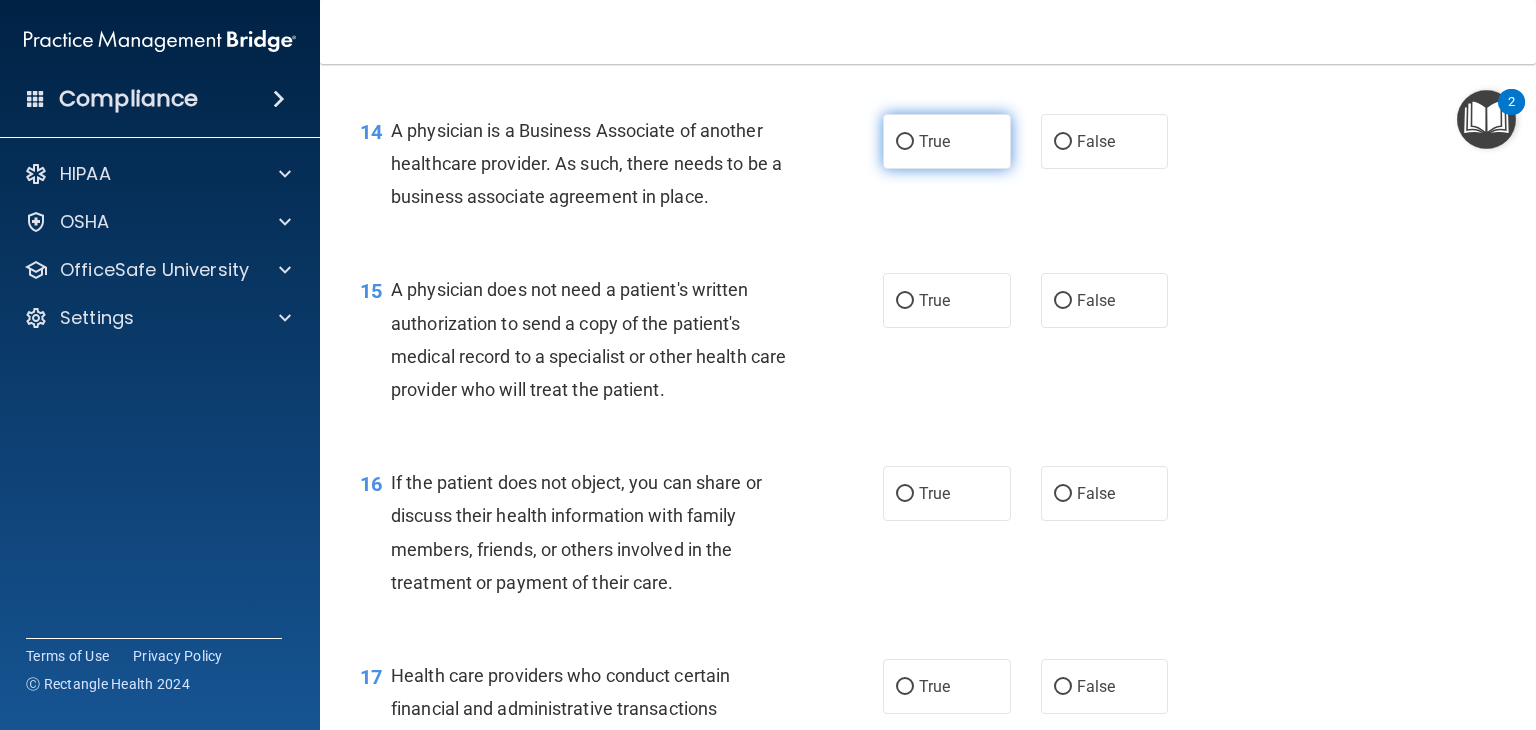 click on "True" at bounding box center (947, 141) 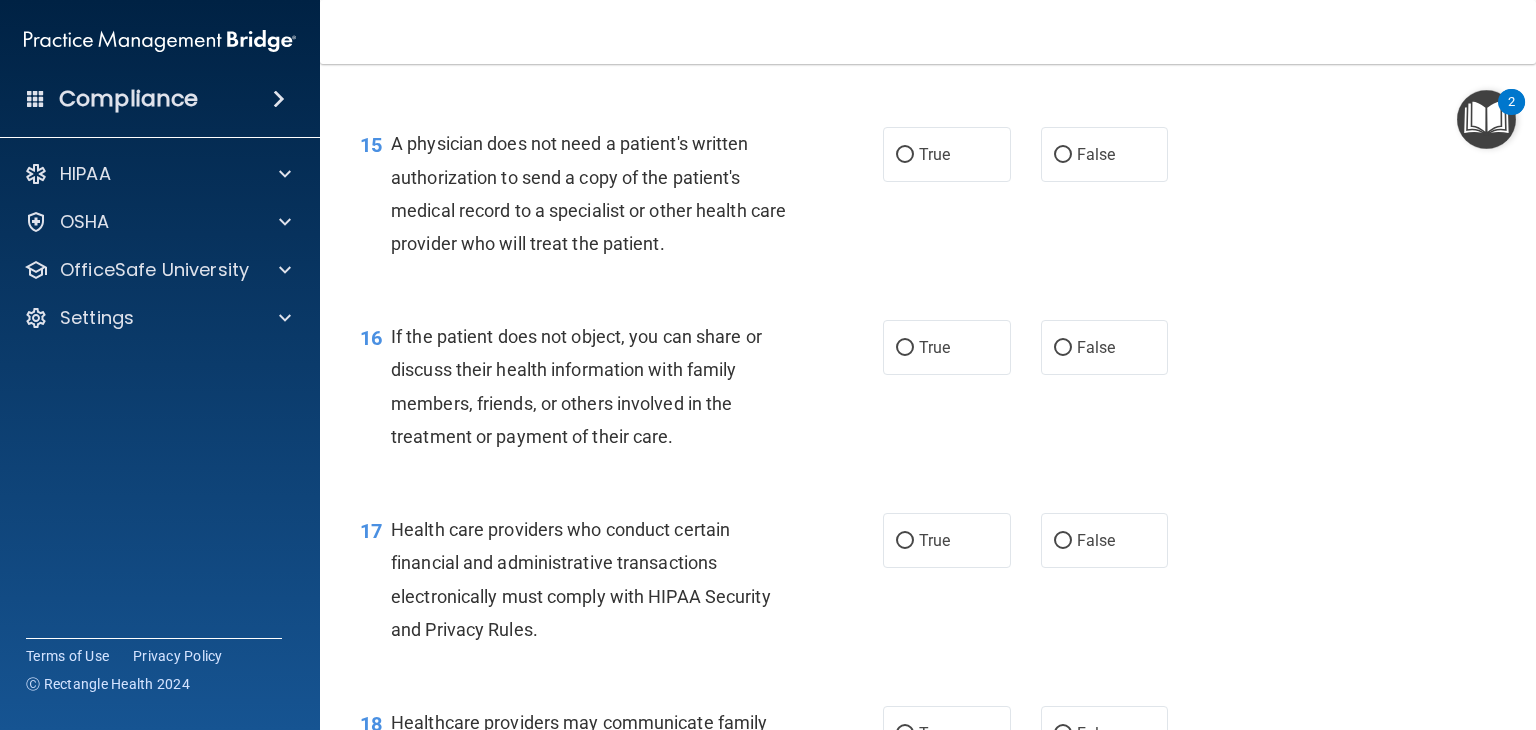 scroll, scrollTop: 2532, scrollLeft: 0, axis: vertical 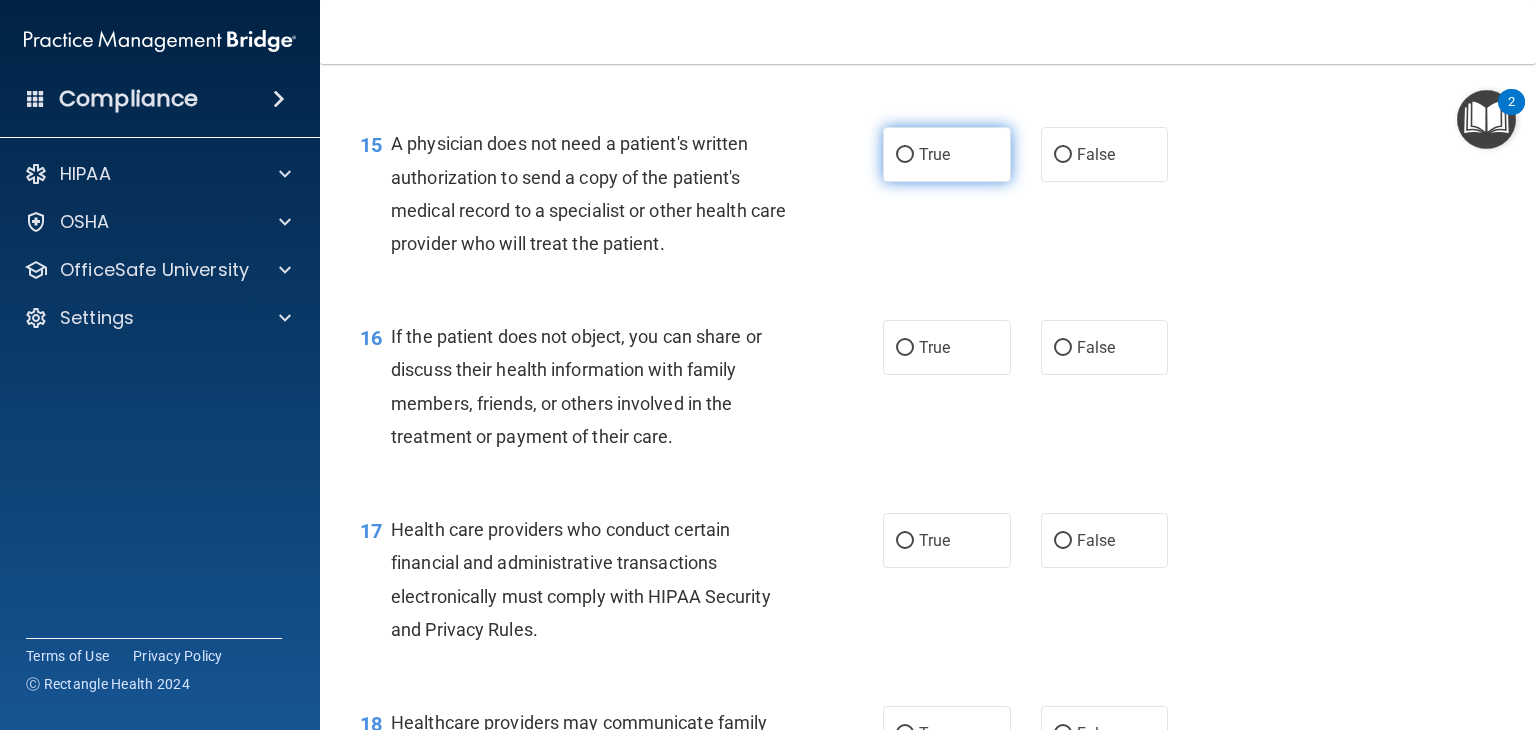 click on "True" at bounding box center [947, 154] 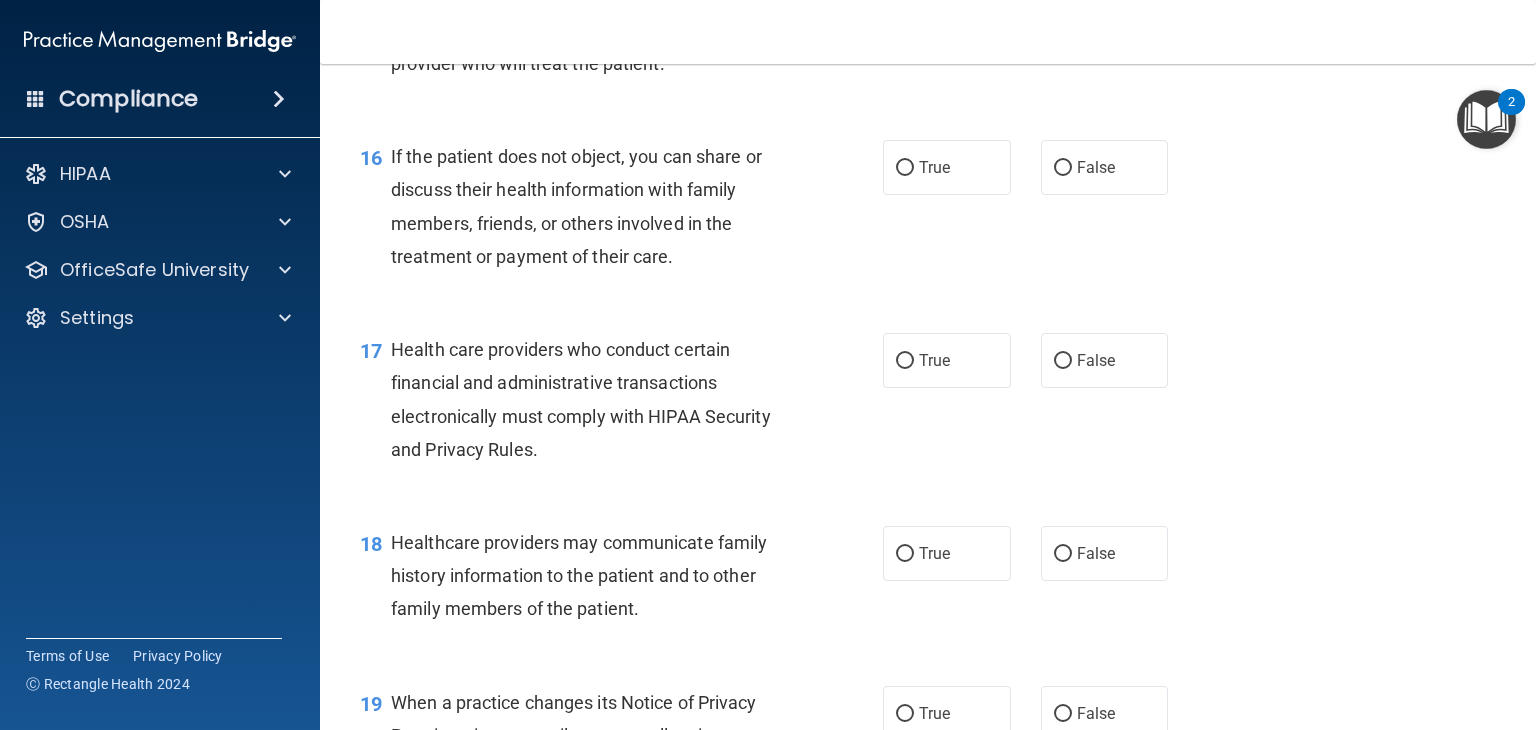 scroll, scrollTop: 2716, scrollLeft: 0, axis: vertical 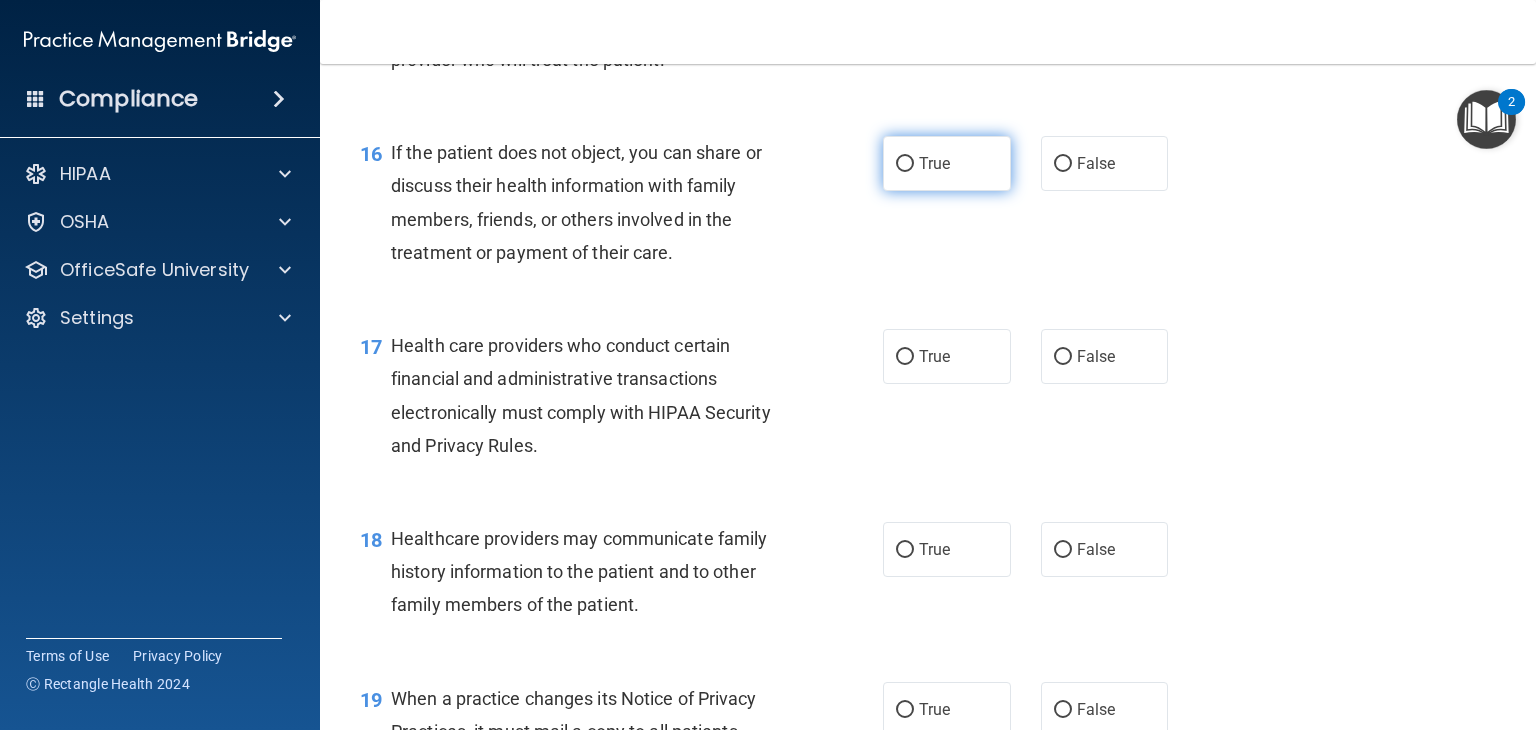 click on "True" at bounding box center (947, 163) 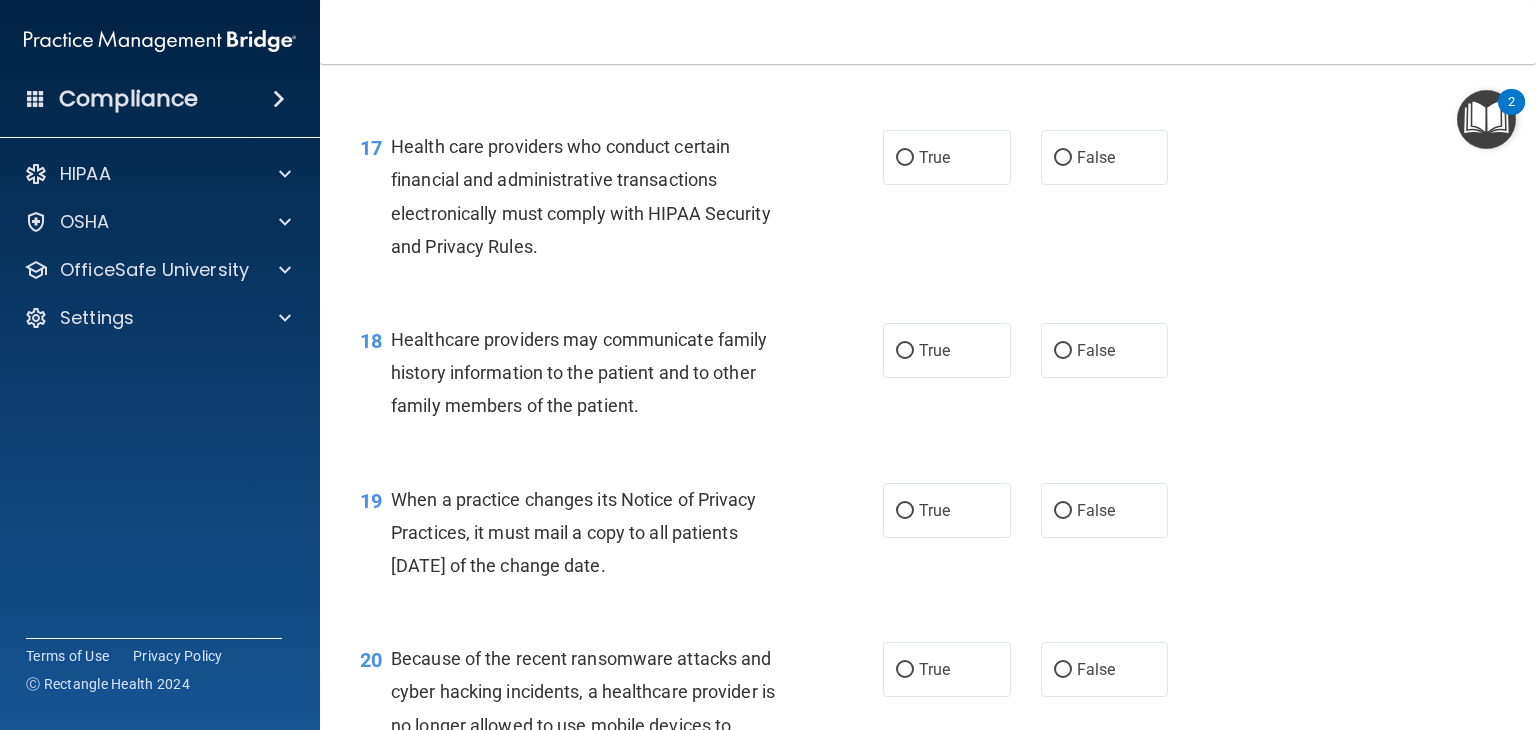 scroll, scrollTop: 2922, scrollLeft: 0, axis: vertical 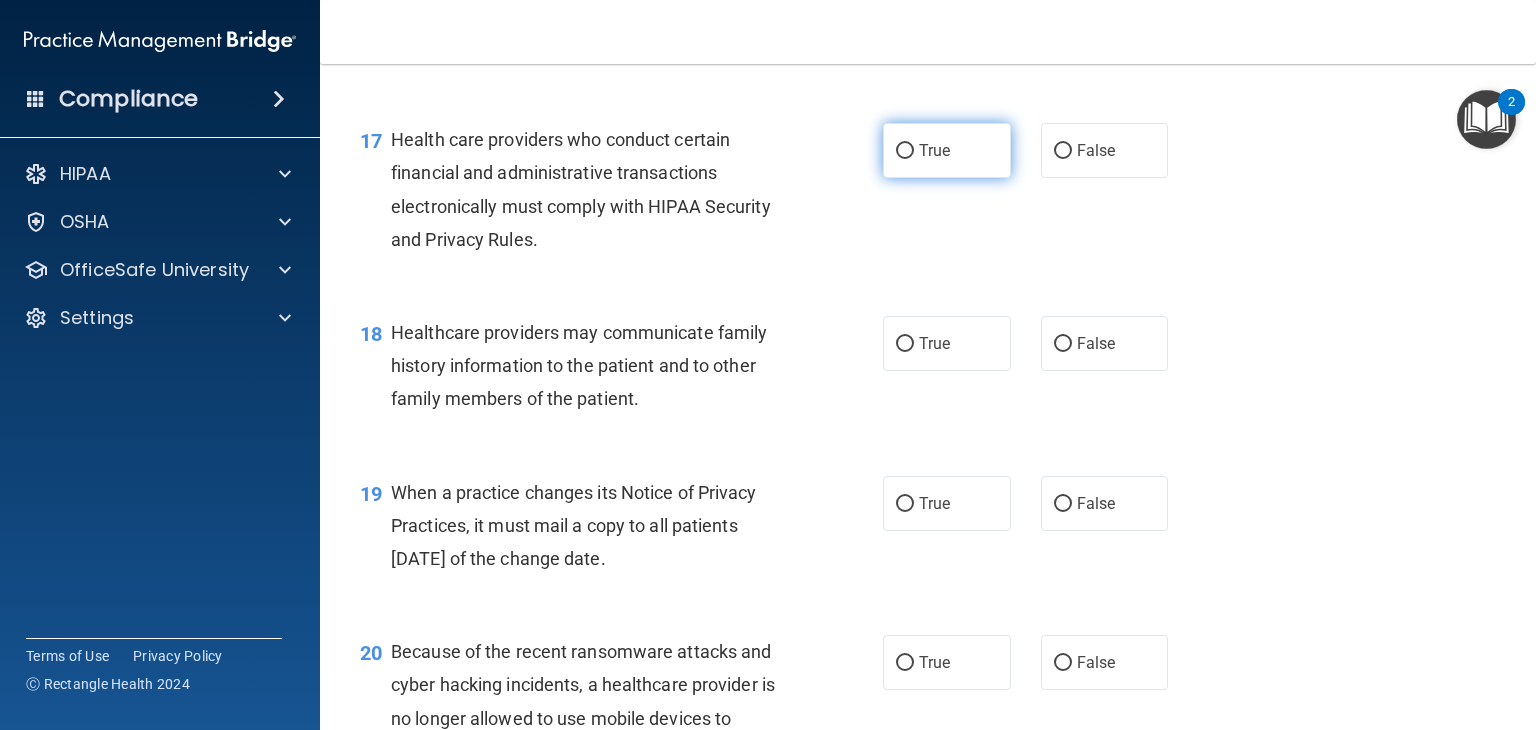 click on "True" at bounding box center (947, 150) 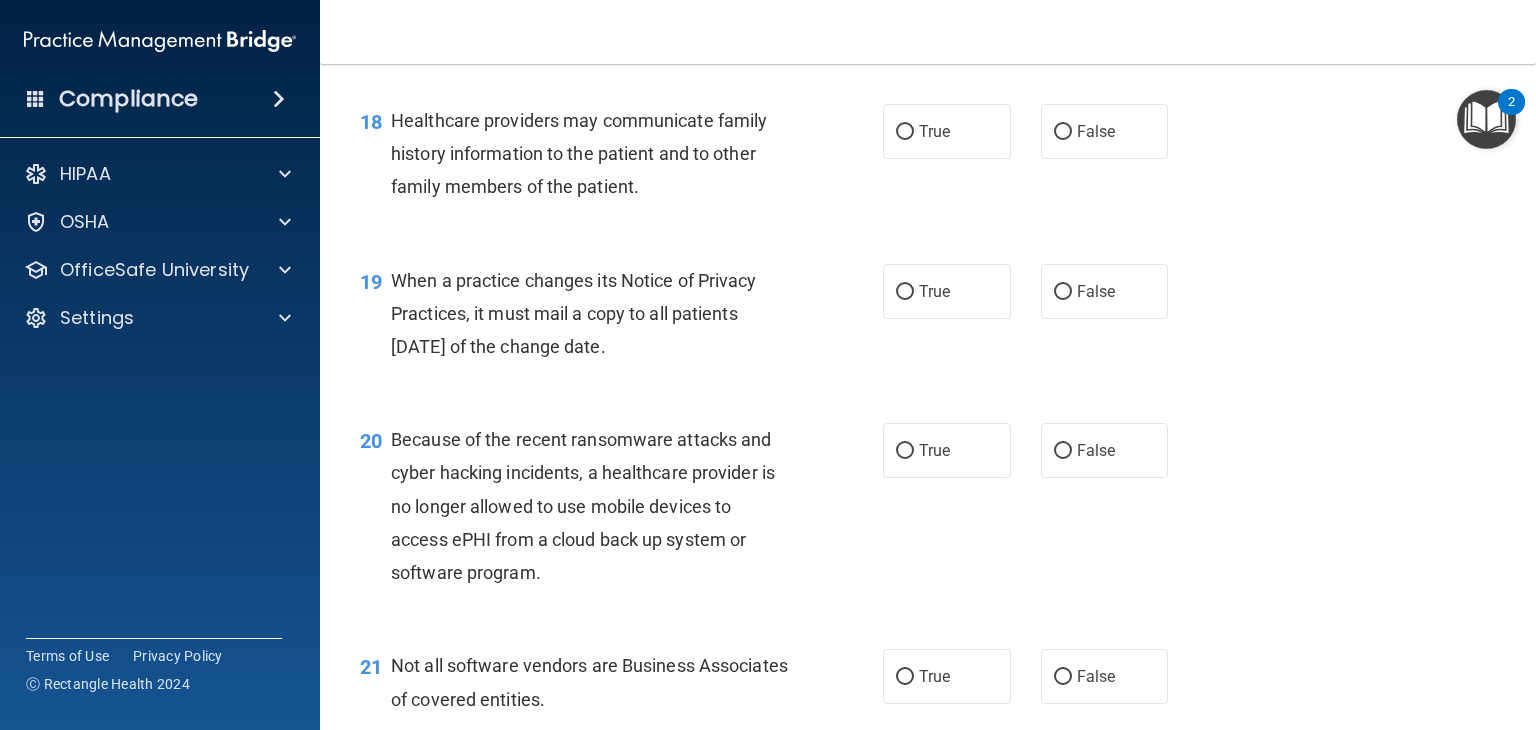 scroll, scrollTop: 3135, scrollLeft: 0, axis: vertical 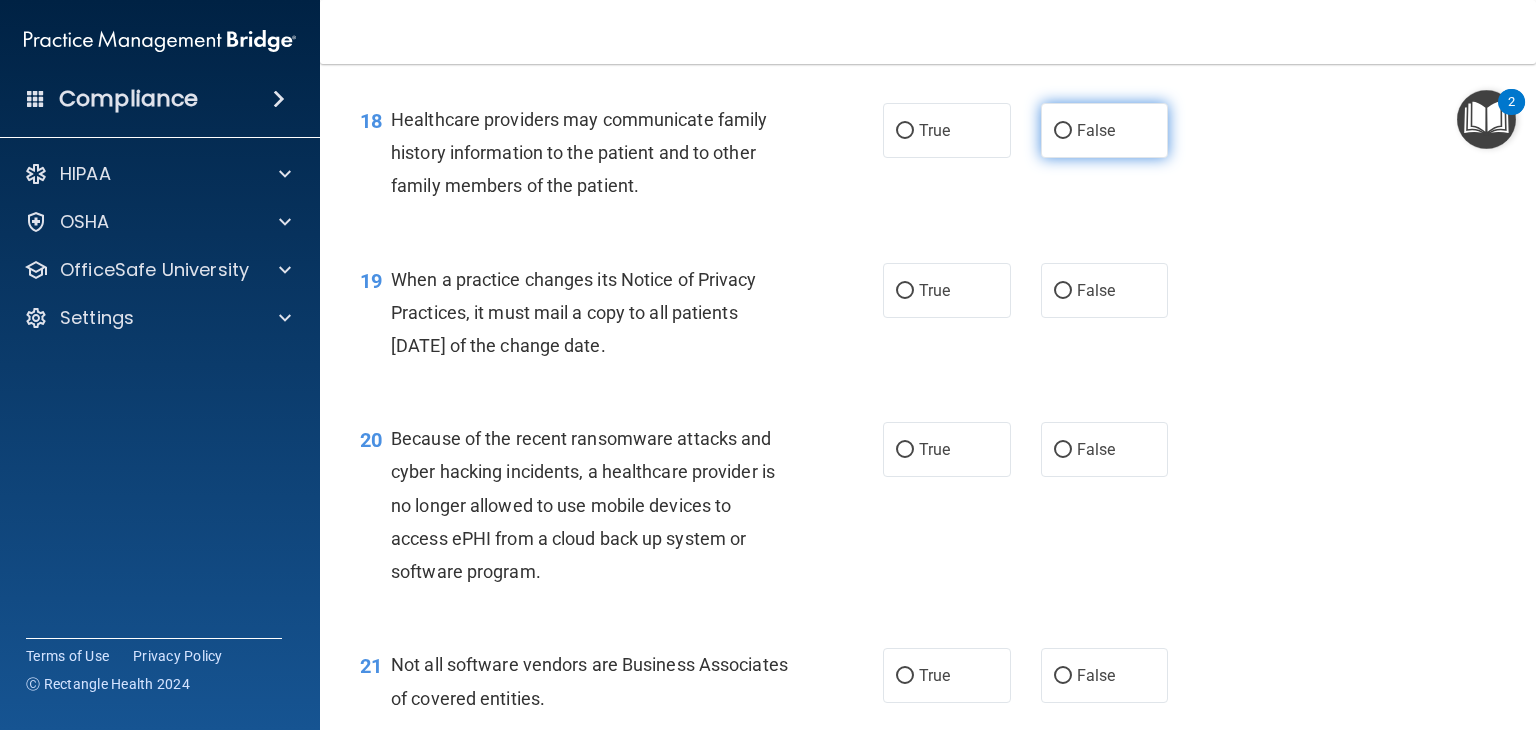 click on "False" at bounding box center (1105, 130) 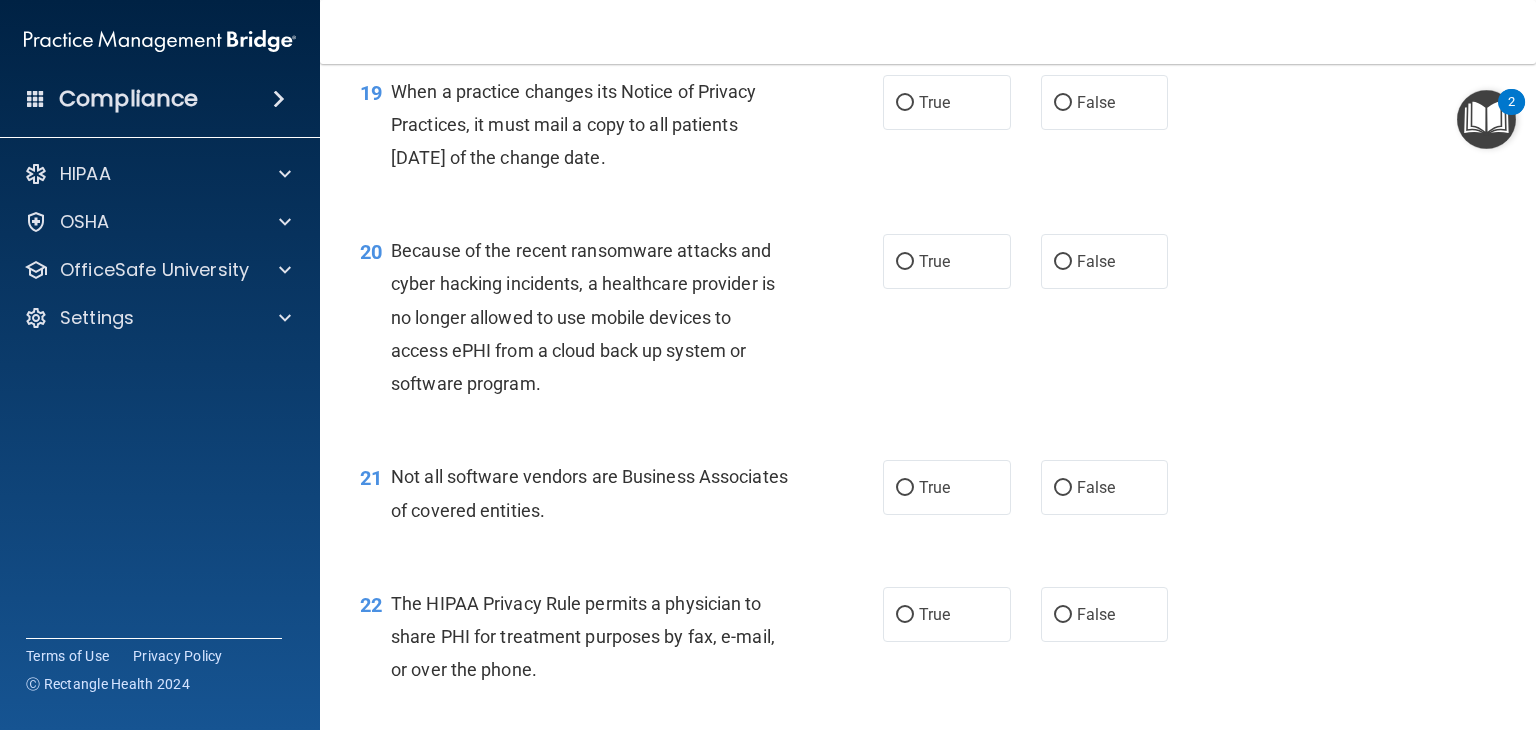 scroll, scrollTop: 3323, scrollLeft: 0, axis: vertical 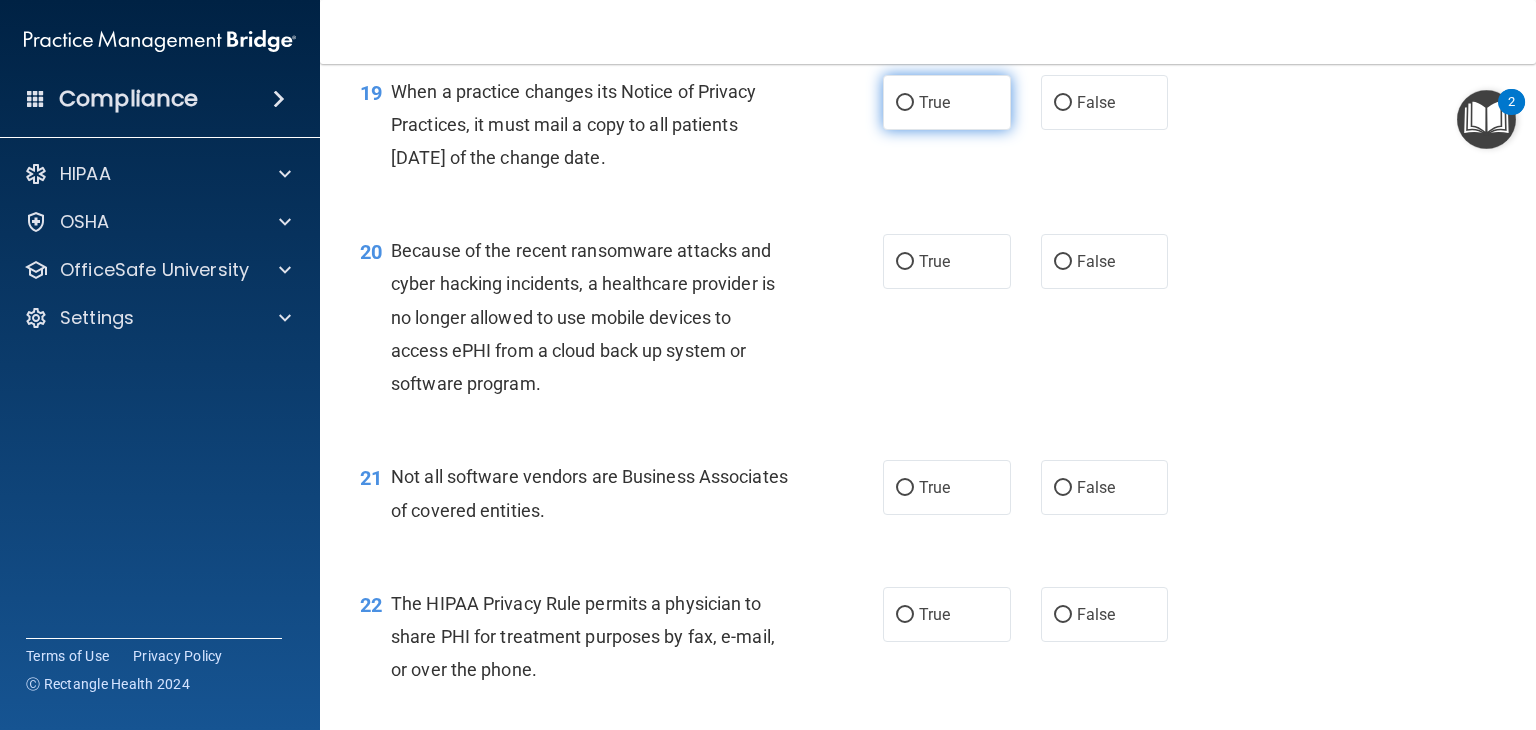 click on "True" at bounding box center (947, 102) 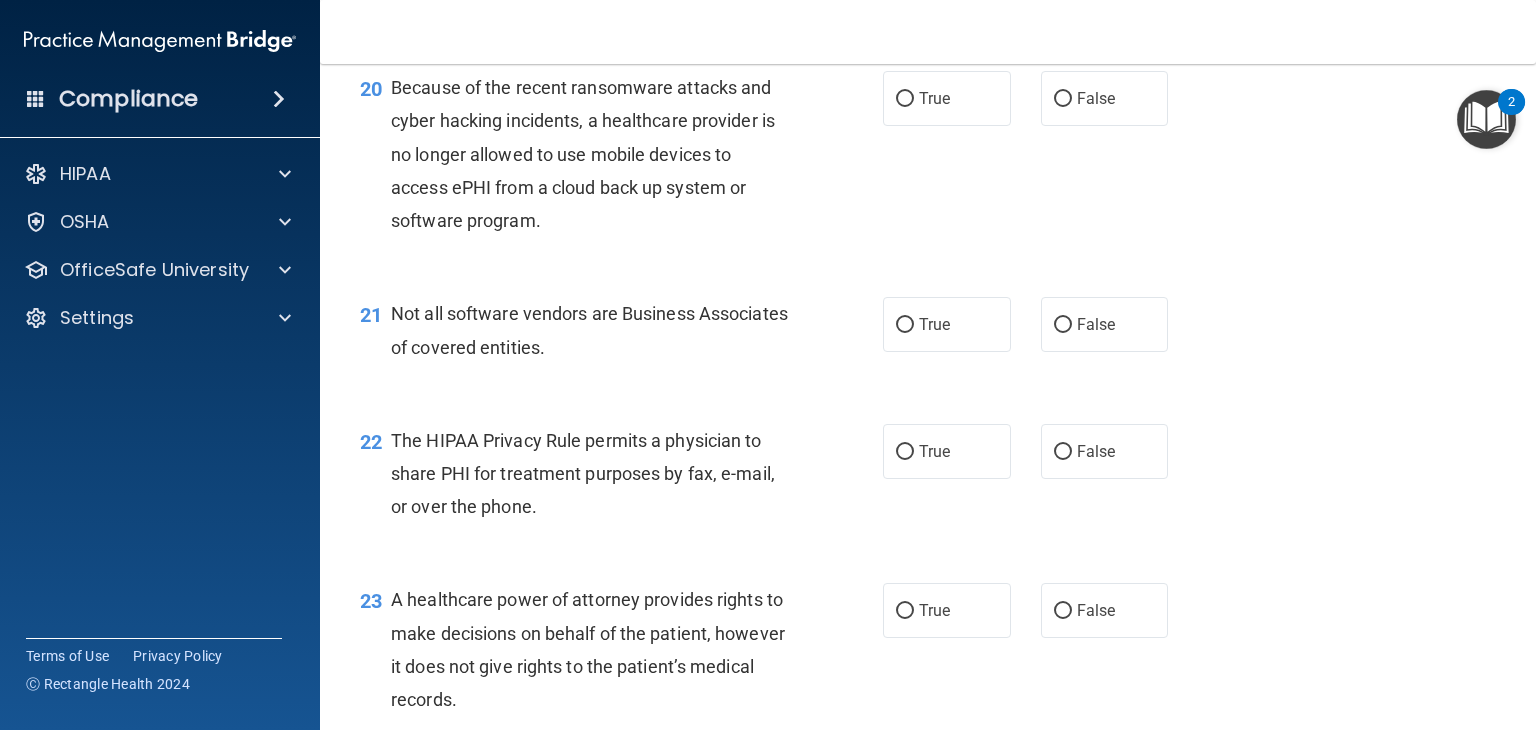 scroll, scrollTop: 3488, scrollLeft: 0, axis: vertical 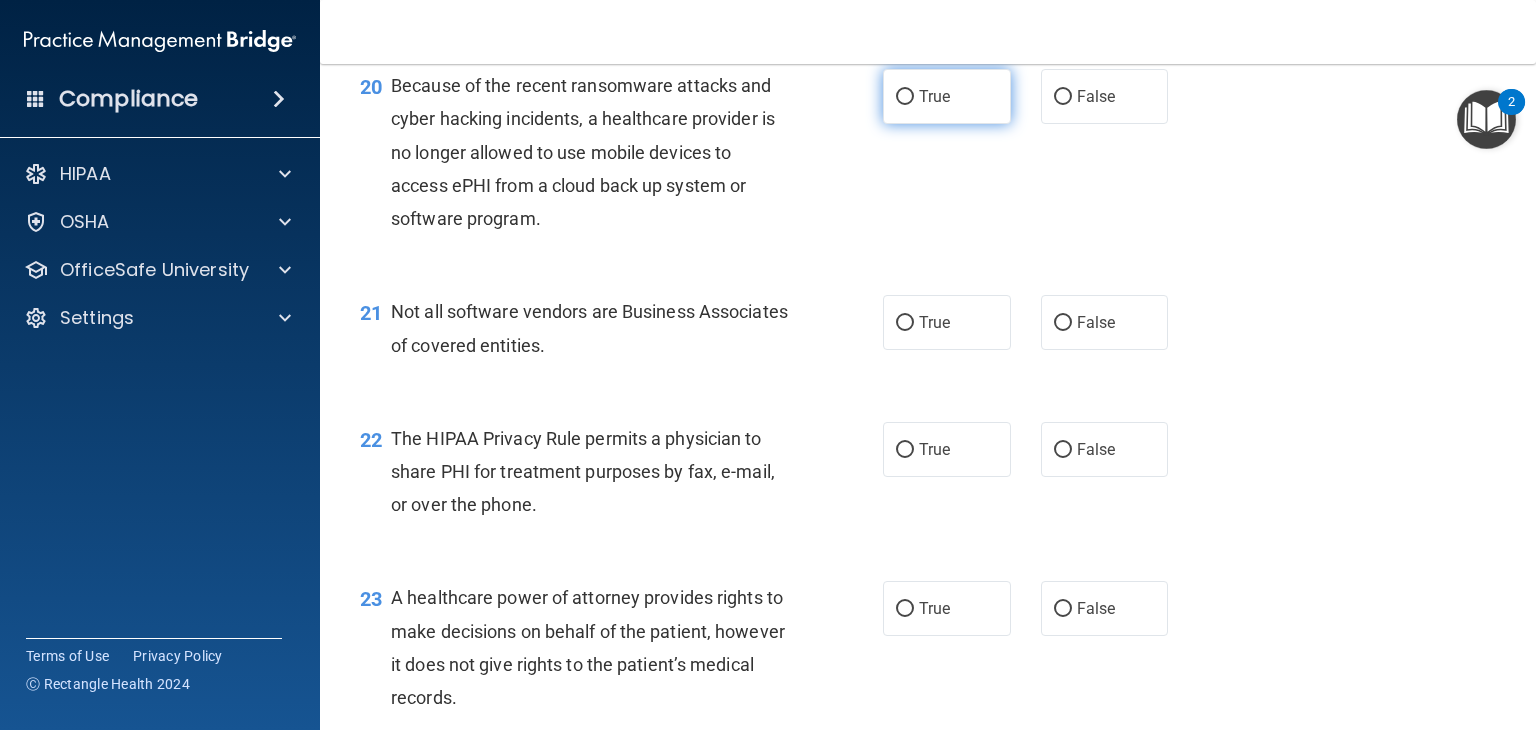 click on "True" at bounding box center [947, 96] 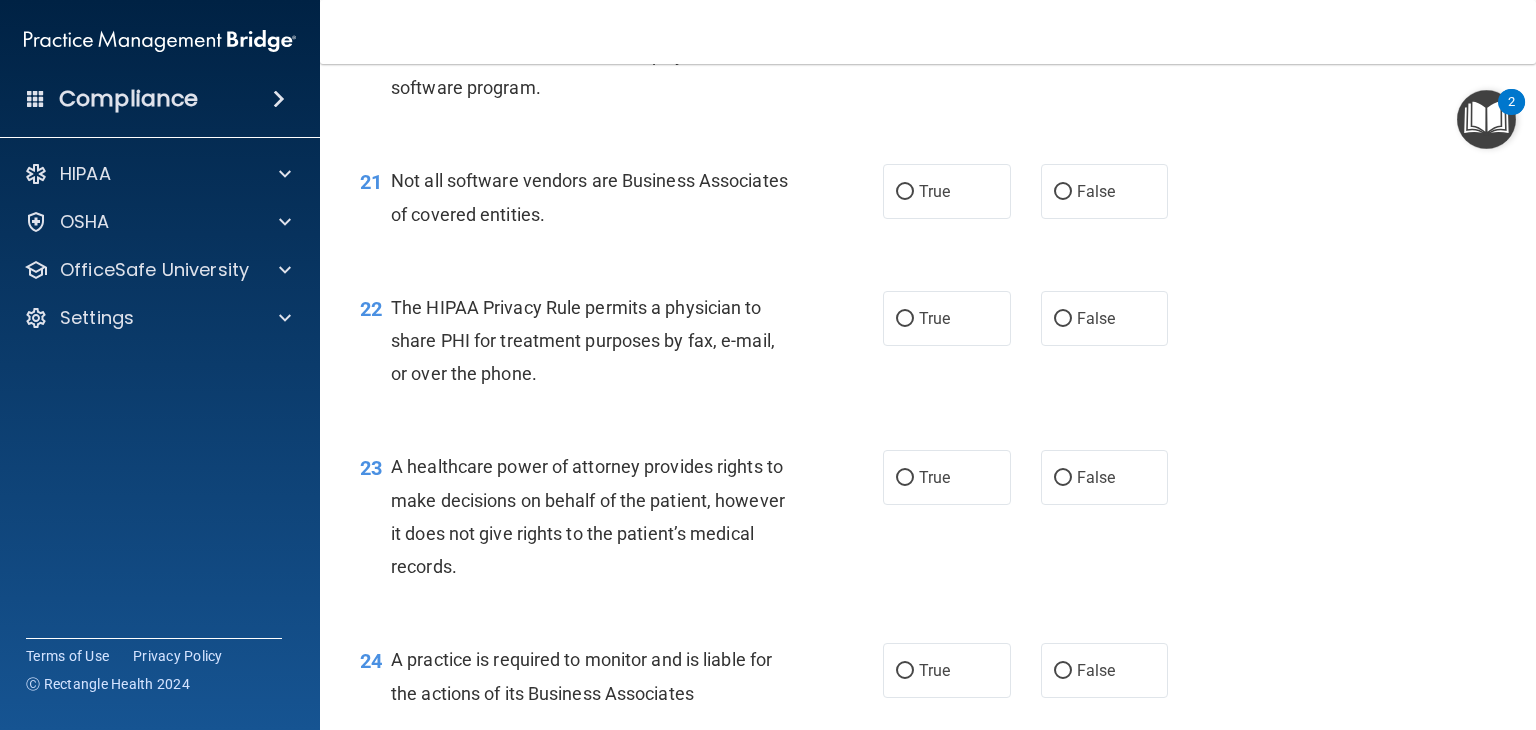 scroll, scrollTop: 3628, scrollLeft: 0, axis: vertical 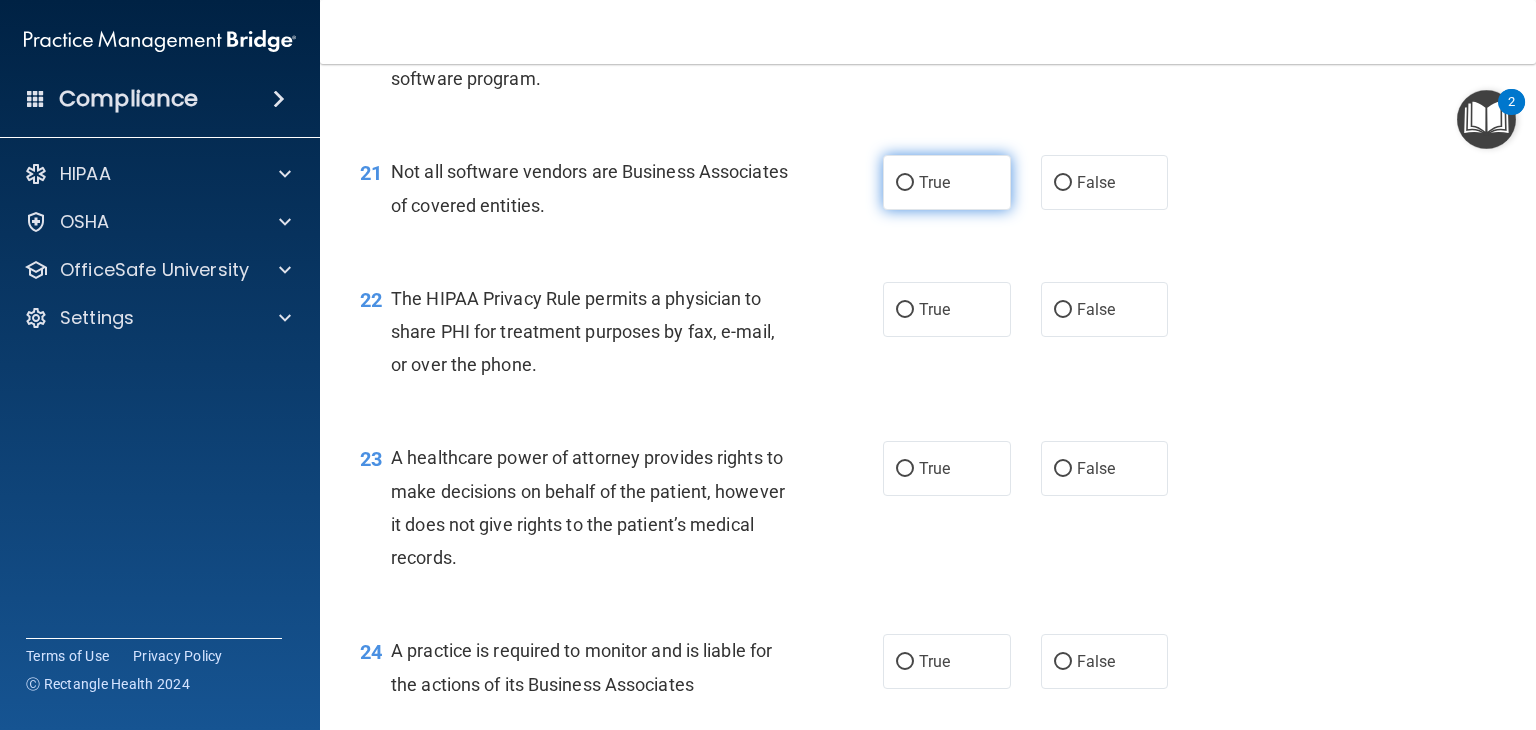 click on "True" at bounding box center (947, 182) 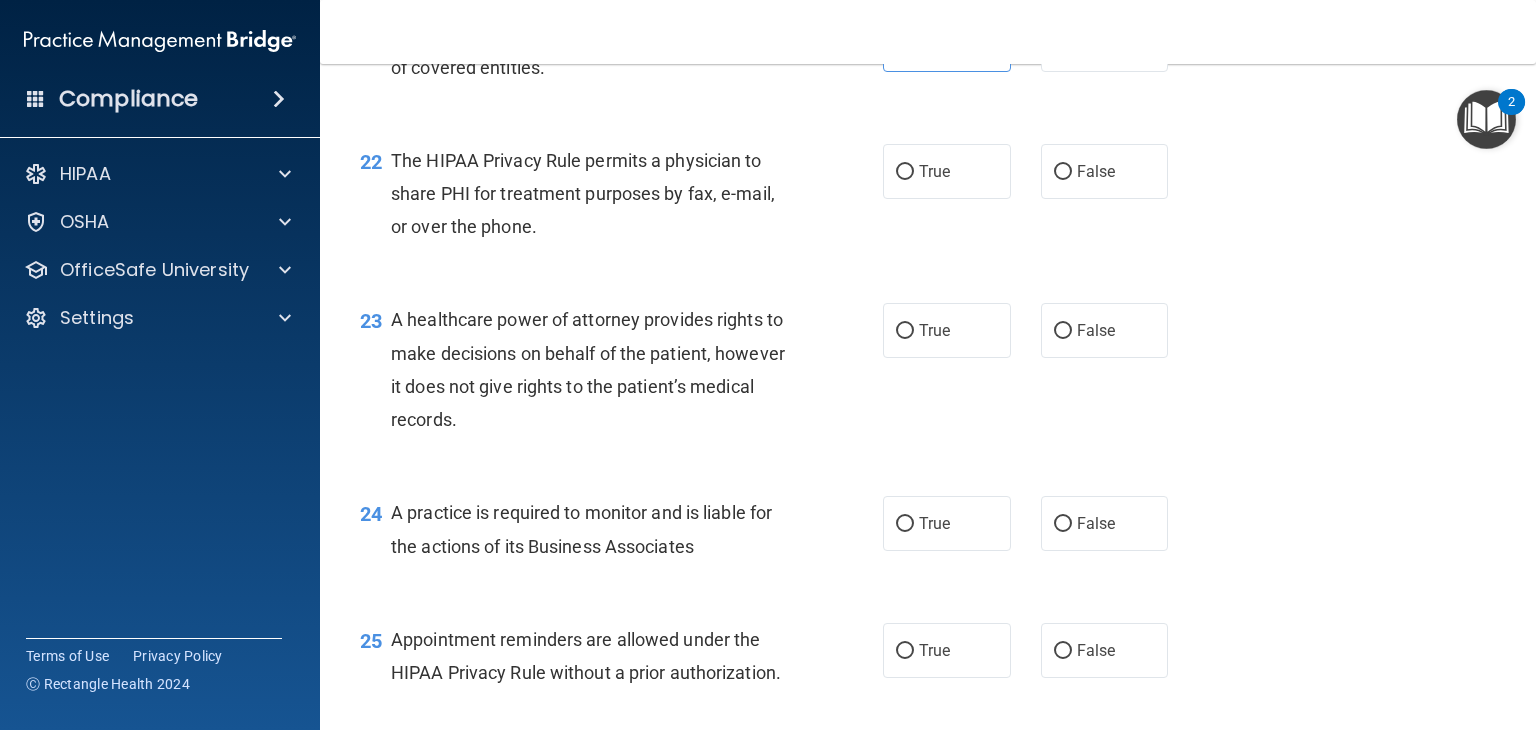 scroll, scrollTop: 3768, scrollLeft: 0, axis: vertical 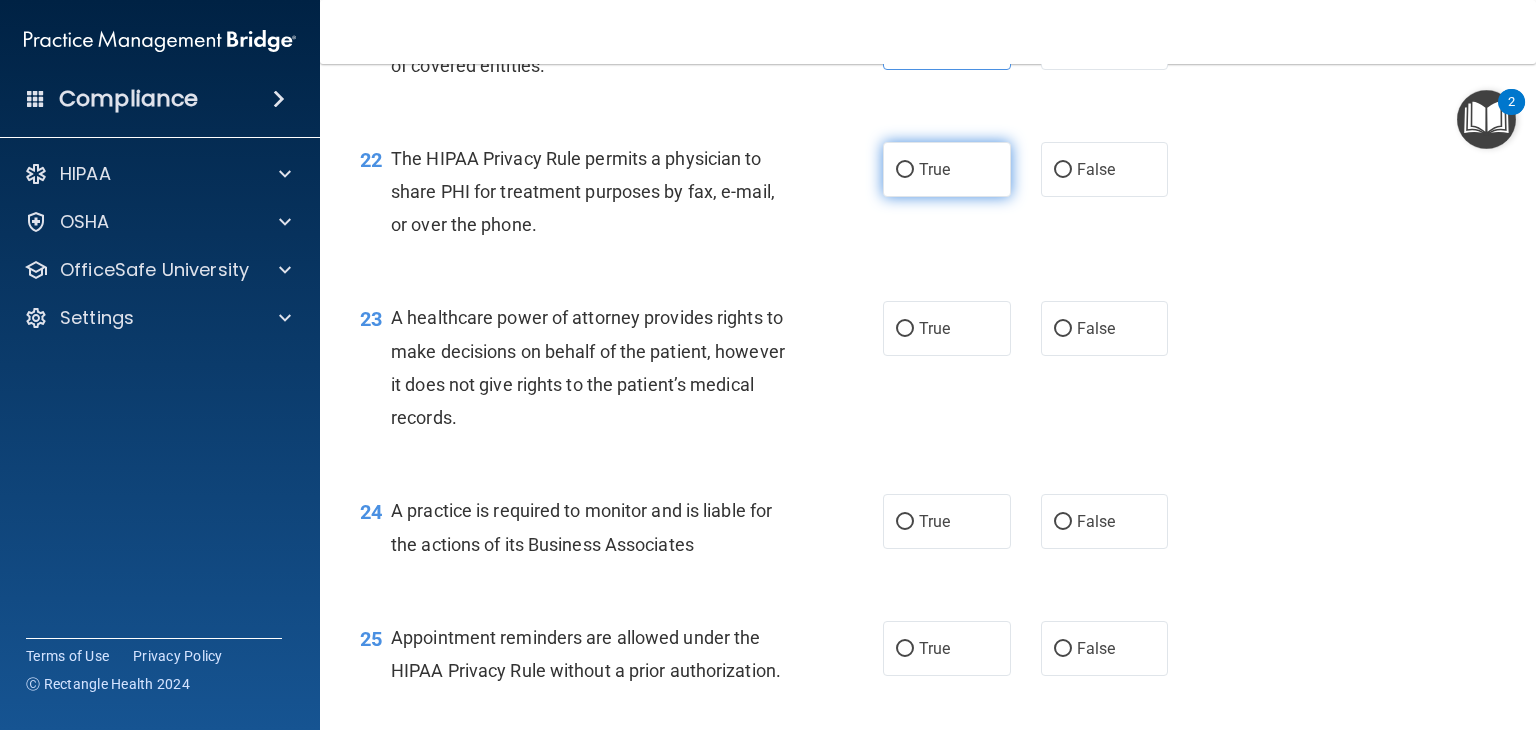 click on "True" at bounding box center (947, 169) 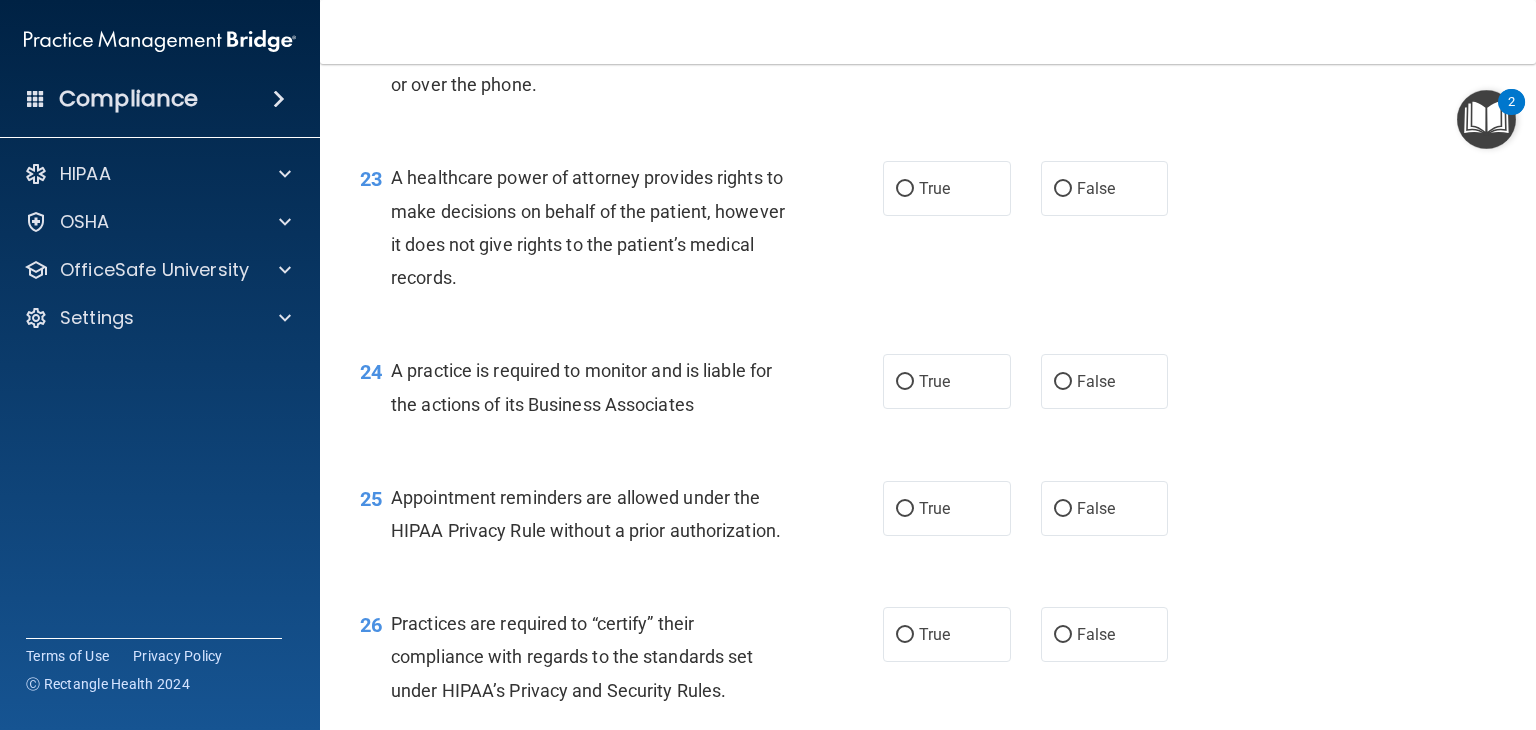scroll, scrollTop: 3910, scrollLeft: 0, axis: vertical 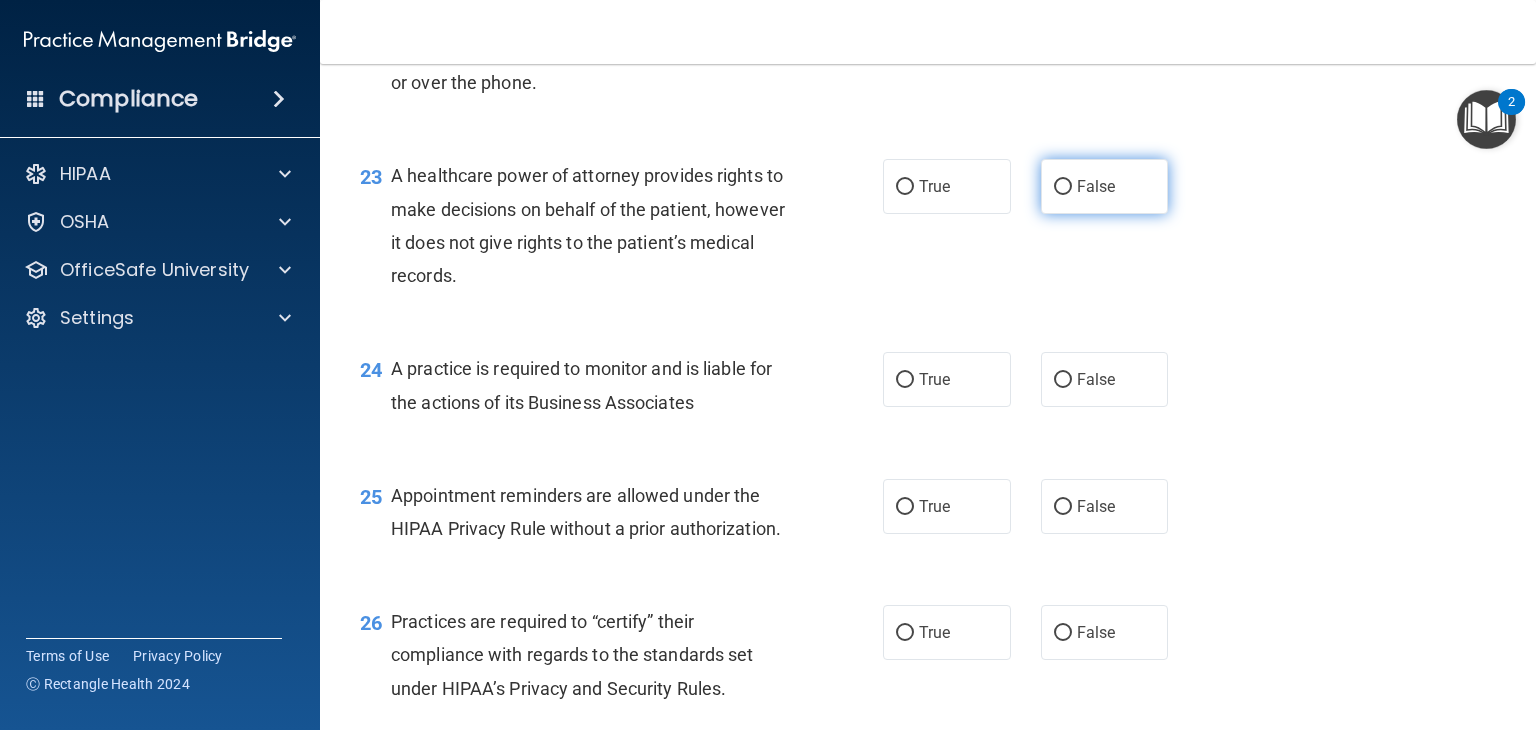 click on "False" at bounding box center [1063, 187] 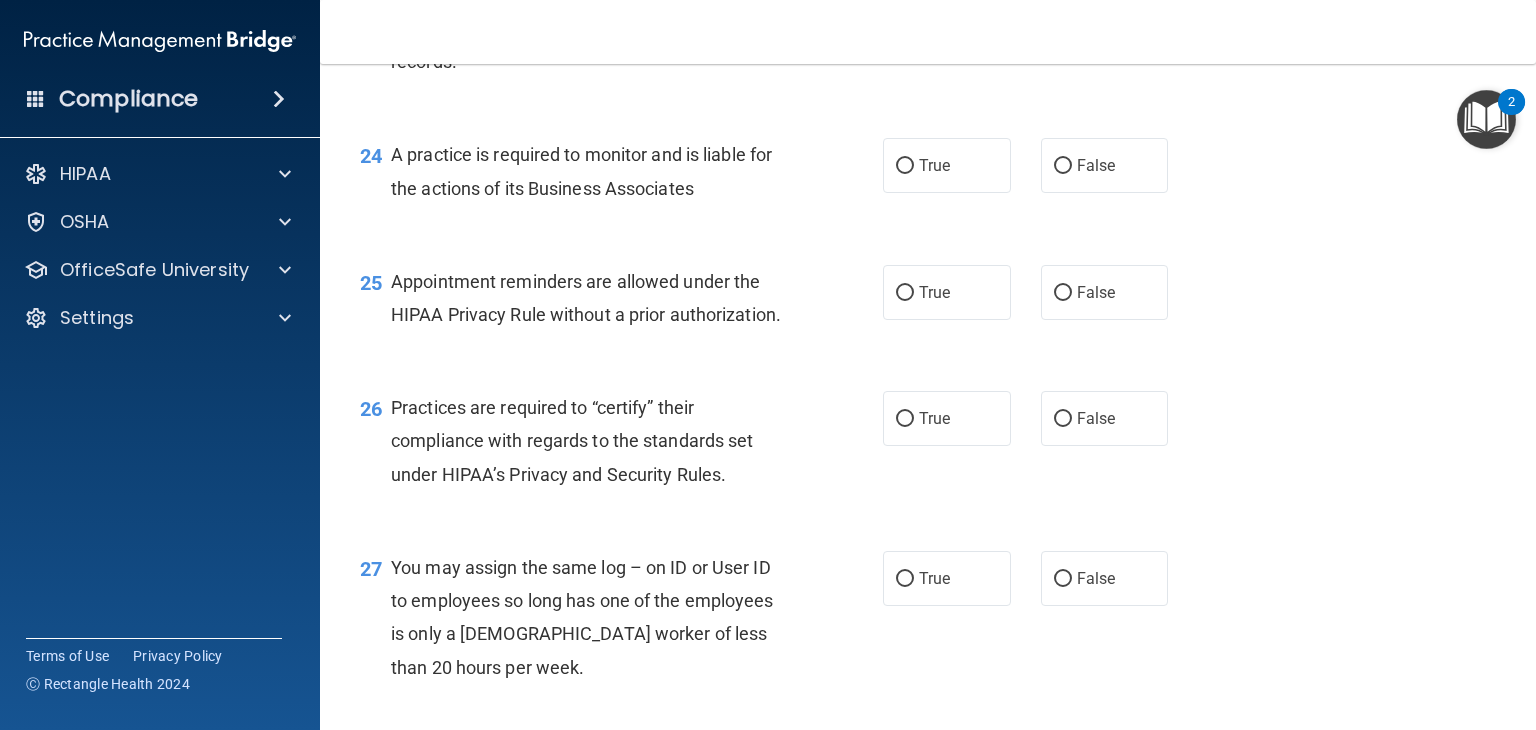scroll, scrollTop: 4127, scrollLeft: 0, axis: vertical 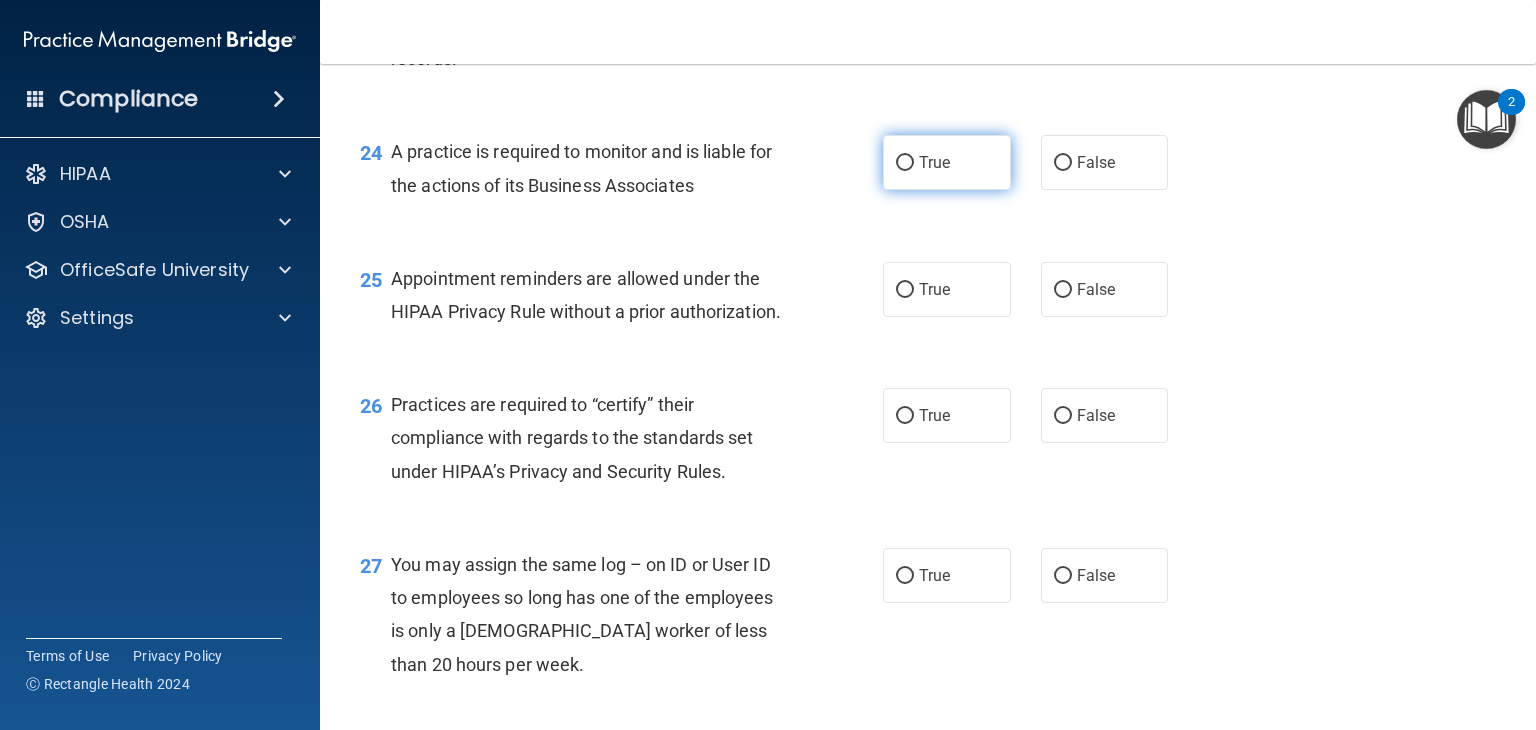 click on "True" at bounding box center [947, 162] 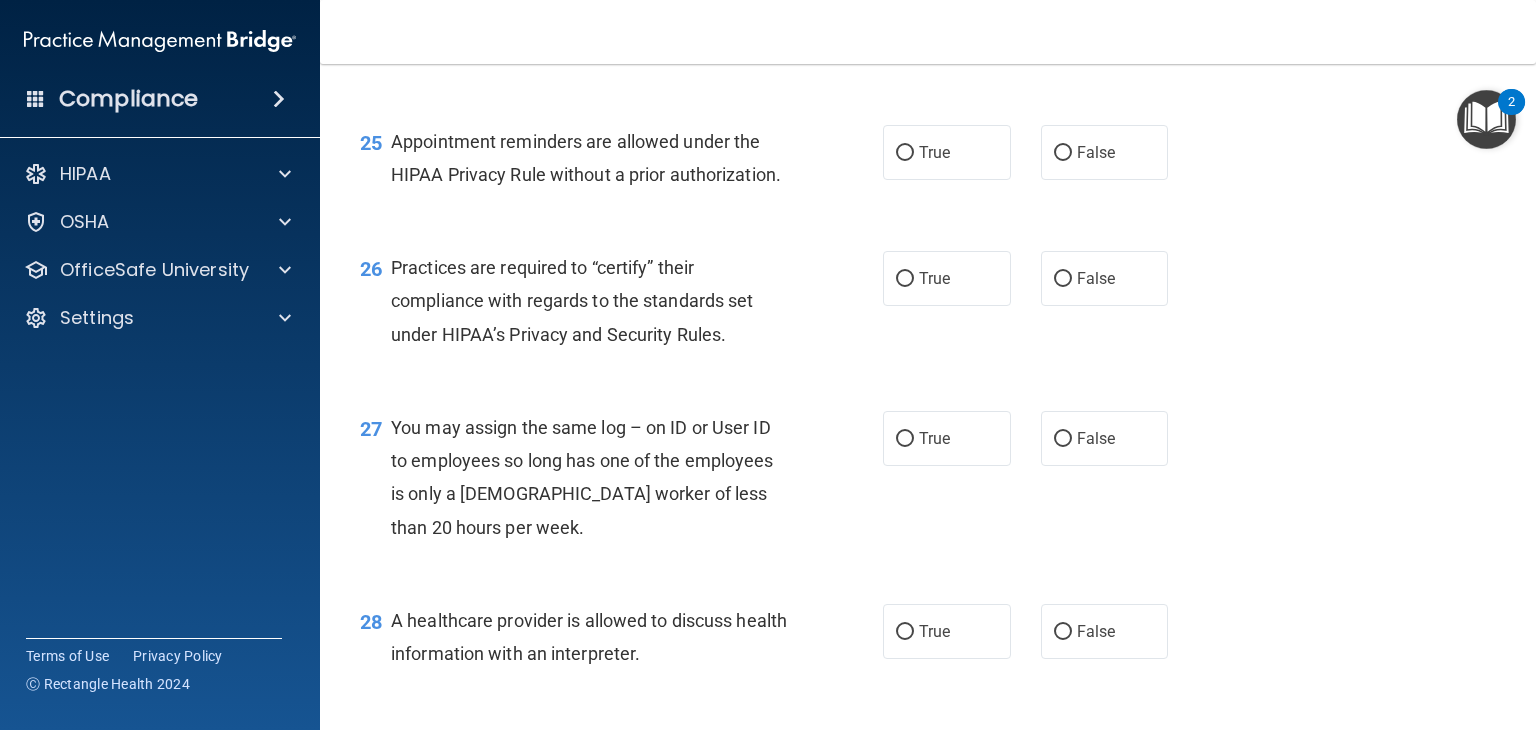 scroll, scrollTop: 4271, scrollLeft: 0, axis: vertical 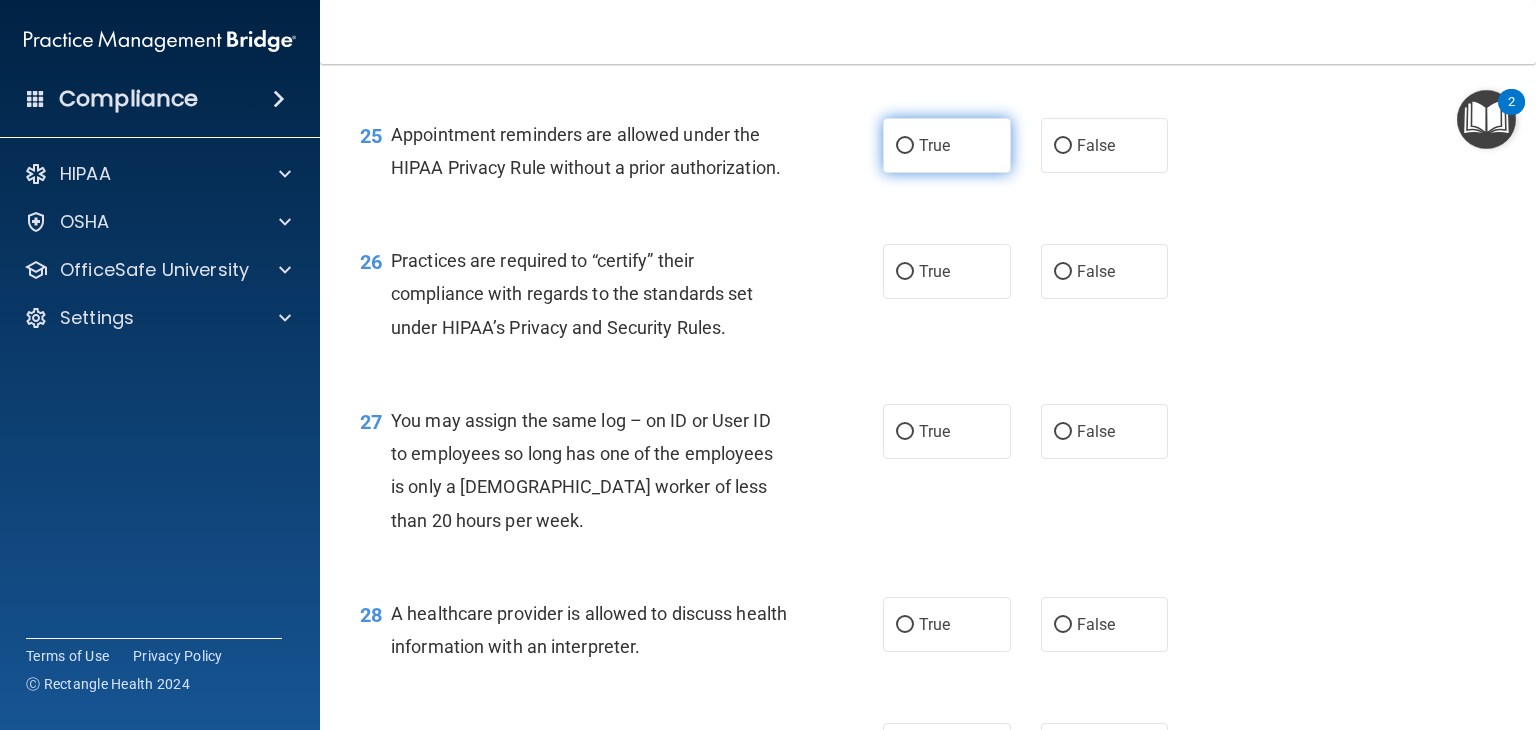 click on "True" at bounding box center [947, 145] 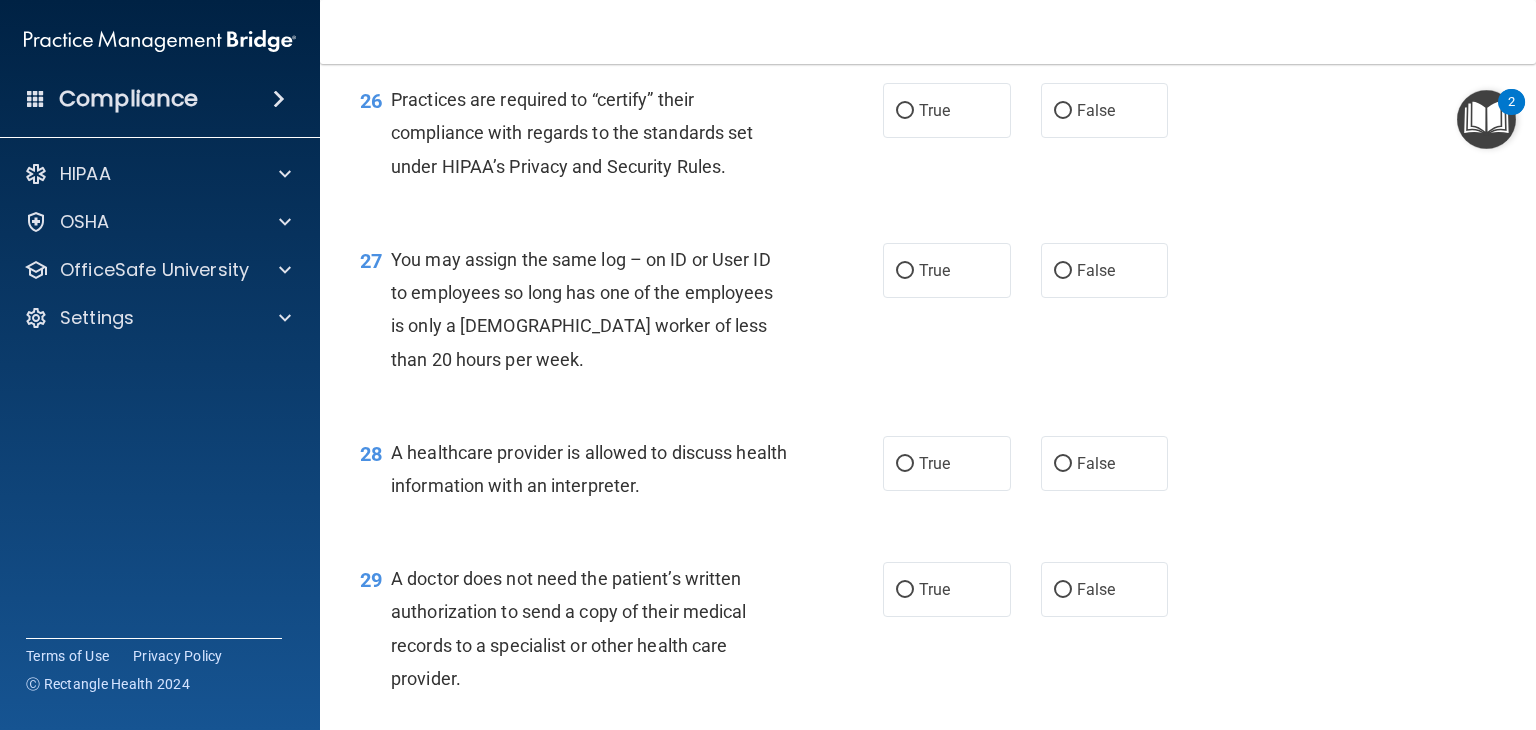 scroll, scrollTop: 4436, scrollLeft: 0, axis: vertical 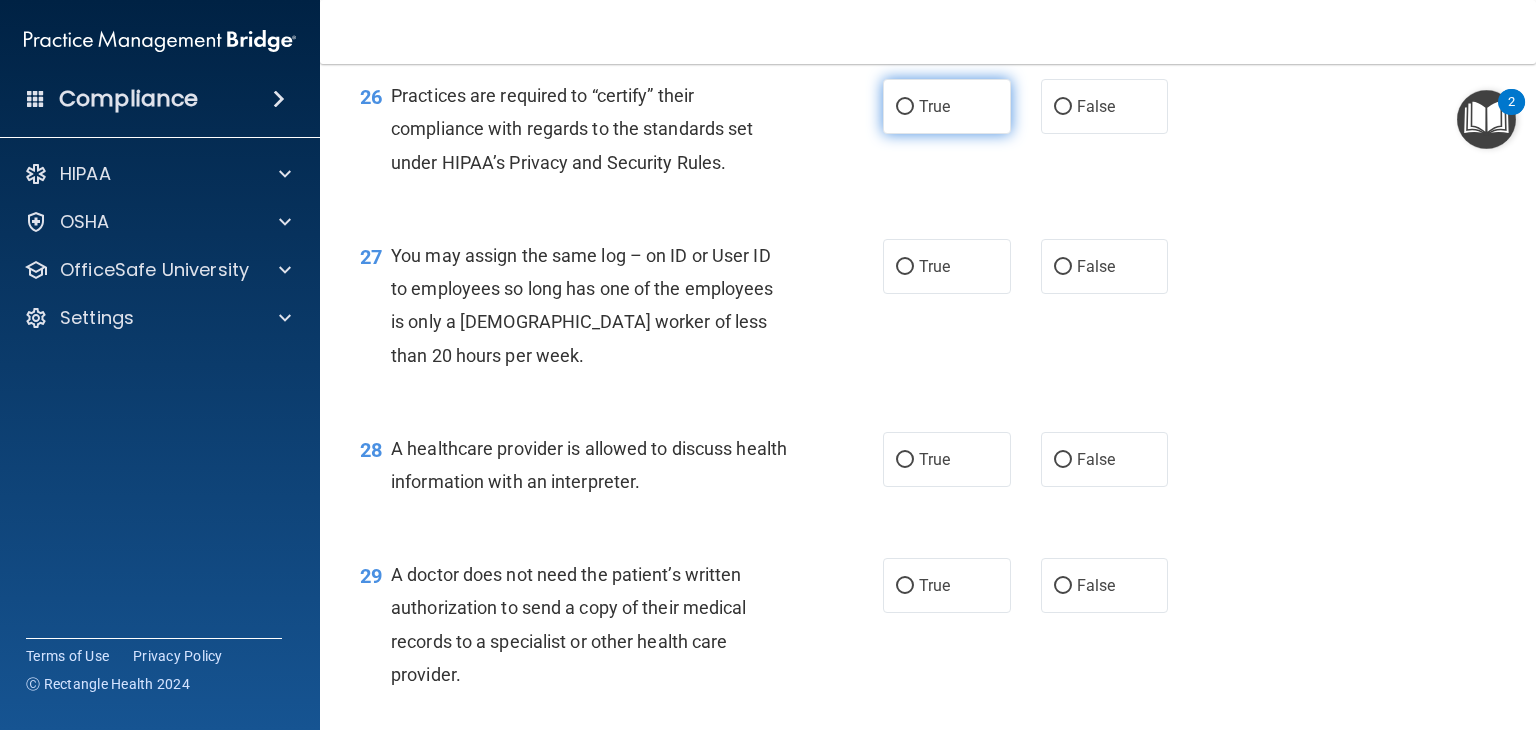click on "True" at bounding box center (947, 106) 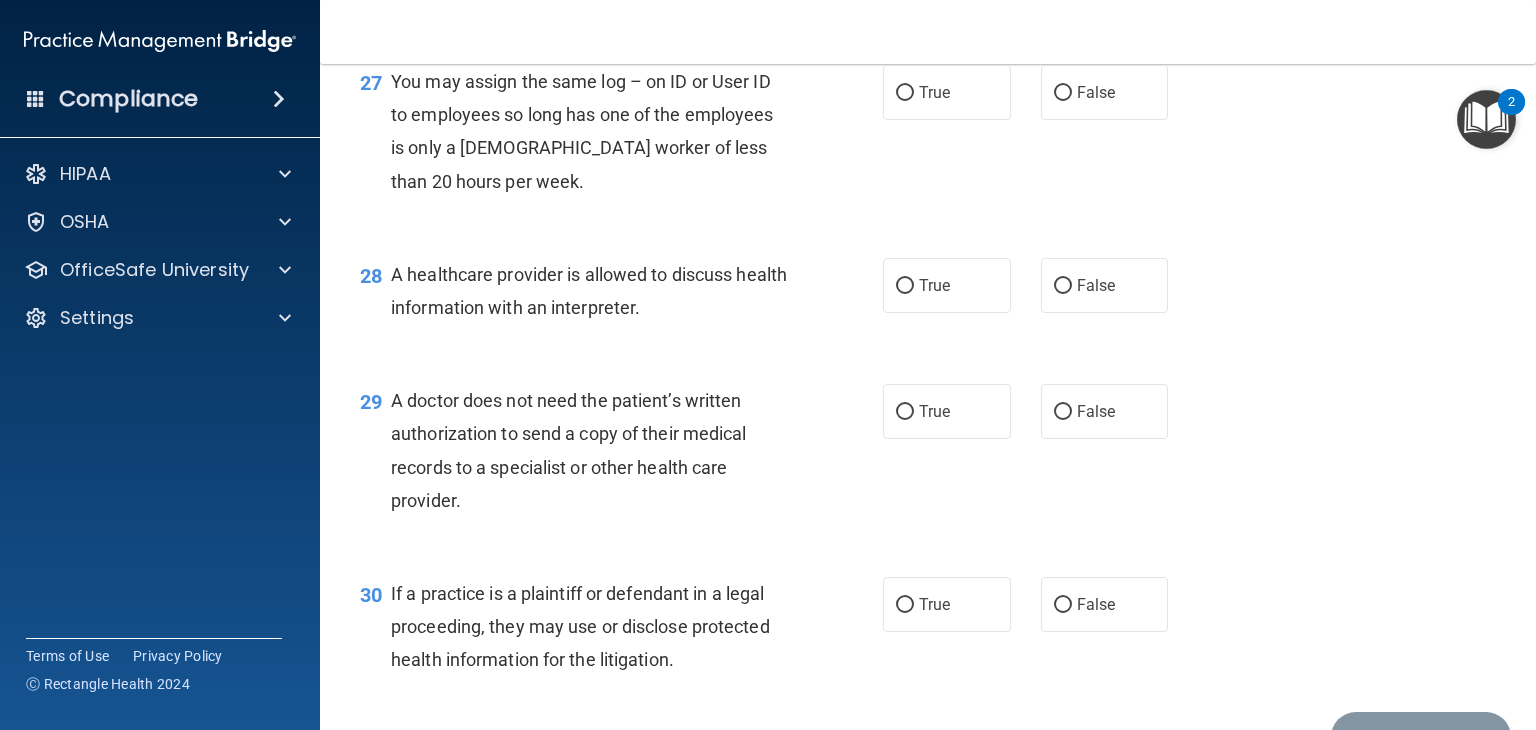 scroll, scrollTop: 4610, scrollLeft: 0, axis: vertical 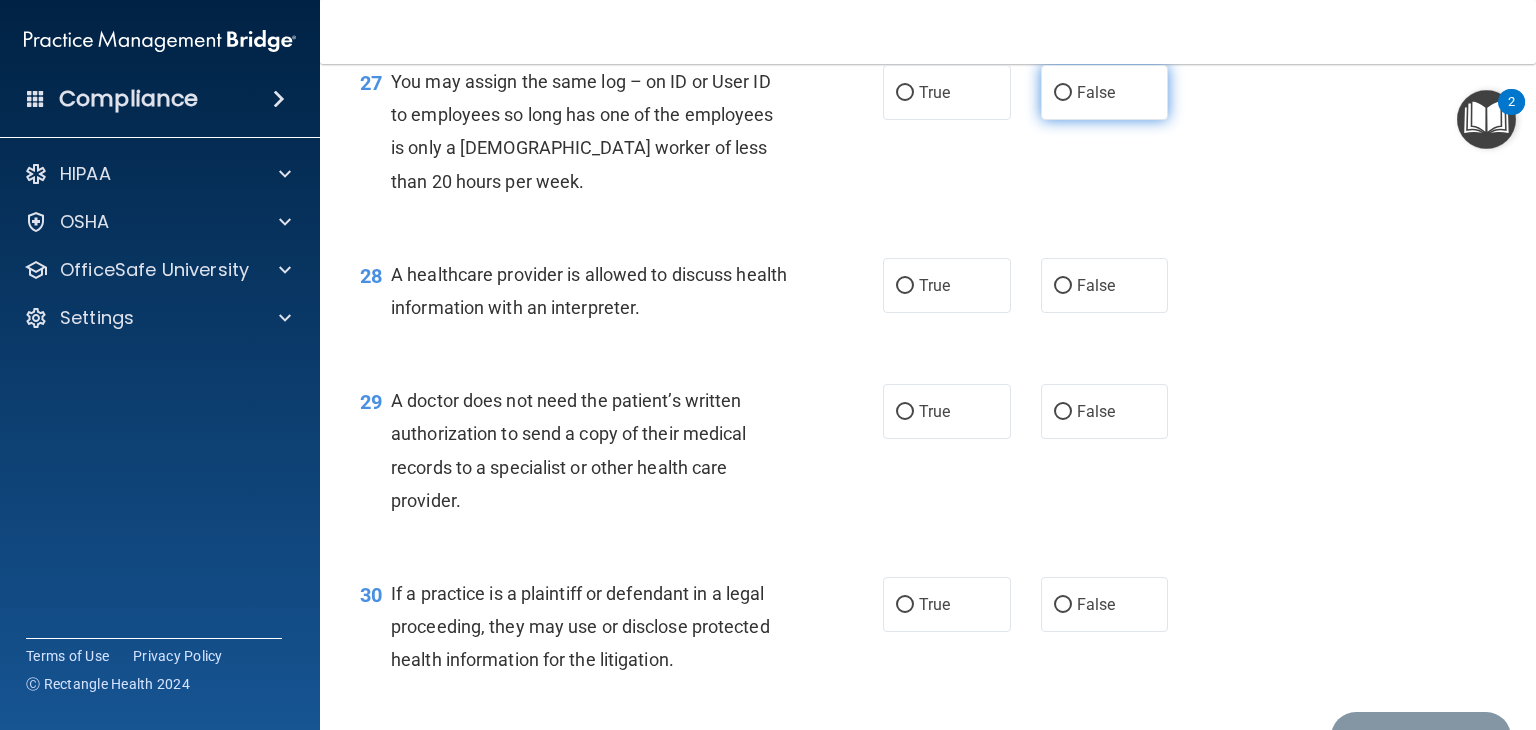 click on "False" at bounding box center [1105, 92] 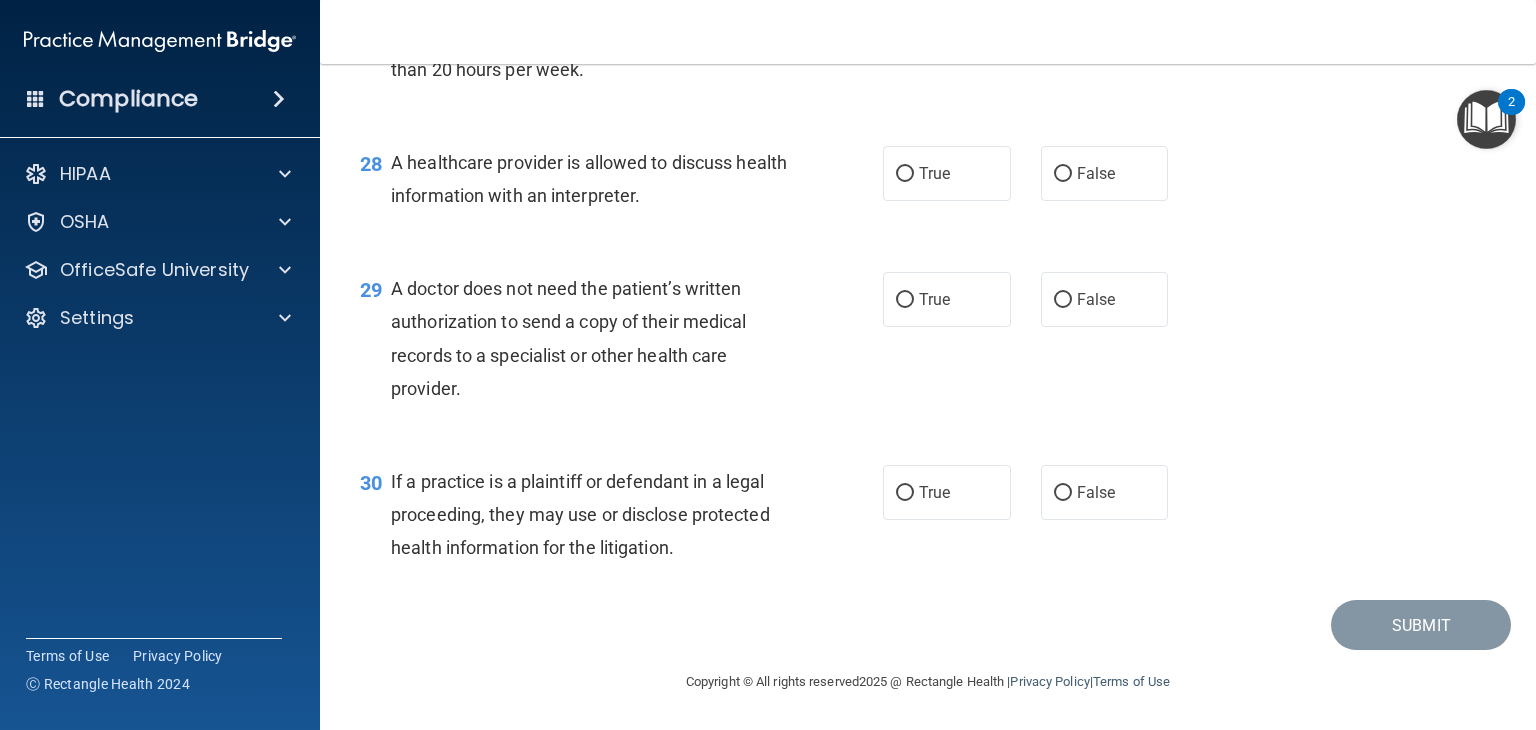 scroll, scrollTop: 4744, scrollLeft: 0, axis: vertical 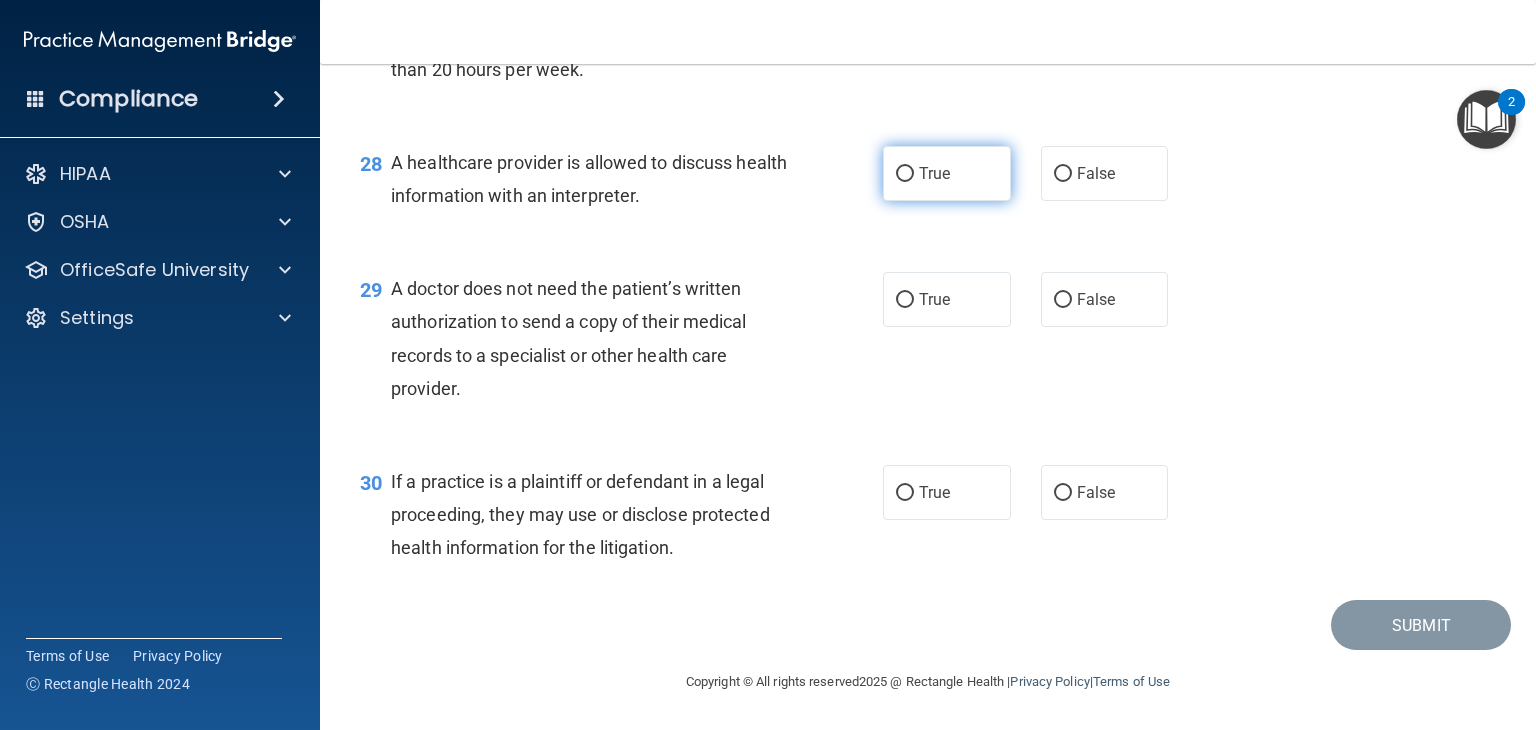 click on "True" at bounding box center [947, 173] 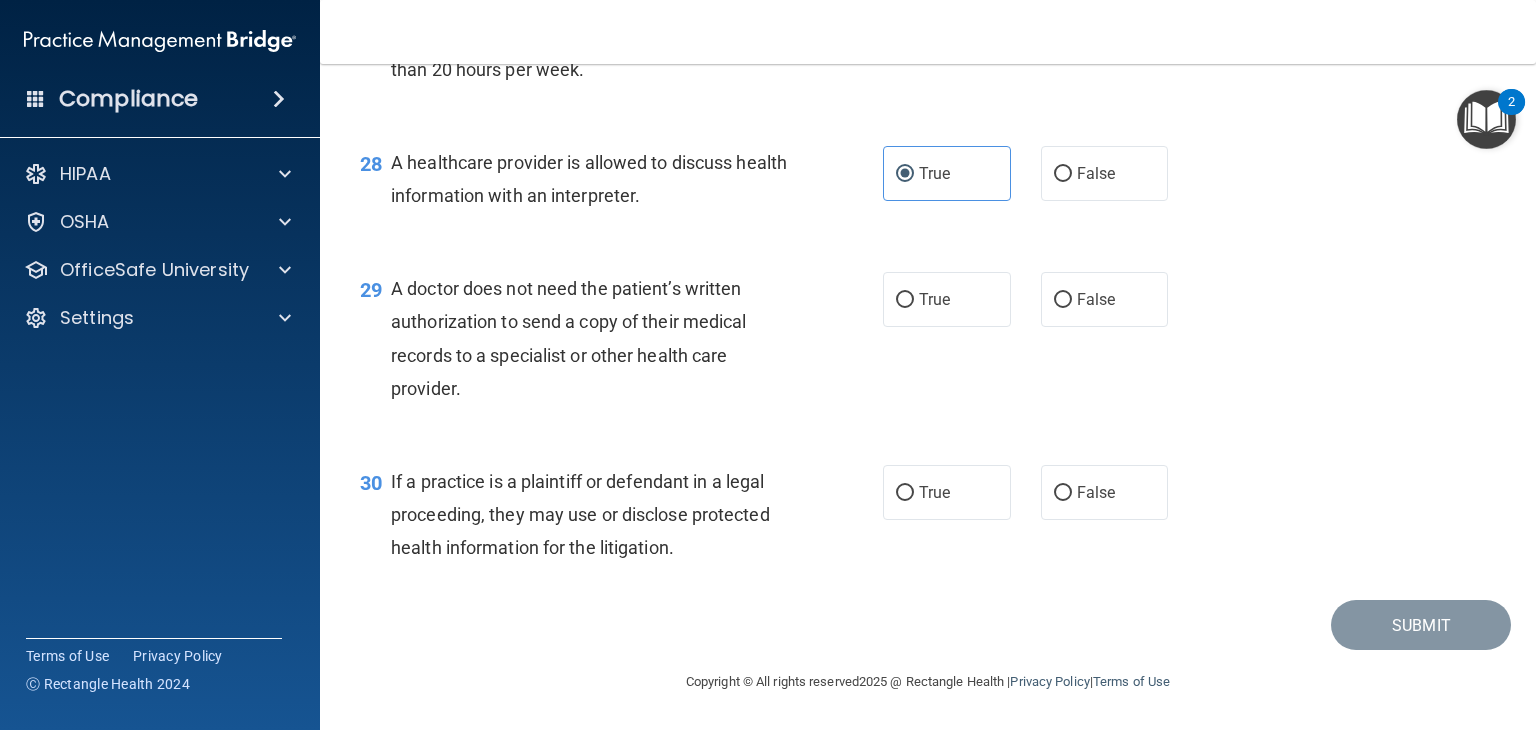 scroll, scrollTop: 4781, scrollLeft: 0, axis: vertical 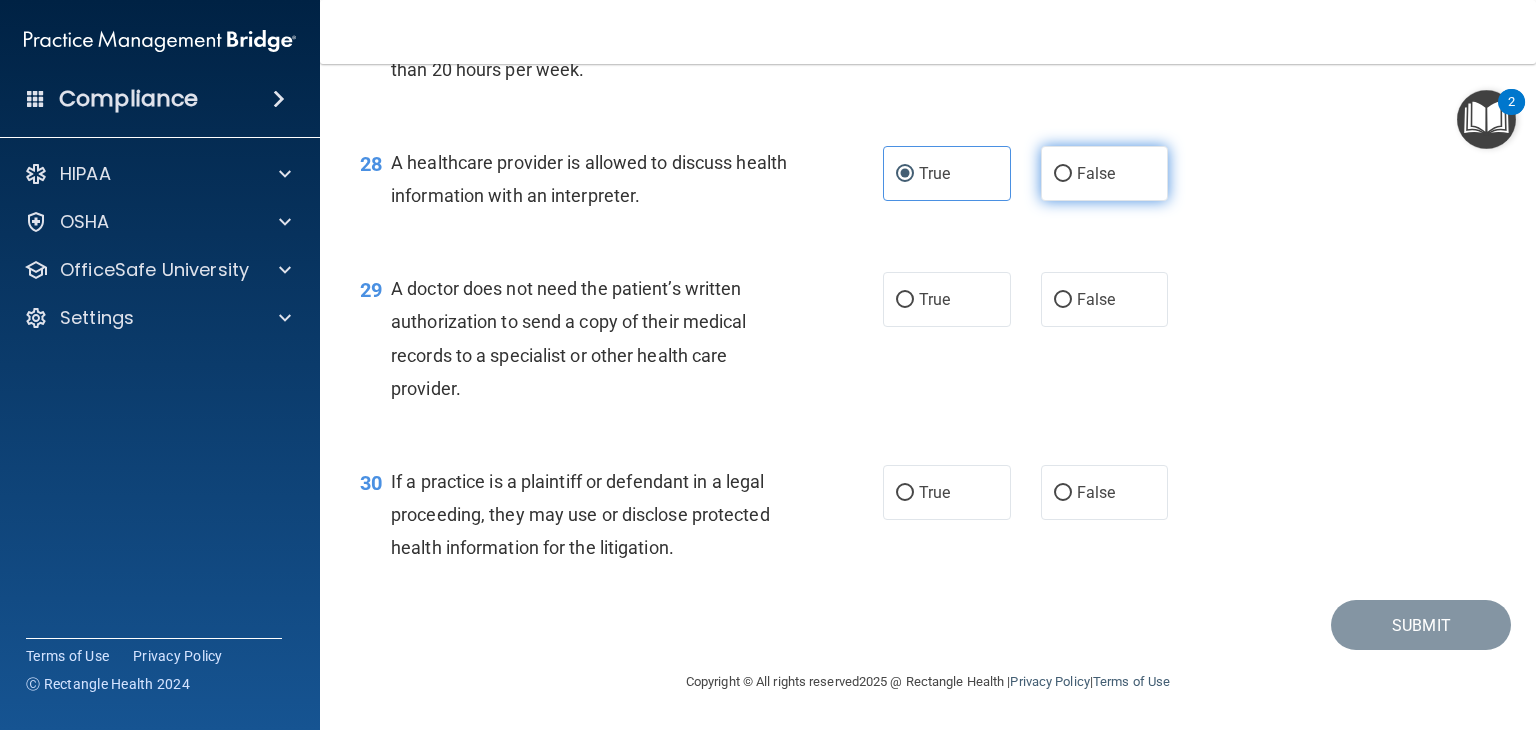 click on "False" at bounding box center [1105, 173] 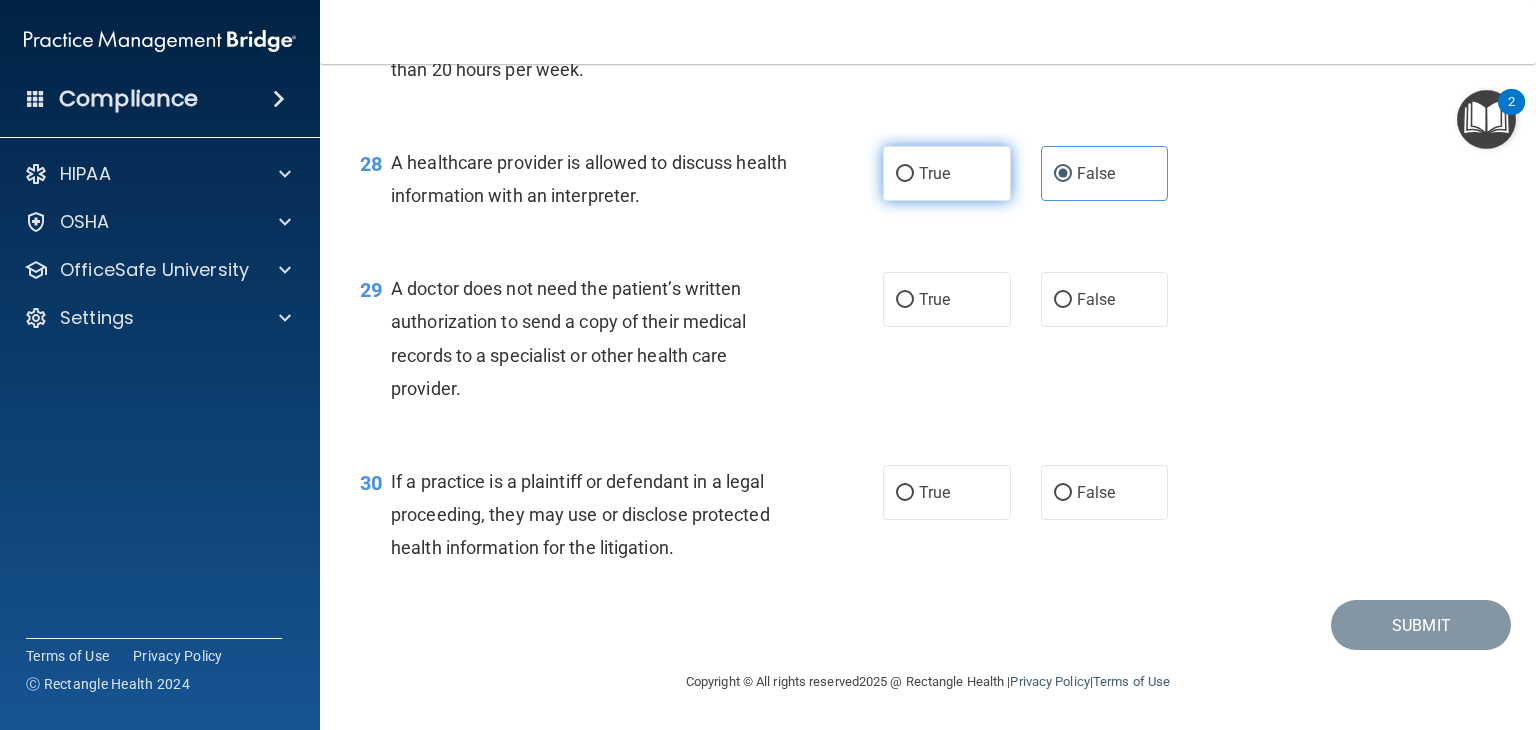 click on "True" at bounding box center (947, 173) 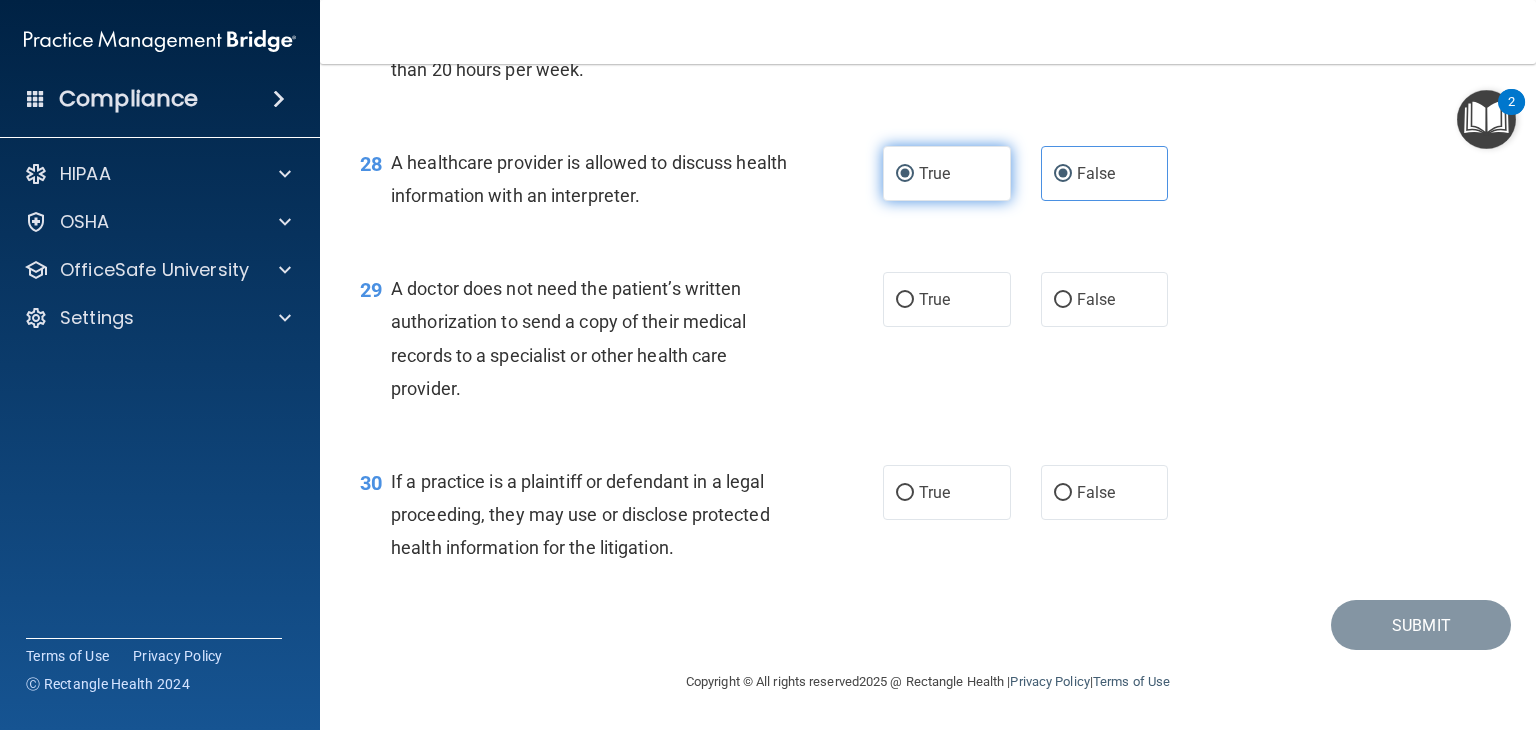 radio on "false" 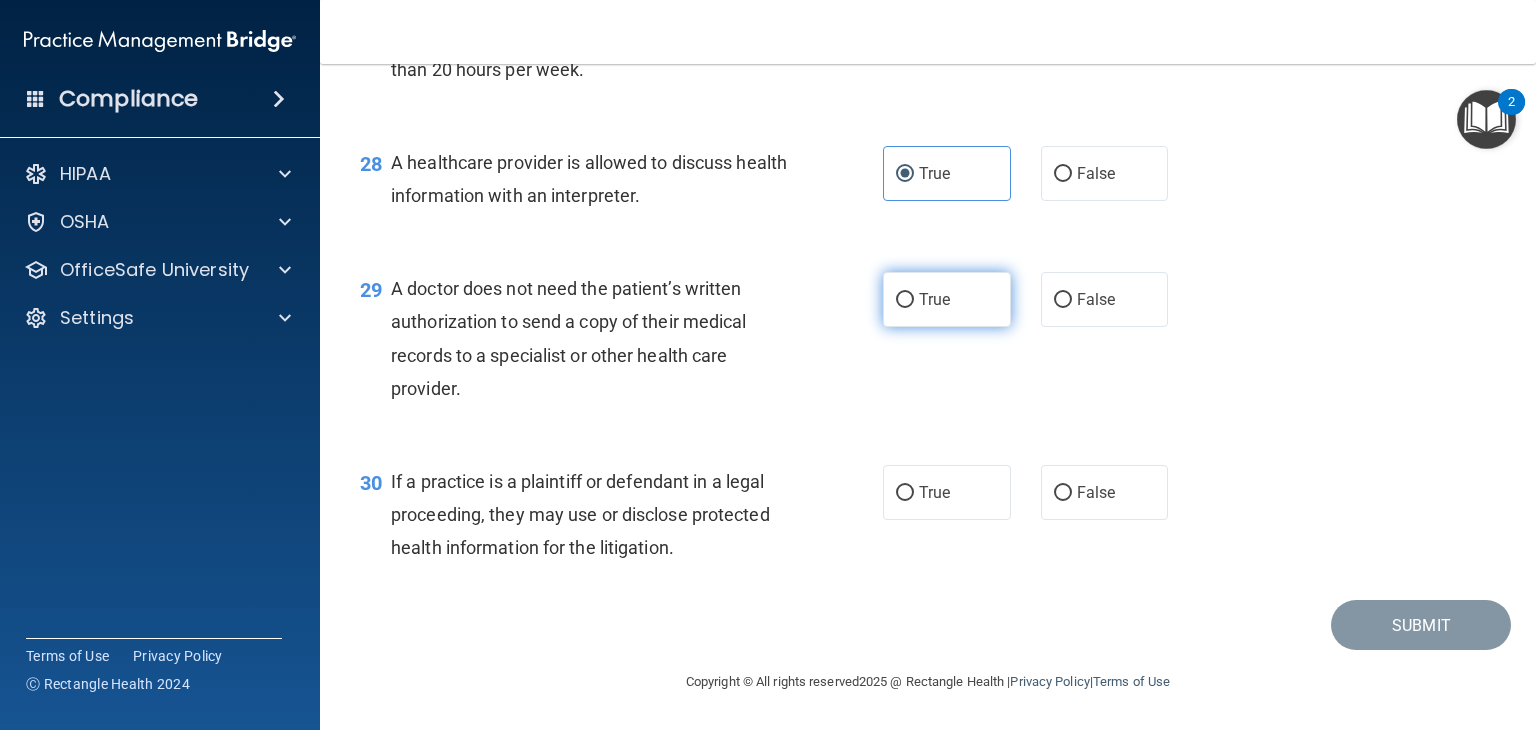 click on "True" at bounding box center [947, 299] 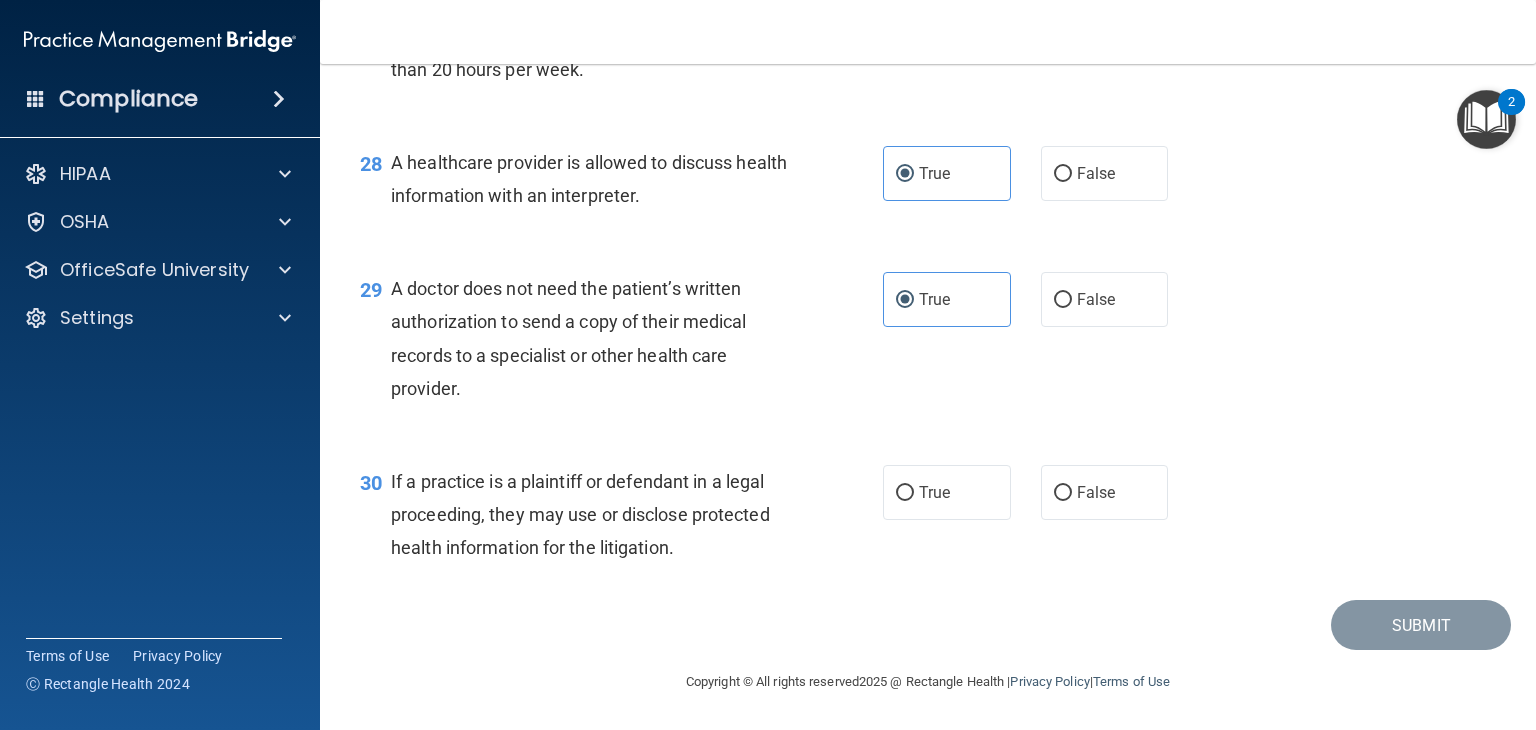 scroll, scrollTop: 4789, scrollLeft: 0, axis: vertical 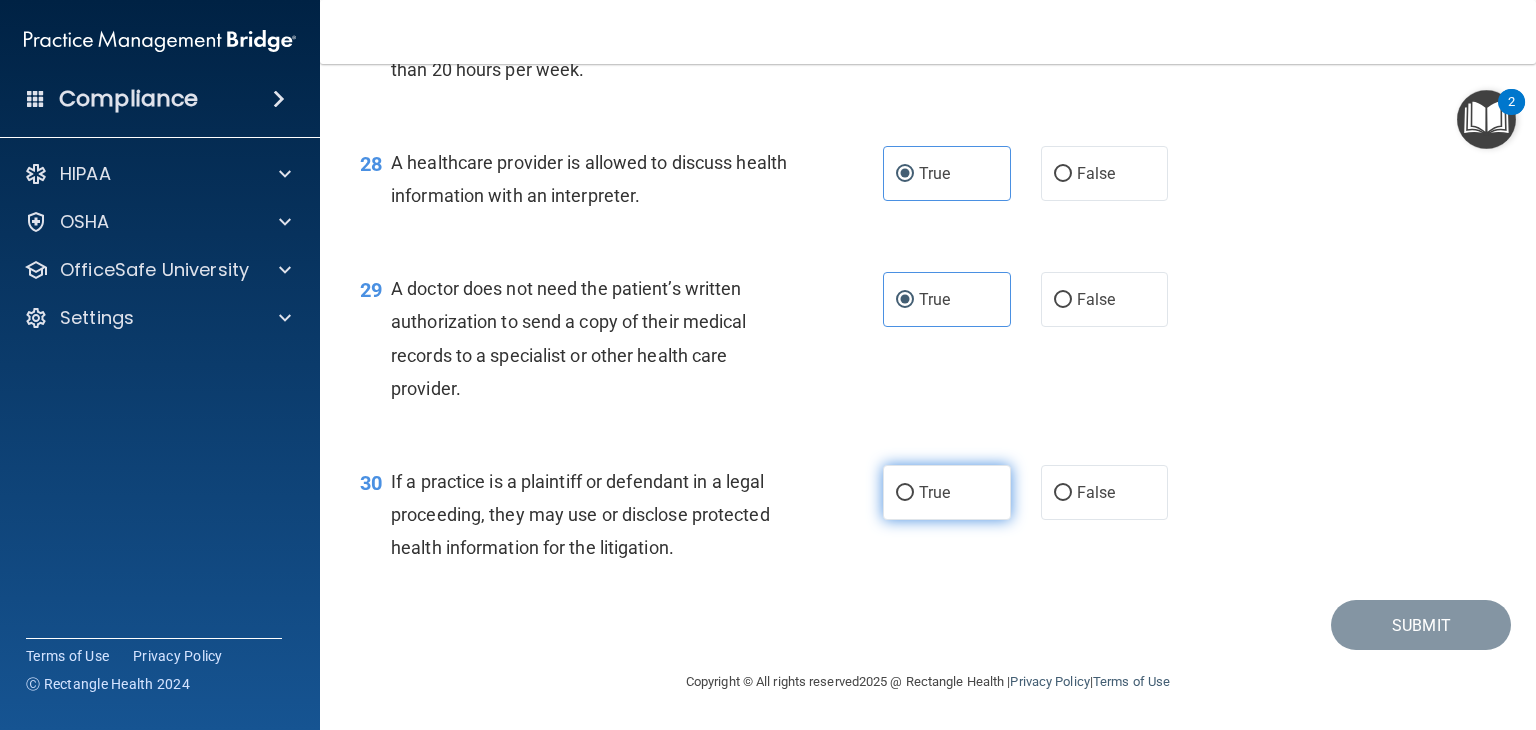 click on "True" at bounding box center [934, 492] 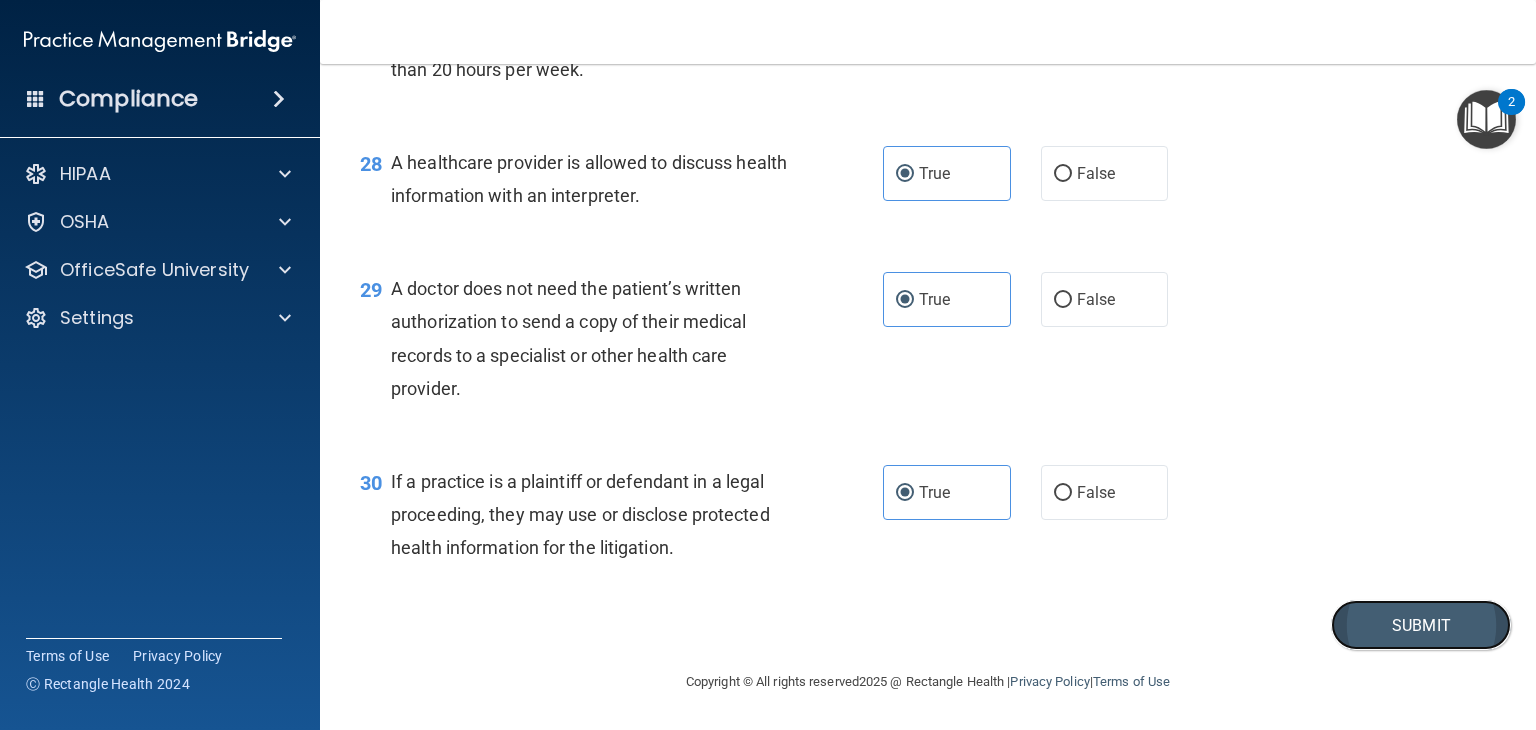 click on "Submit" at bounding box center (1421, 625) 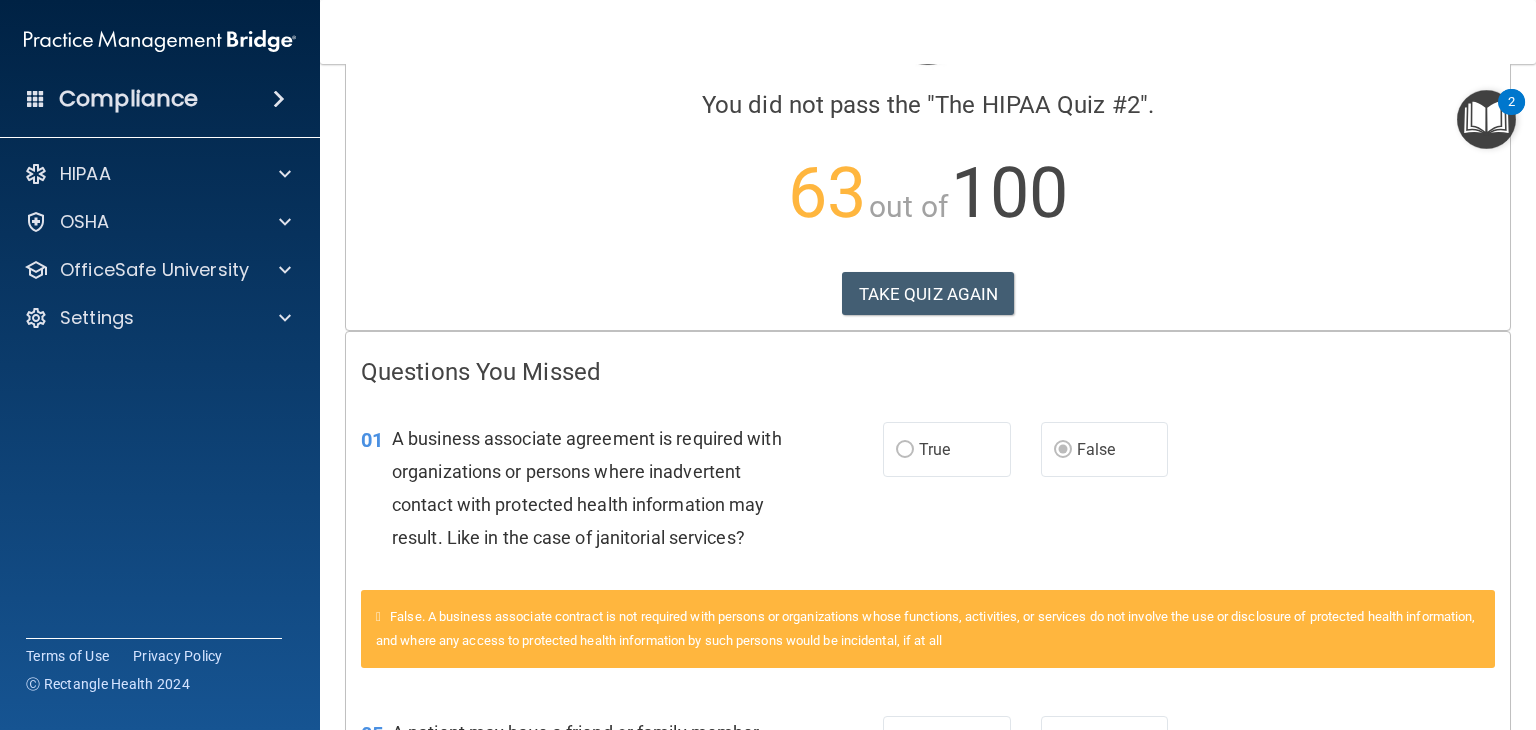 scroll, scrollTop: 0, scrollLeft: 0, axis: both 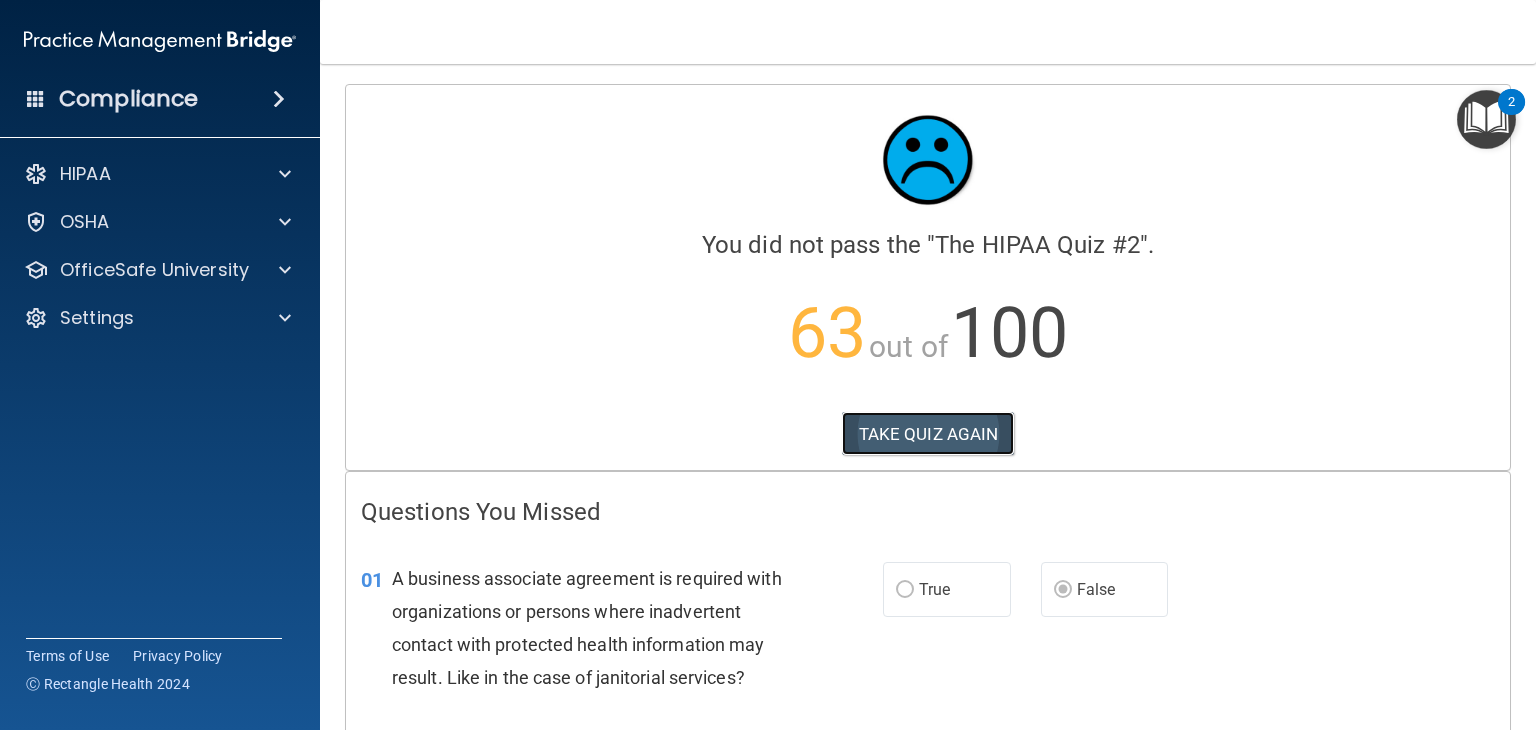 click on "TAKE QUIZ AGAIN" at bounding box center [928, 434] 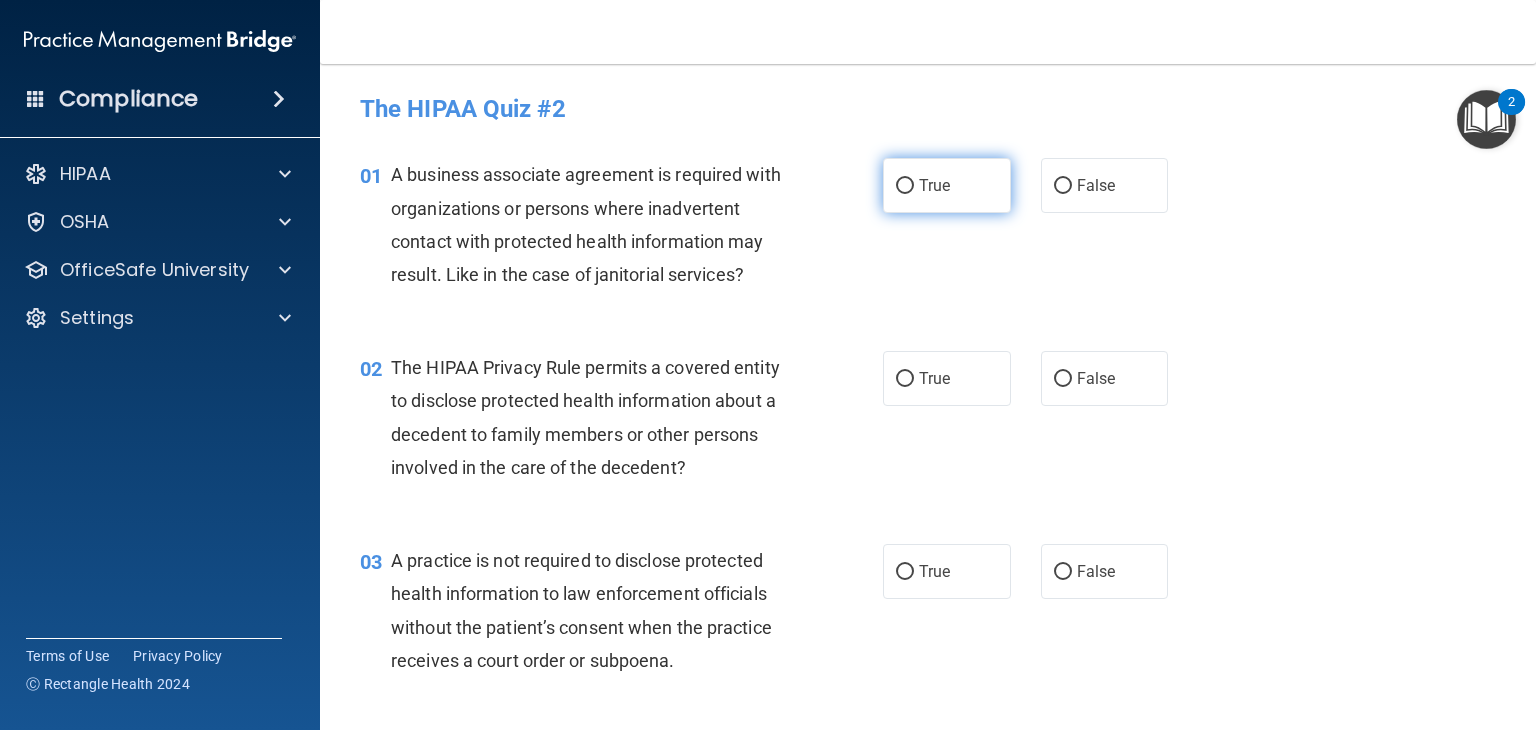 click on "True" at bounding box center (947, 185) 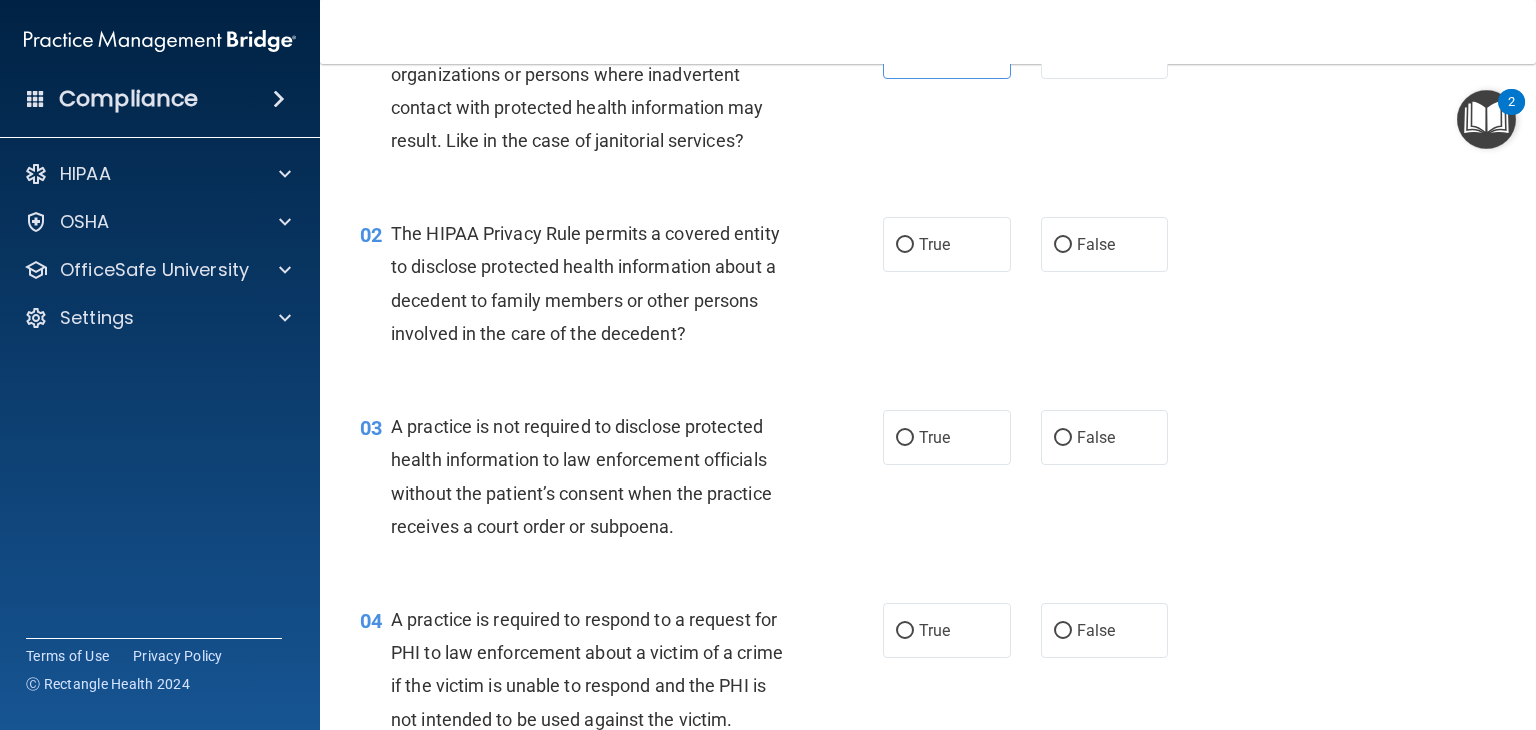 scroll, scrollTop: 135, scrollLeft: 0, axis: vertical 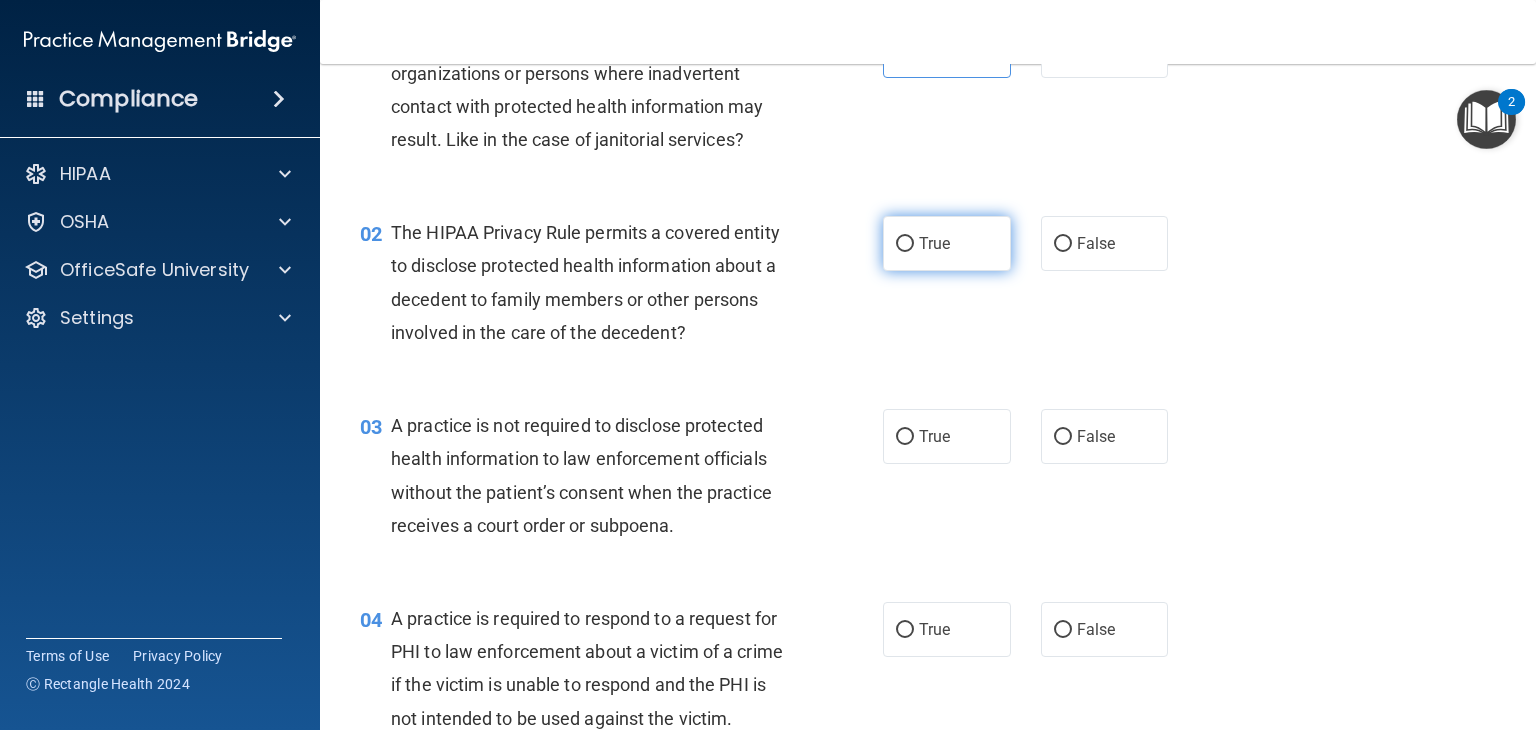 click on "True" at bounding box center (947, 243) 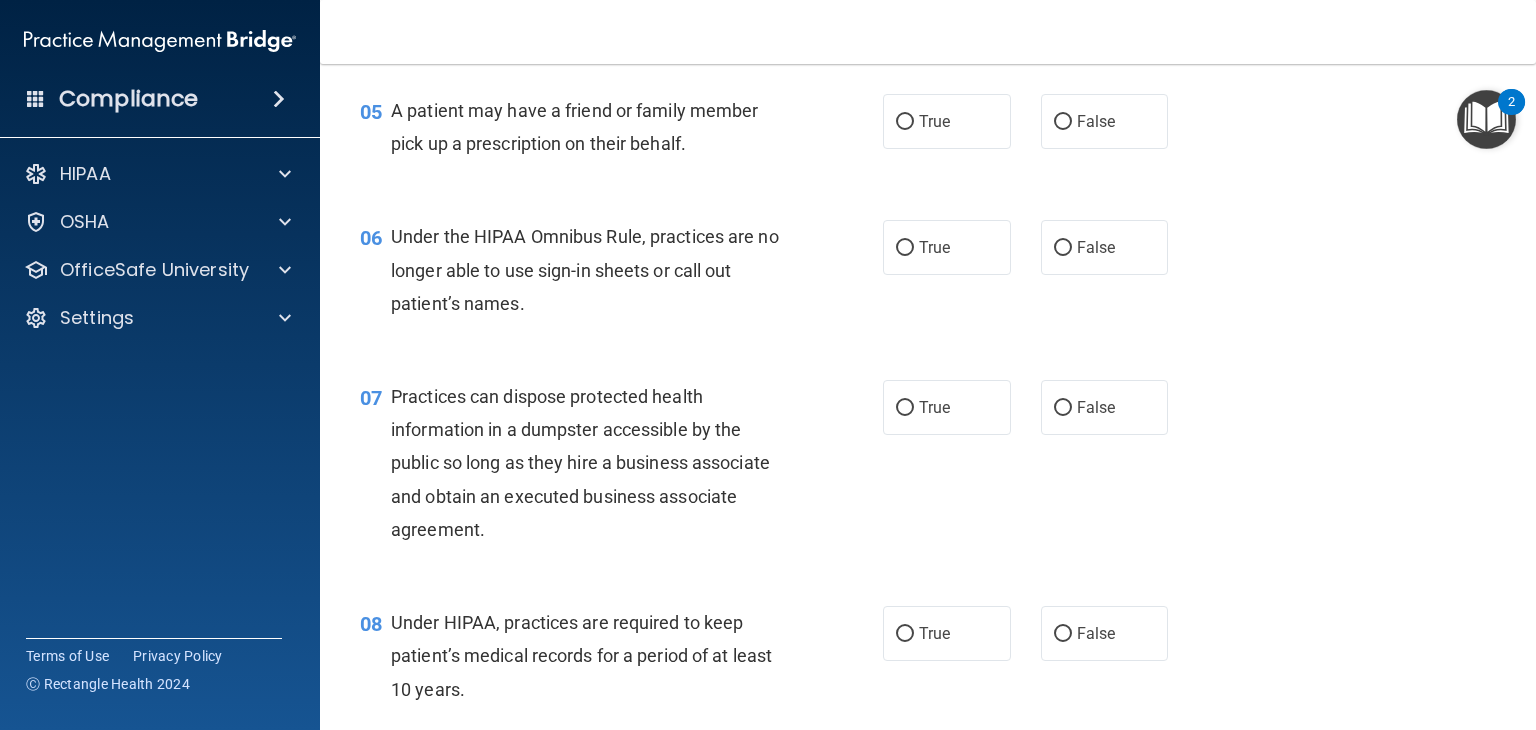 scroll, scrollTop: 836, scrollLeft: 0, axis: vertical 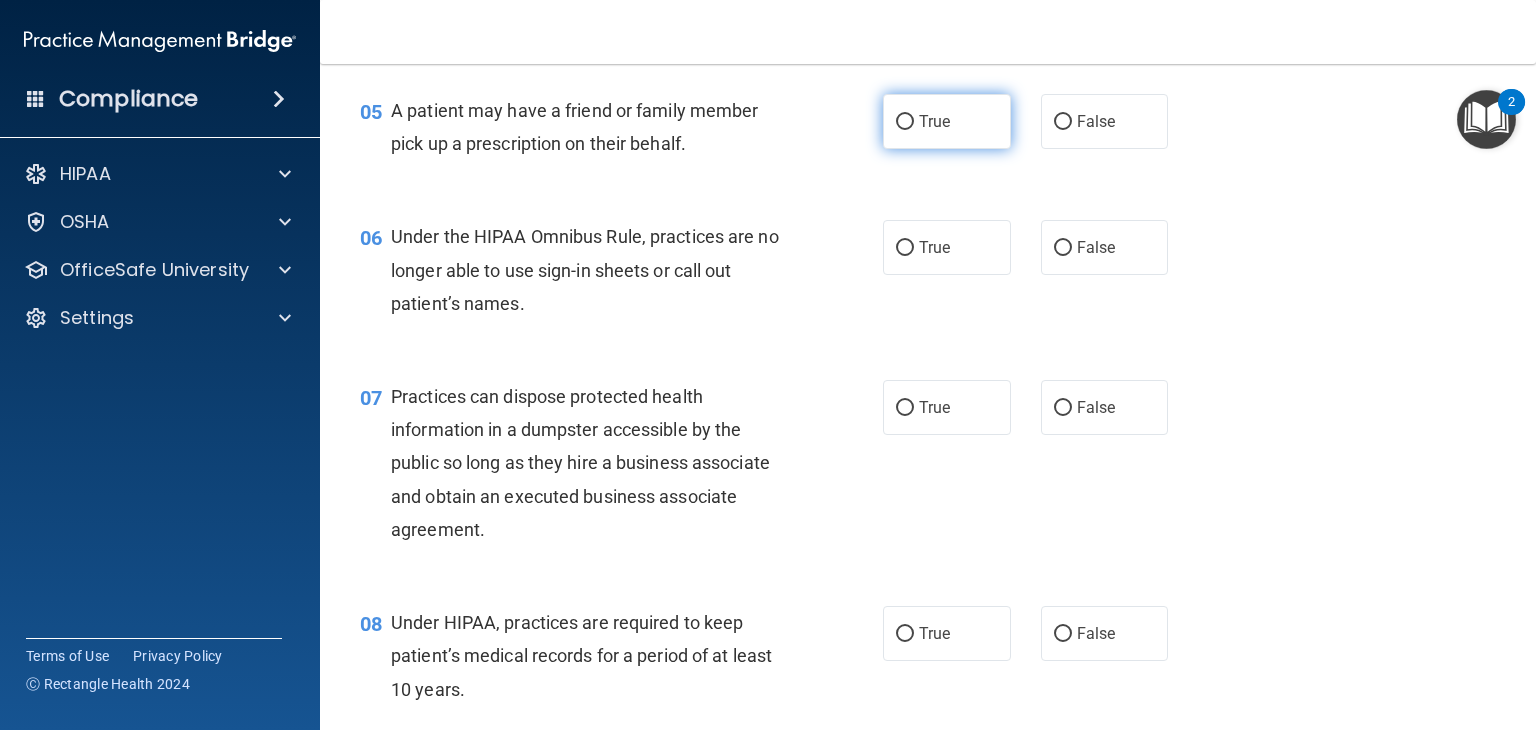 click on "True" at bounding box center (947, 121) 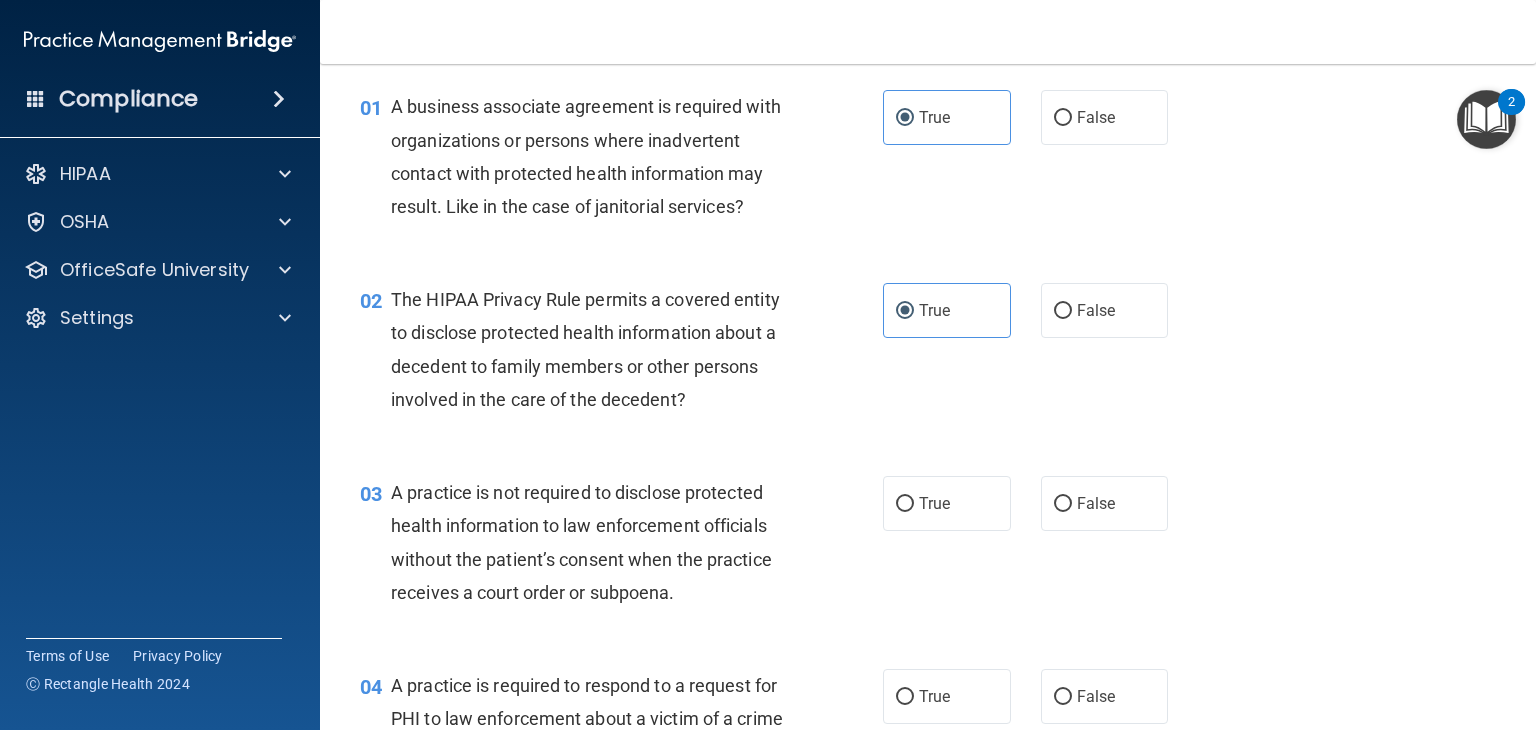 scroll, scrollTop: 0, scrollLeft: 0, axis: both 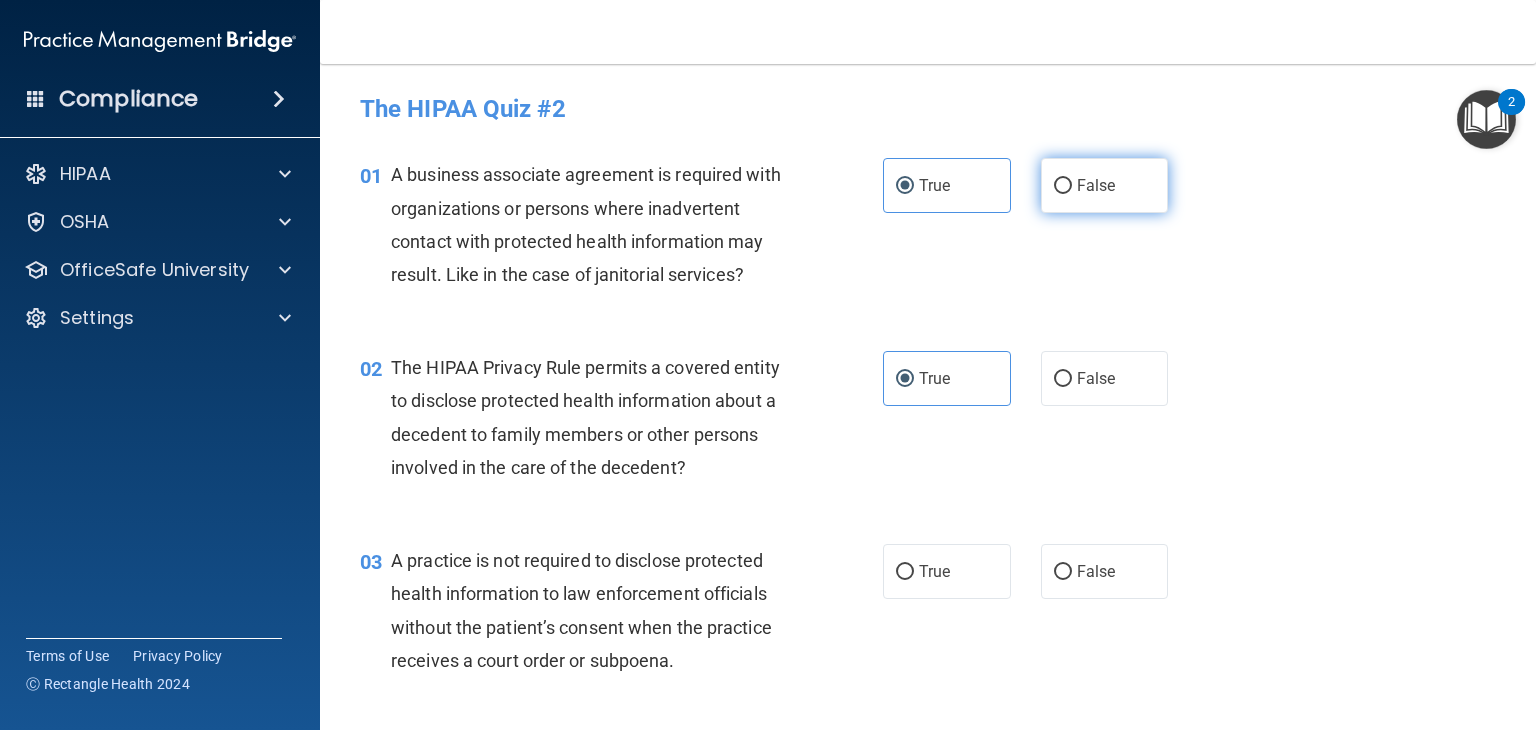 click on "False" at bounding box center [1105, 185] 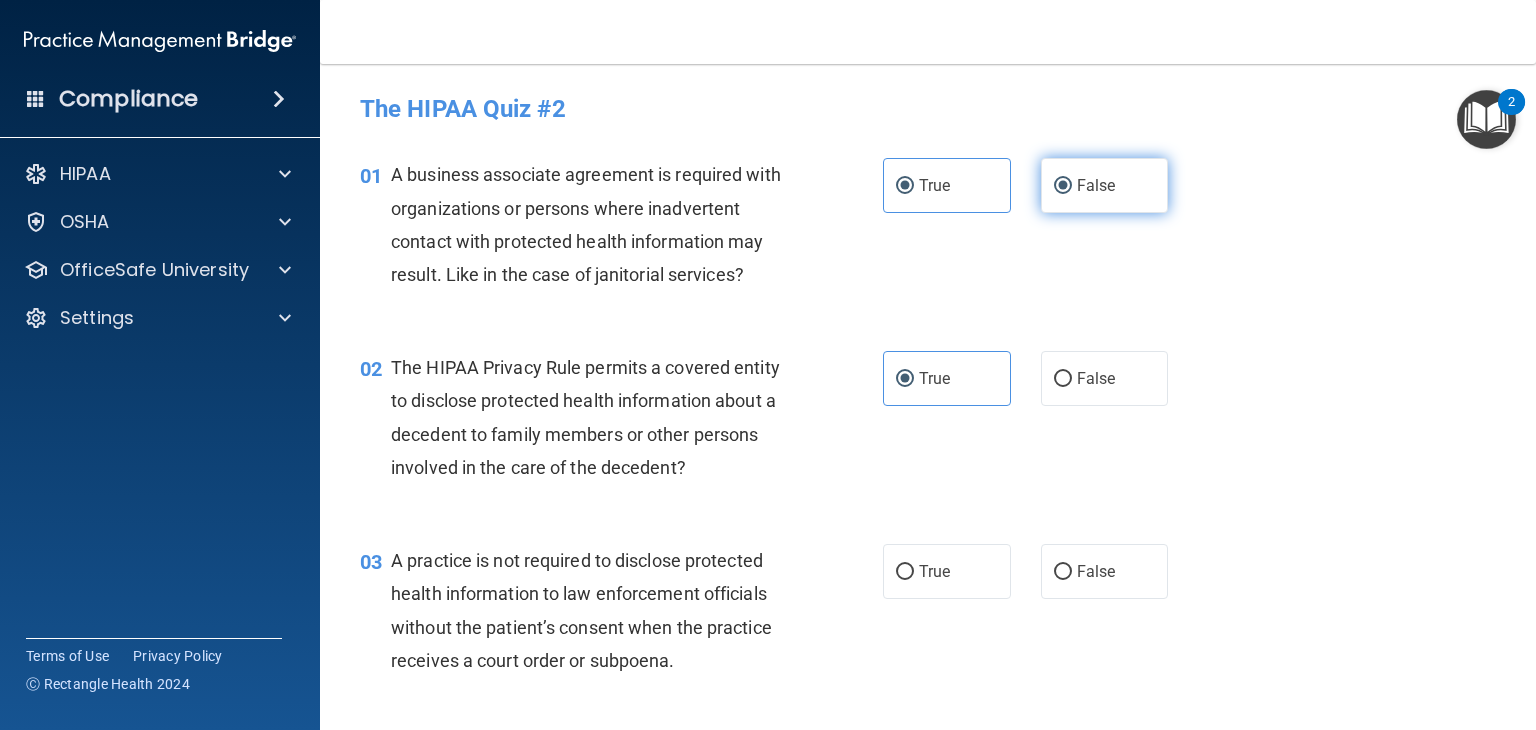 radio on "false" 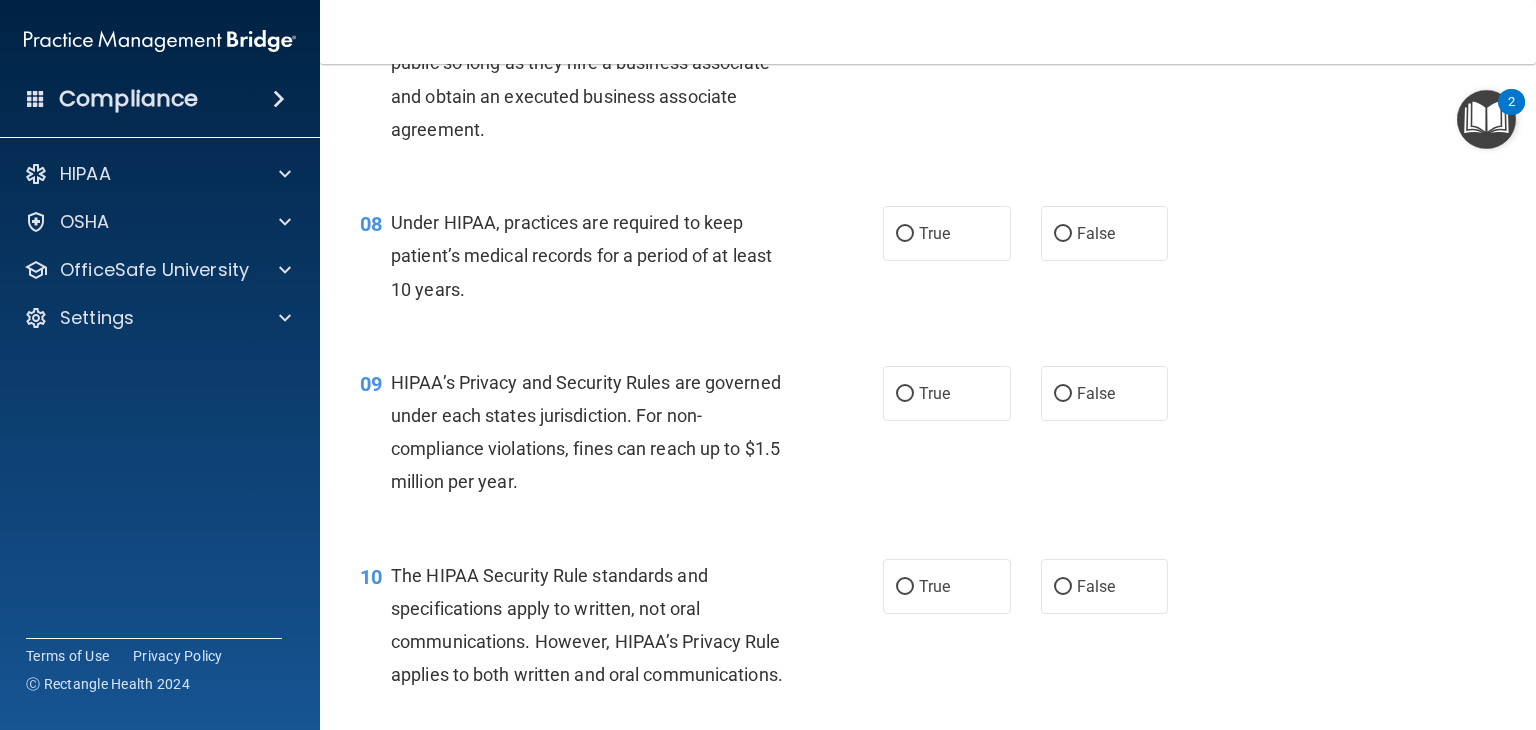 scroll, scrollTop: 1300, scrollLeft: 0, axis: vertical 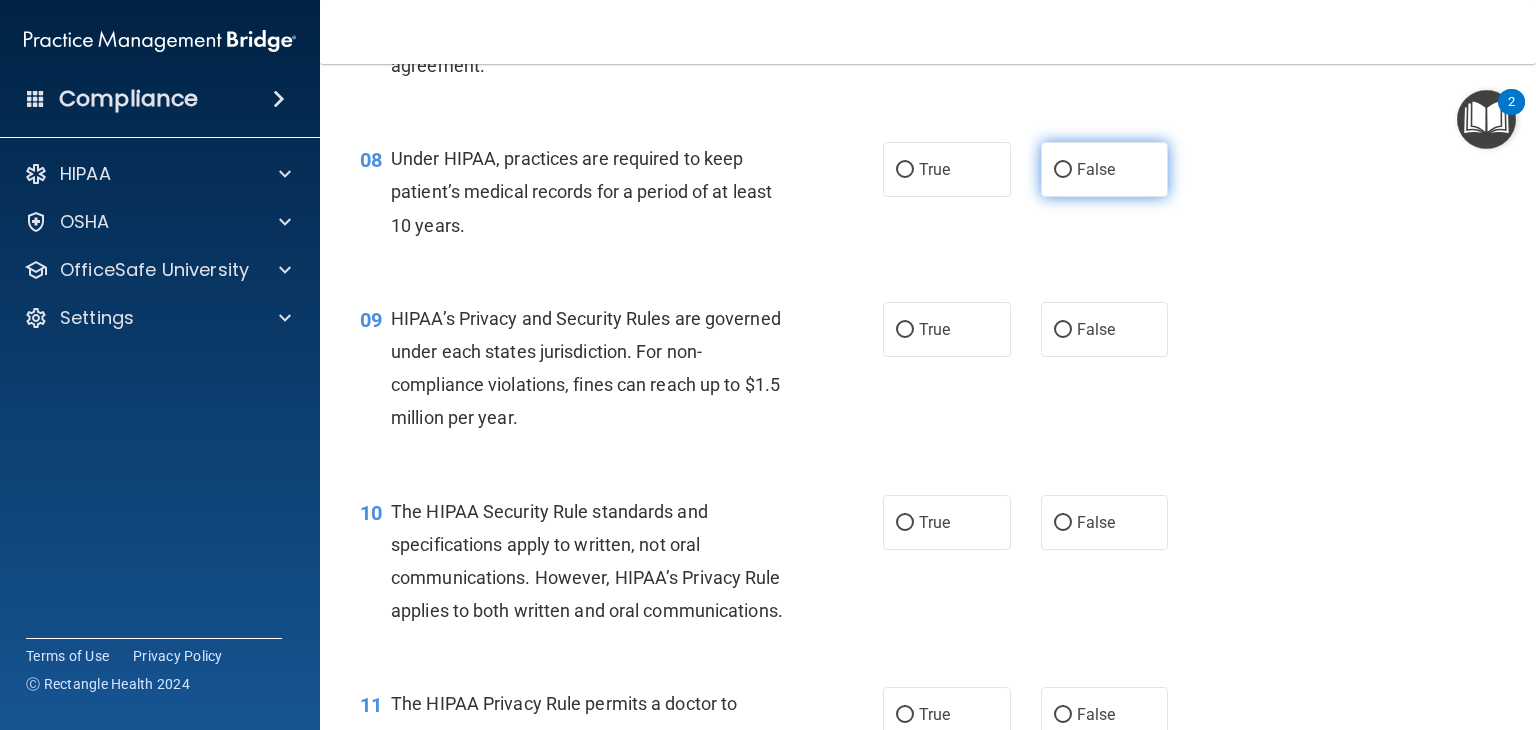 click on "False" at bounding box center [1105, 169] 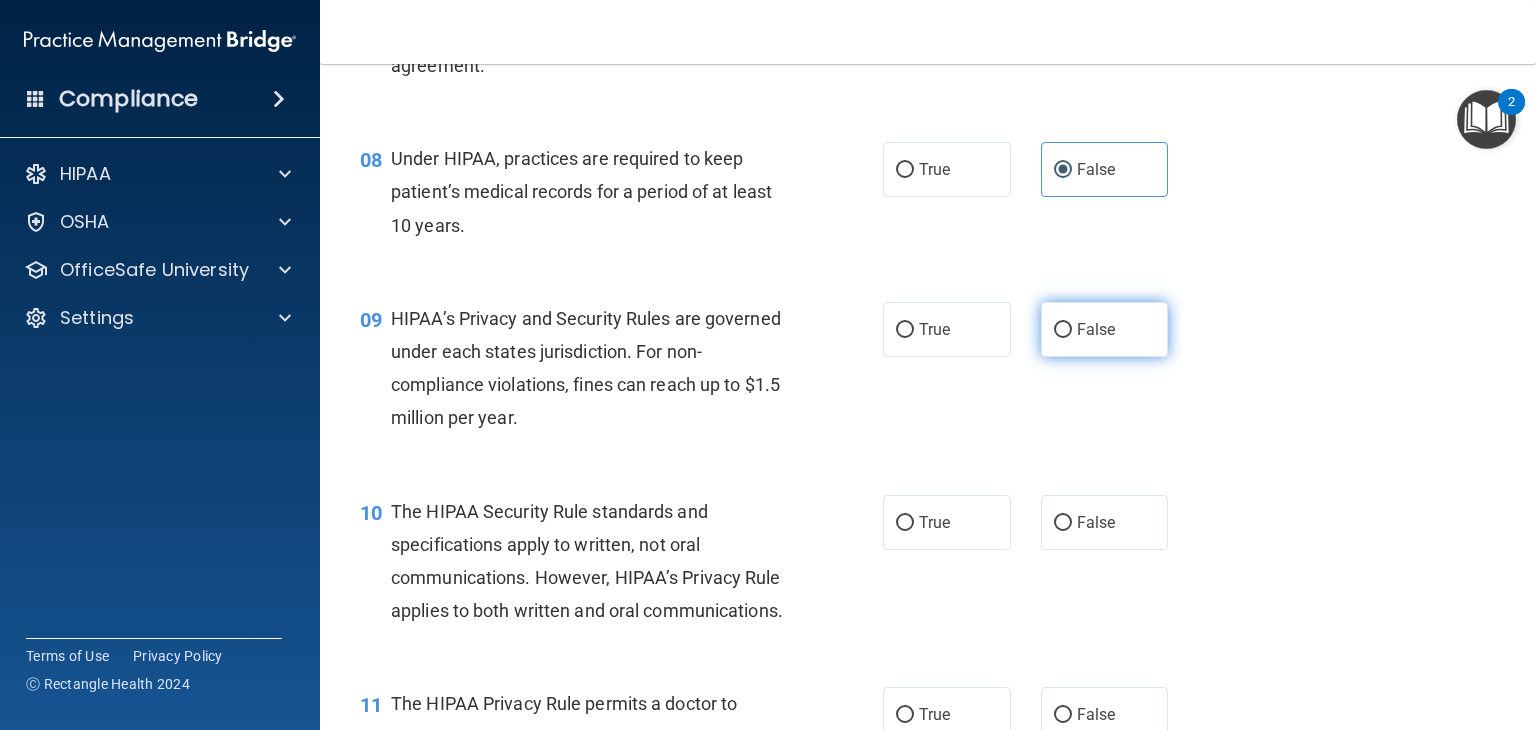 click on "False" at bounding box center [1063, 330] 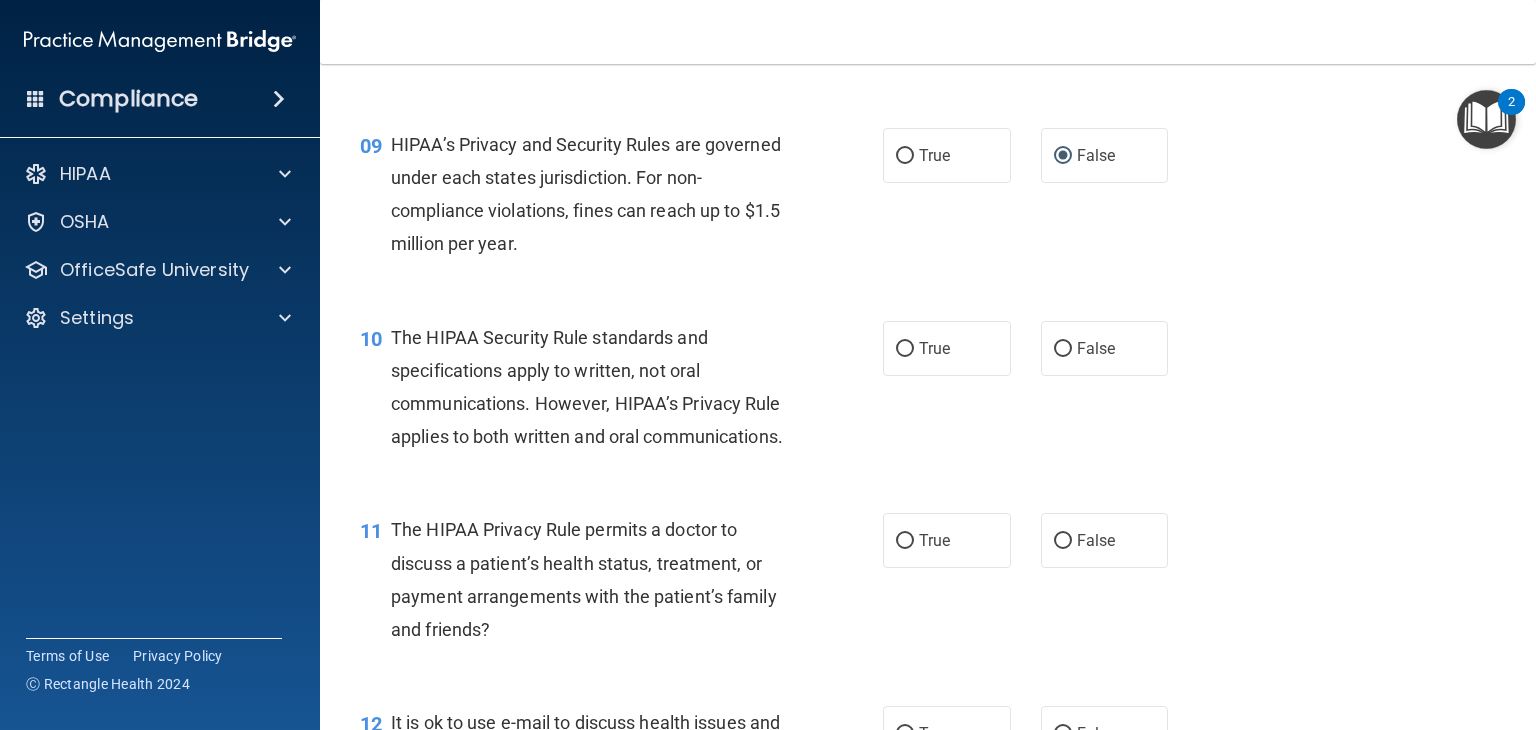 scroll, scrollTop: 1628, scrollLeft: 0, axis: vertical 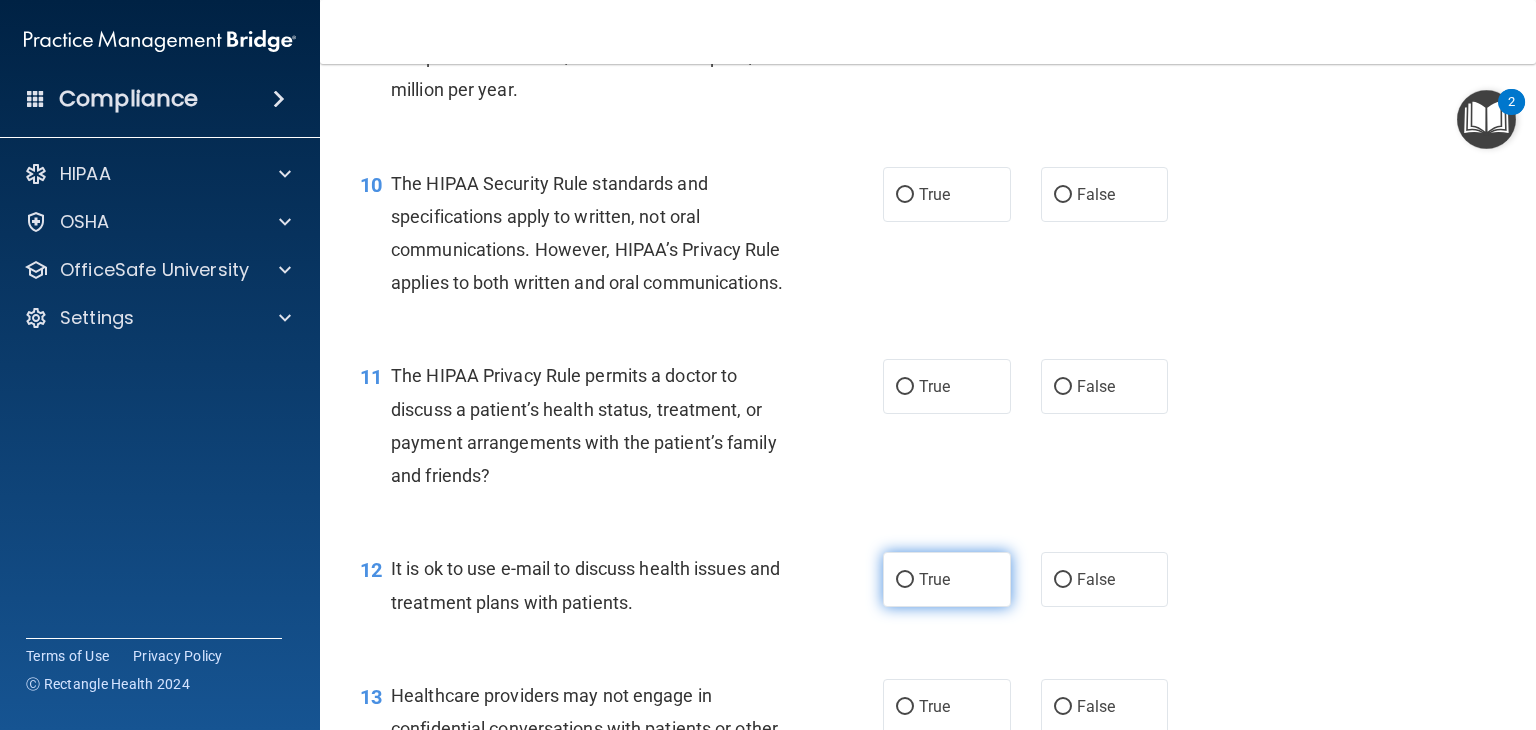 click on "True" at bounding box center (934, 579) 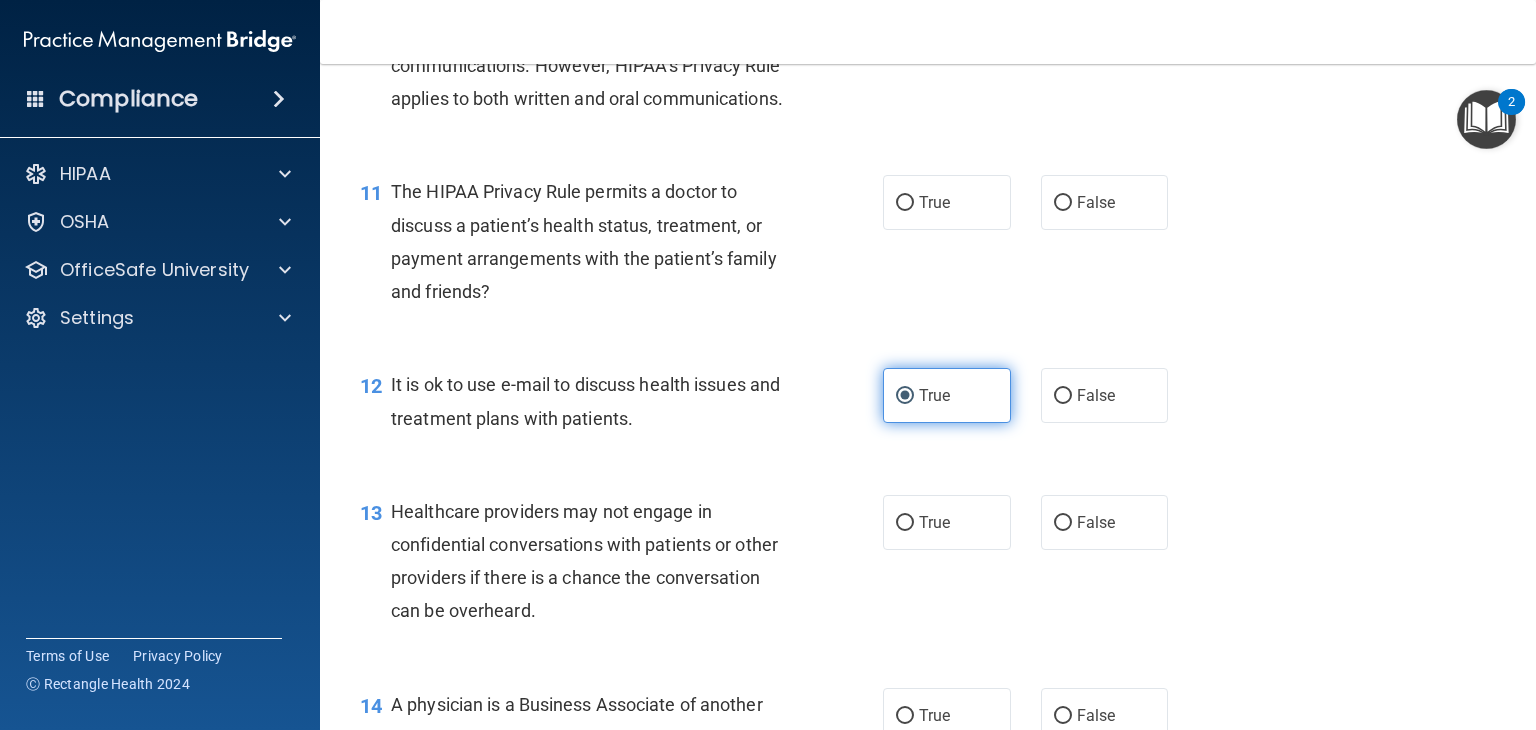 scroll, scrollTop: 1820, scrollLeft: 0, axis: vertical 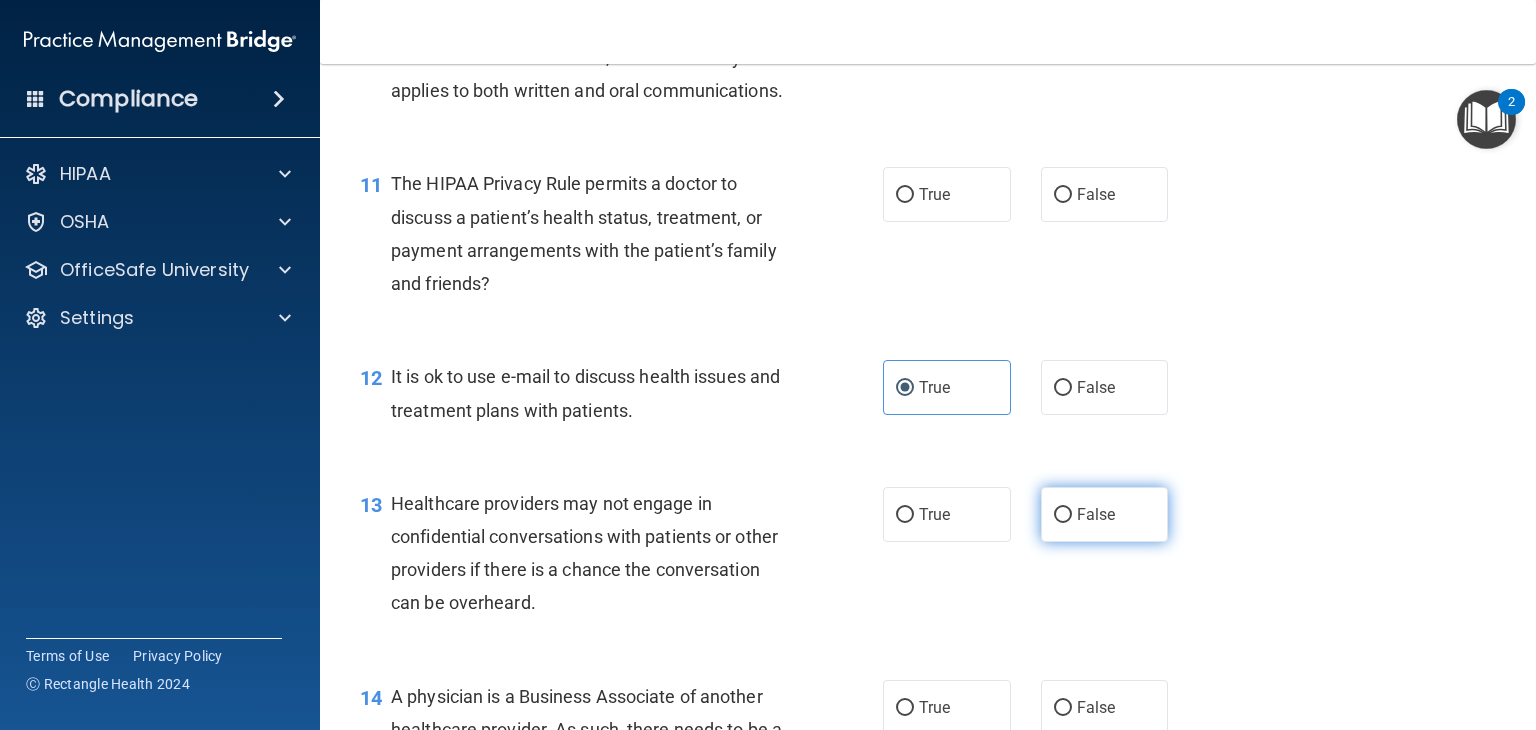 click on "False" at bounding box center [1105, 514] 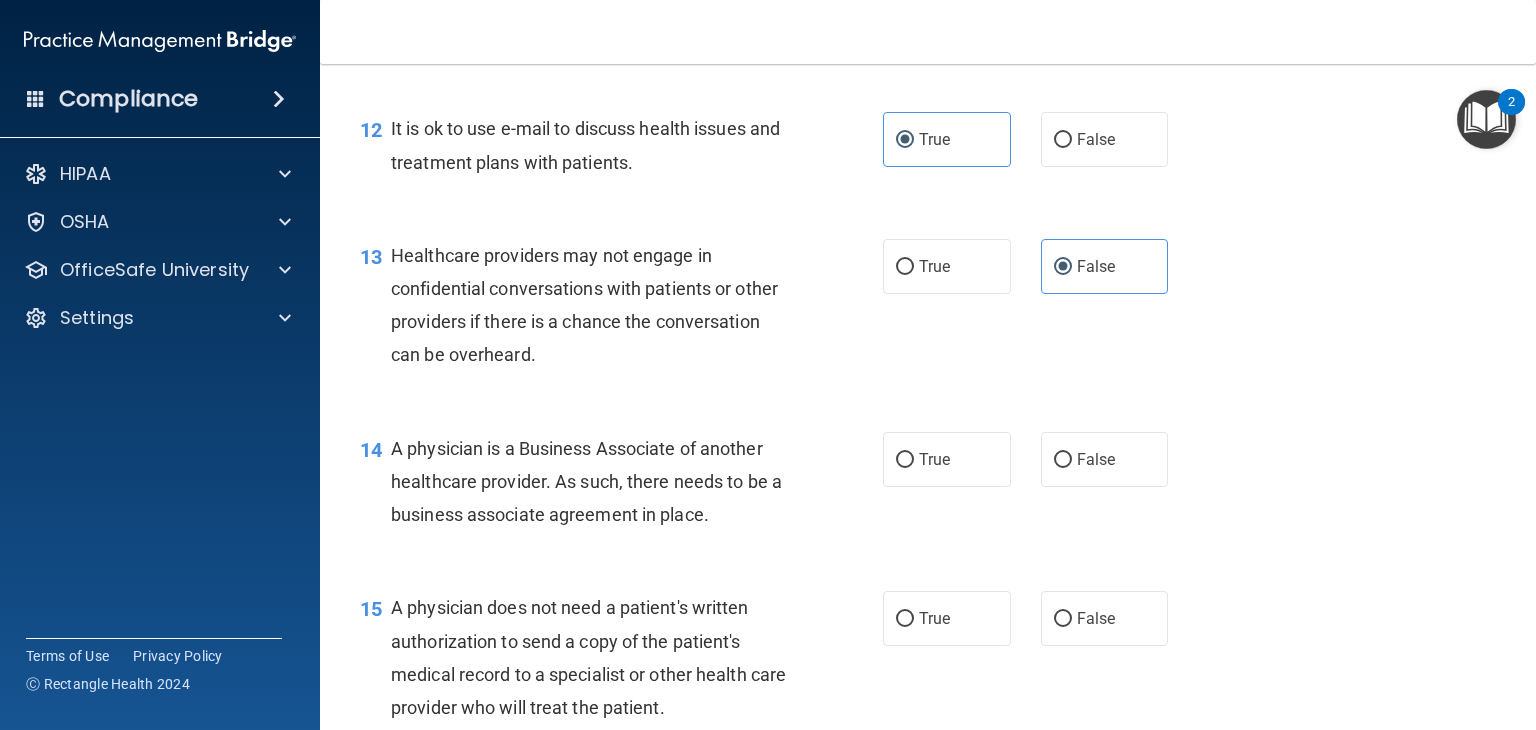 scroll, scrollTop: 2088, scrollLeft: 0, axis: vertical 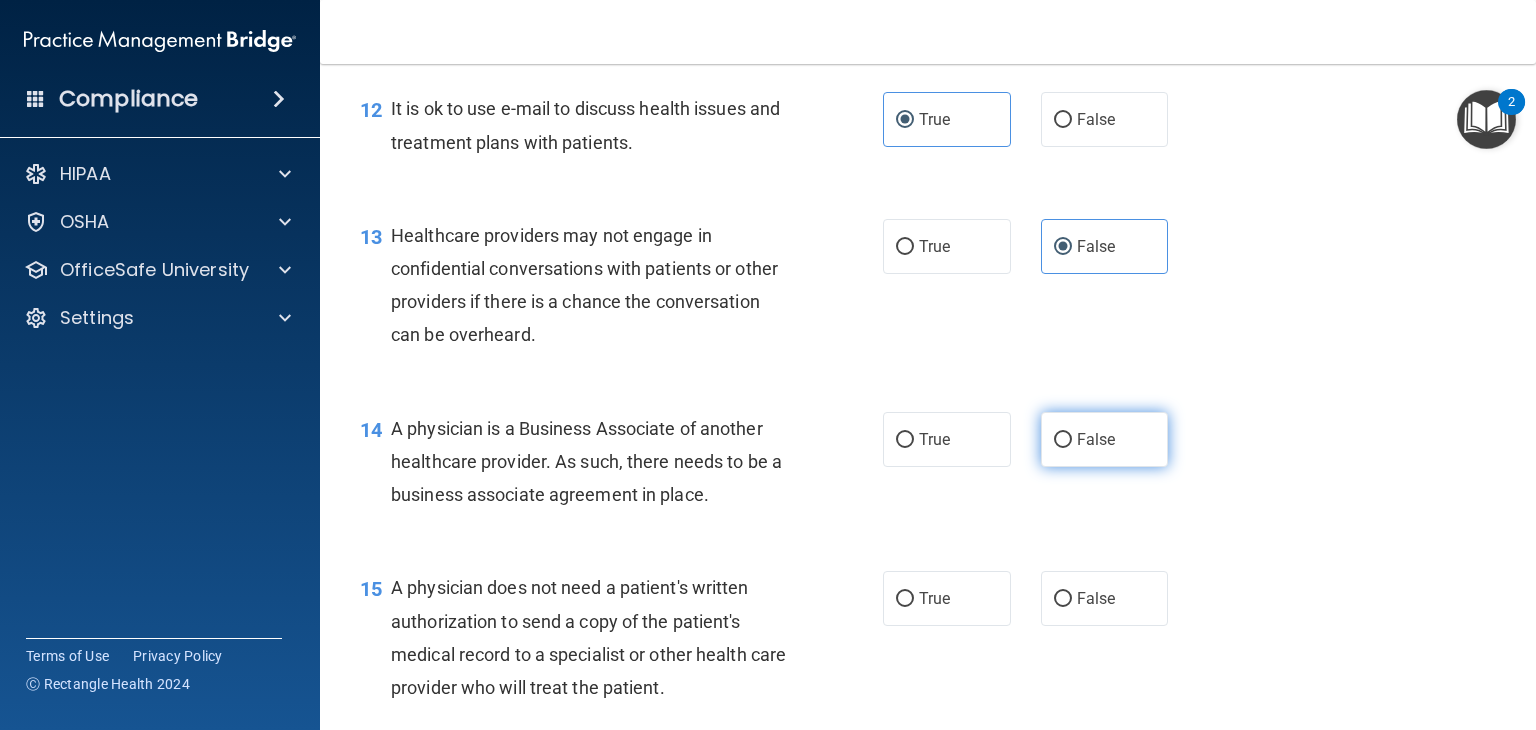 click on "False" at bounding box center (1096, 439) 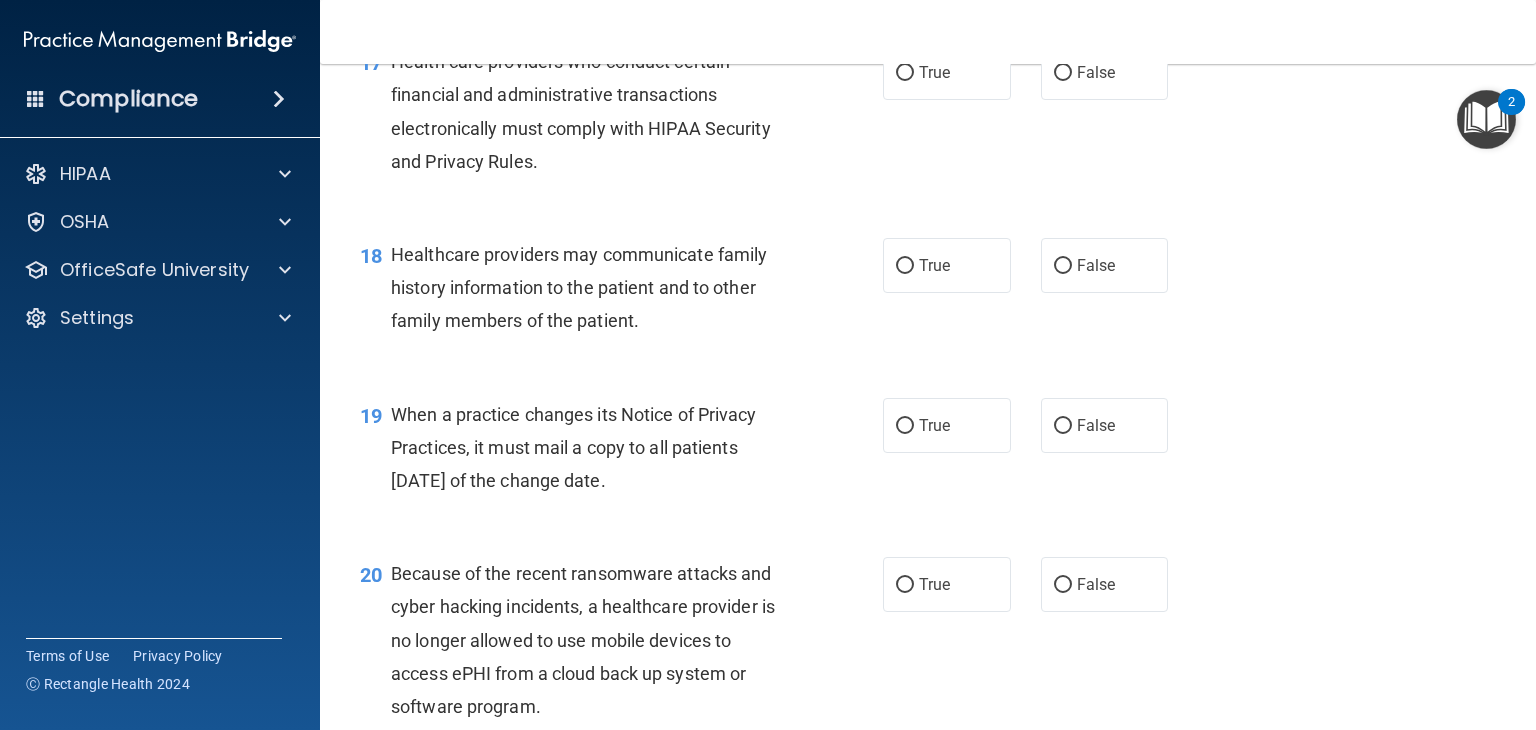 scroll, scrollTop: 3002, scrollLeft: 0, axis: vertical 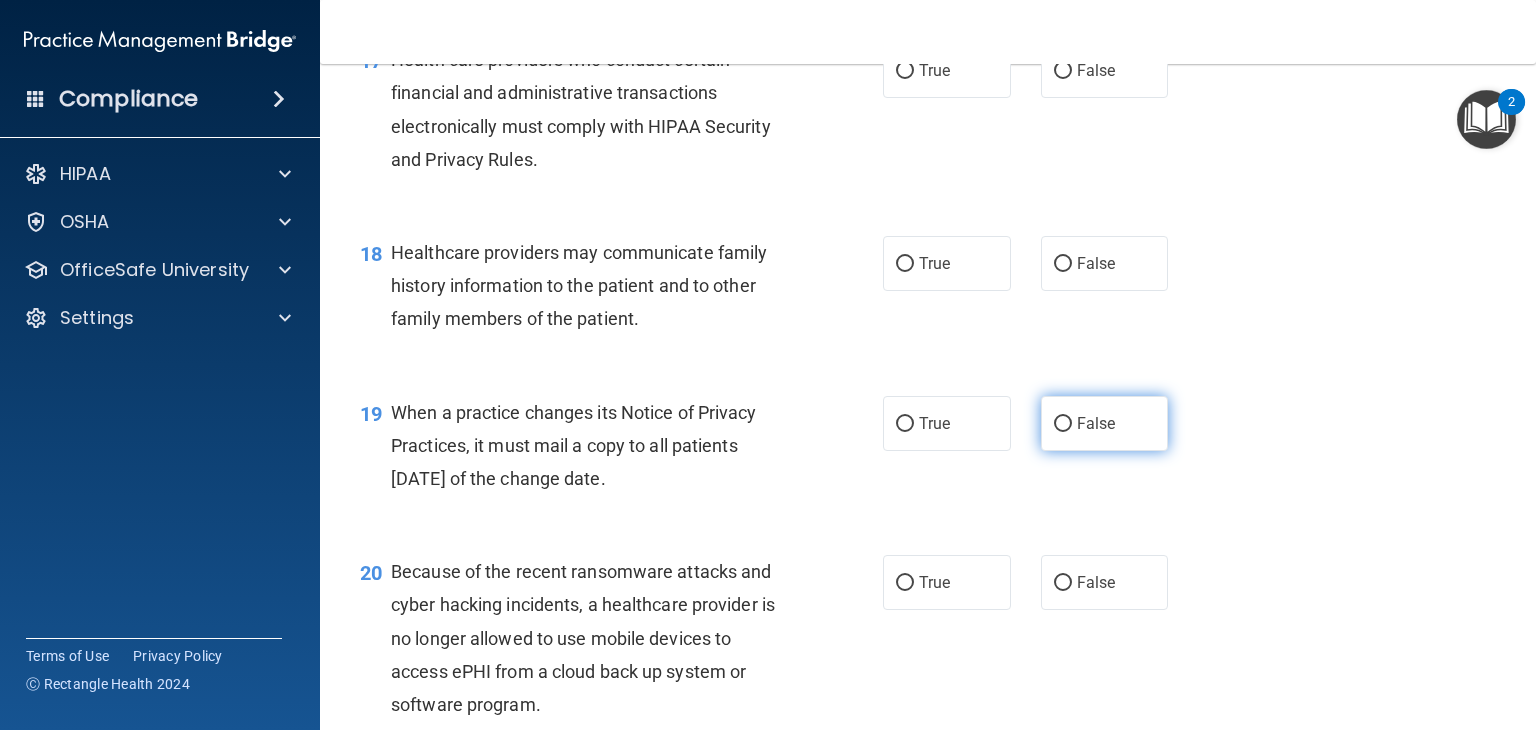 click on "False" at bounding box center (1063, 424) 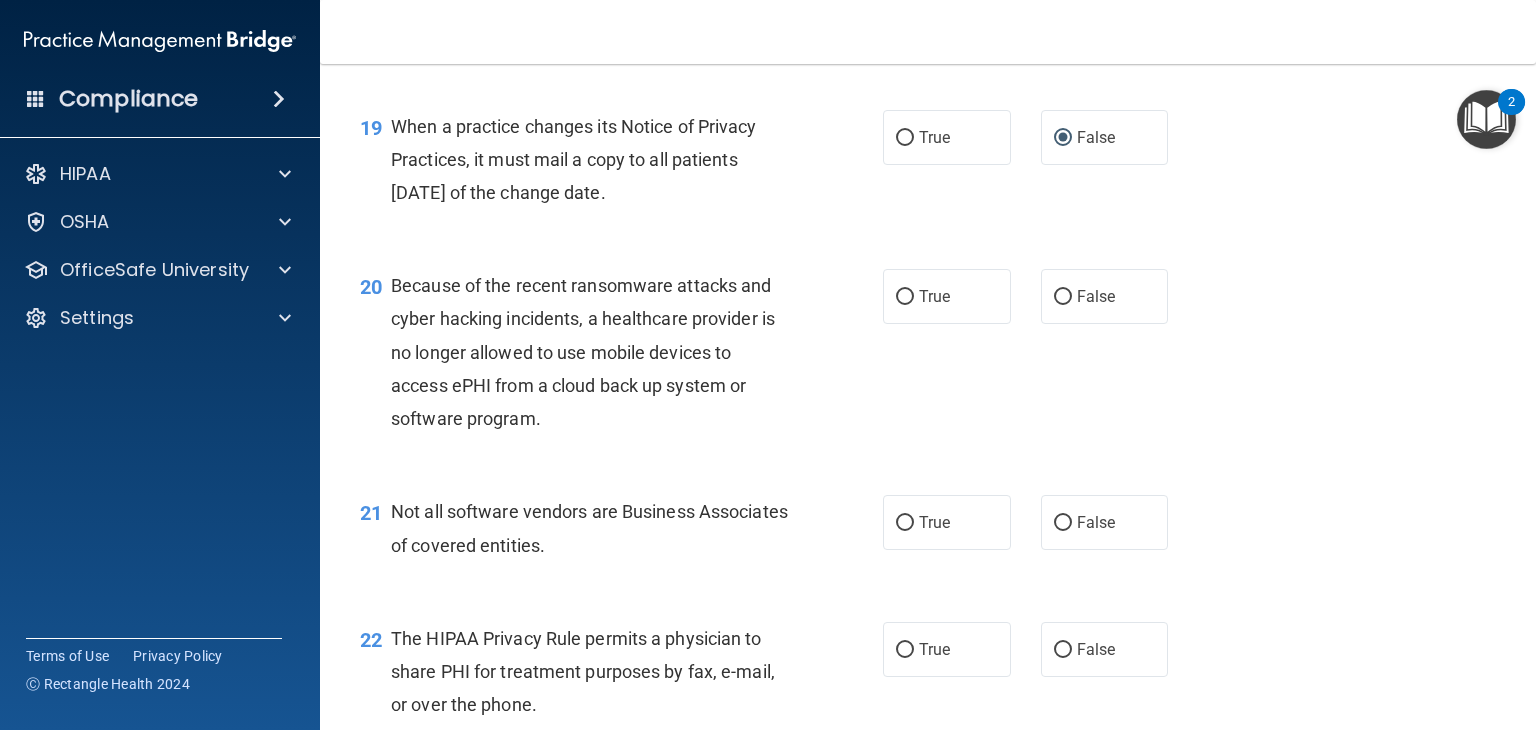 scroll, scrollTop: 3294, scrollLeft: 0, axis: vertical 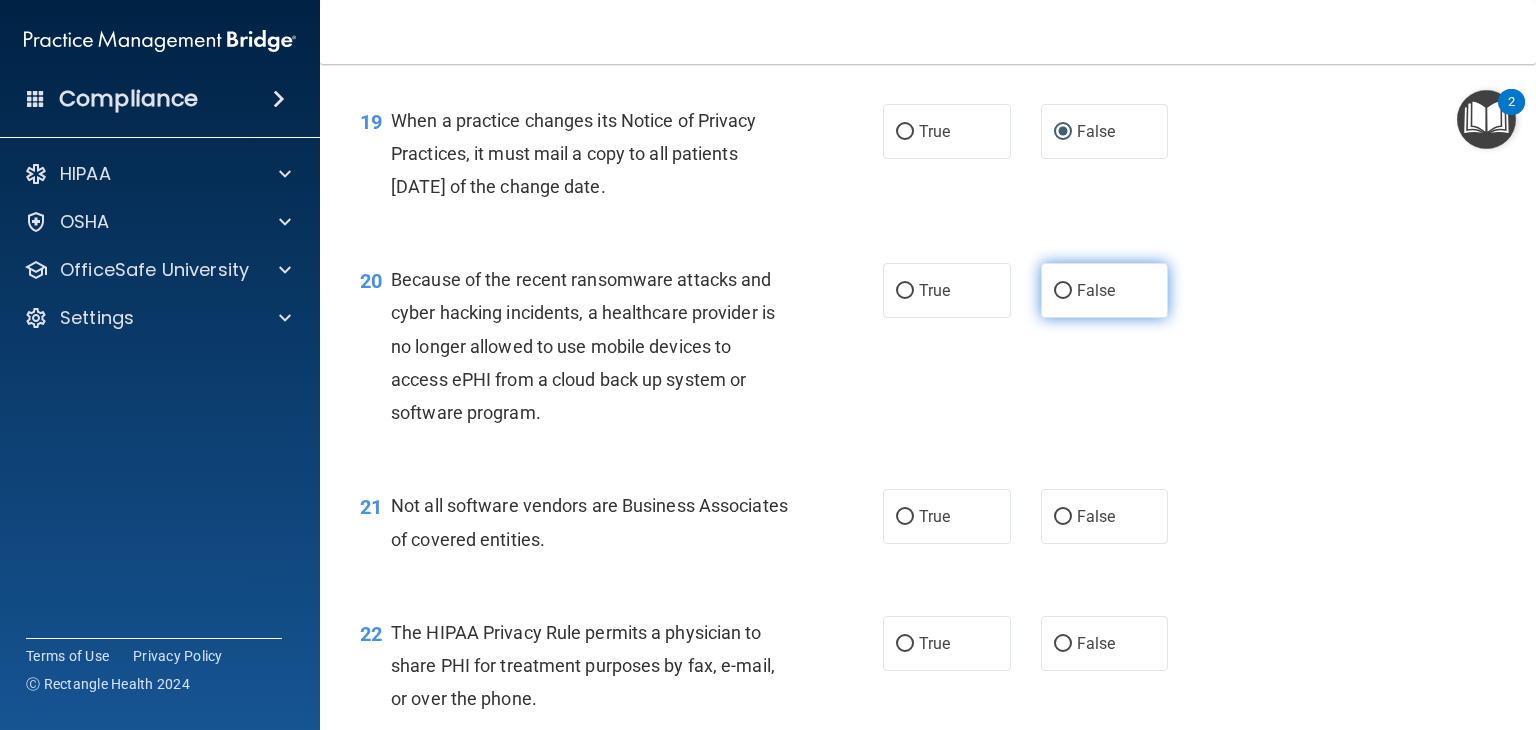 click on "False" at bounding box center [1096, 290] 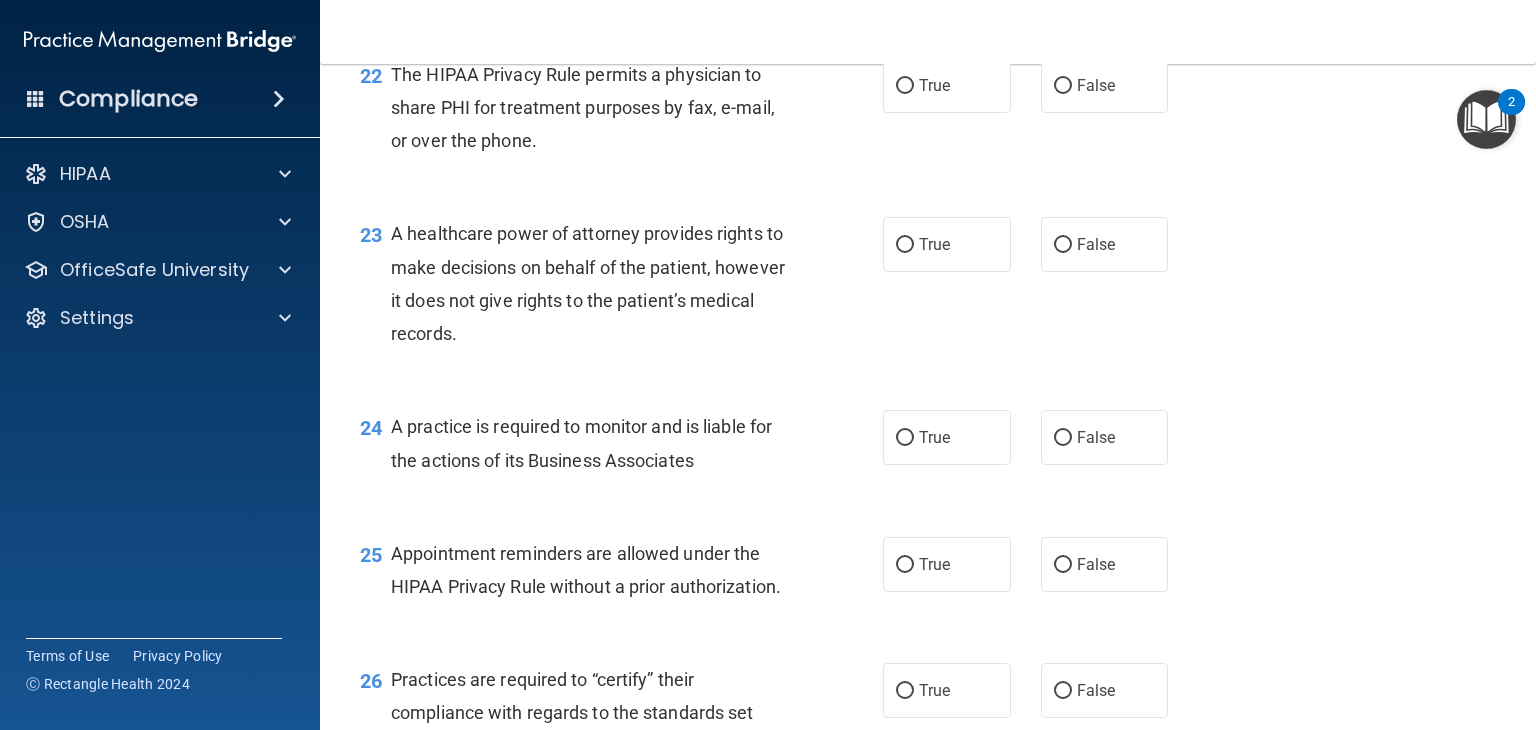 scroll, scrollTop: 3872, scrollLeft: 0, axis: vertical 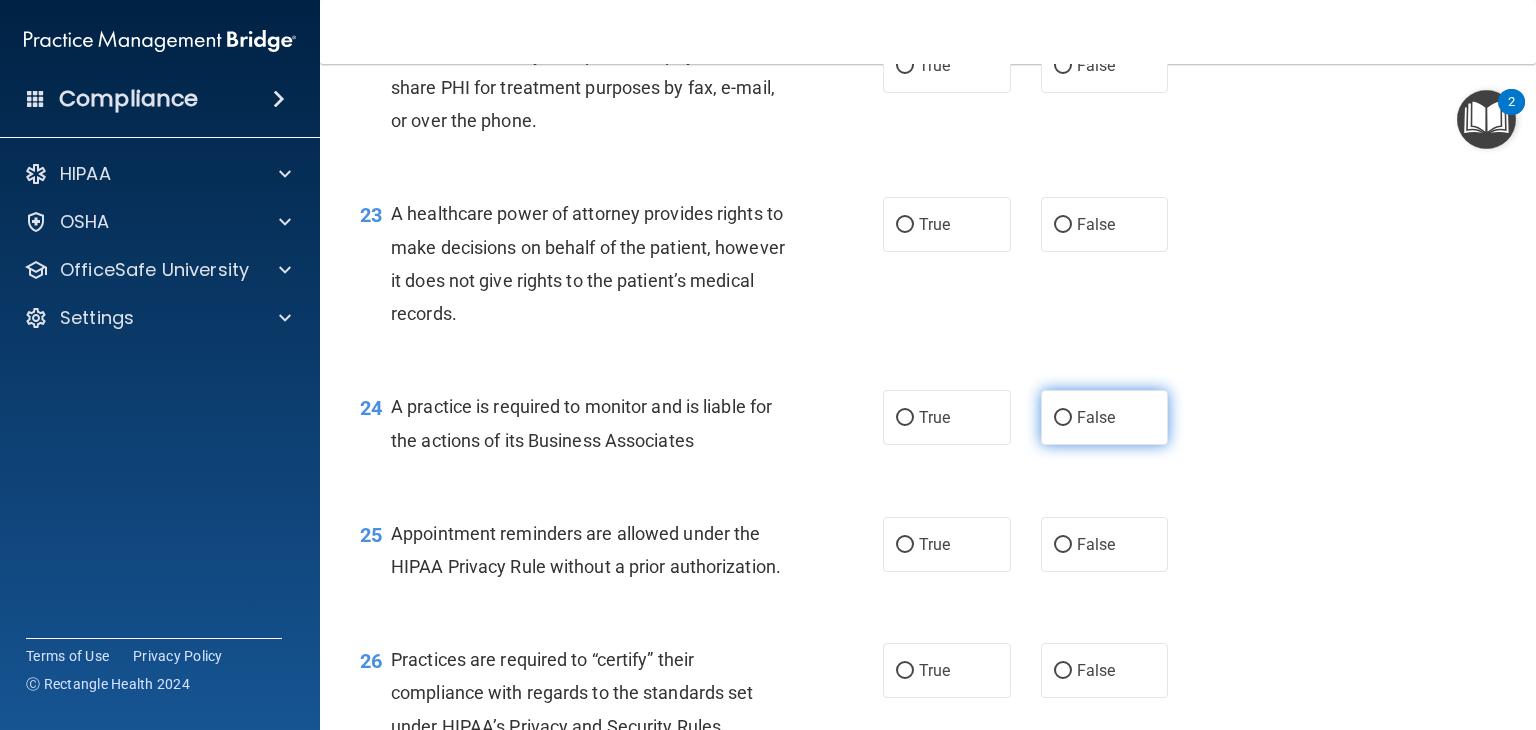 click on "False" at bounding box center (1105, 417) 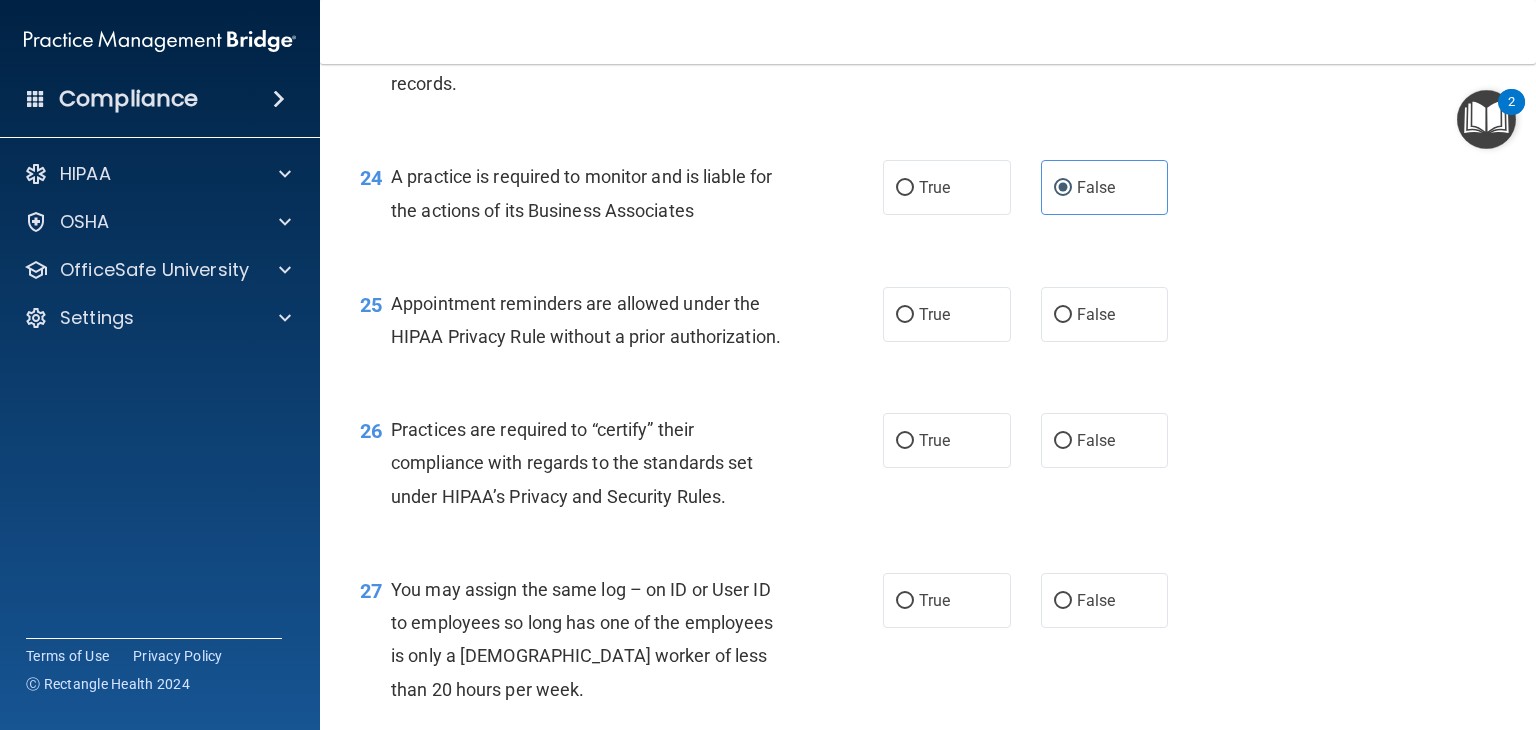scroll, scrollTop: 4103, scrollLeft: 0, axis: vertical 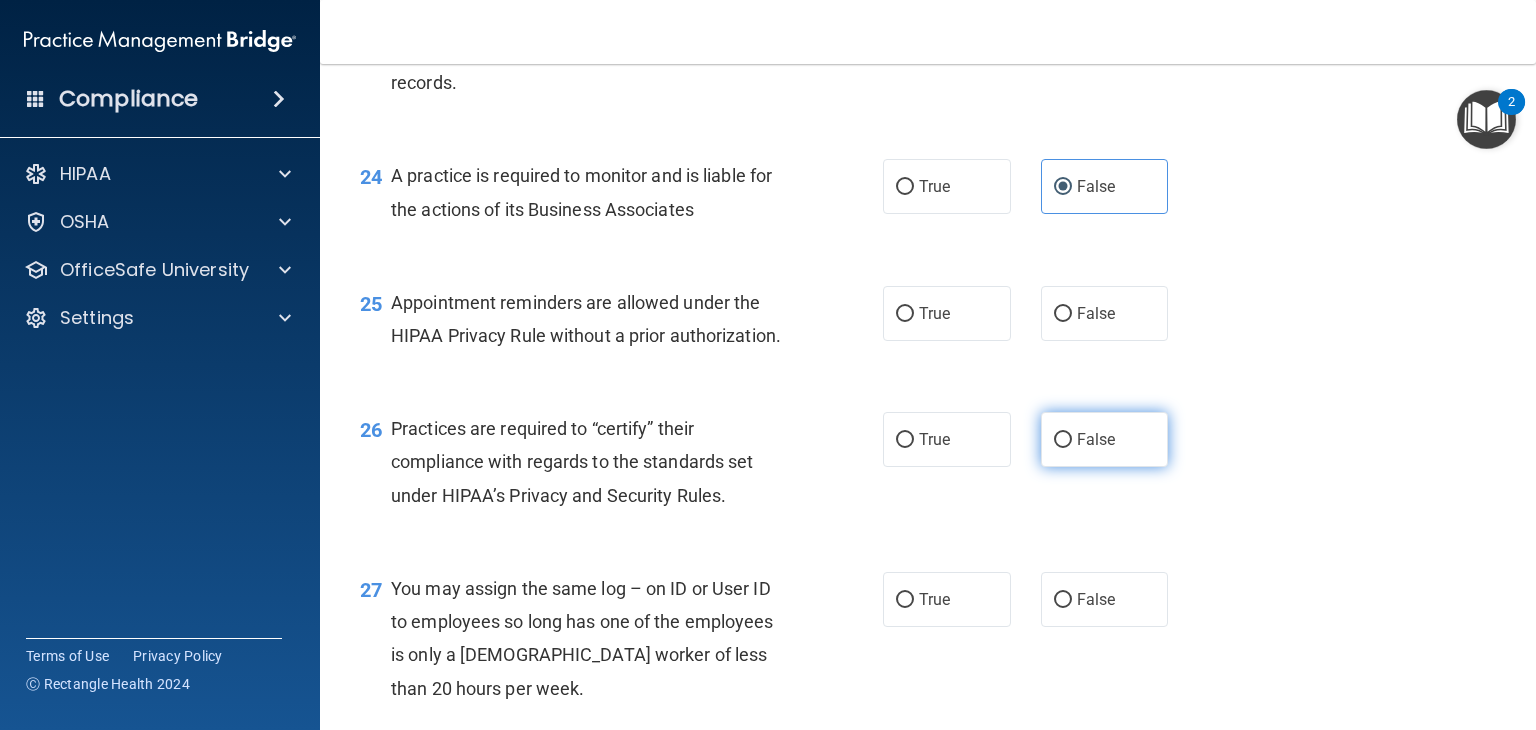 click on "False" at bounding box center (1063, 440) 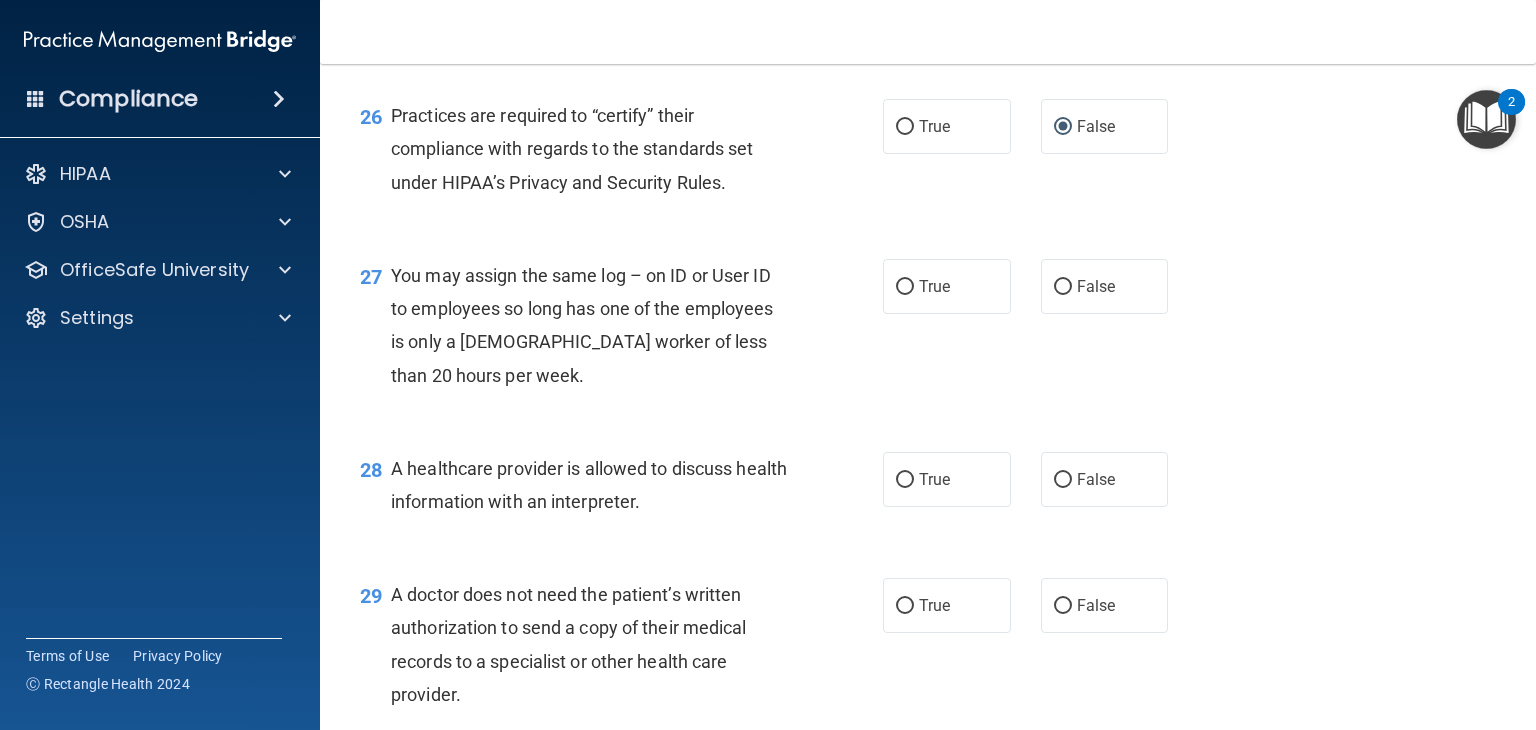 scroll, scrollTop: 4418, scrollLeft: 0, axis: vertical 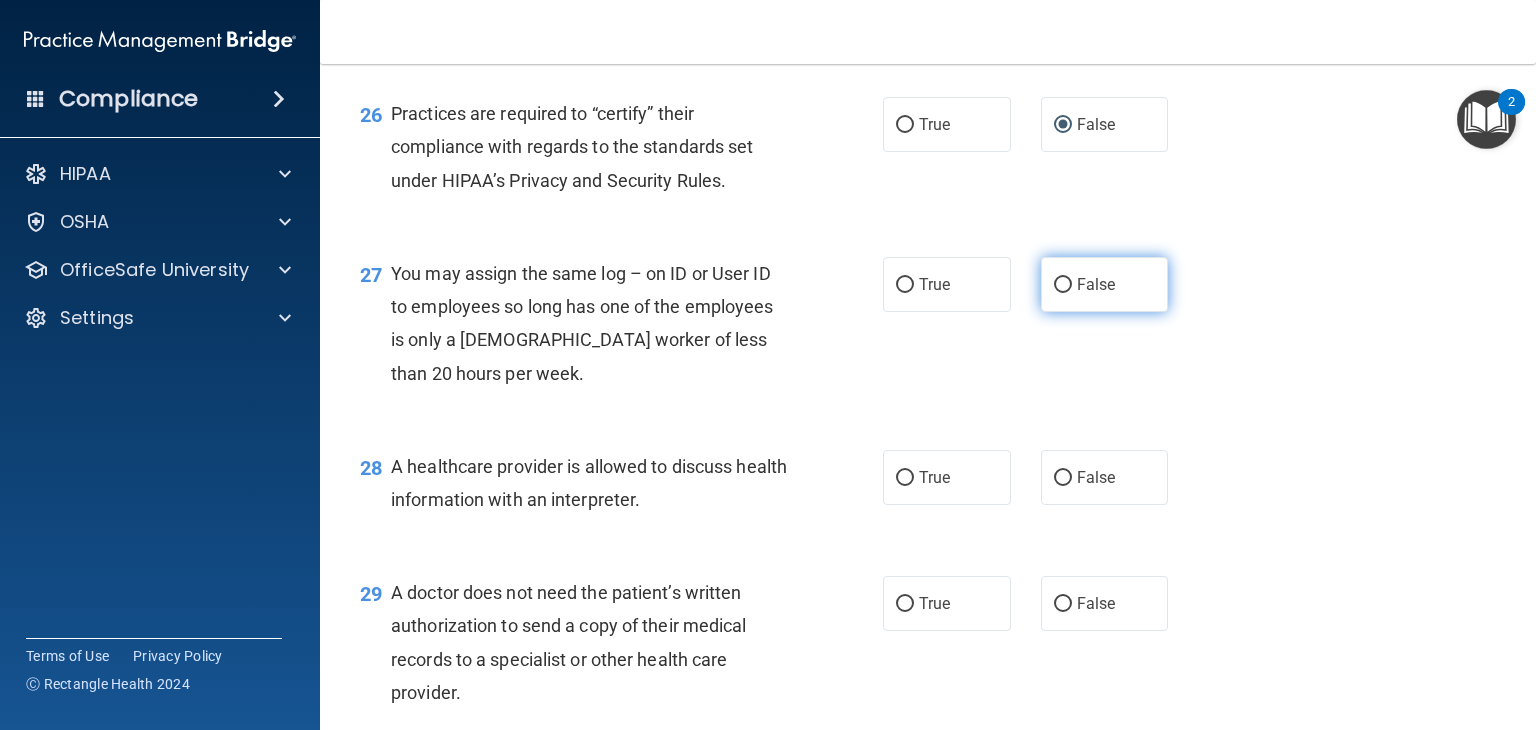 click on "False" at bounding box center (1096, 284) 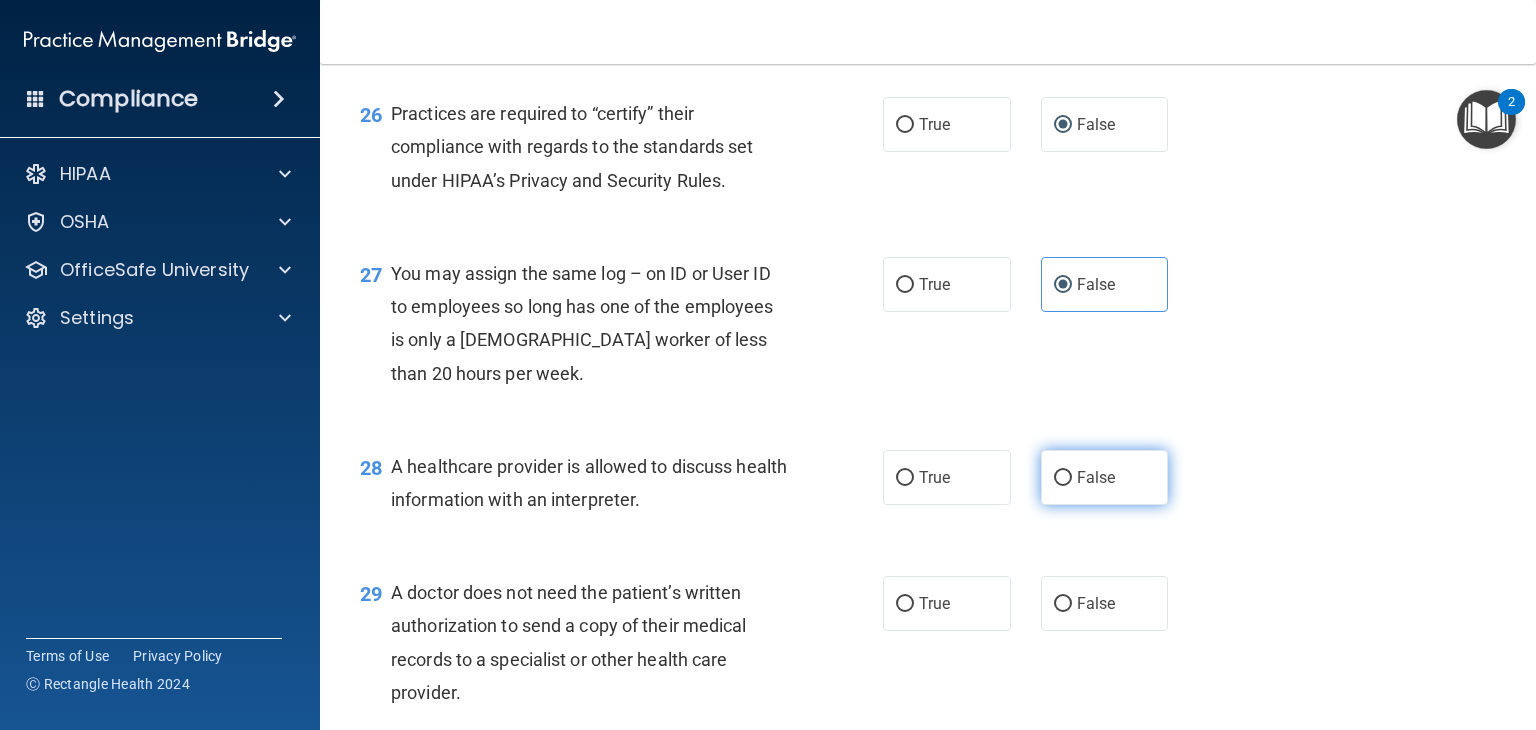 click on "False" at bounding box center [1105, 477] 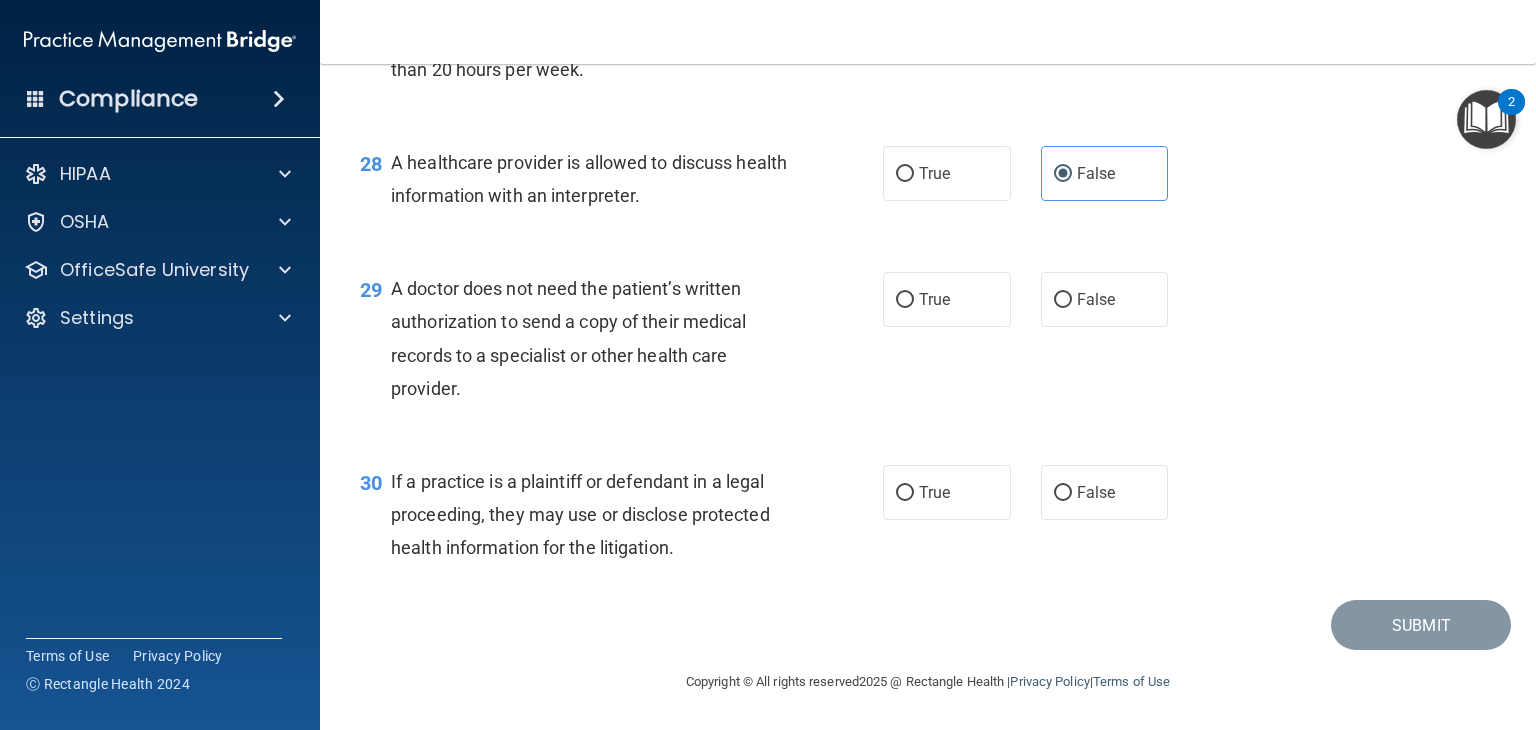 scroll, scrollTop: 4756, scrollLeft: 0, axis: vertical 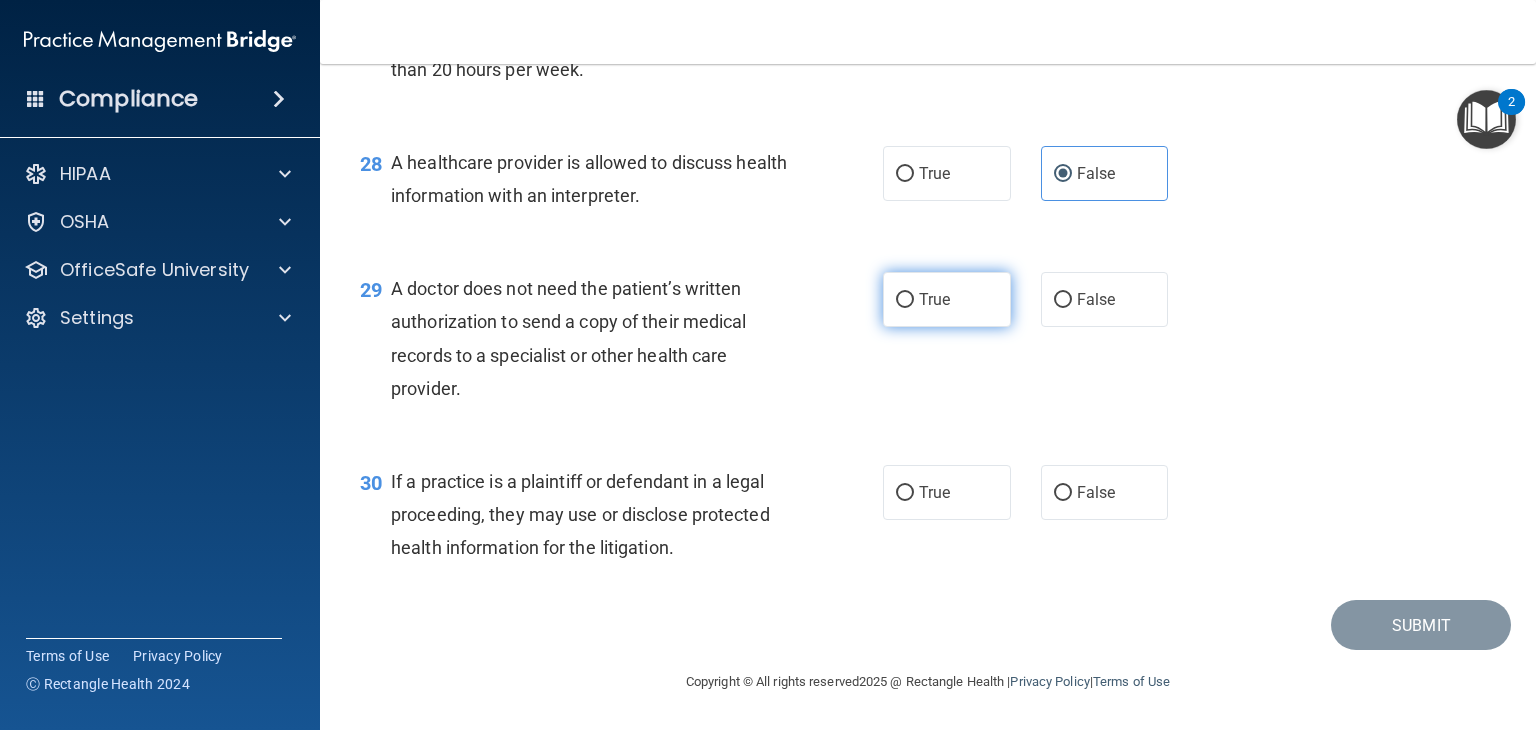 click on "True" at bounding box center (947, 299) 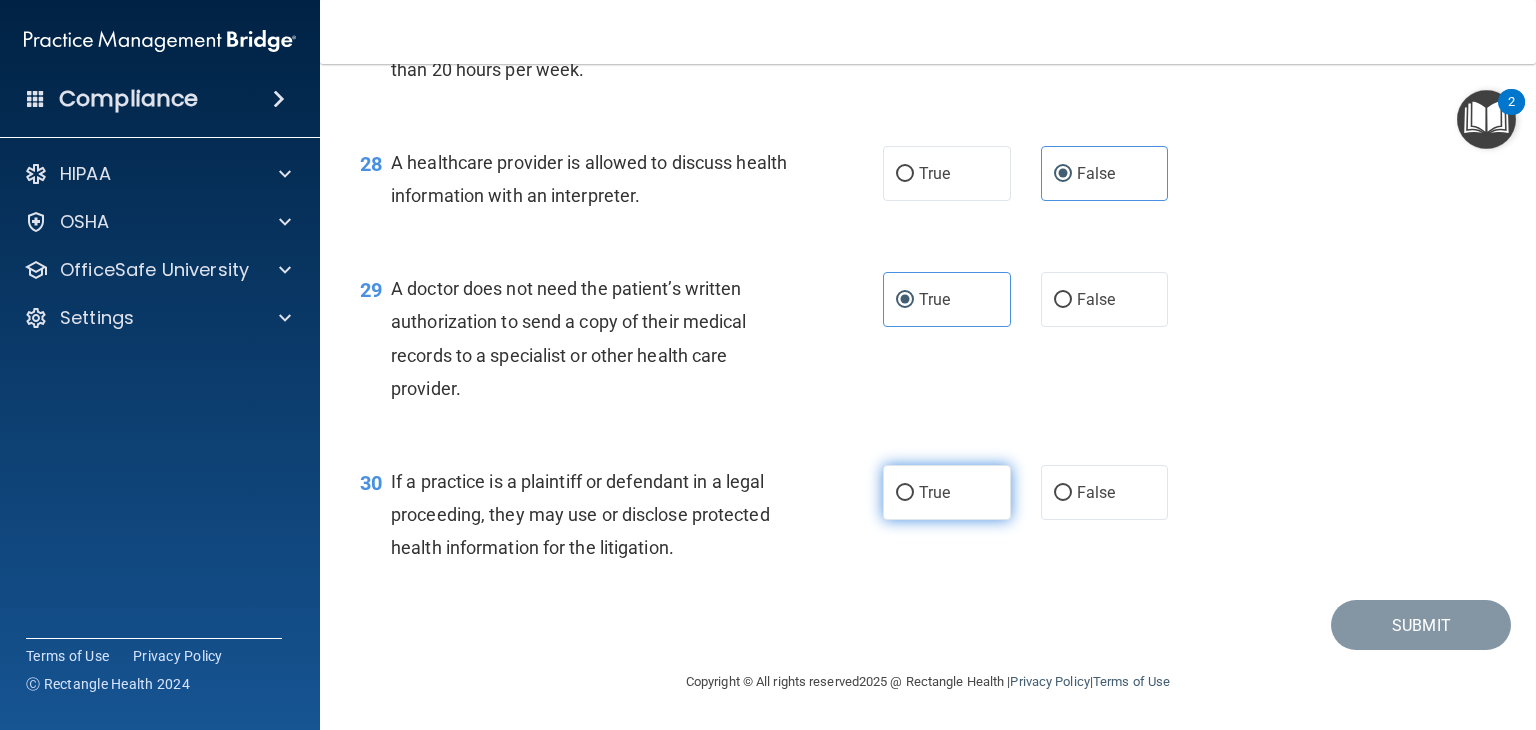 click on "True" at bounding box center [947, 492] 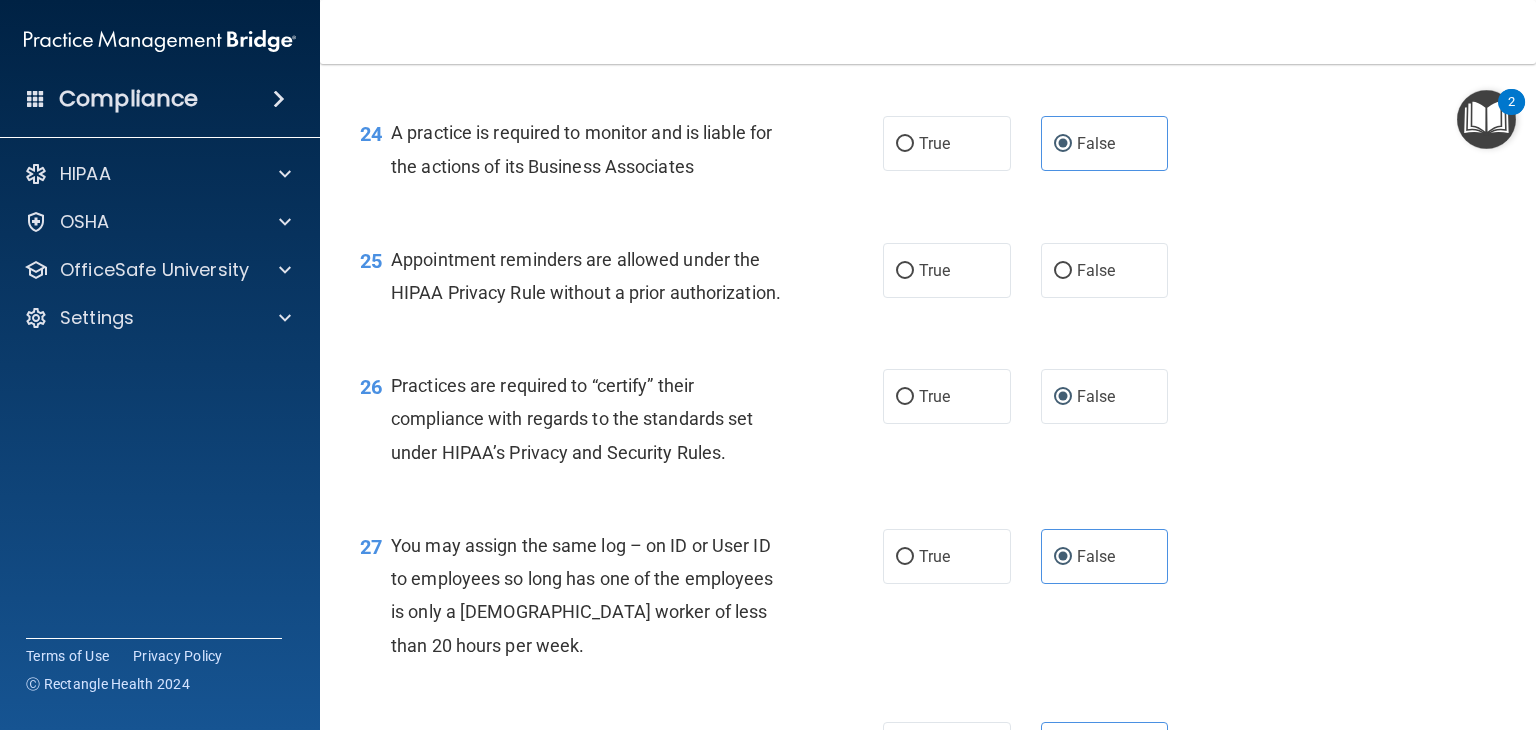 scroll, scrollTop: 4144, scrollLeft: 0, axis: vertical 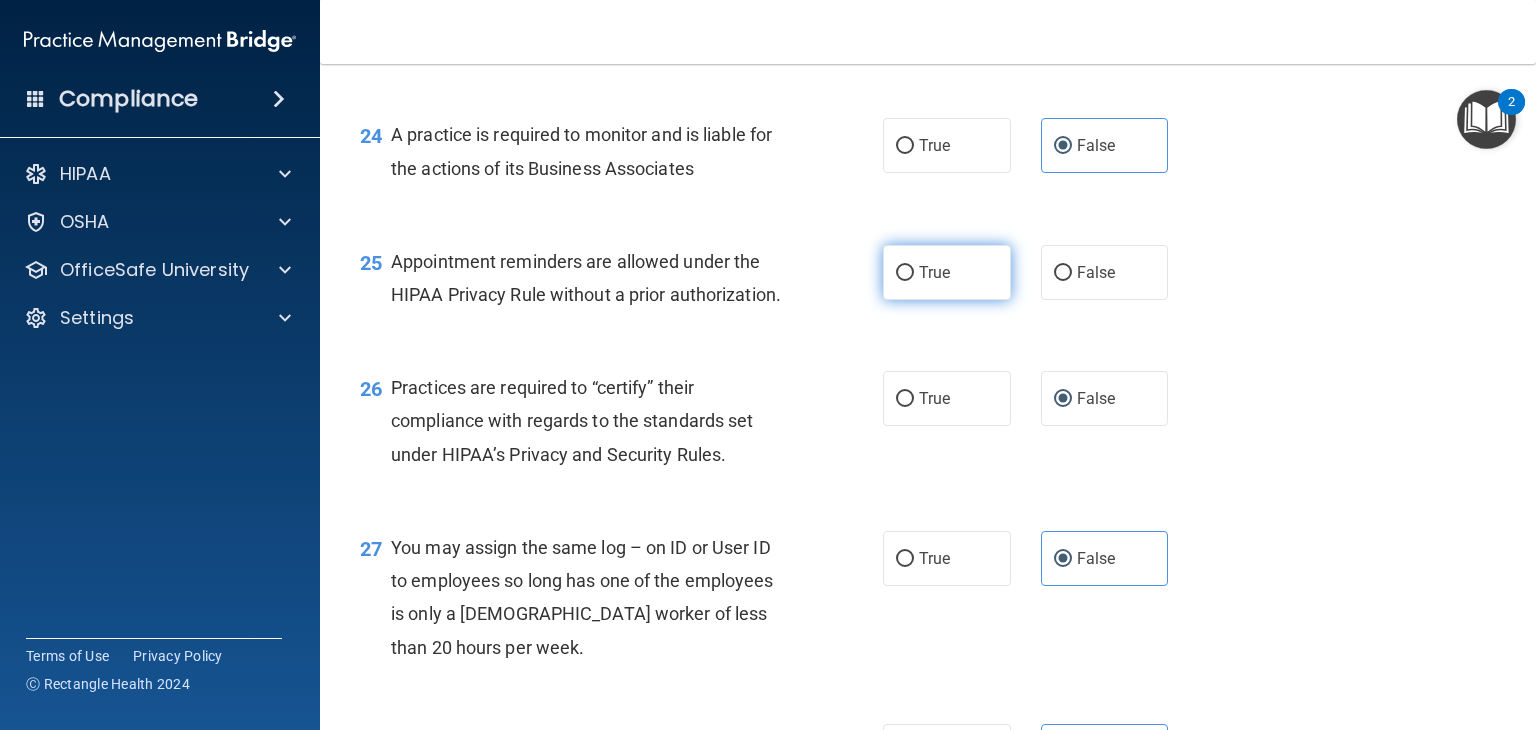 click on "True" at bounding box center [947, 272] 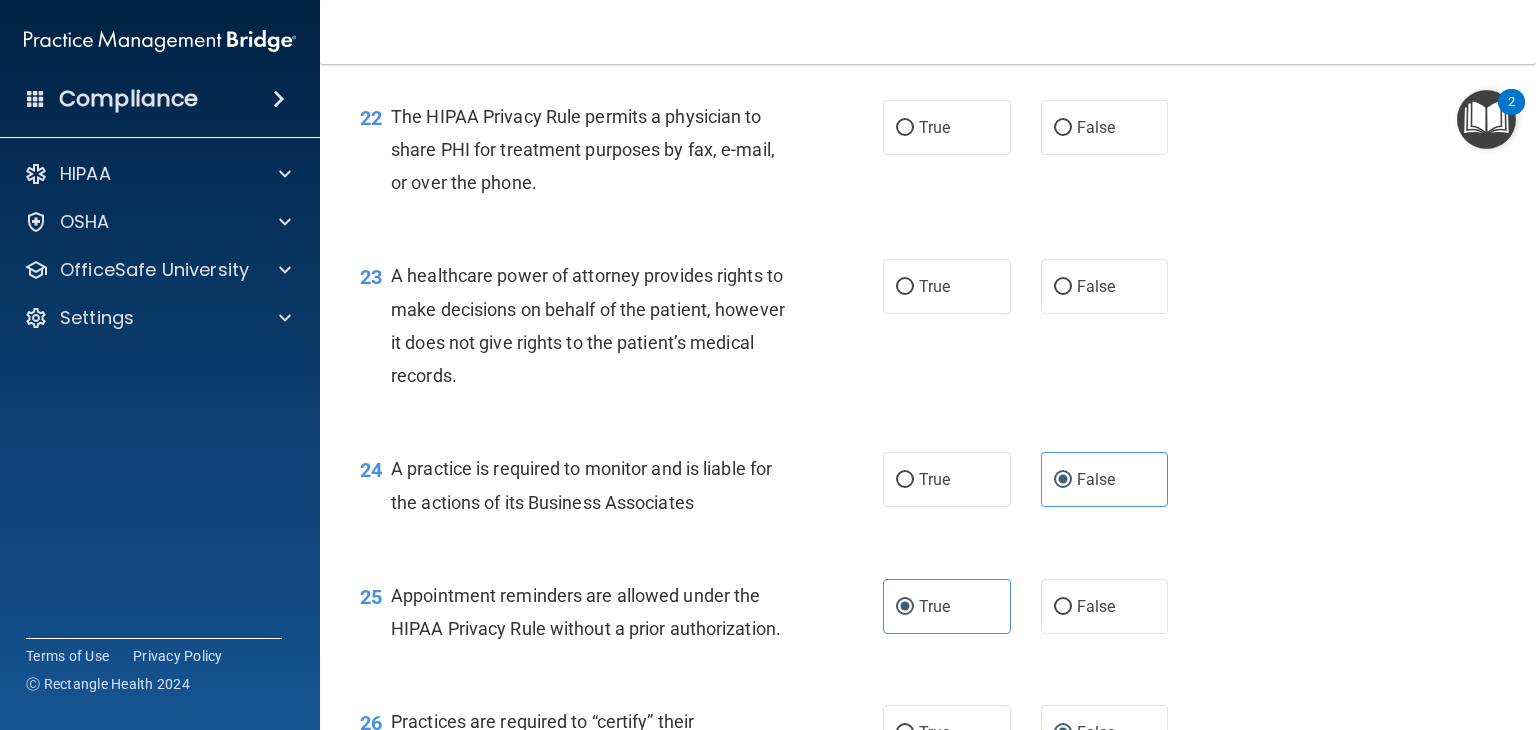 scroll, scrollTop: 3803, scrollLeft: 0, axis: vertical 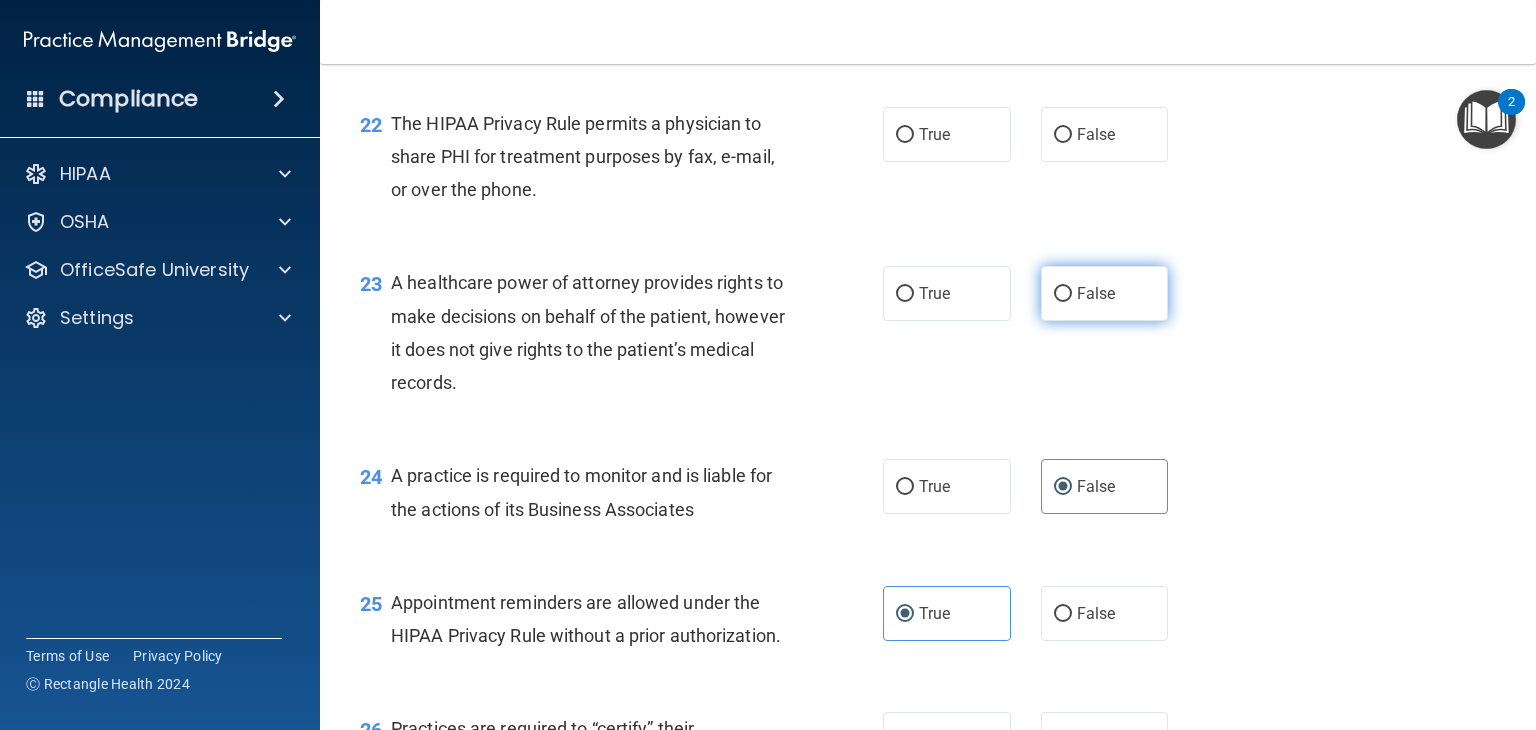 click on "False" at bounding box center [1105, 293] 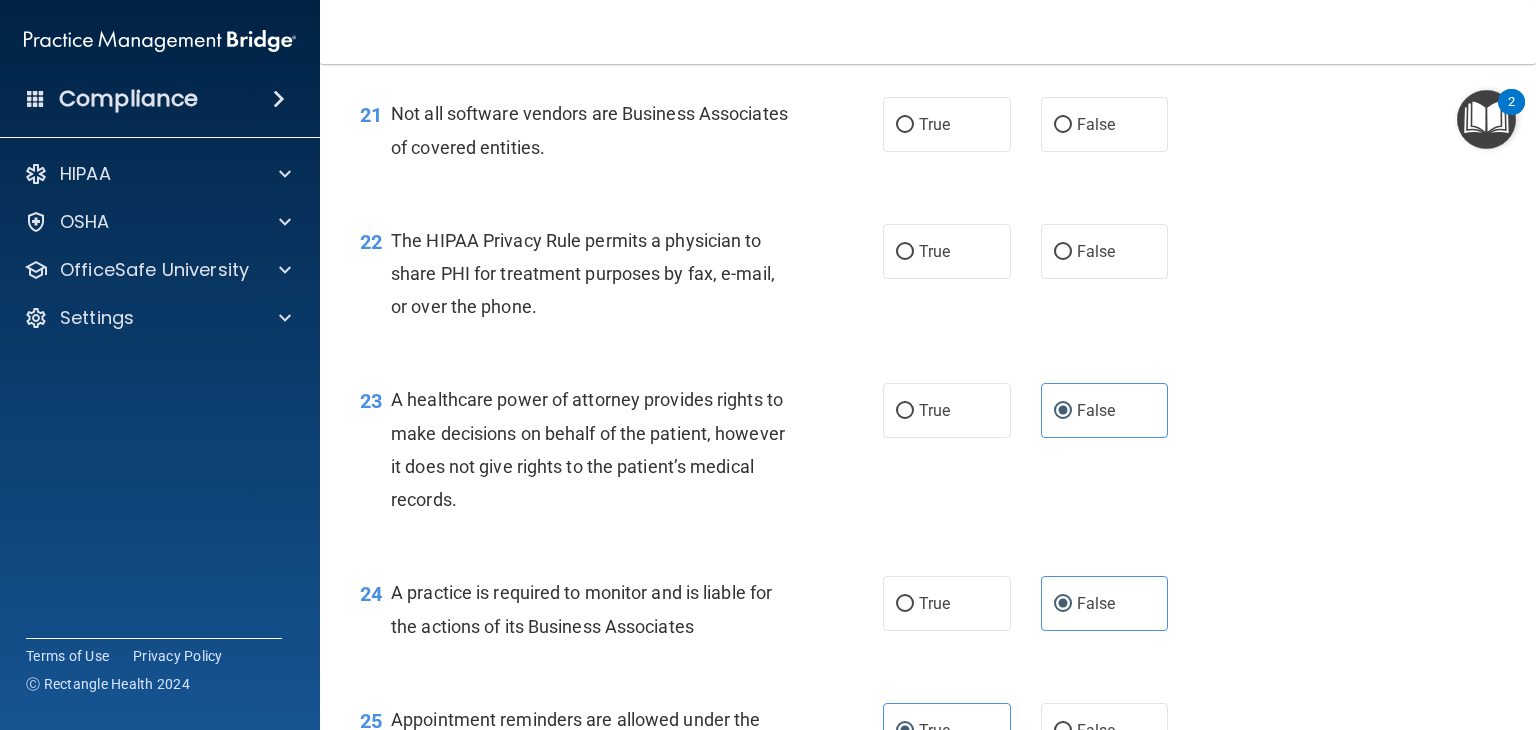 scroll, scrollTop: 3684, scrollLeft: 0, axis: vertical 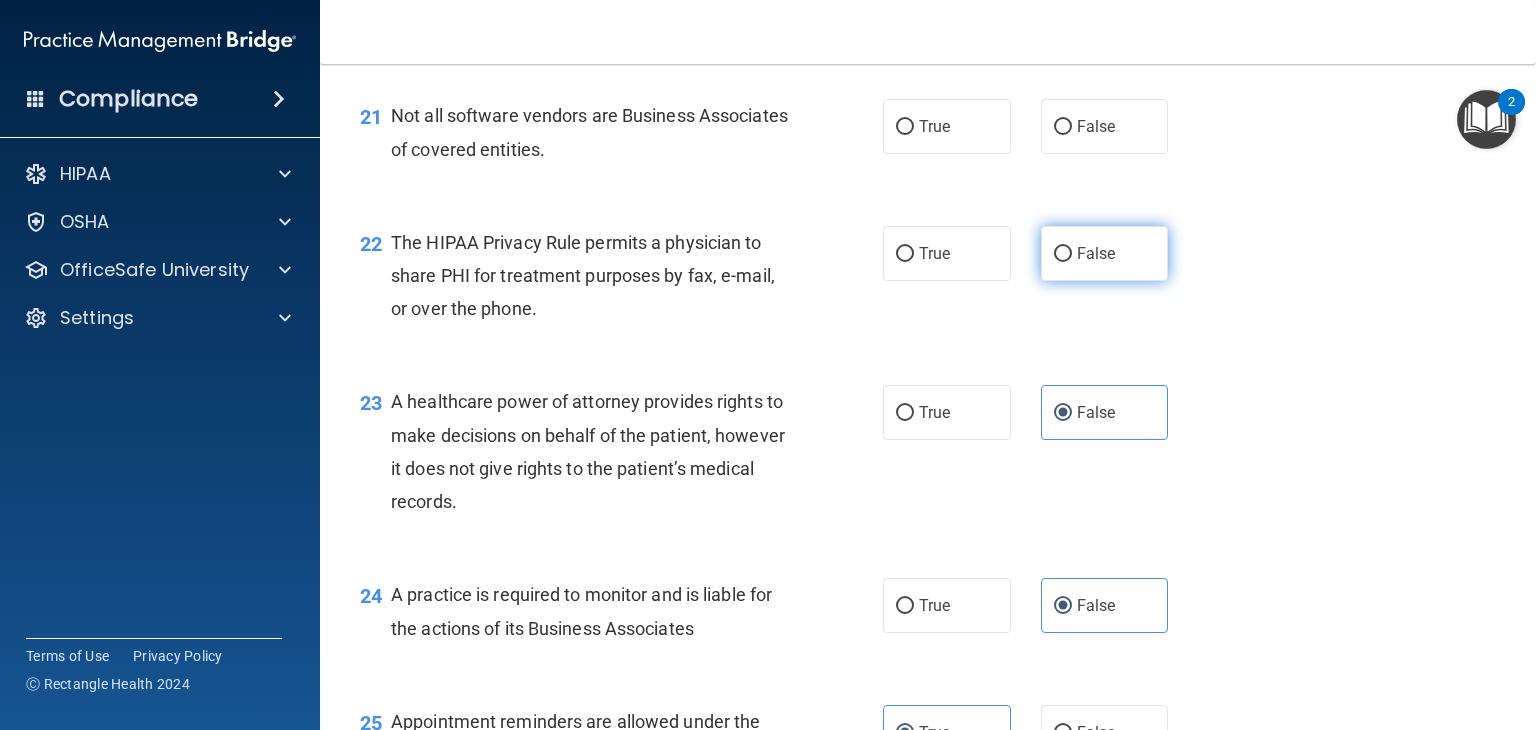click on "False" at bounding box center [1096, 253] 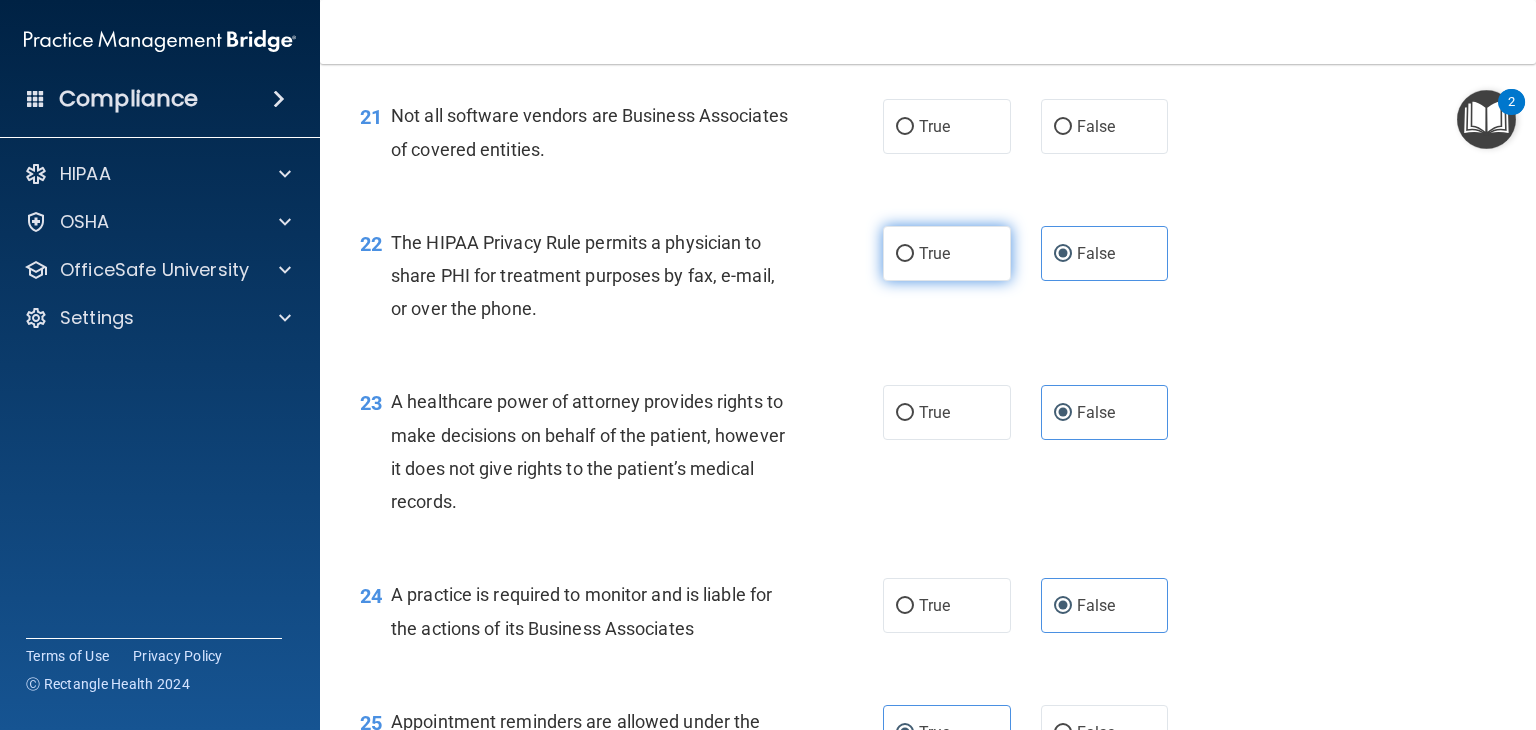 click on "True" at bounding box center (947, 253) 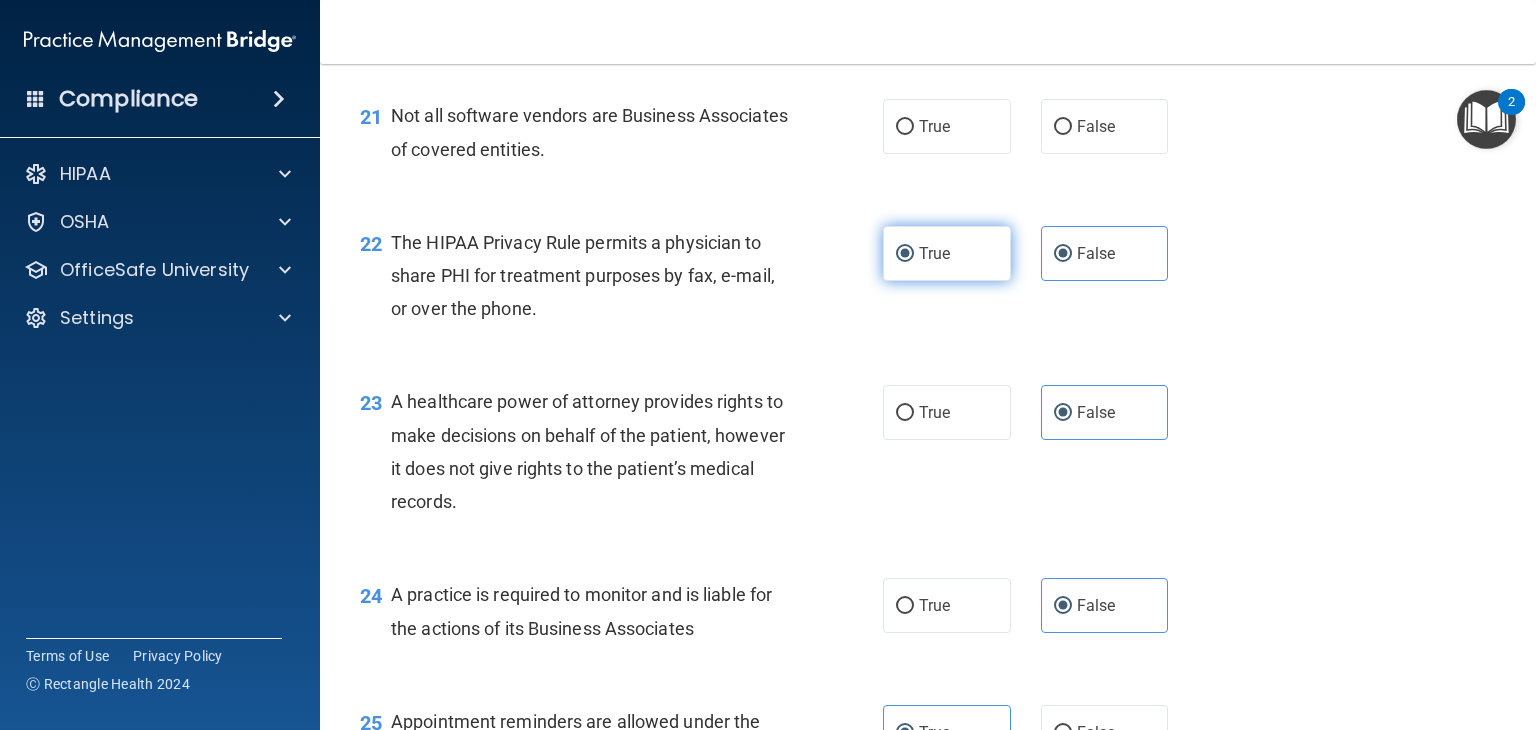 radio on "false" 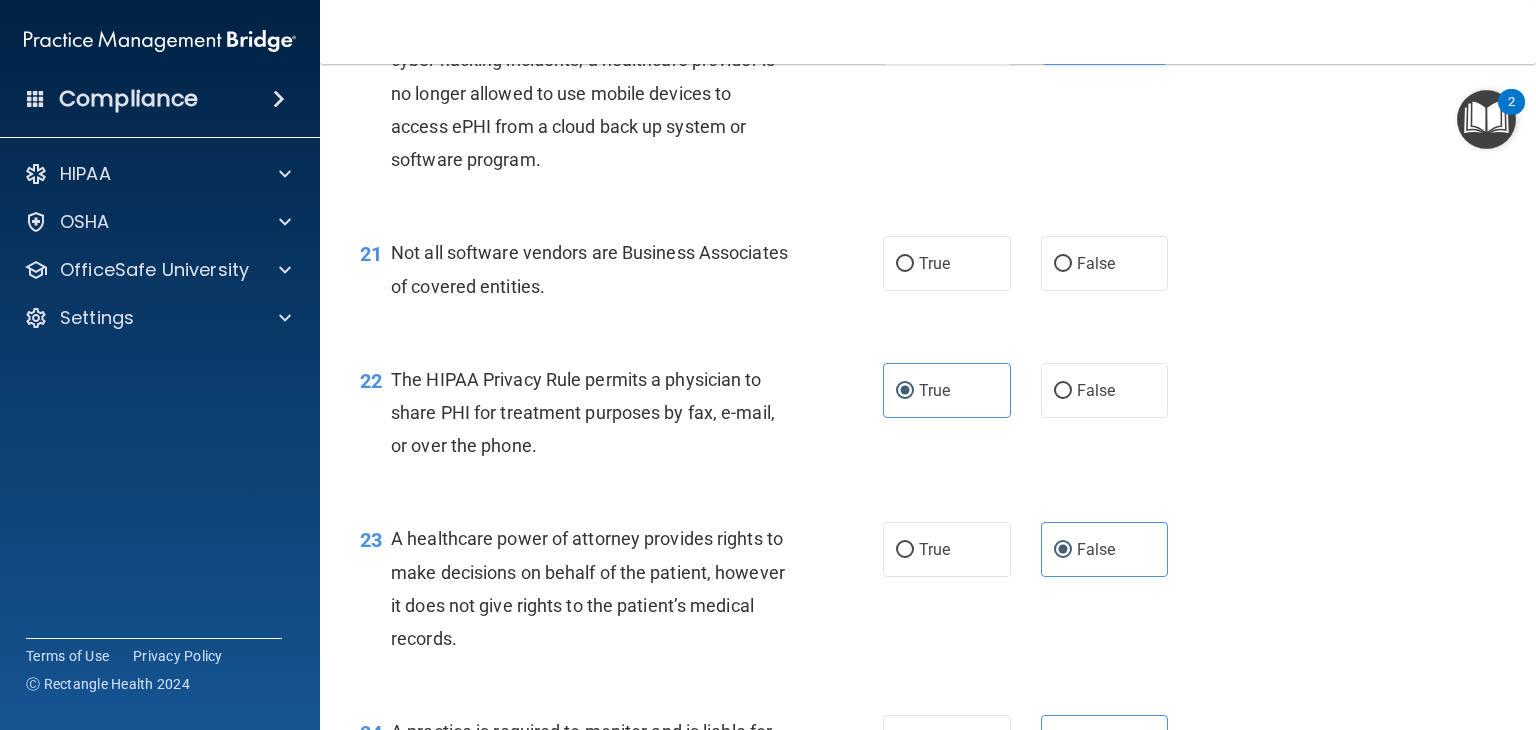 scroll, scrollTop: 3548, scrollLeft: 0, axis: vertical 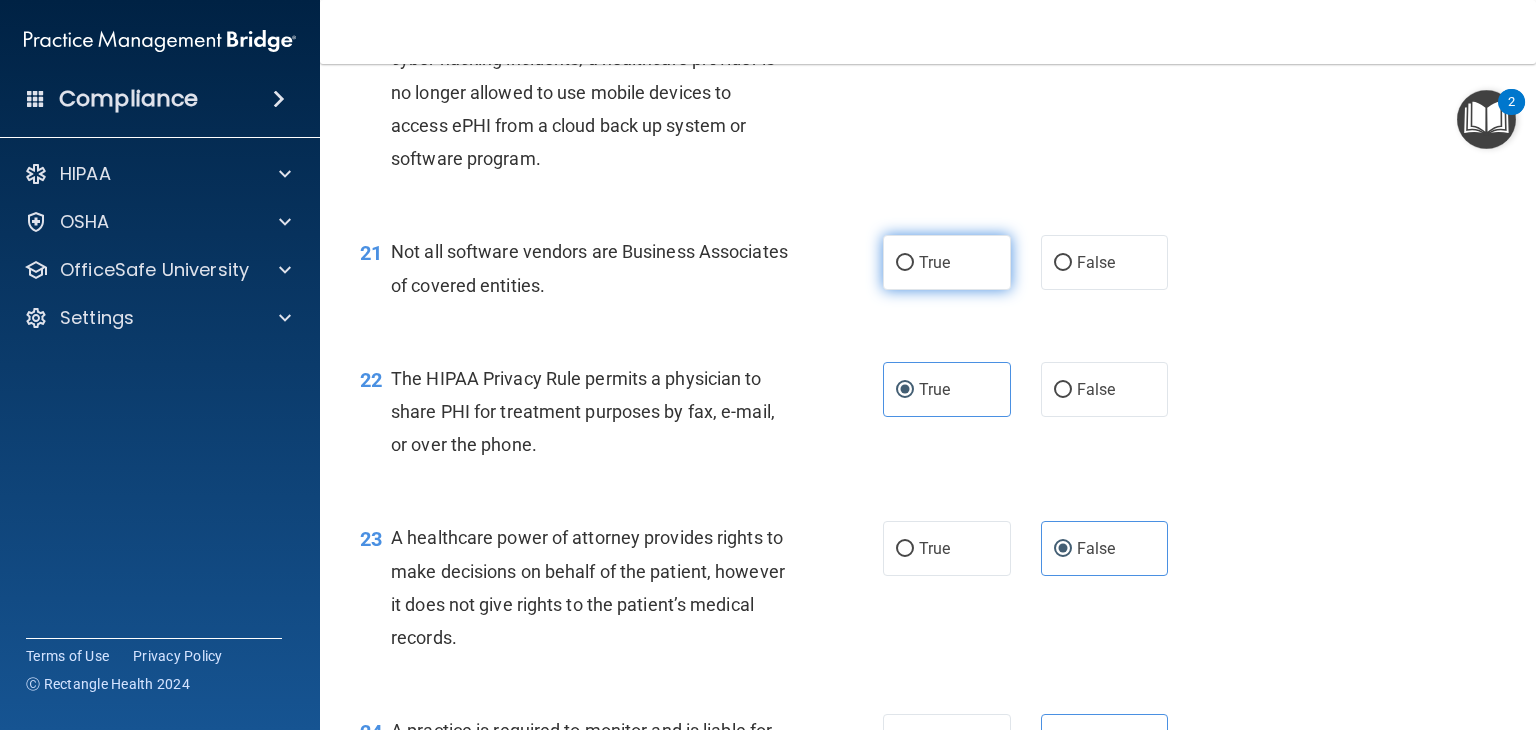 click on "True" at bounding box center [947, 262] 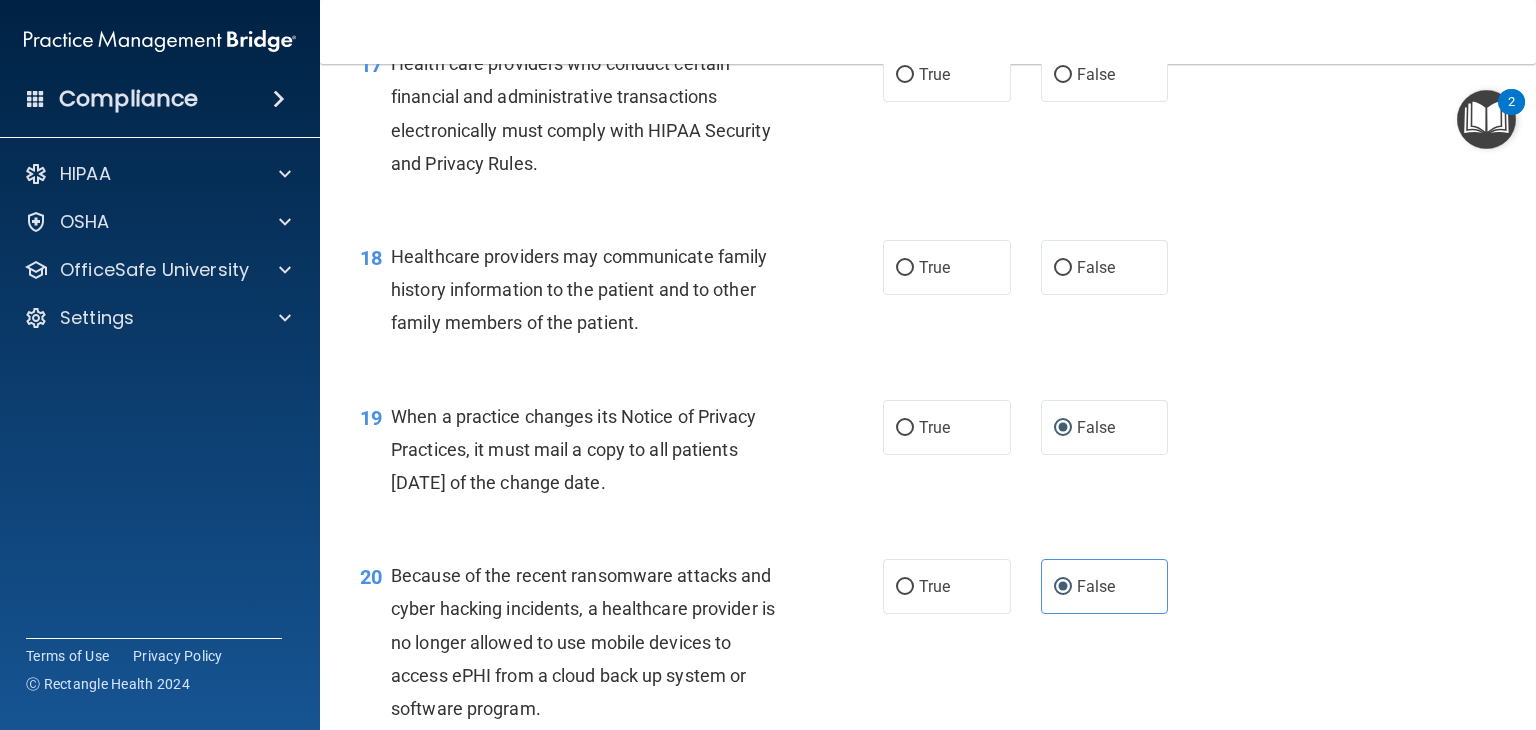 scroll, scrollTop: 2996, scrollLeft: 0, axis: vertical 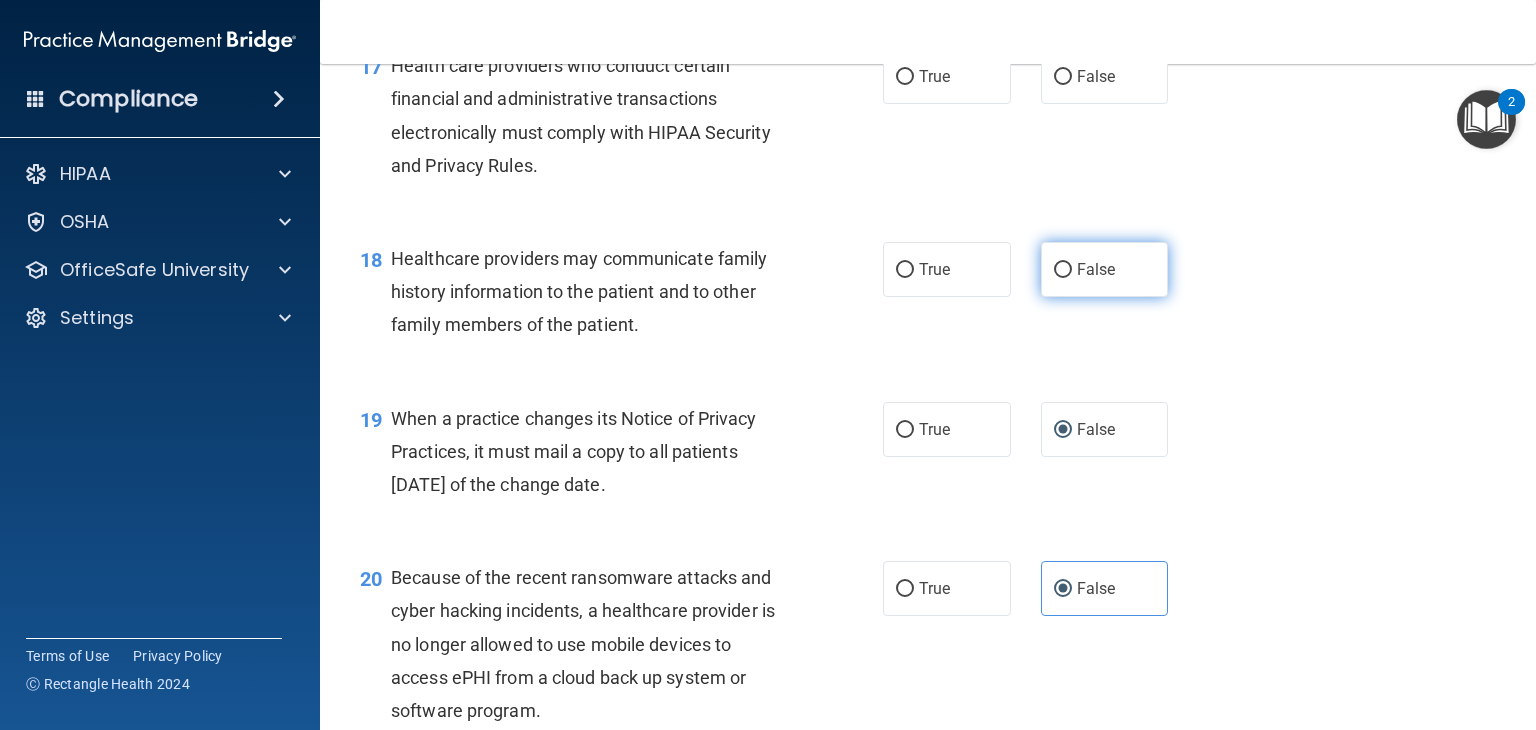 click on "False" at bounding box center (1063, 270) 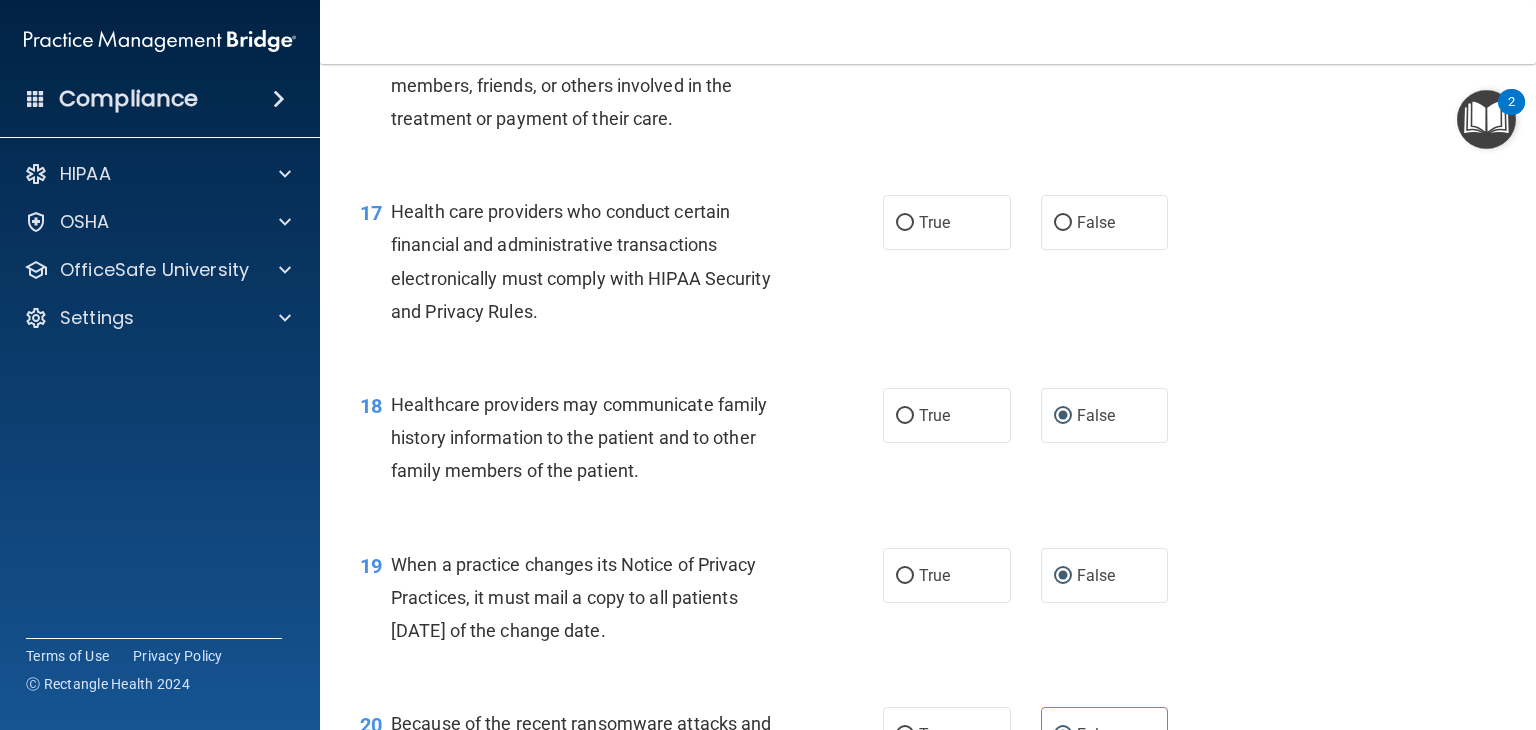 scroll, scrollTop: 2848, scrollLeft: 0, axis: vertical 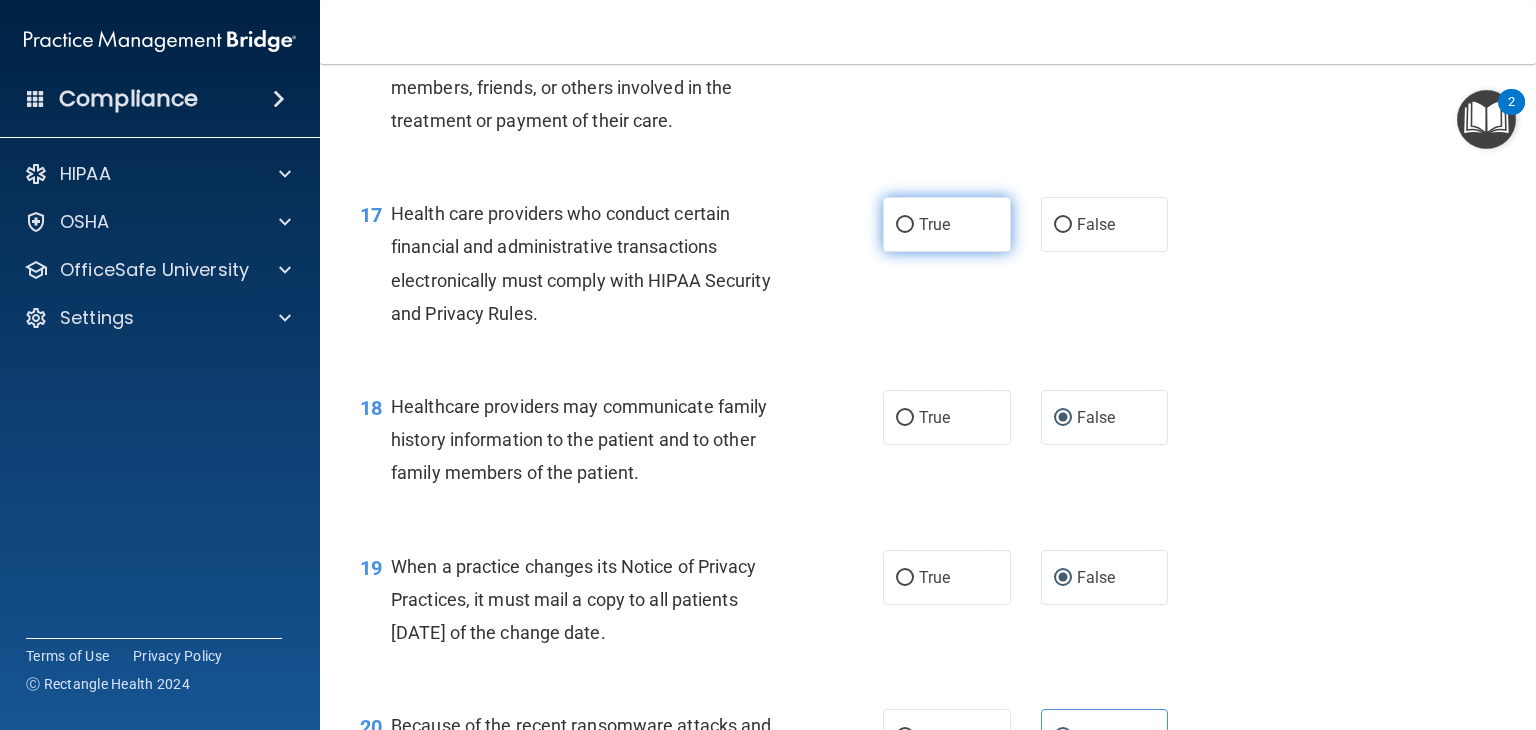 click on "True" at bounding box center [947, 224] 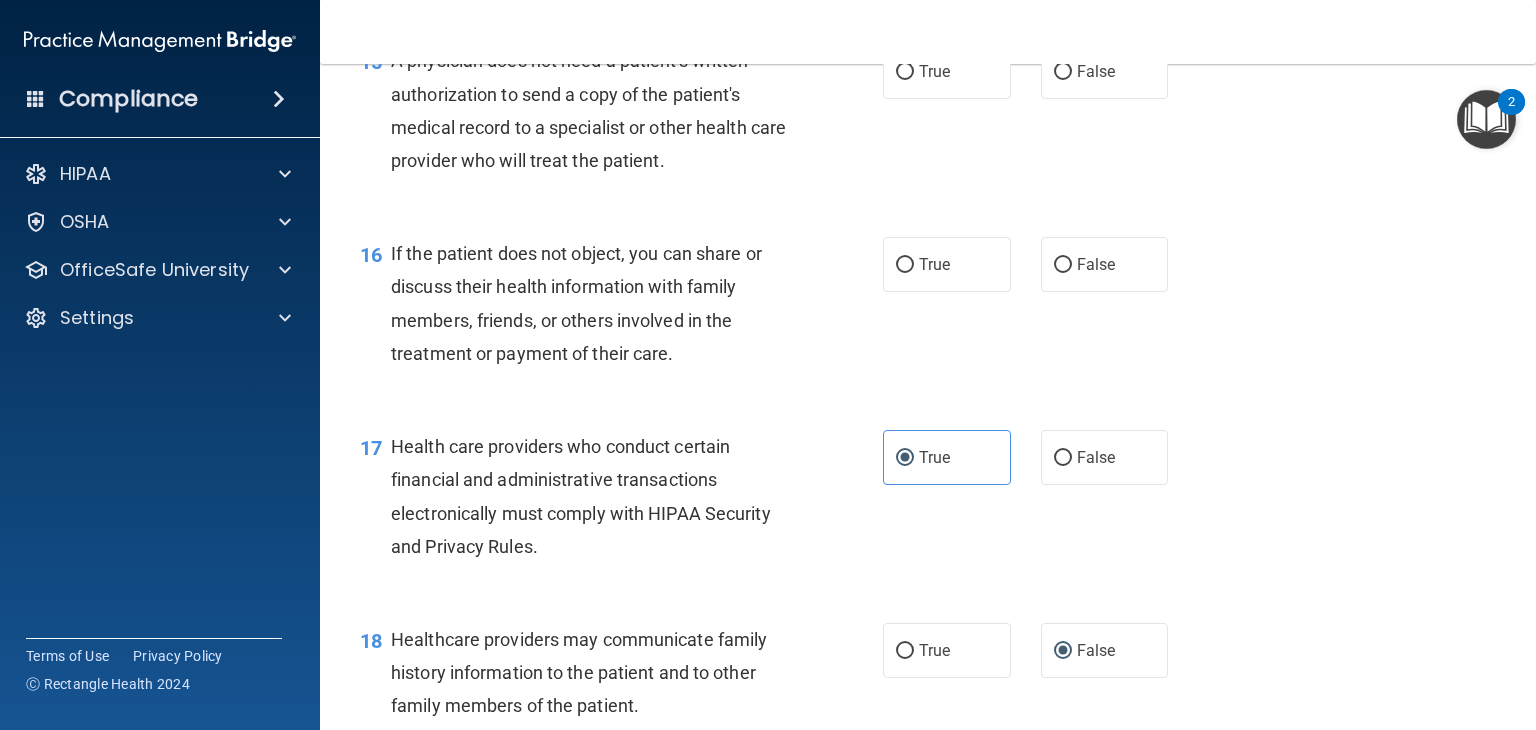 scroll, scrollTop: 2614, scrollLeft: 0, axis: vertical 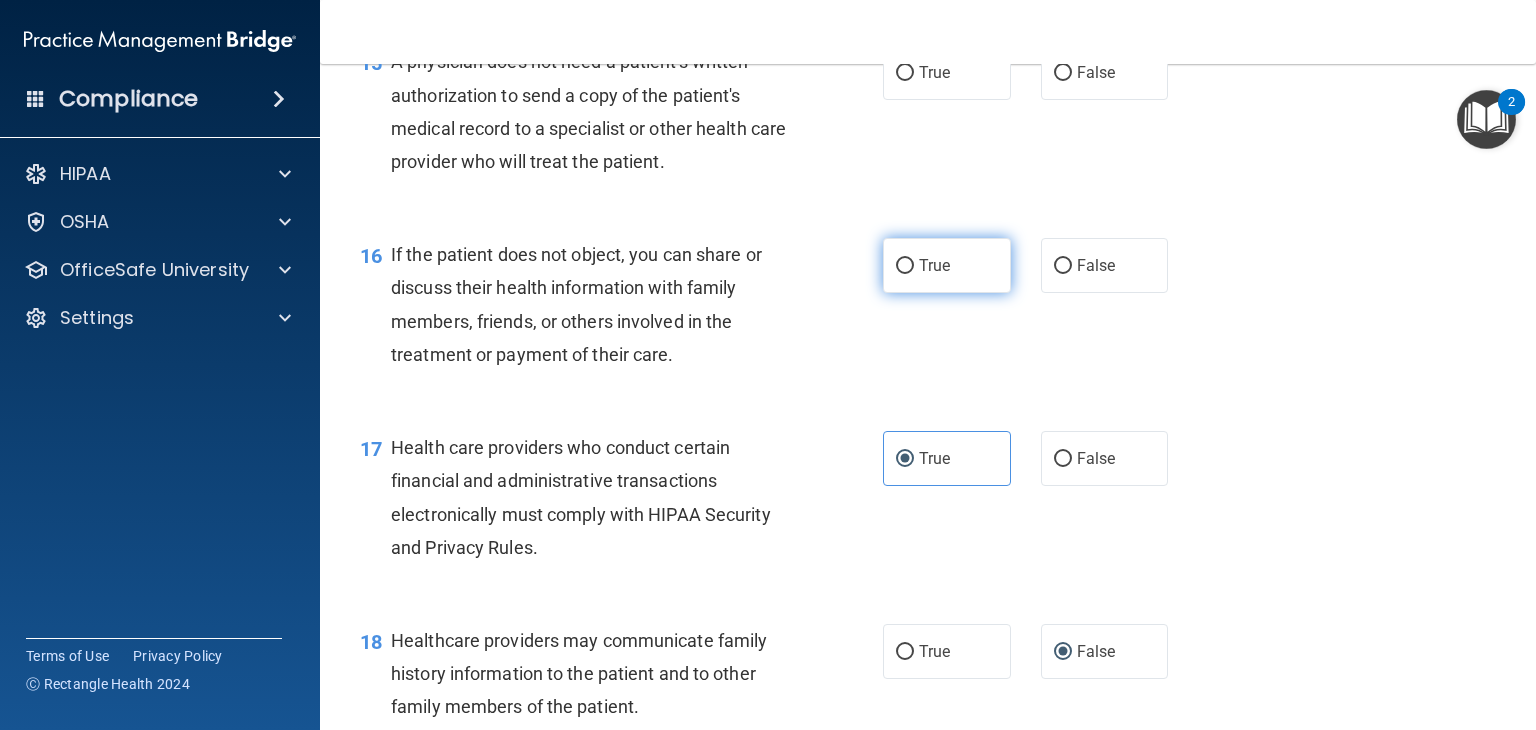 click on "True" at bounding box center [934, 265] 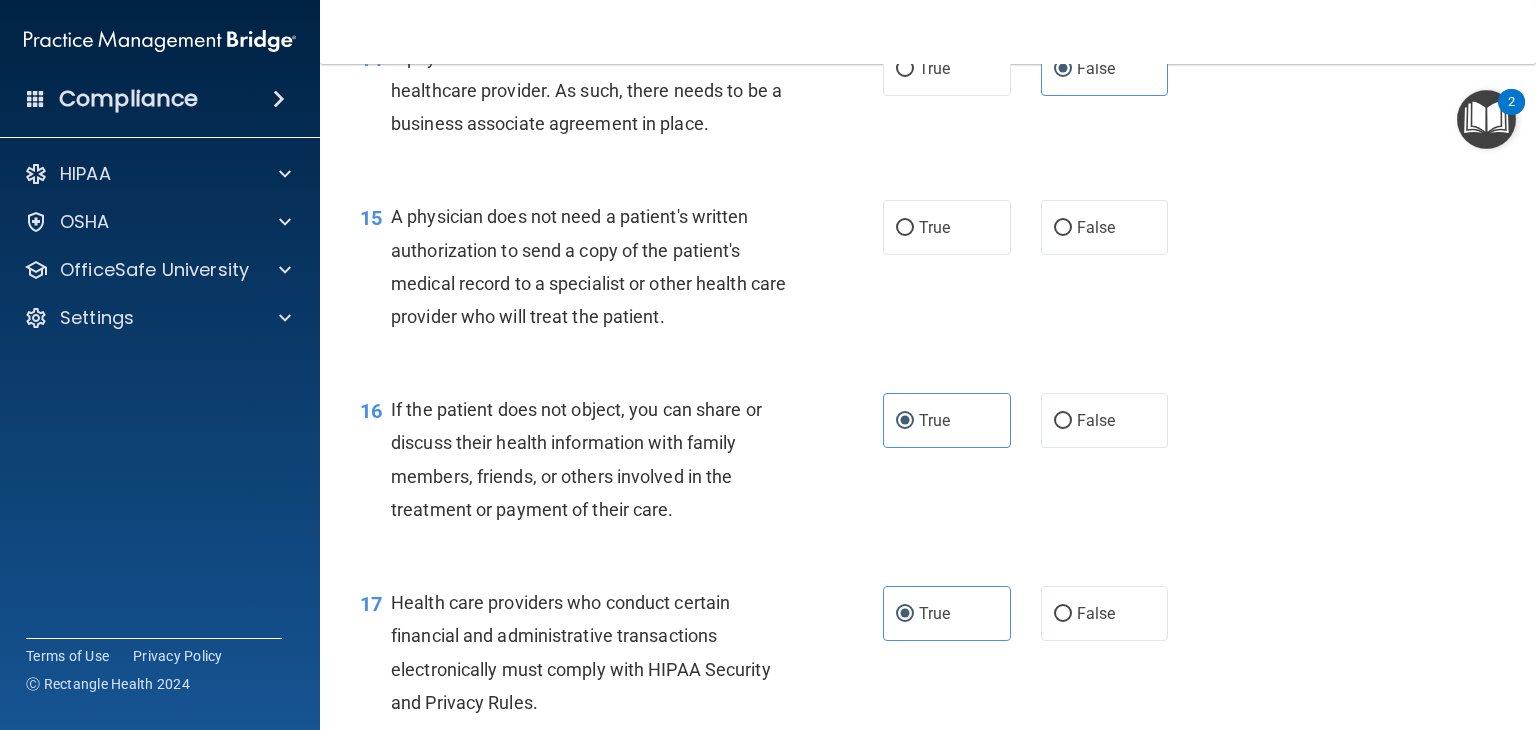 scroll, scrollTop: 2458, scrollLeft: 0, axis: vertical 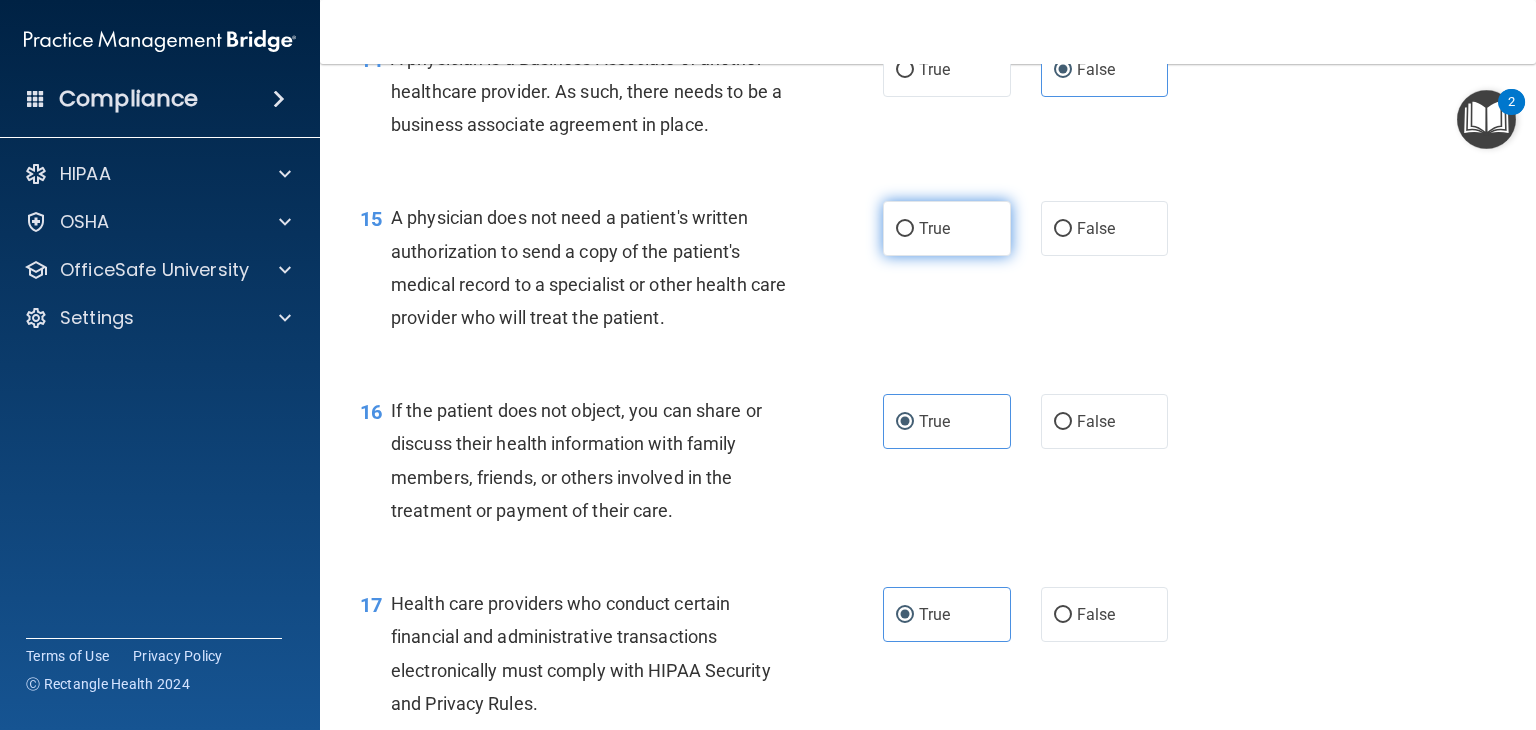 click on "True" at bounding box center (947, 228) 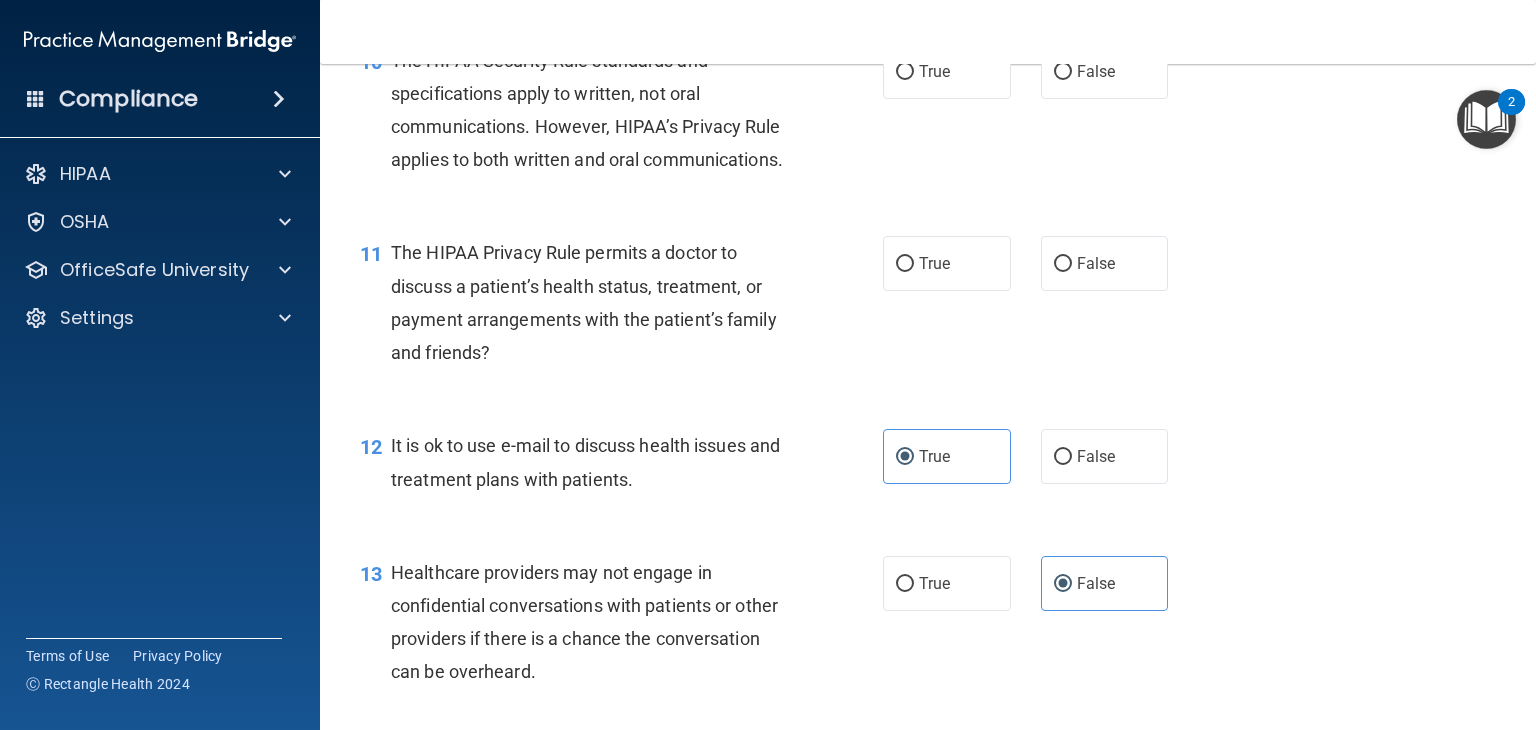 scroll, scrollTop: 1747, scrollLeft: 0, axis: vertical 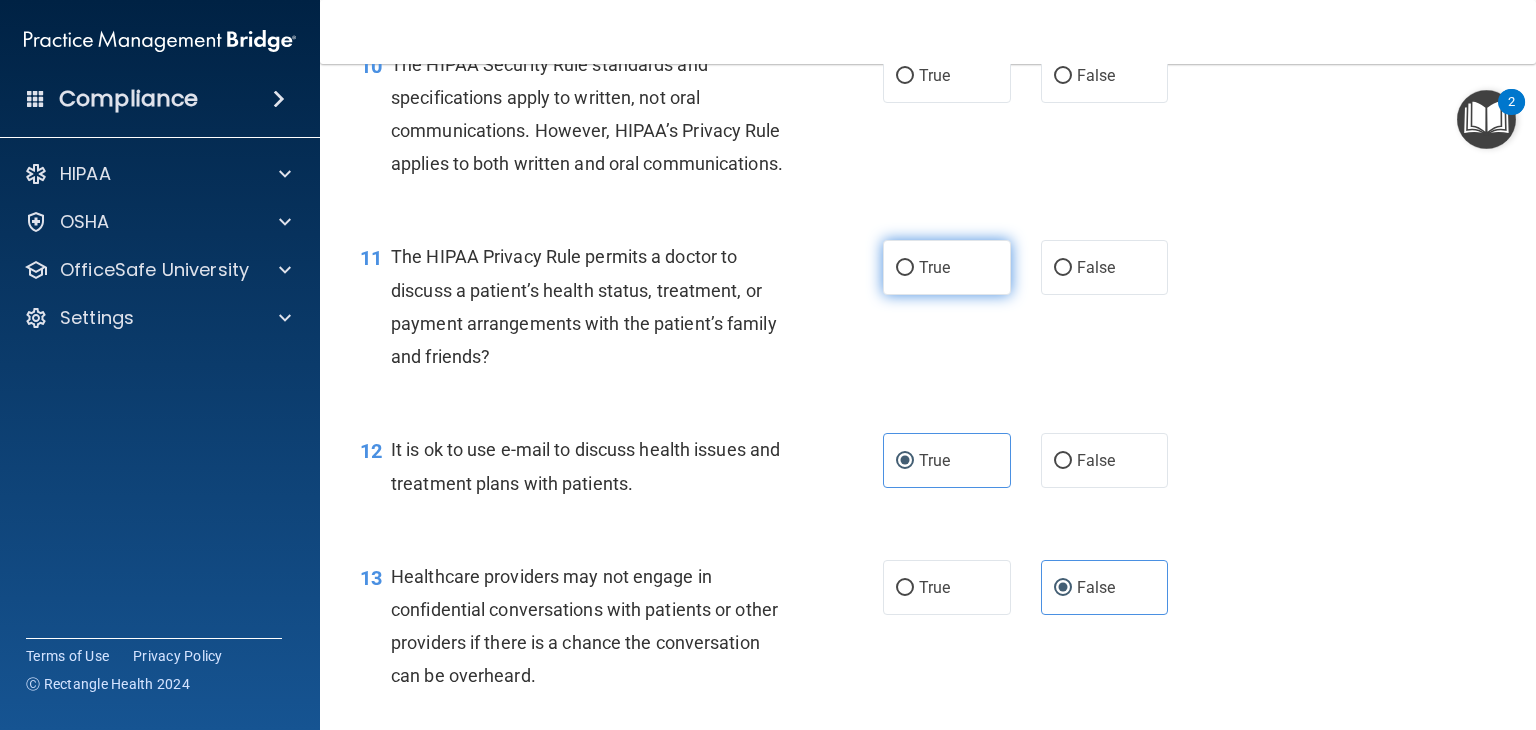 click on "True" at bounding box center (934, 267) 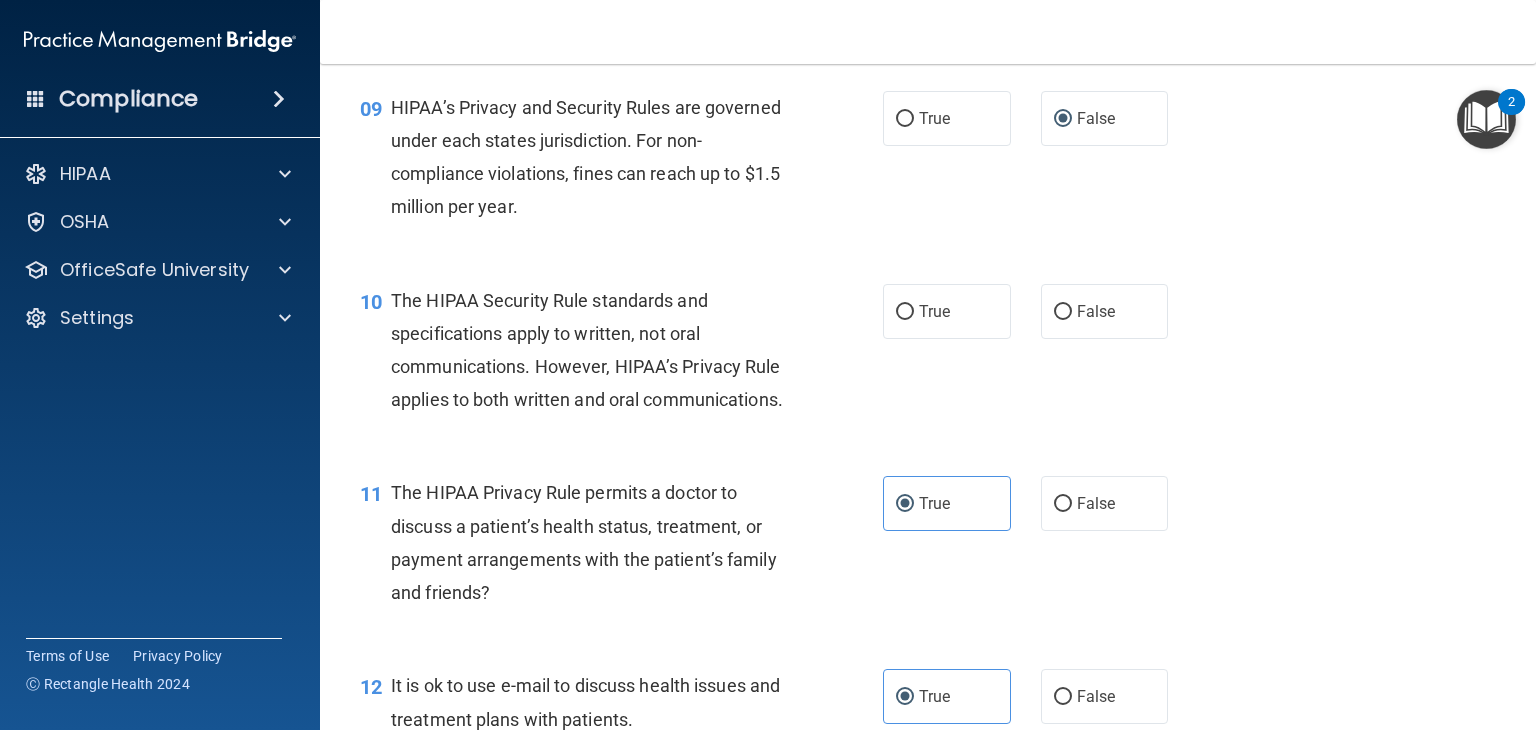 scroll, scrollTop: 1508, scrollLeft: 0, axis: vertical 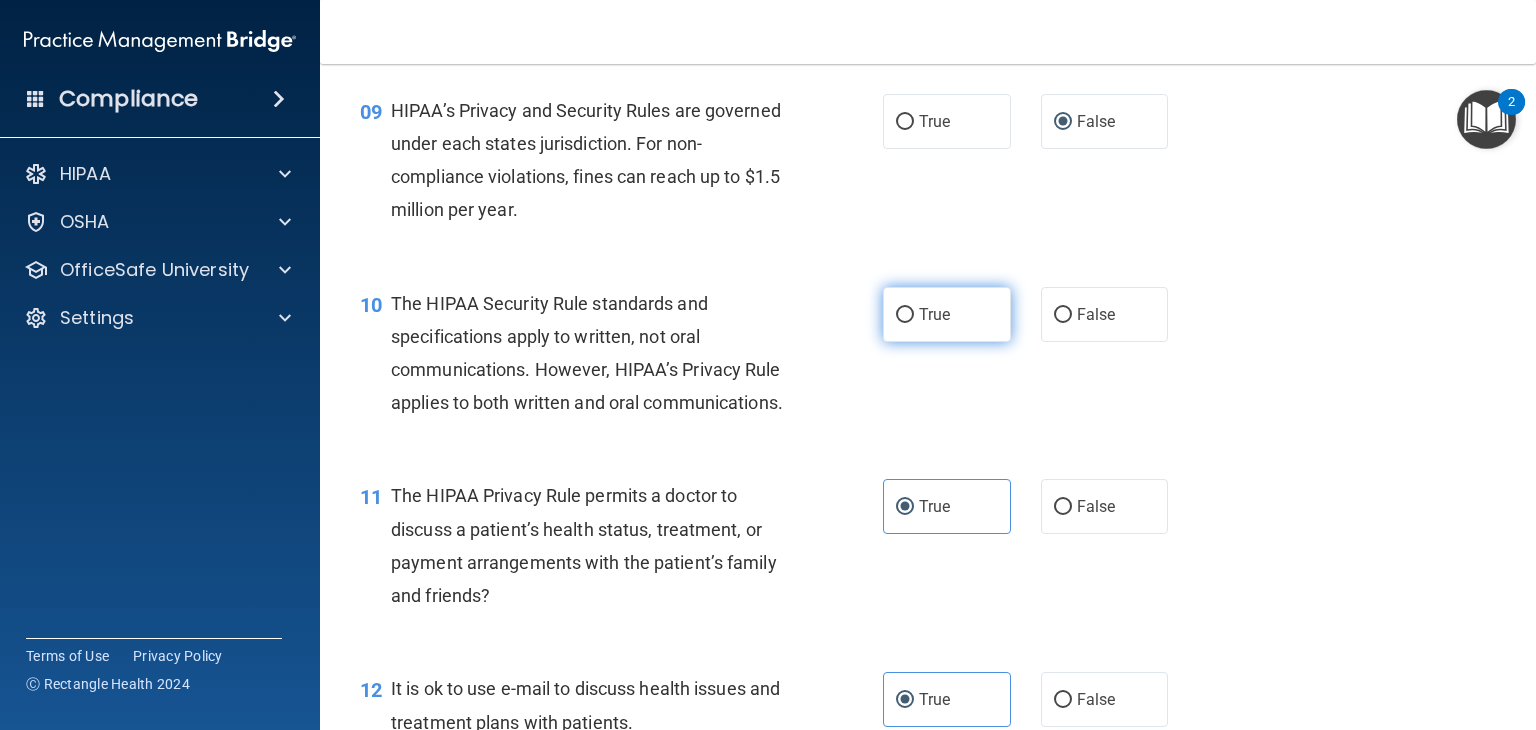 click on "True" at bounding box center [934, 314] 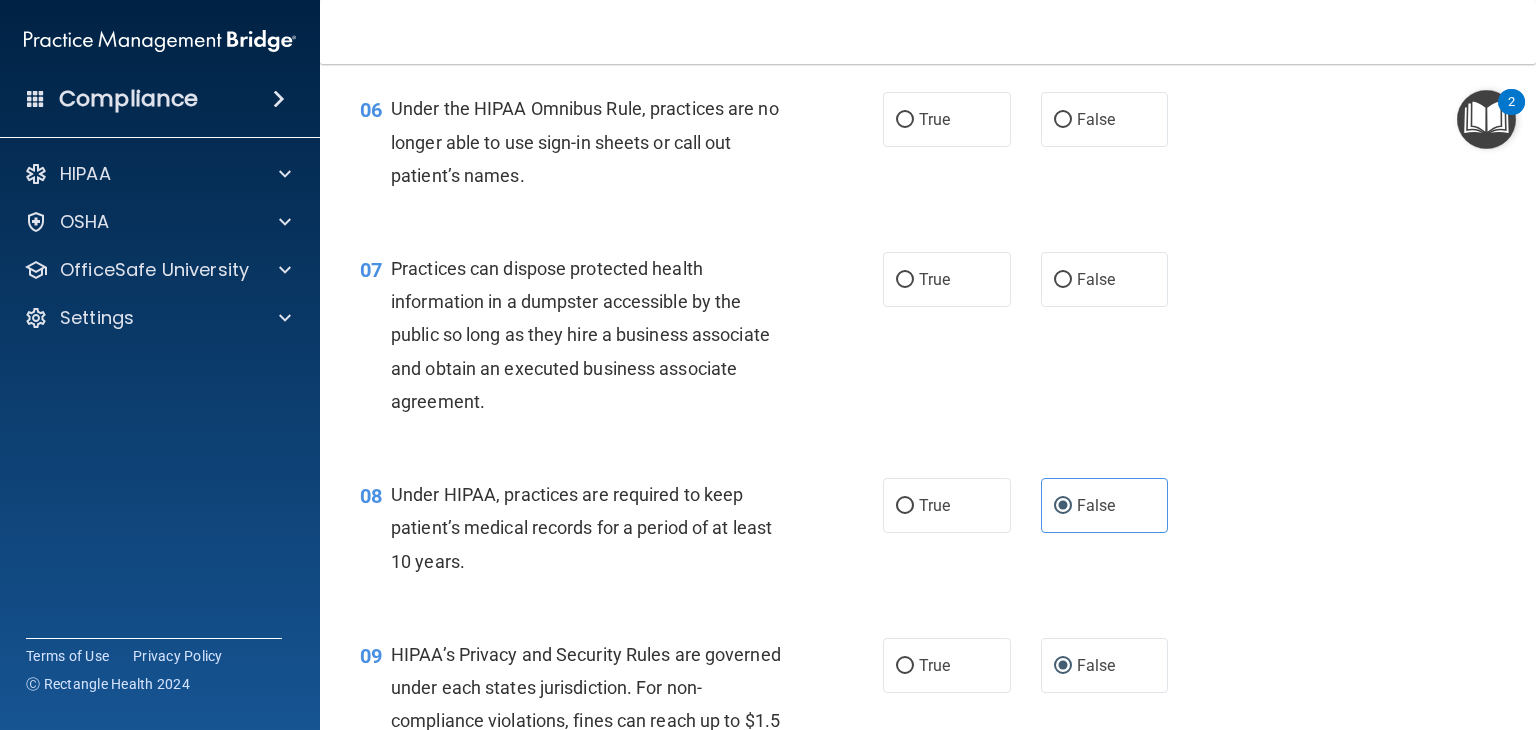 scroll, scrollTop: 950, scrollLeft: 0, axis: vertical 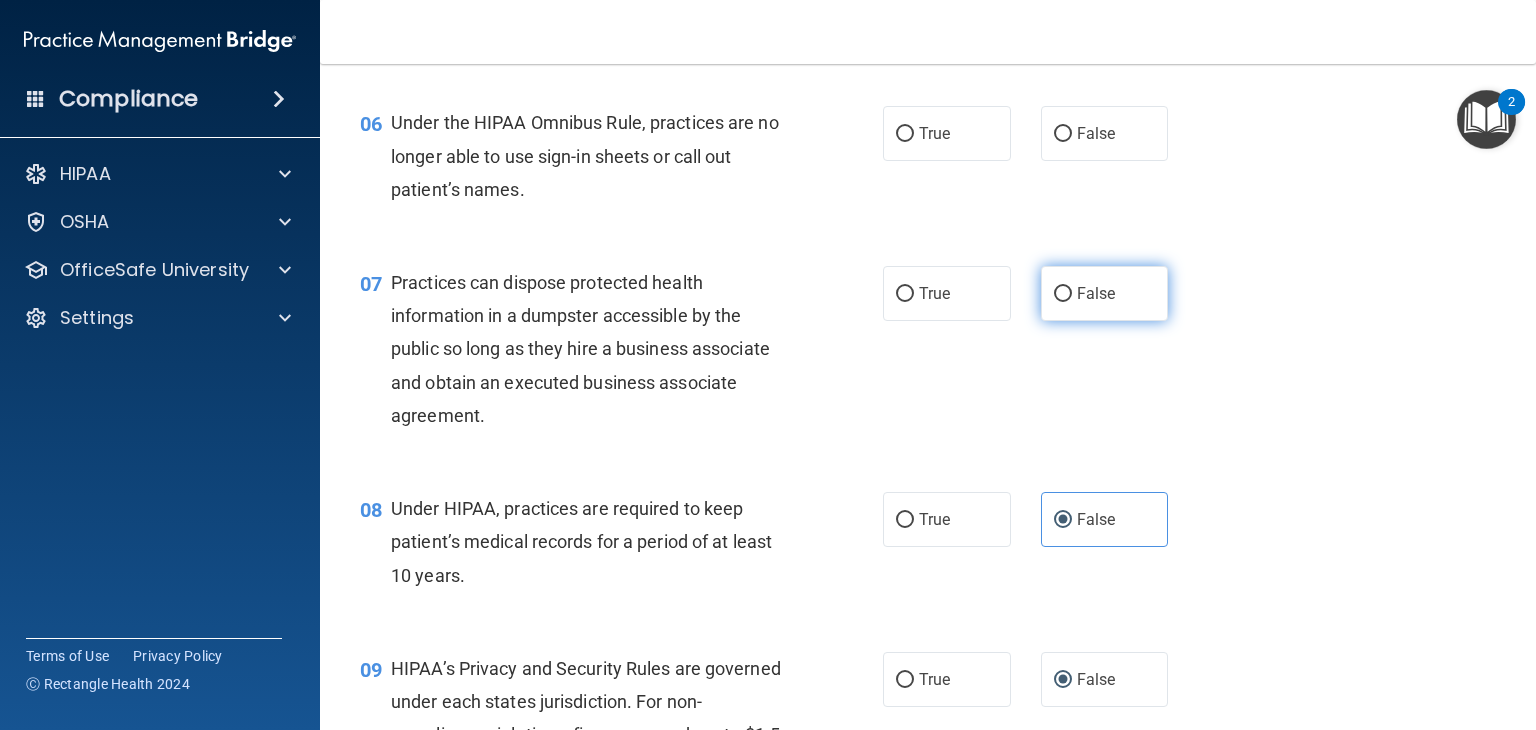 click on "False" at bounding box center (1096, 293) 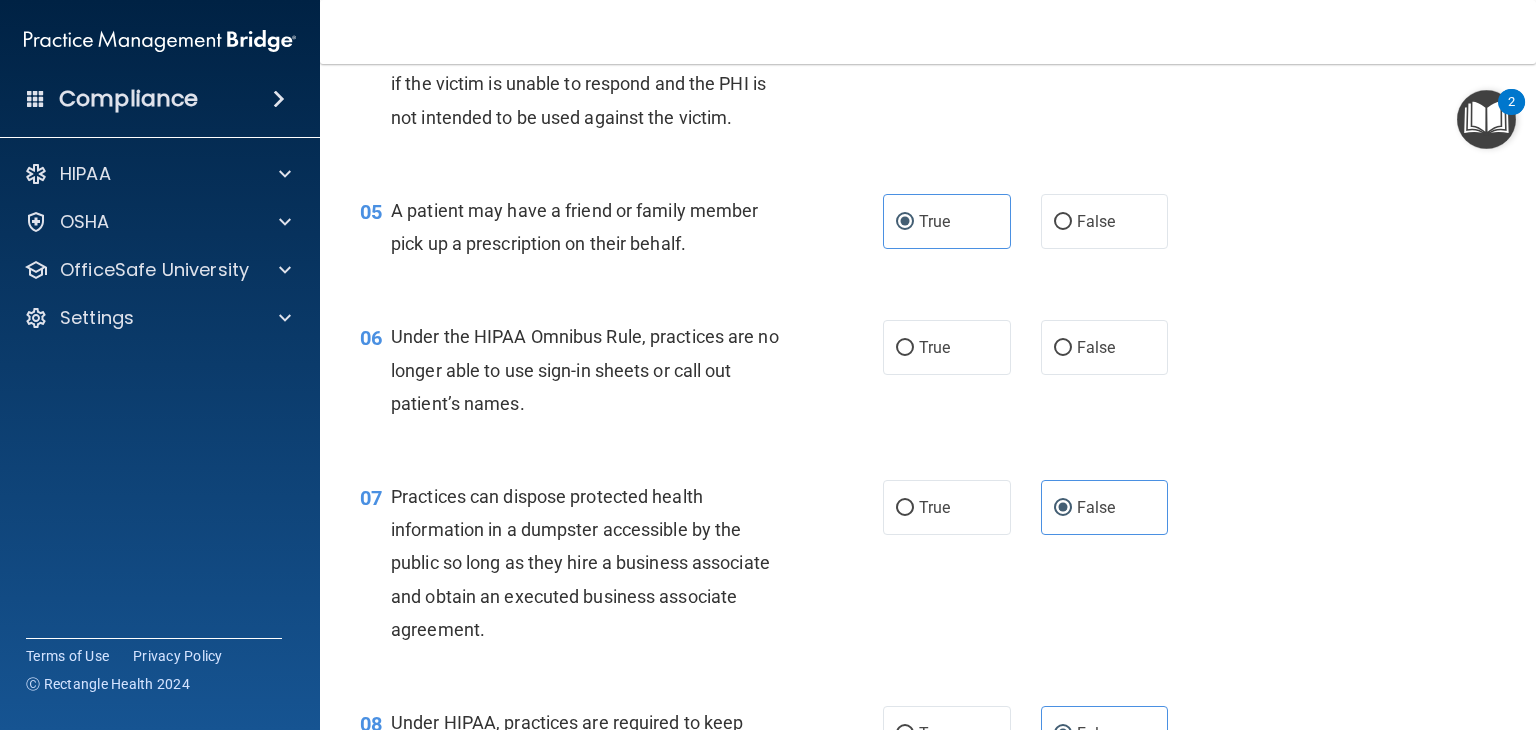 scroll, scrollTop: 735, scrollLeft: 0, axis: vertical 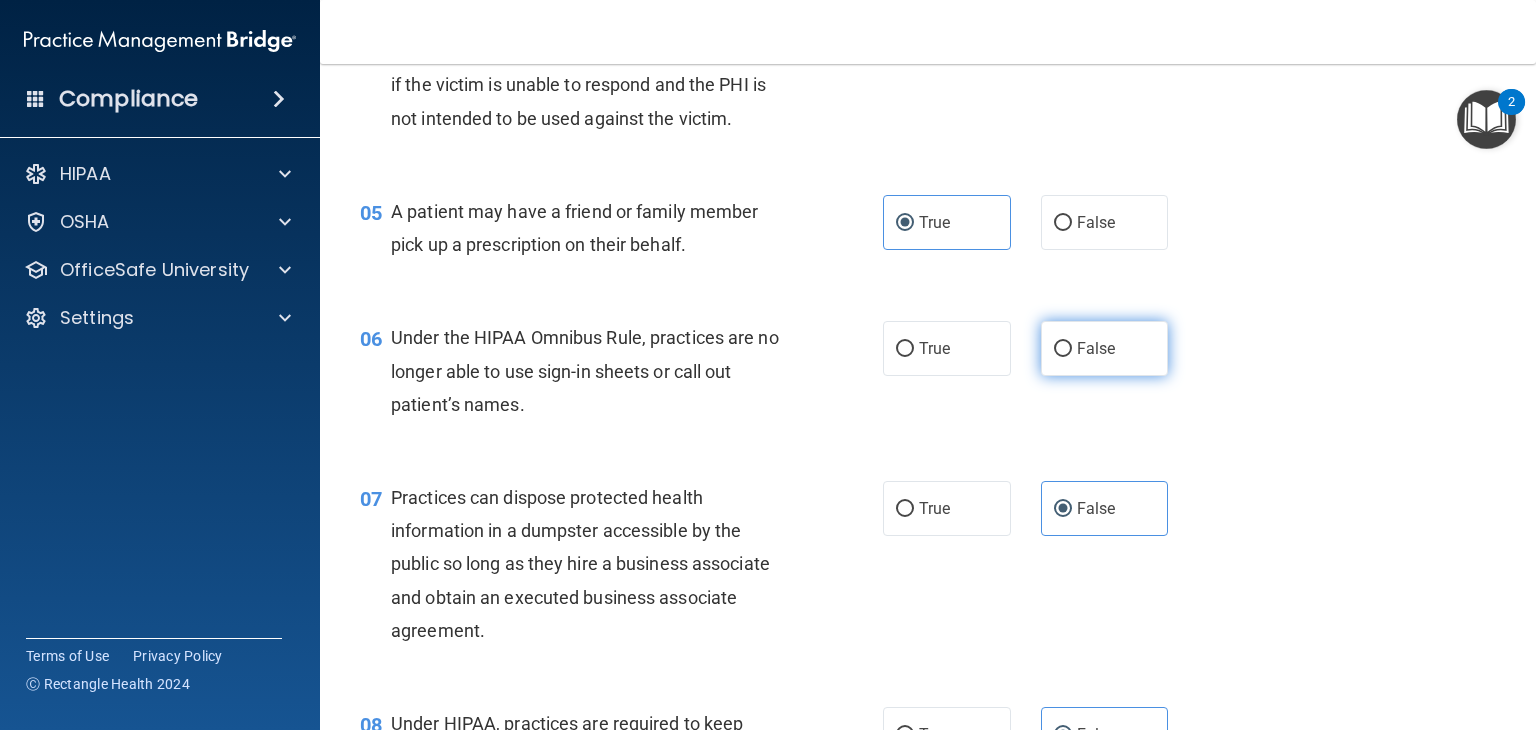 click on "False" at bounding box center (1096, 348) 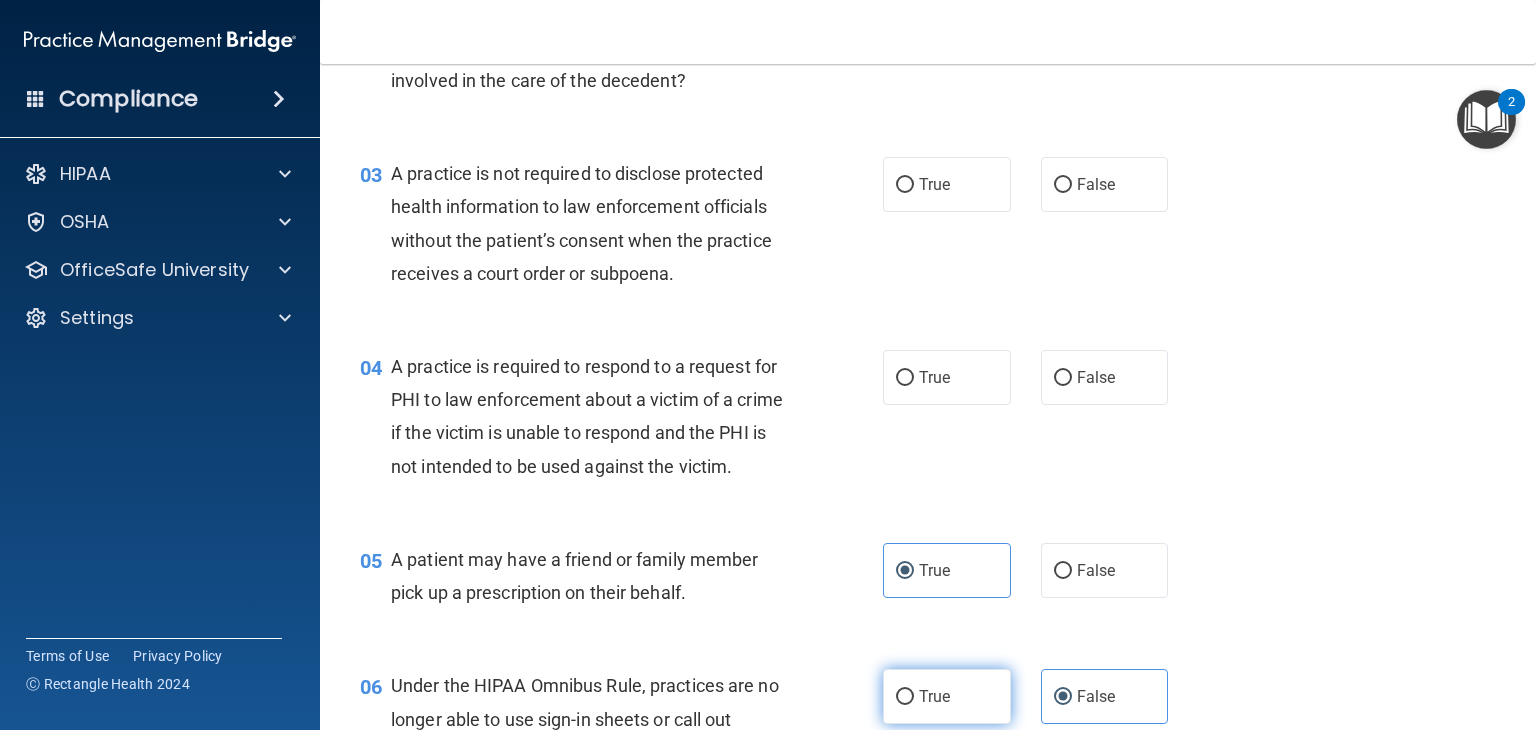 scroll, scrollTop: 384, scrollLeft: 0, axis: vertical 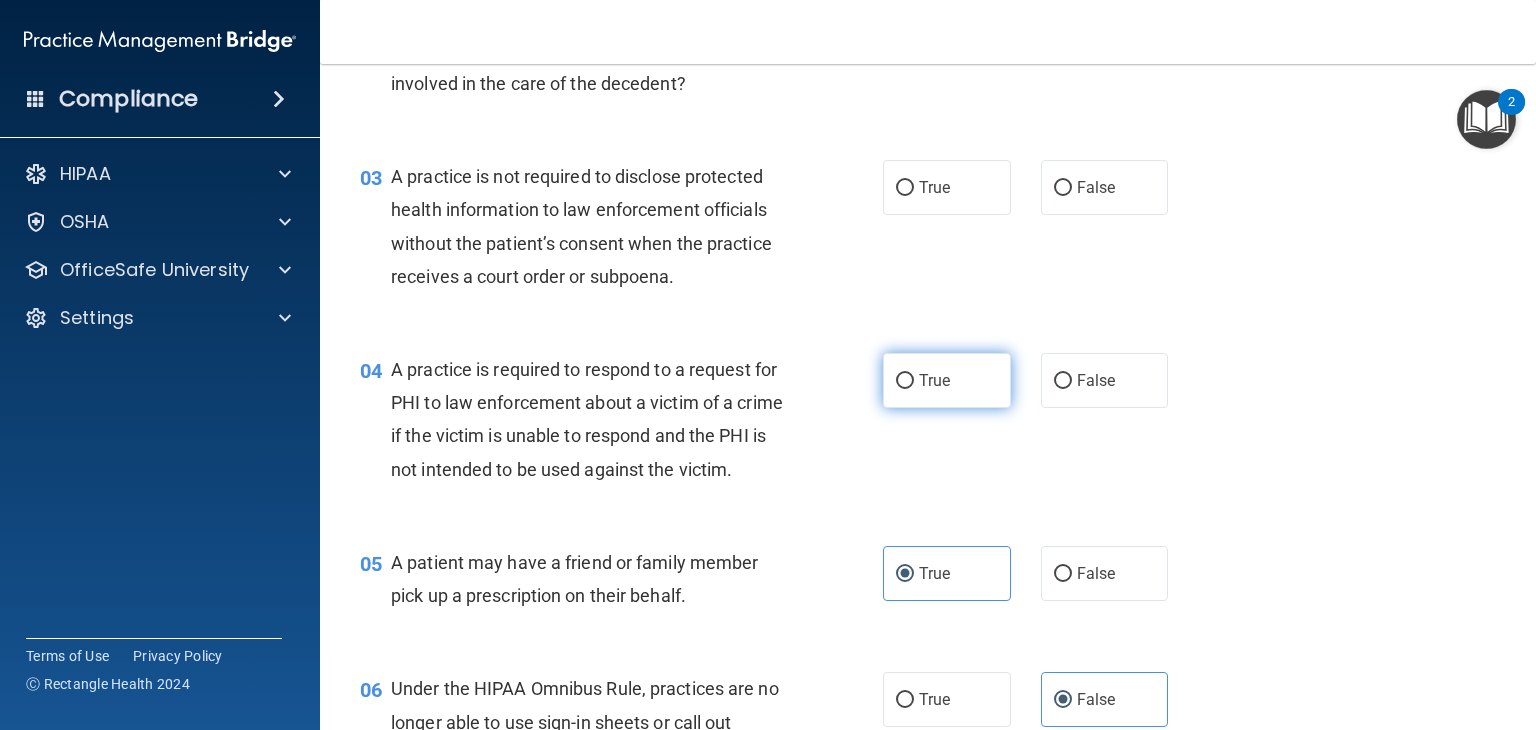 click on "True" at bounding box center (947, 380) 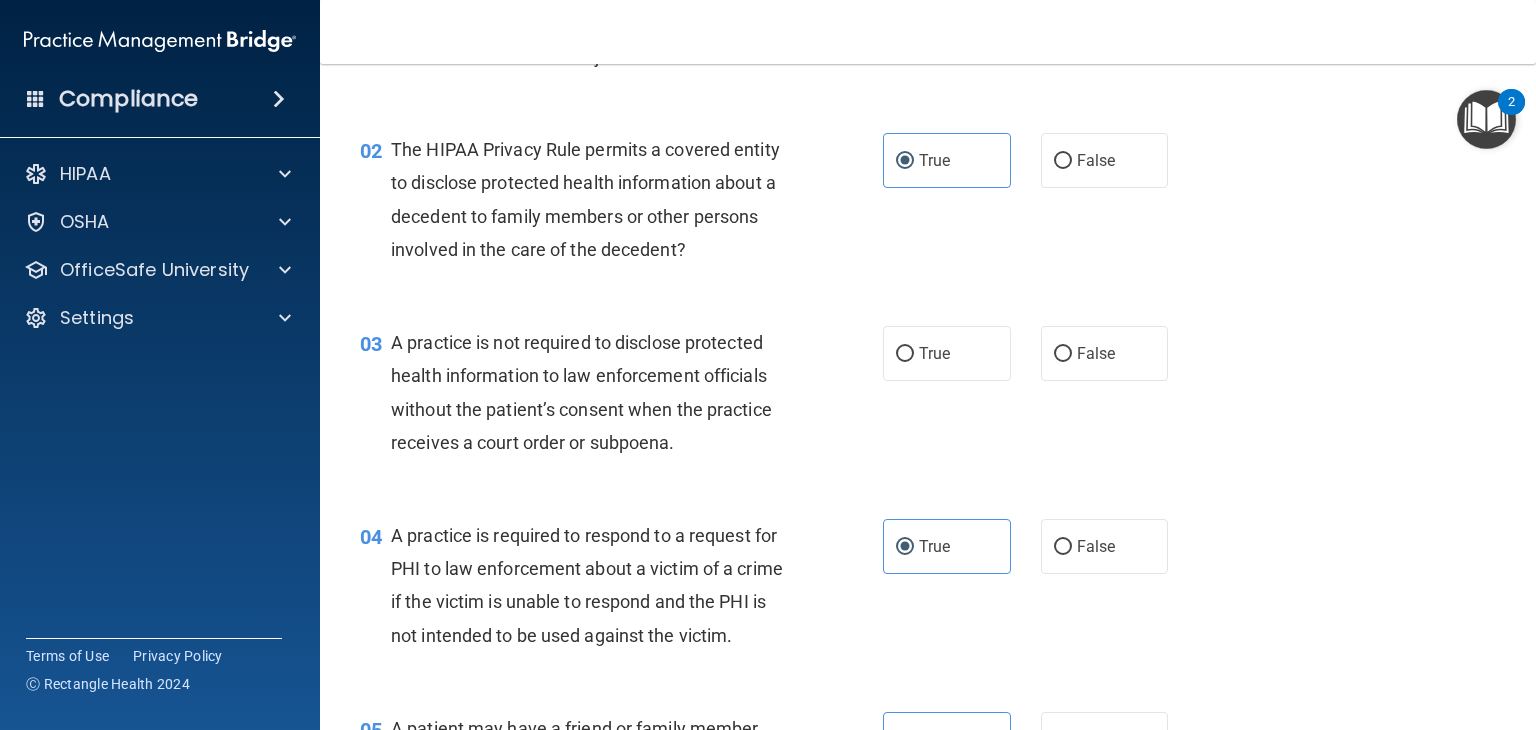 scroll, scrollTop: 215, scrollLeft: 0, axis: vertical 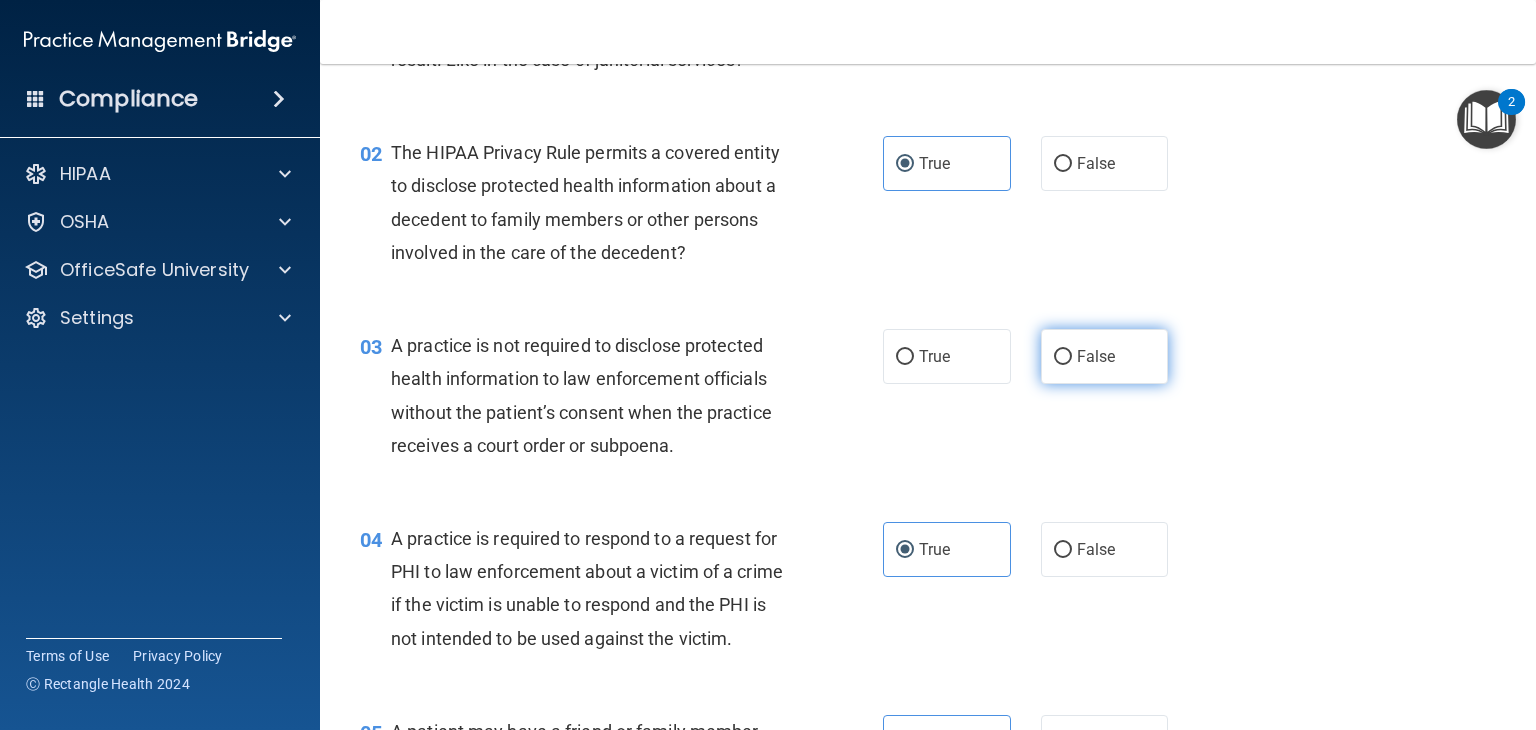 click on "False" at bounding box center (1105, 356) 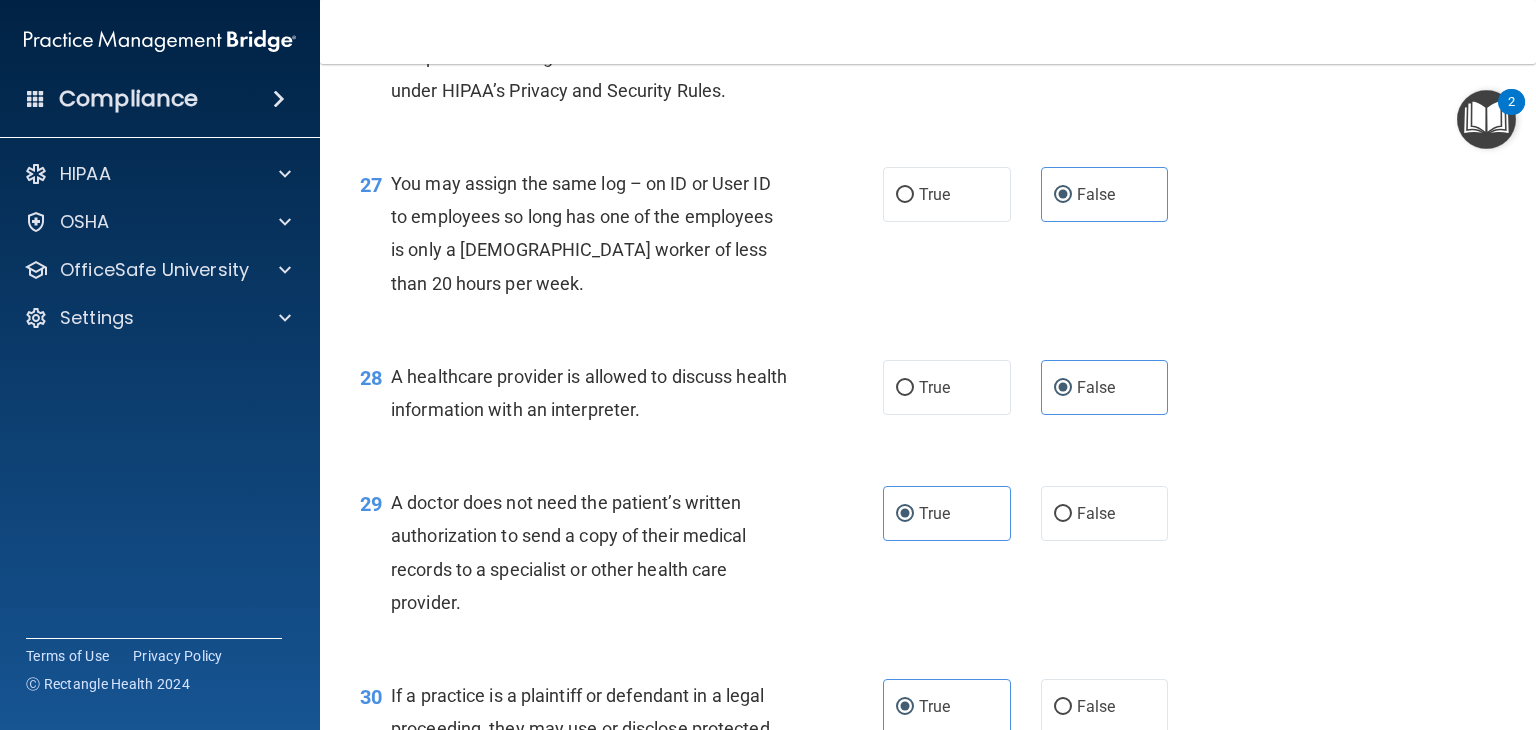scroll, scrollTop: 4789, scrollLeft: 0, axis: vertical 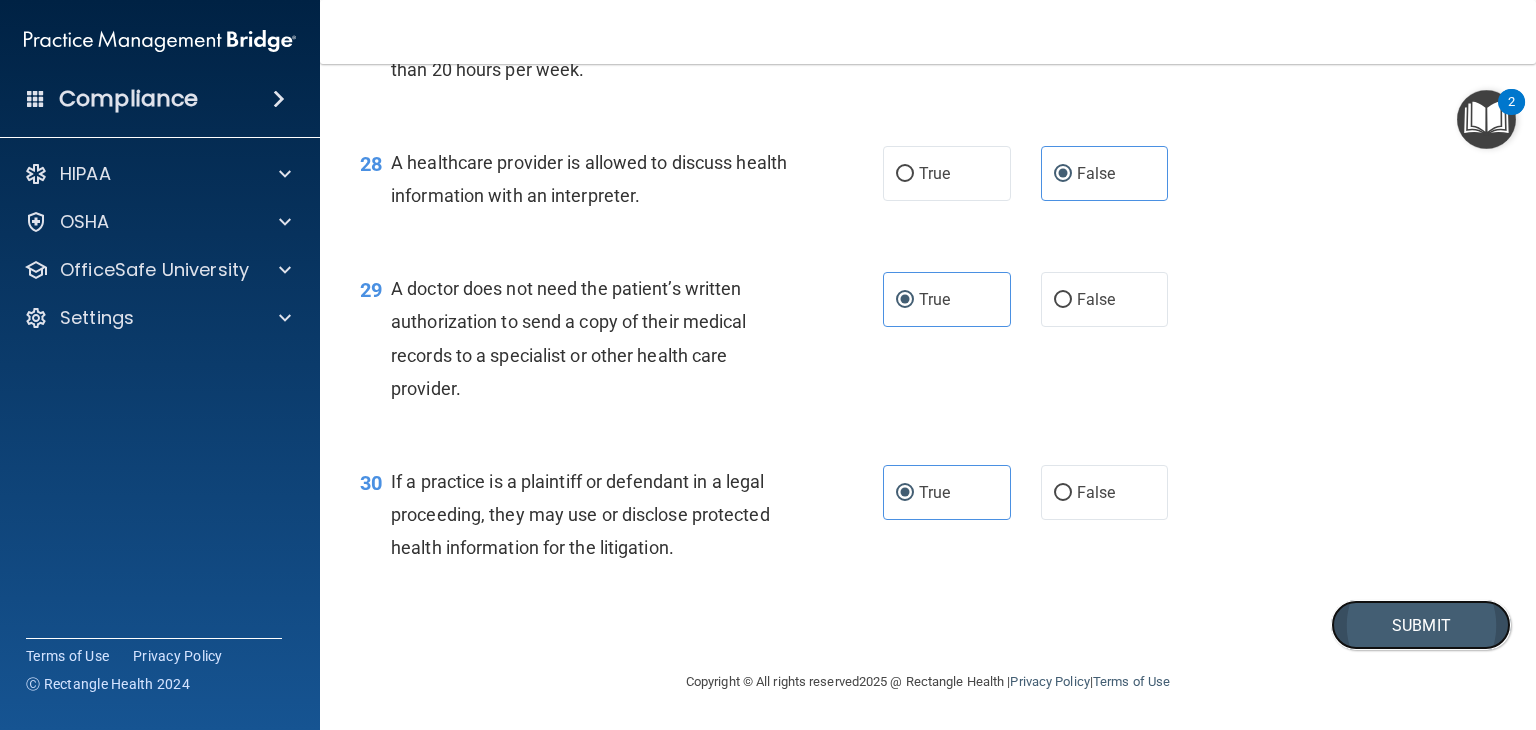 click on "Submit" at bounding box center (1421, 625) 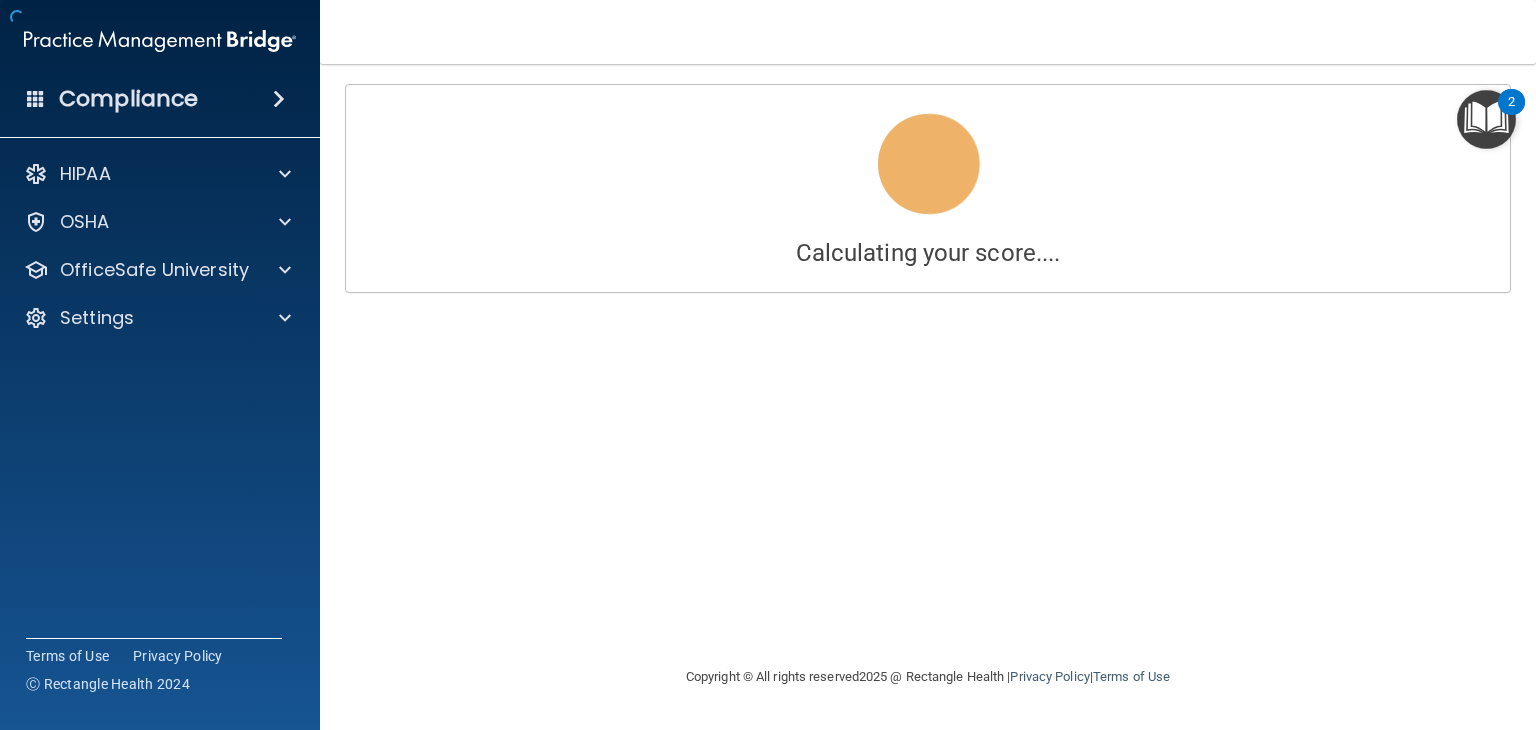 scroll, scrollTop: 0, scrollLeft: 0, axis: both 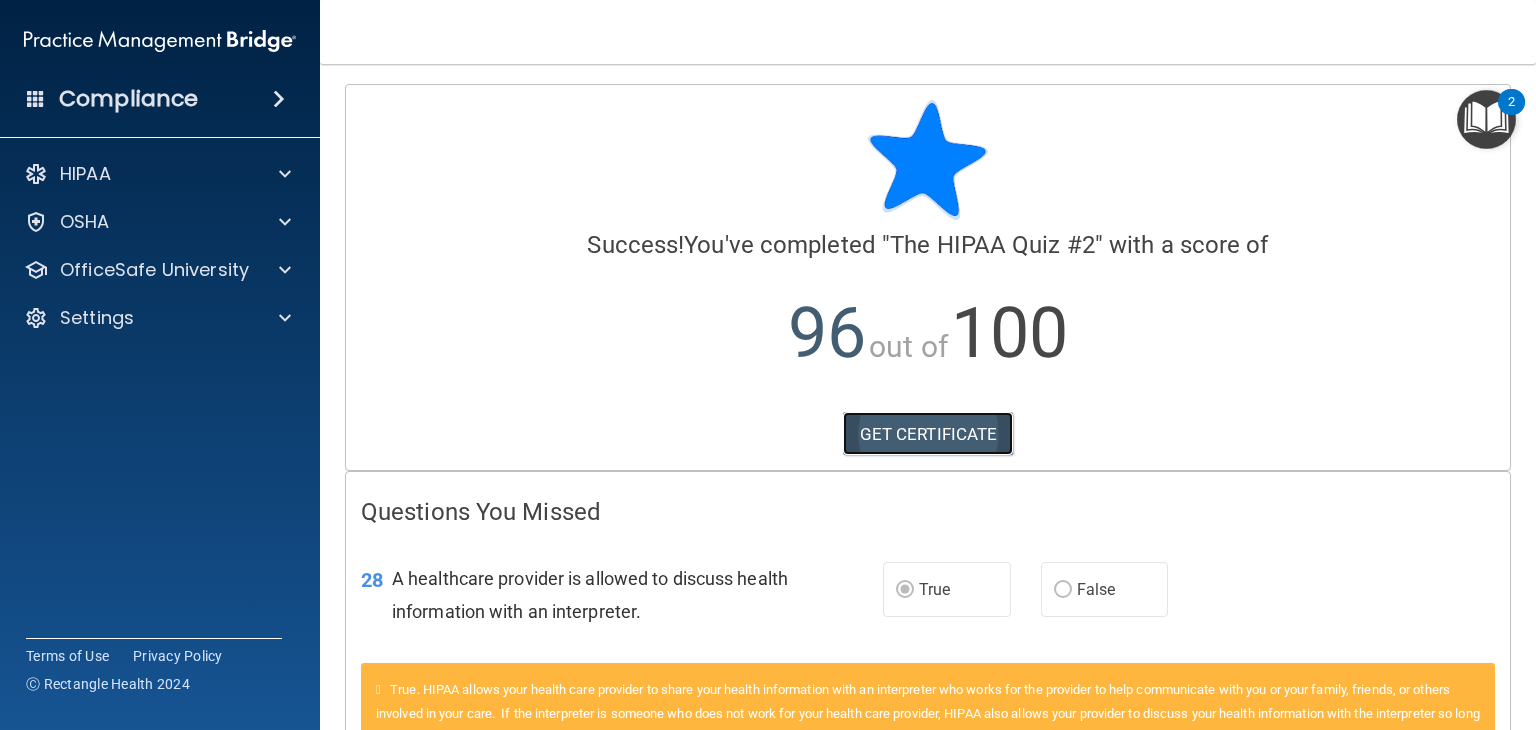 click on "GET CERTIFICATE" at bounding box center [928, 434] 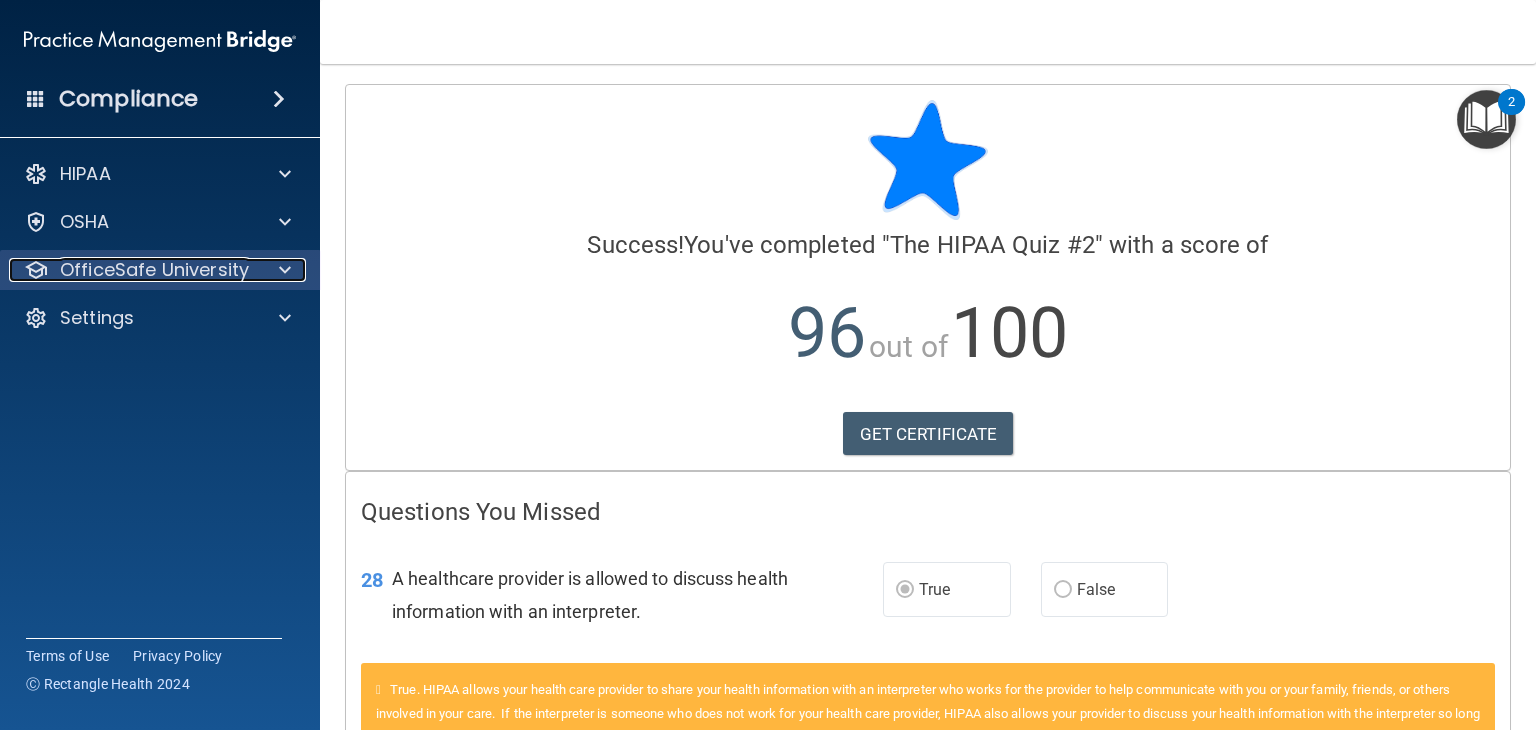 click at bounding box center (282, 270) 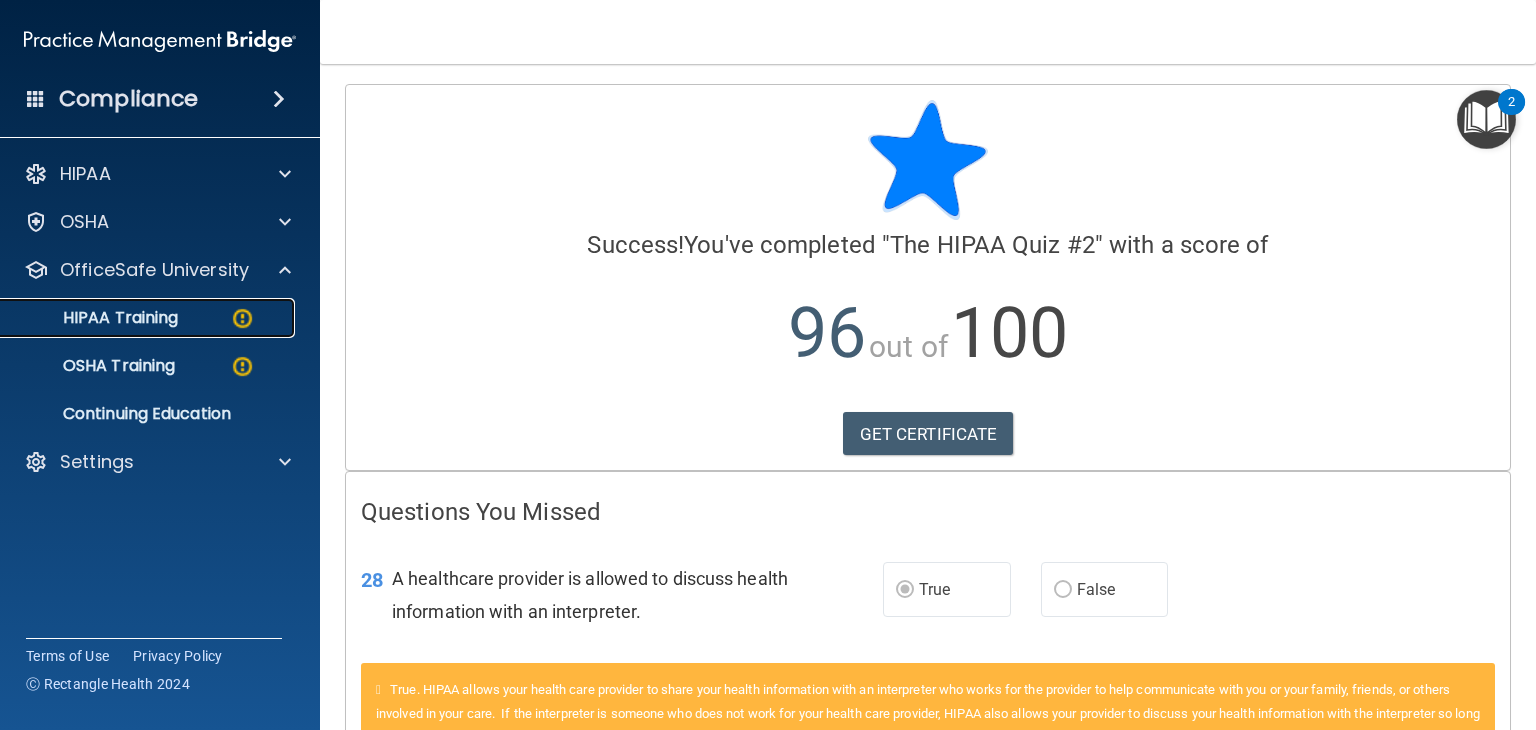 click on "HIPAA Training" at bounding box center [149, 318] 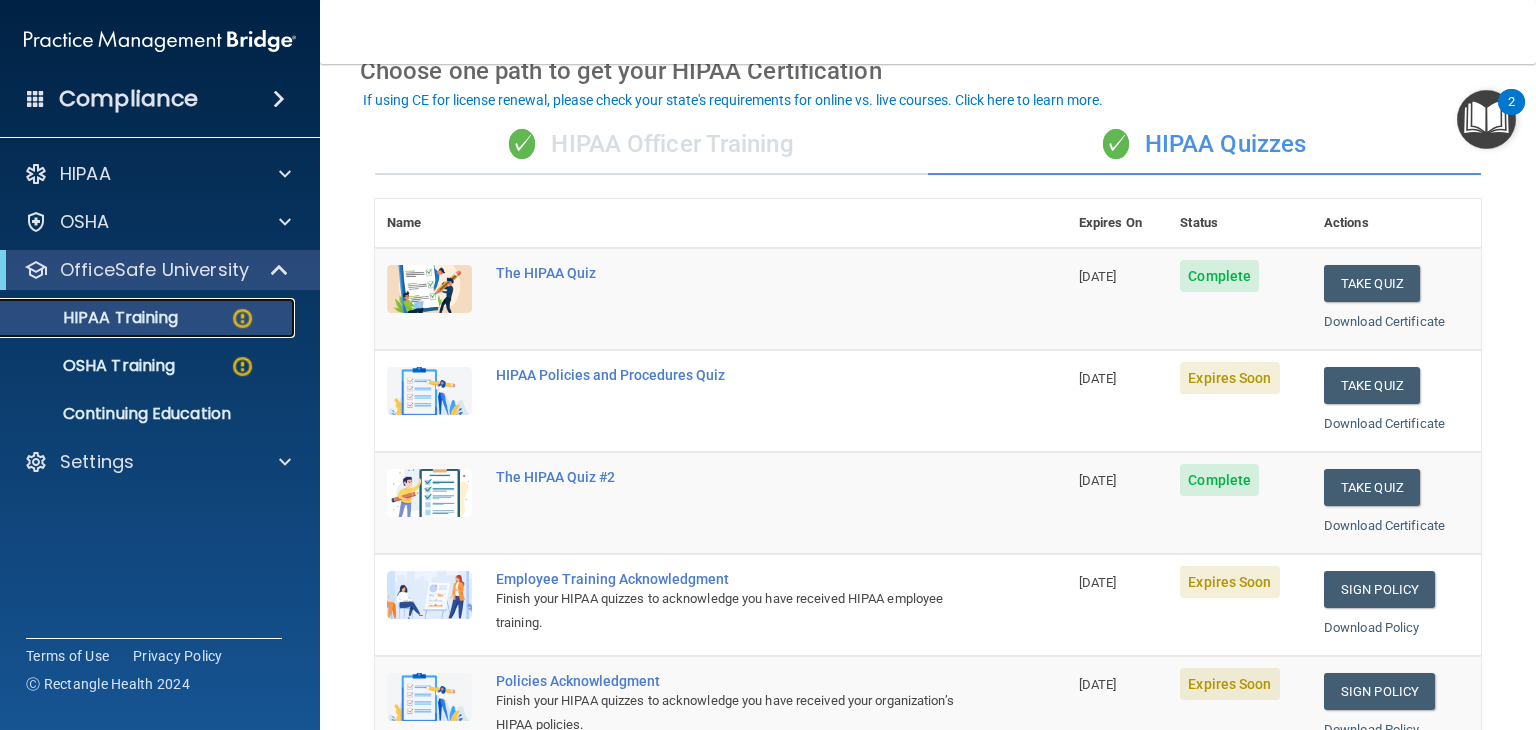 scroll, scrollTop: 104, scrollLeft: 0, axis: vertical 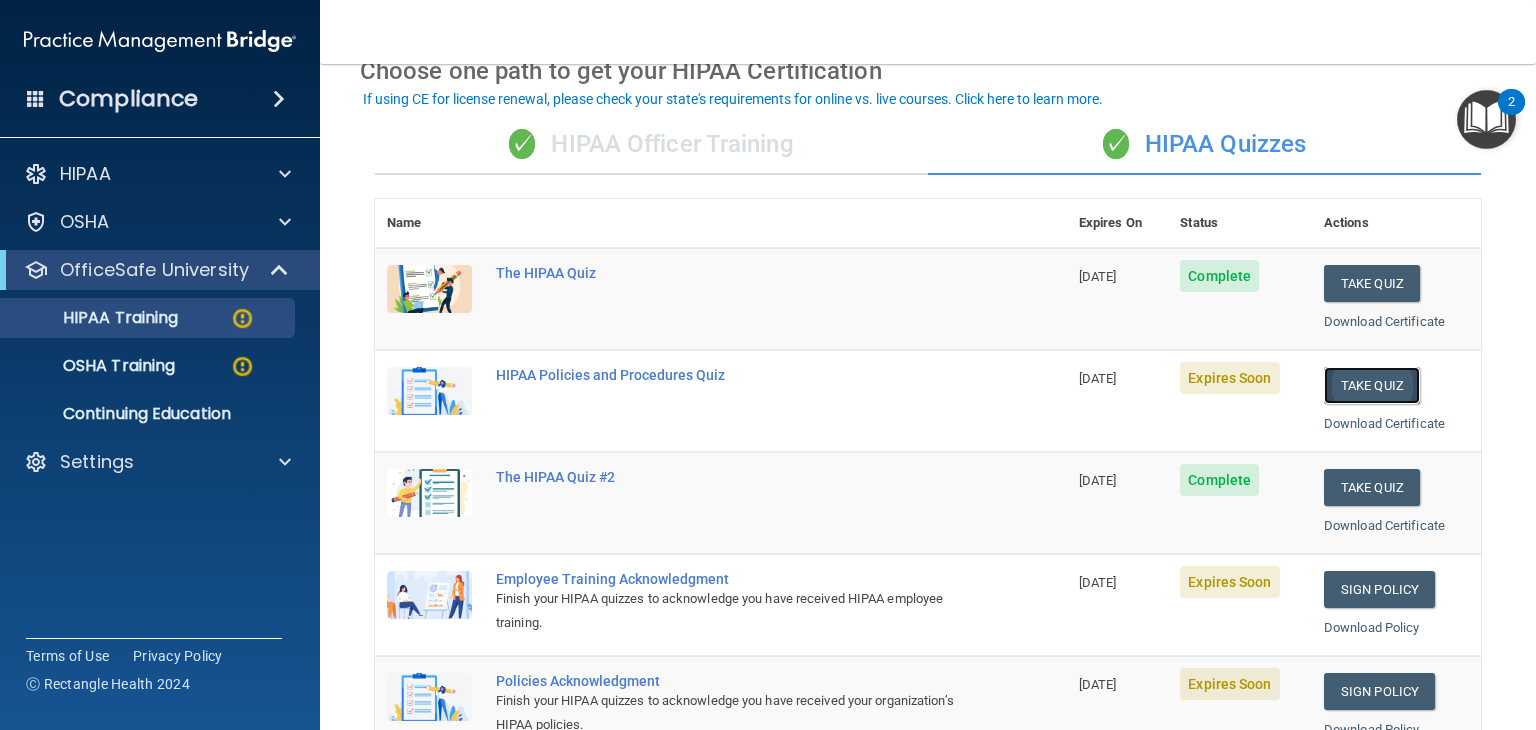 click on "Take Quiz" at bounding box center (1372, 385) 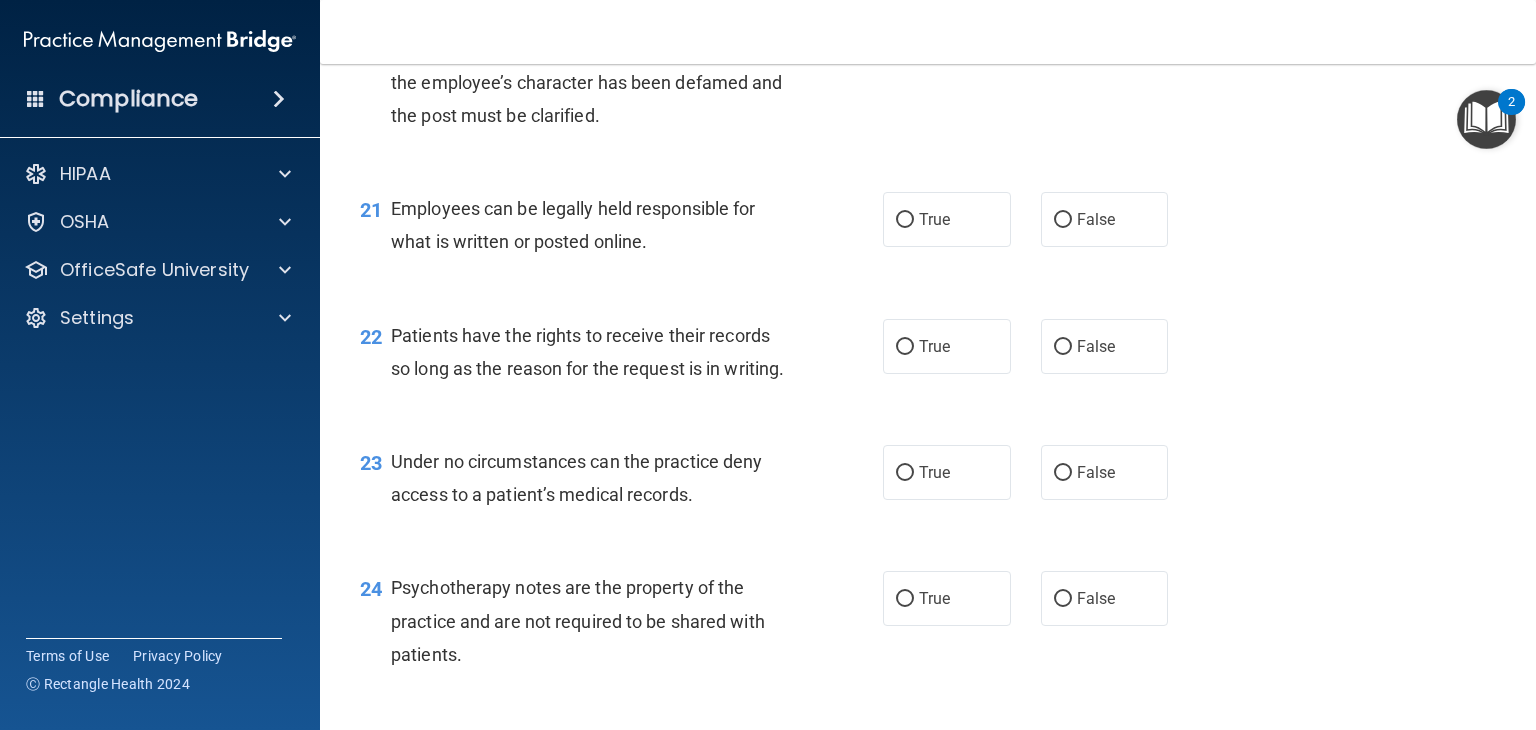 scroll, scrollTop: 3829, scrollLeft: 0, axis: vertical 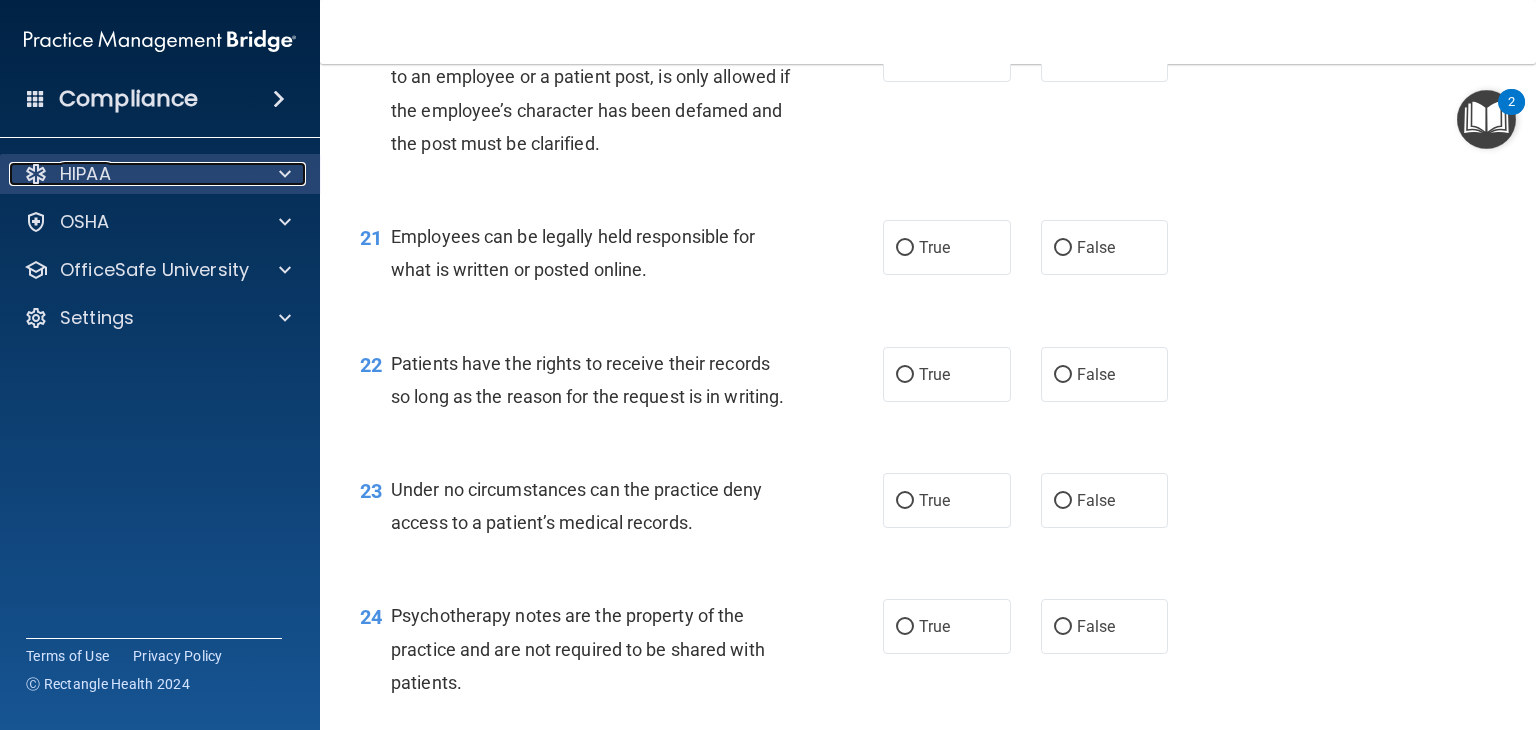 click at bounding box center [282, 174] 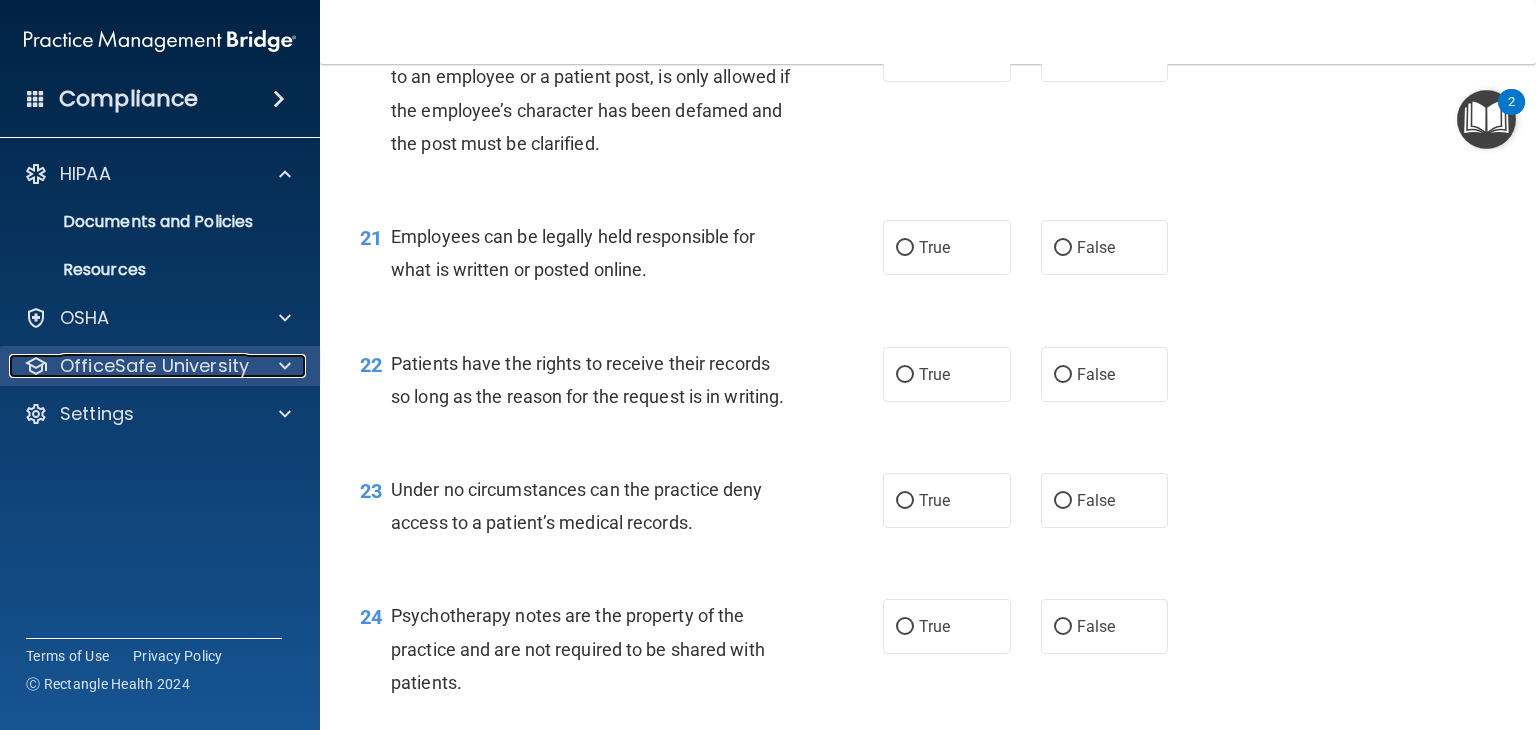 click at bounding box center [282, 366] 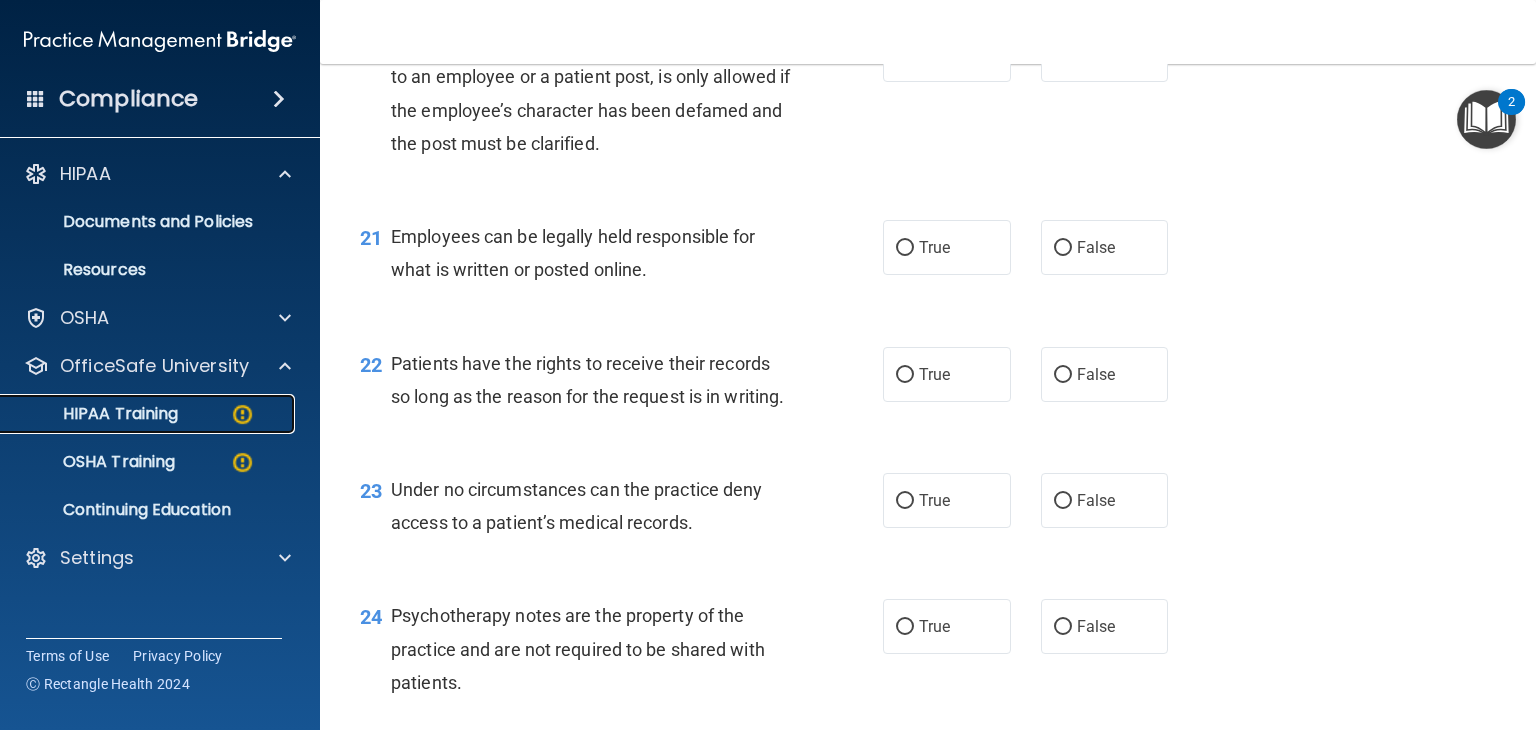 click on "HIPAA Training" at bounding box center [149, 414] 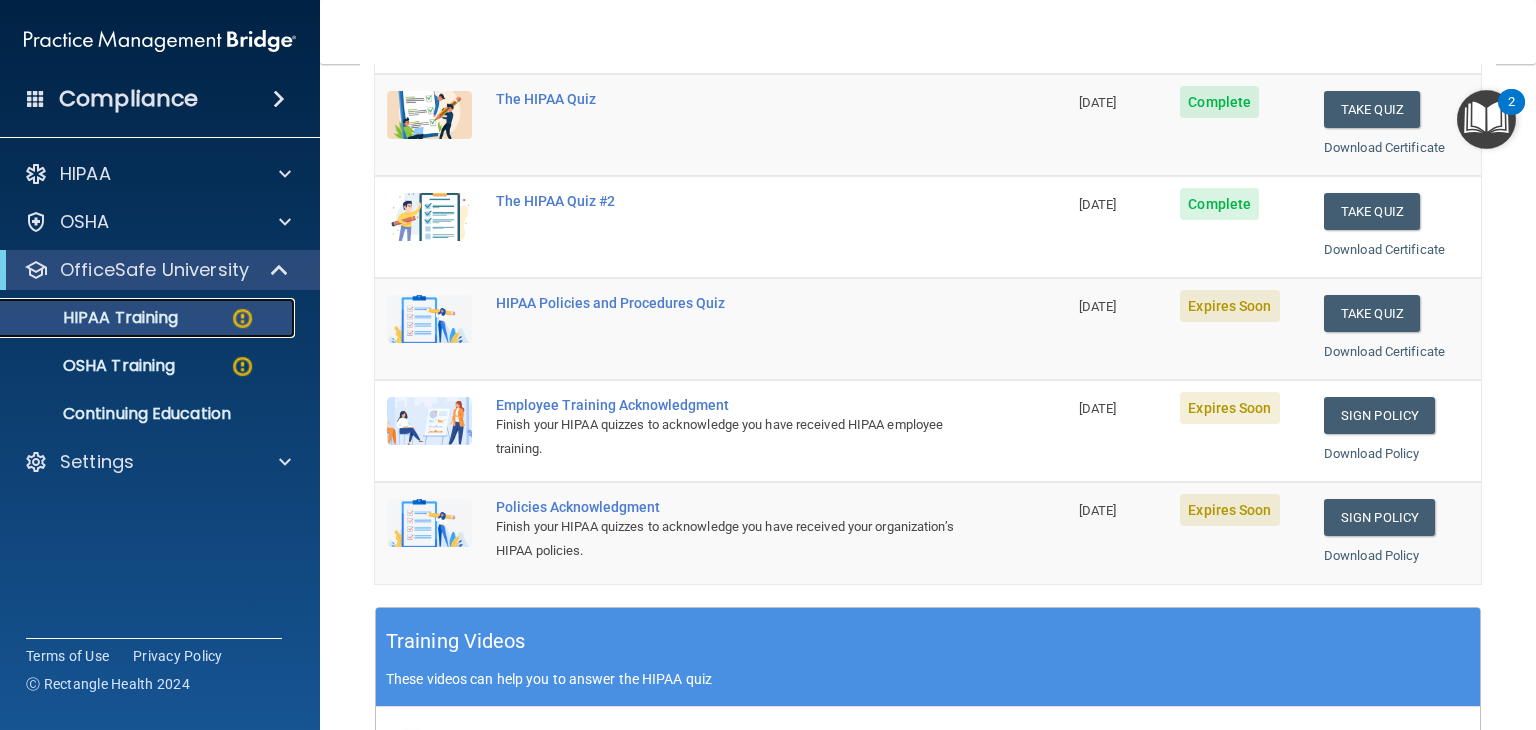 scroll, scrollTop: 280, scrollLeft: 0, axis: vertical 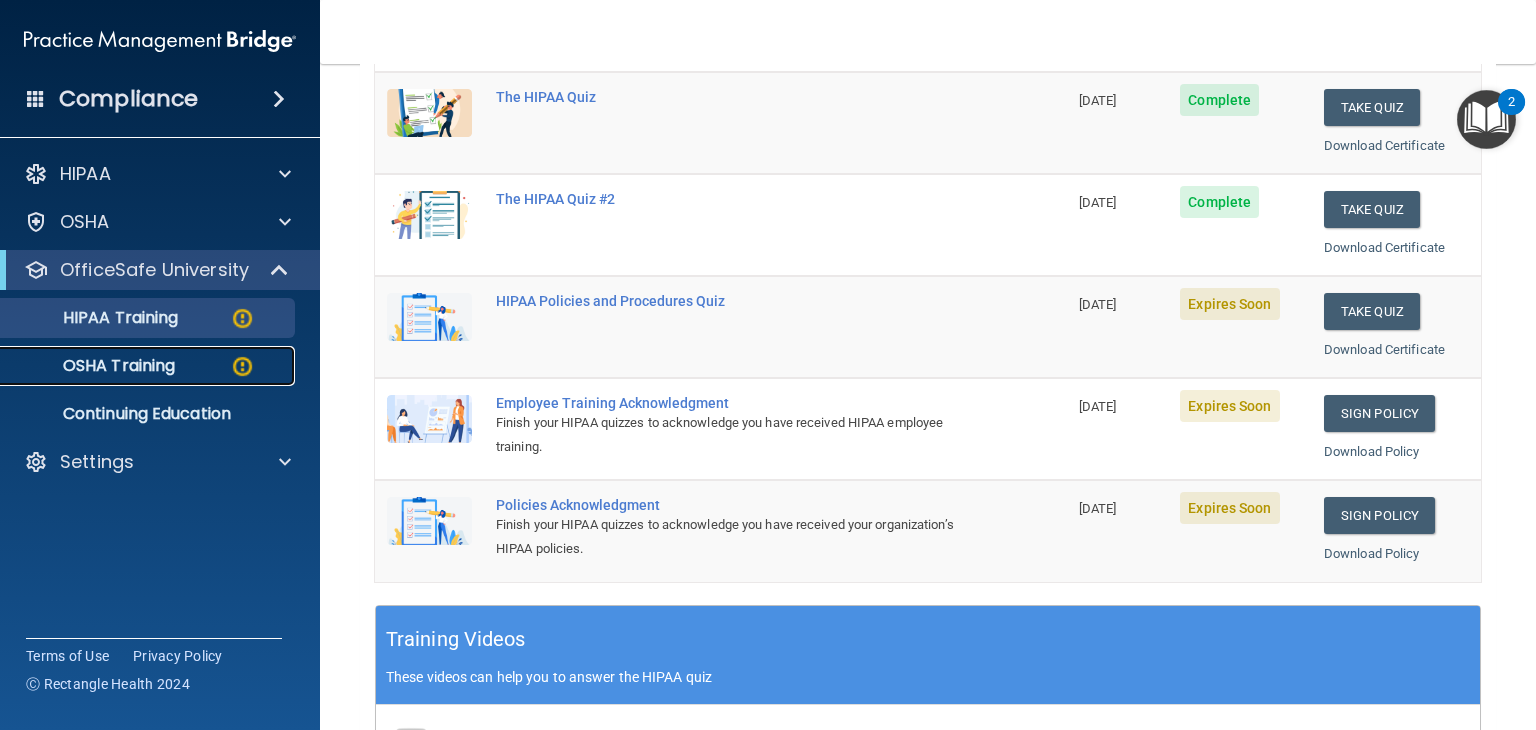 click on "OSHA Training" at bounding box center (149, 366) 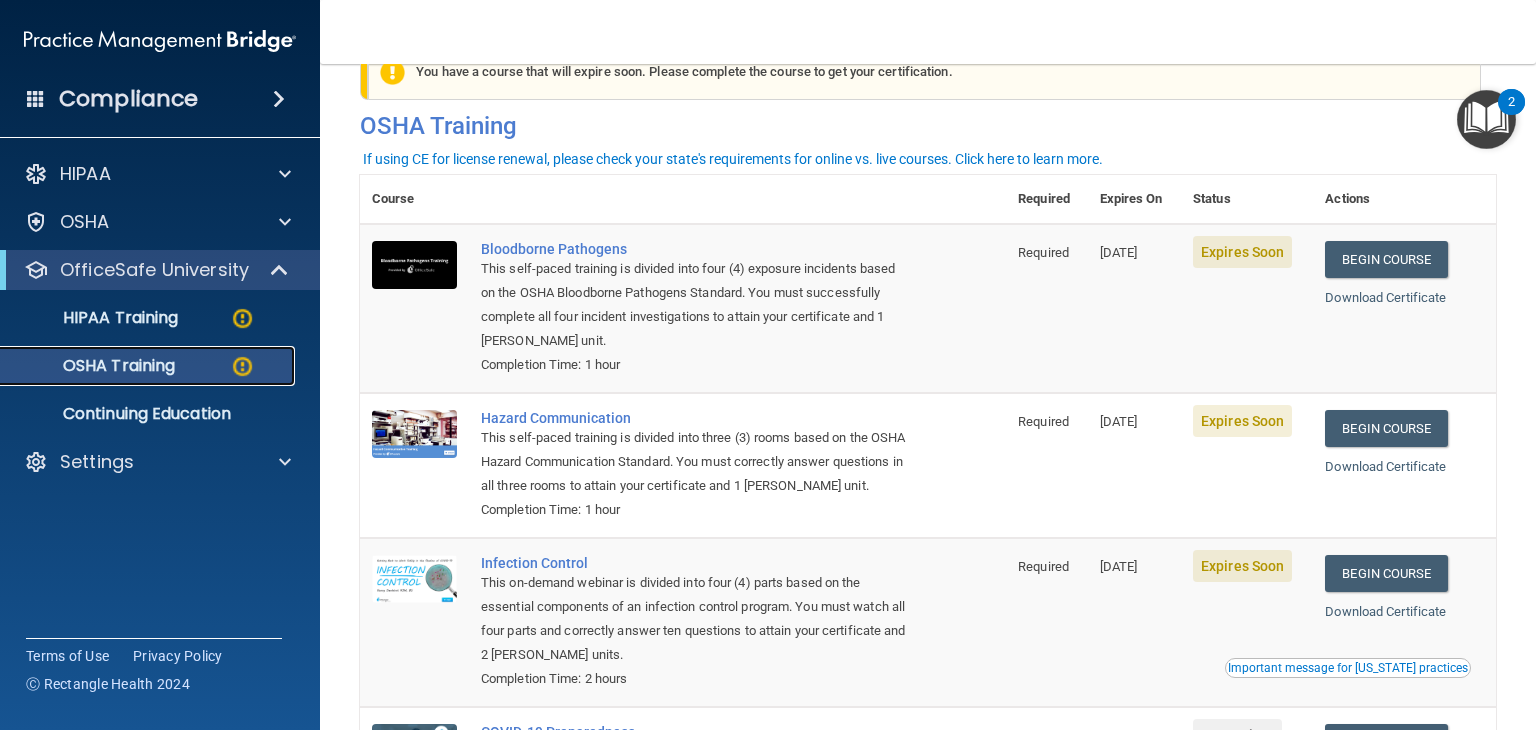 scroll, scrollTop: 55, scrollLeft: 0, axis: vertical 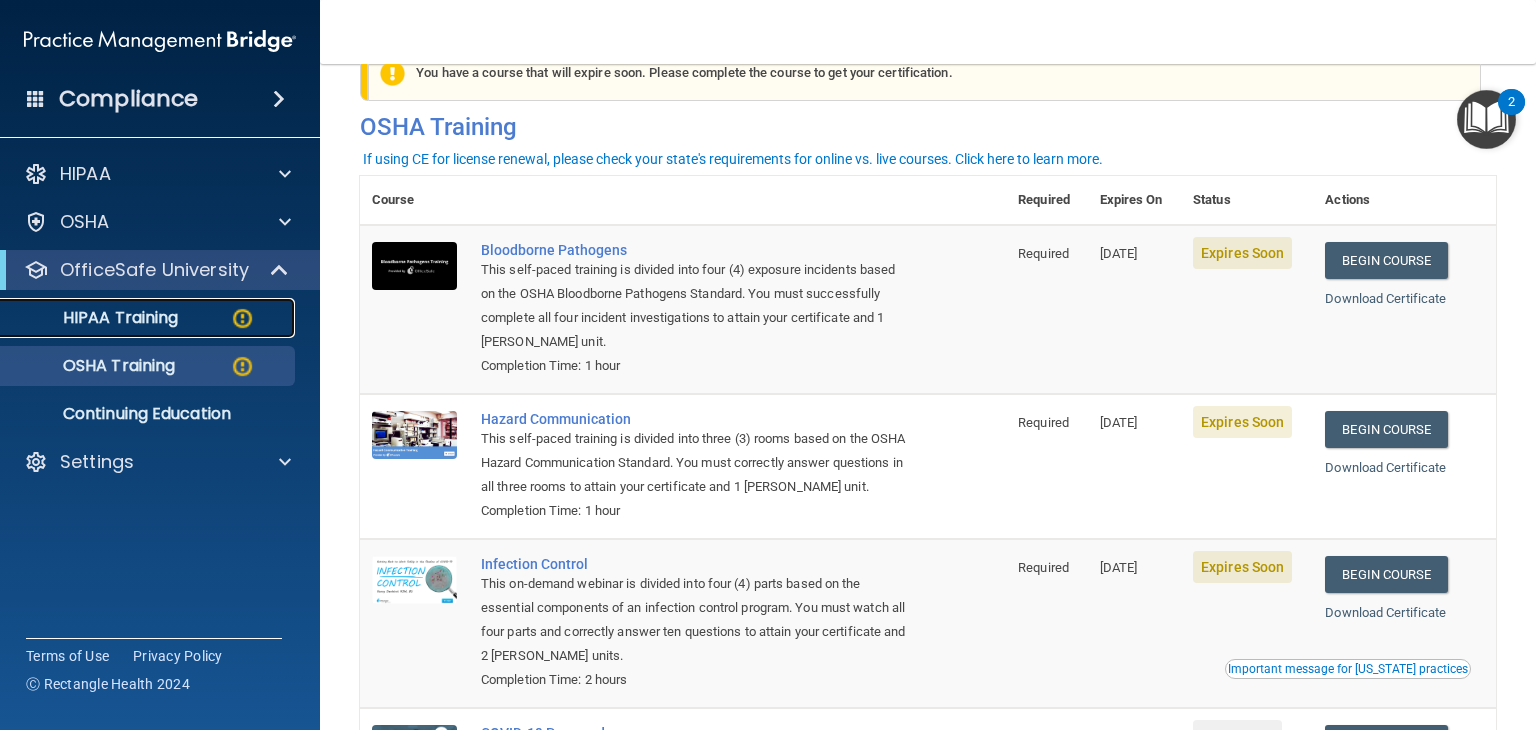 click on "HIPAA Training" at bounding box center (149, 318) 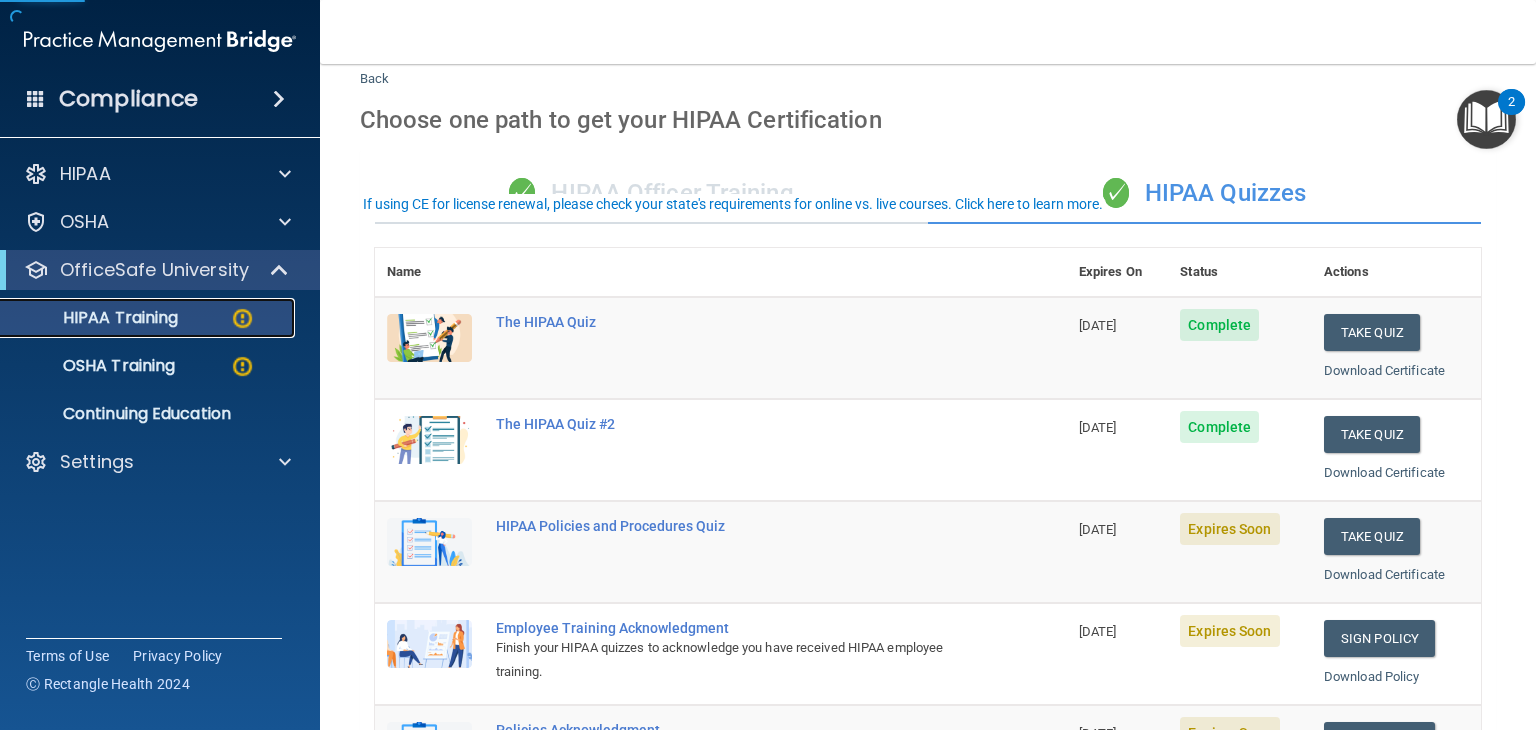 scroll, scrollTop: 0, scrollLeft: 0, axis: both 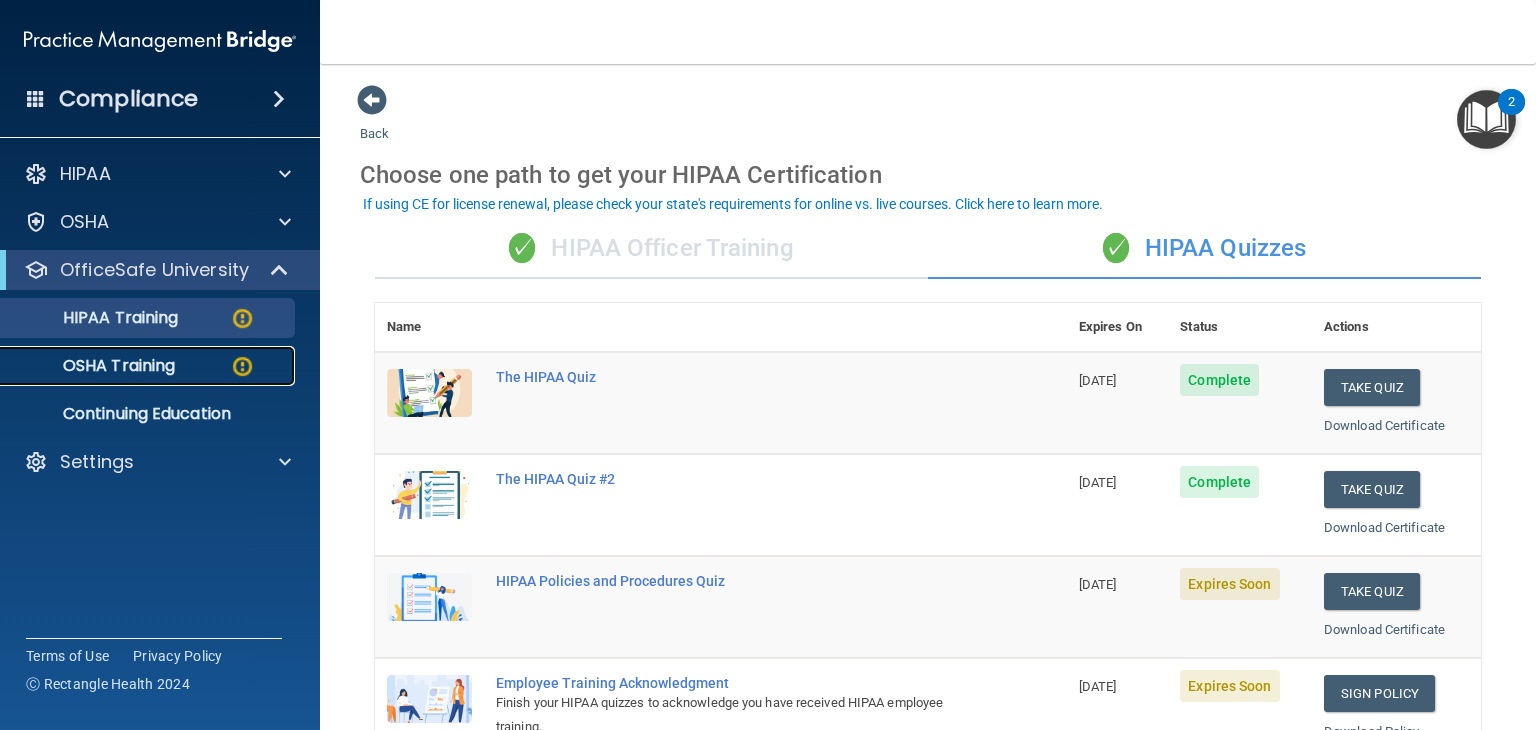 click on "OSHA Training" at bounding box center (149, 366) 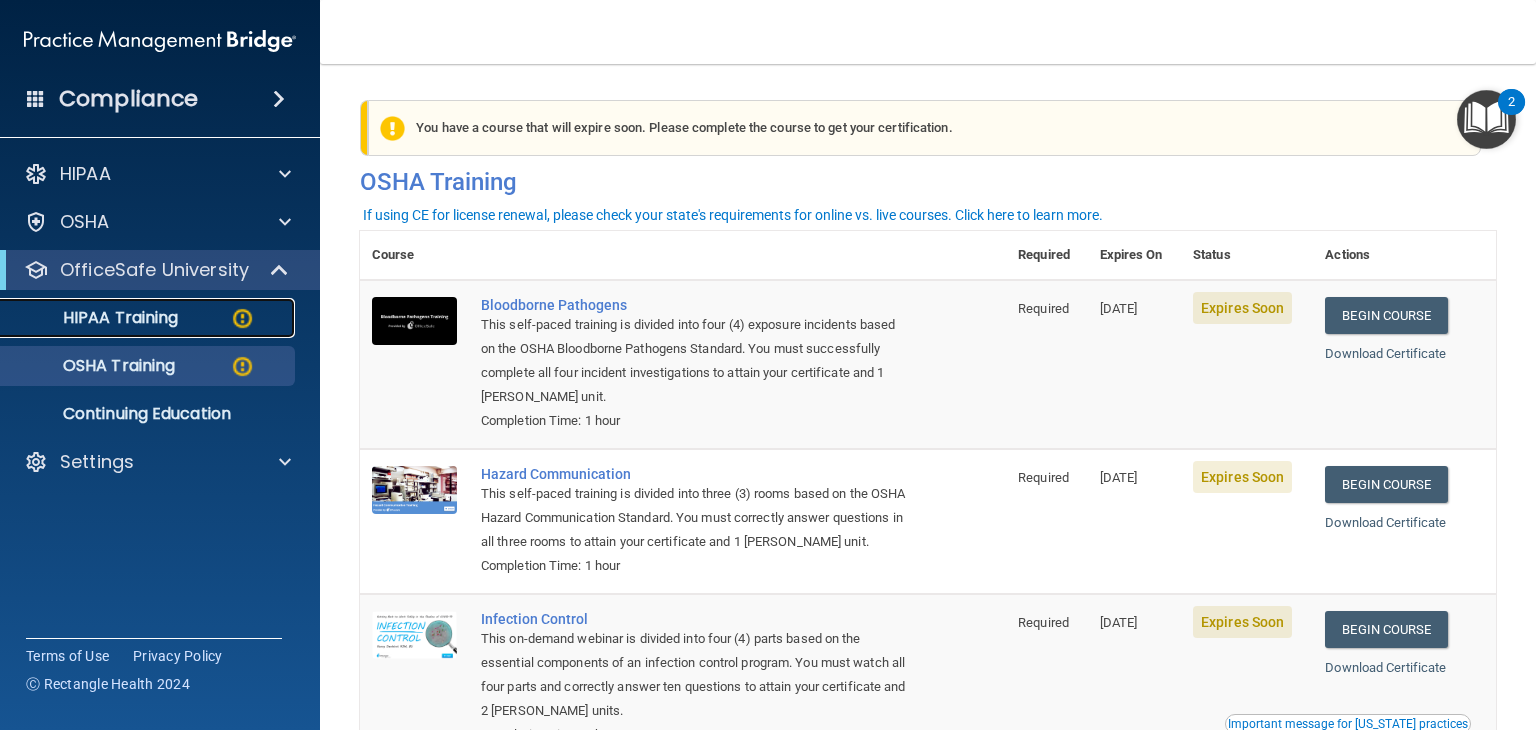 click on "HIPAA Training" at bounding box center [95, 318] 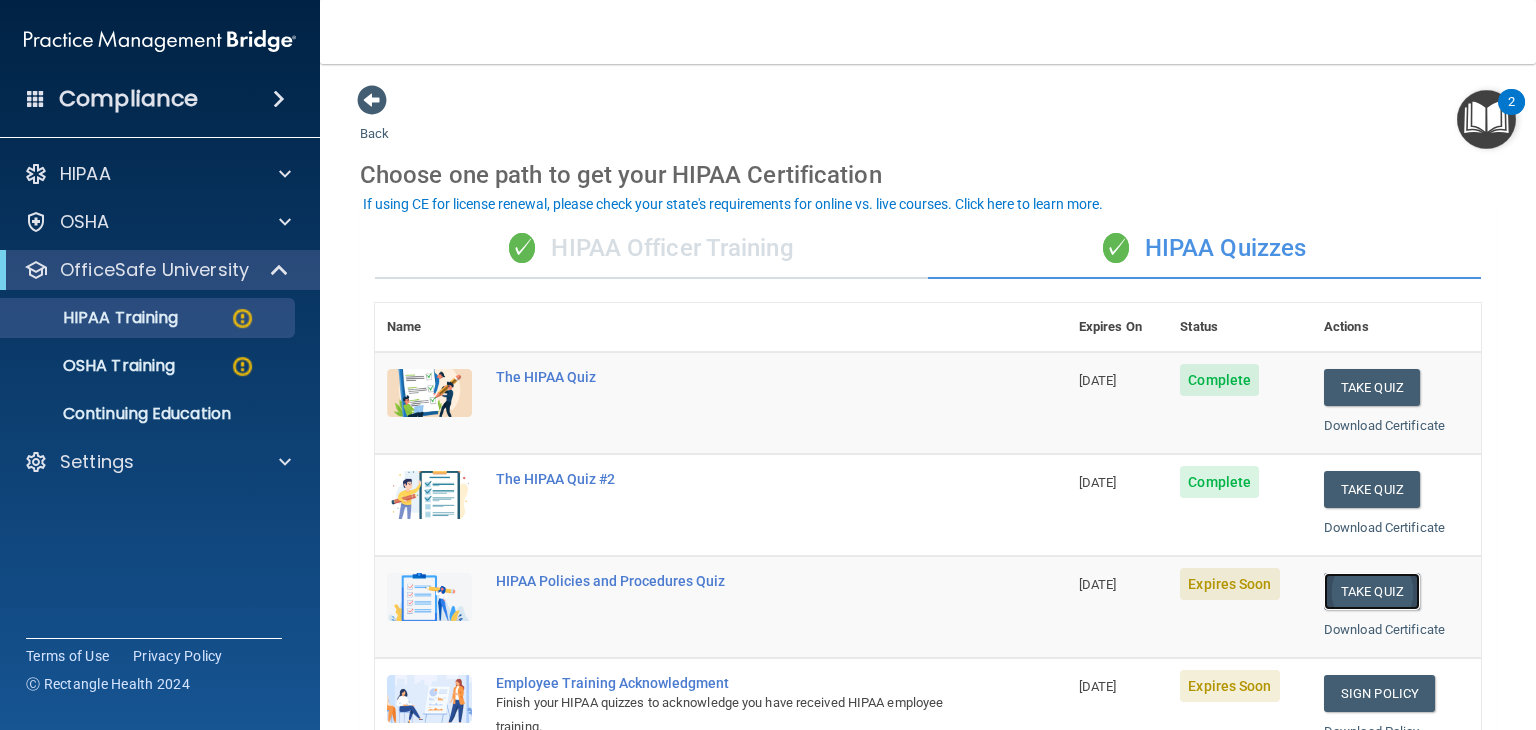 click on "Take Quiz" at bounding box center [1372, 591] 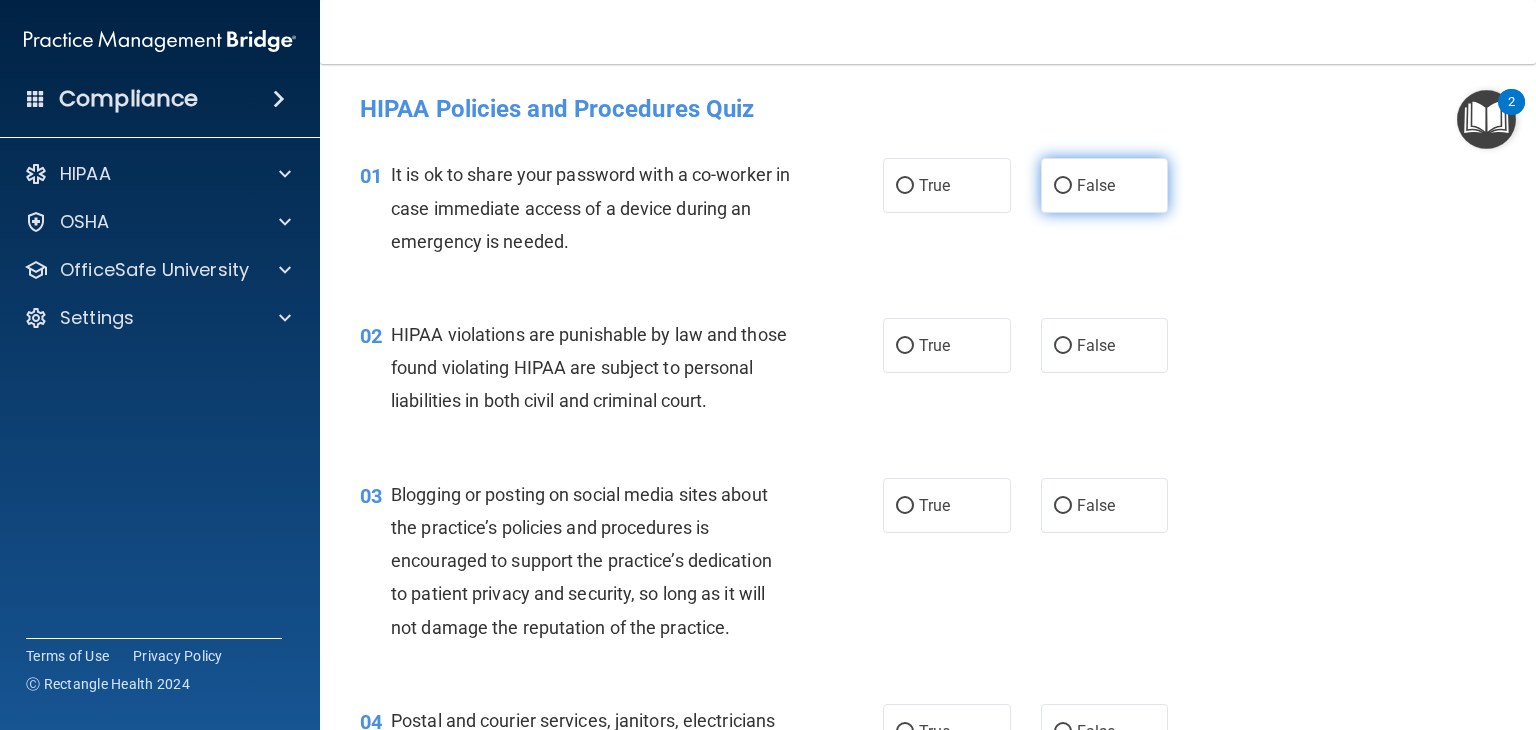 click on "False" at bounding box center (1105, 185) 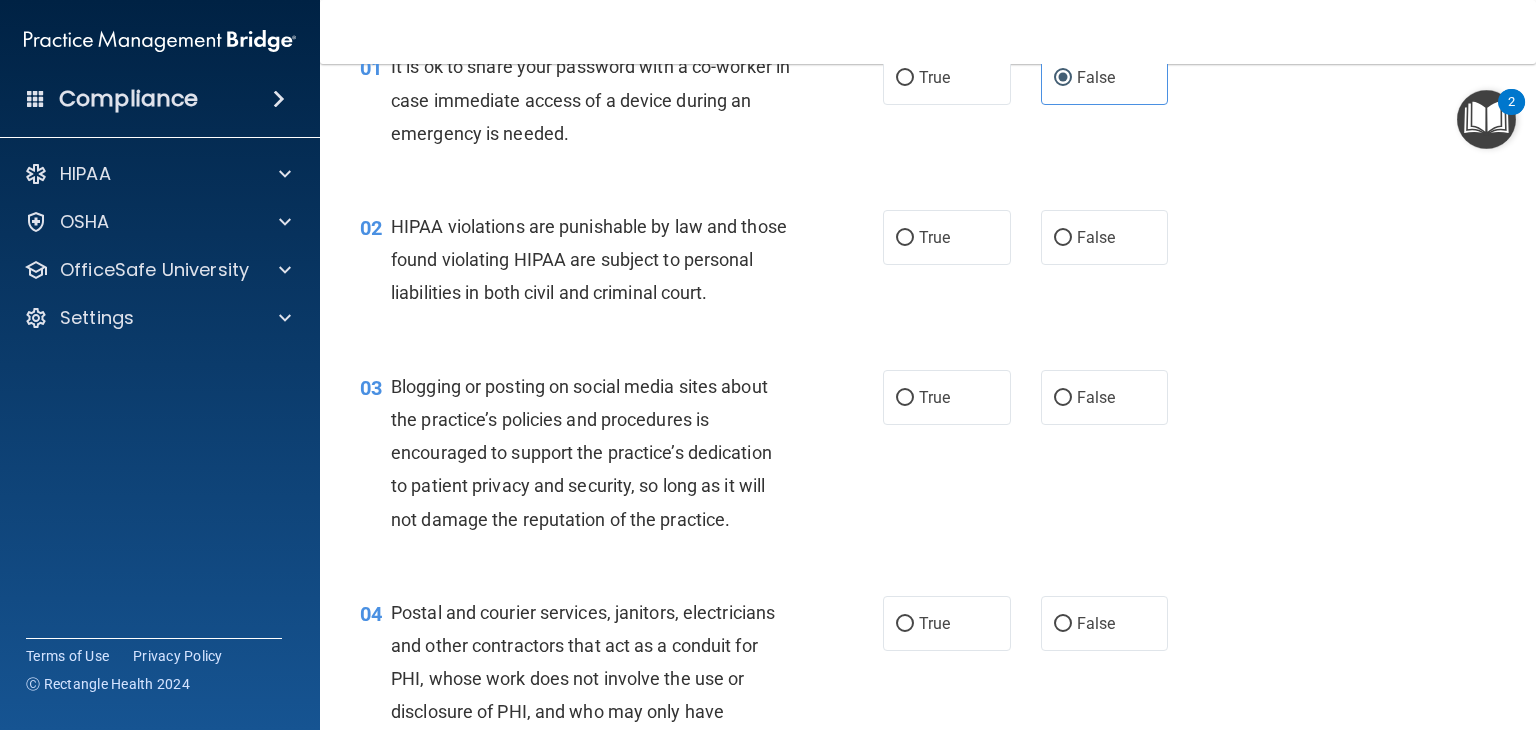 scroll, scrollTop: 110, scrollLeft: 0, axis: vertical 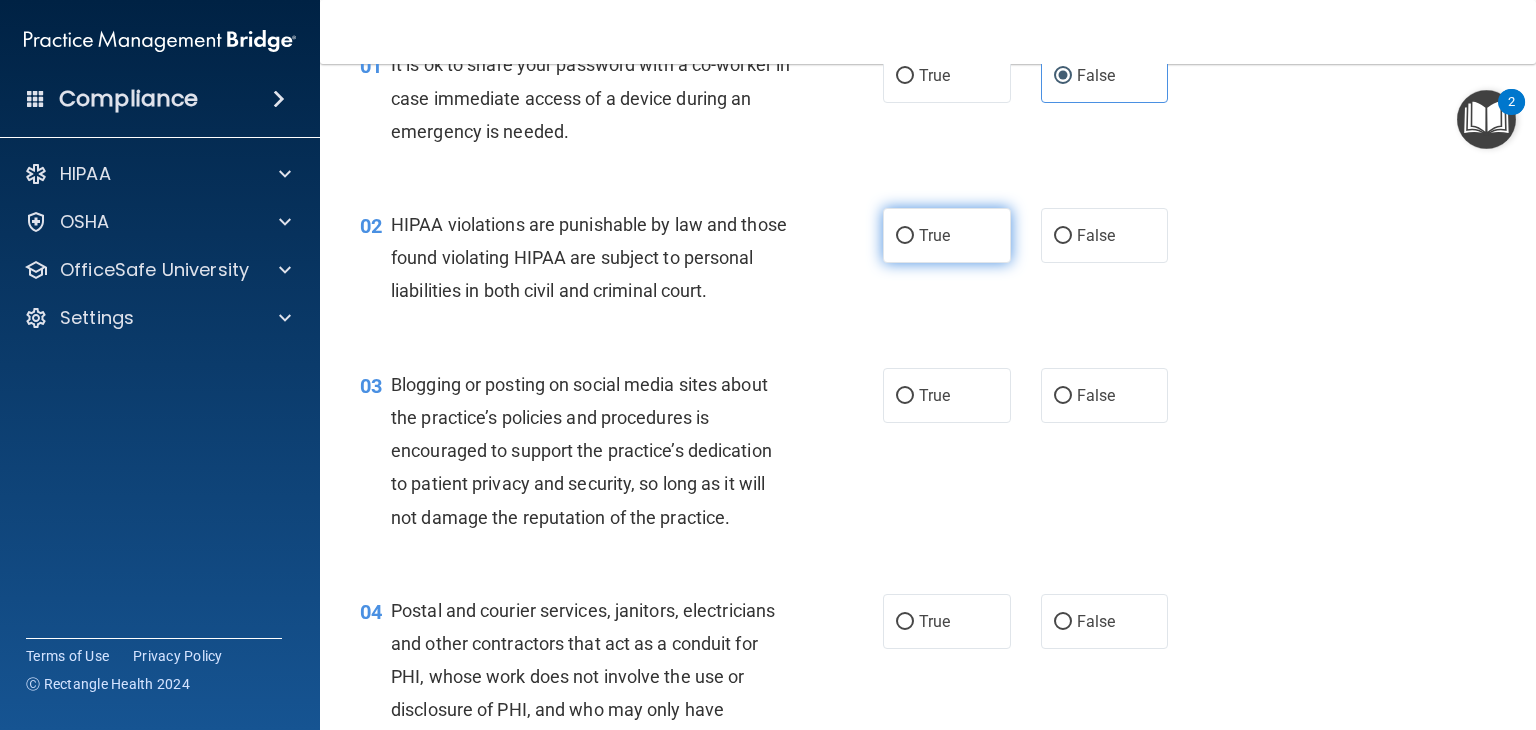 click on "True" at bounding box center [947, 235] 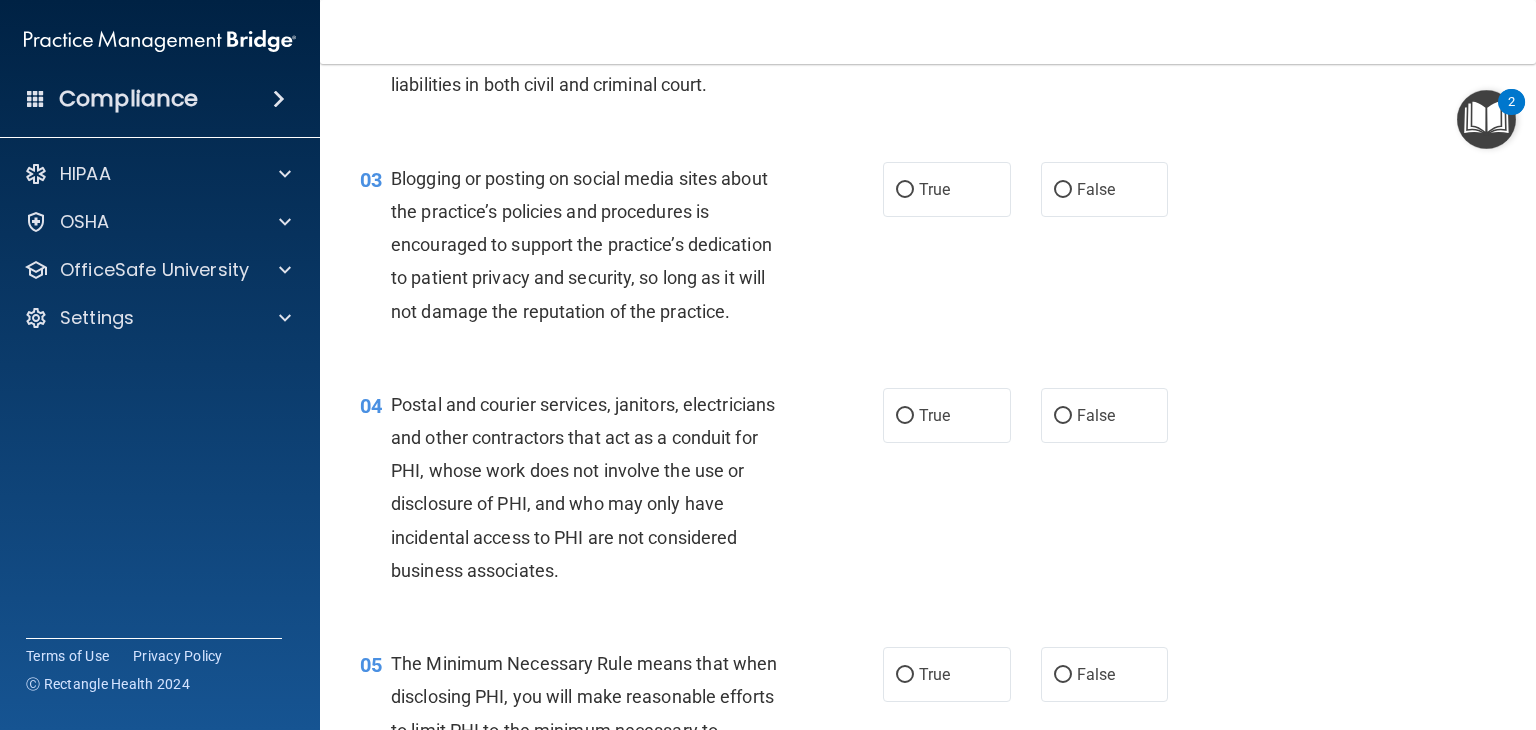 scroll, scrollTop: 319, scrollLeft: 0, axis: vertical 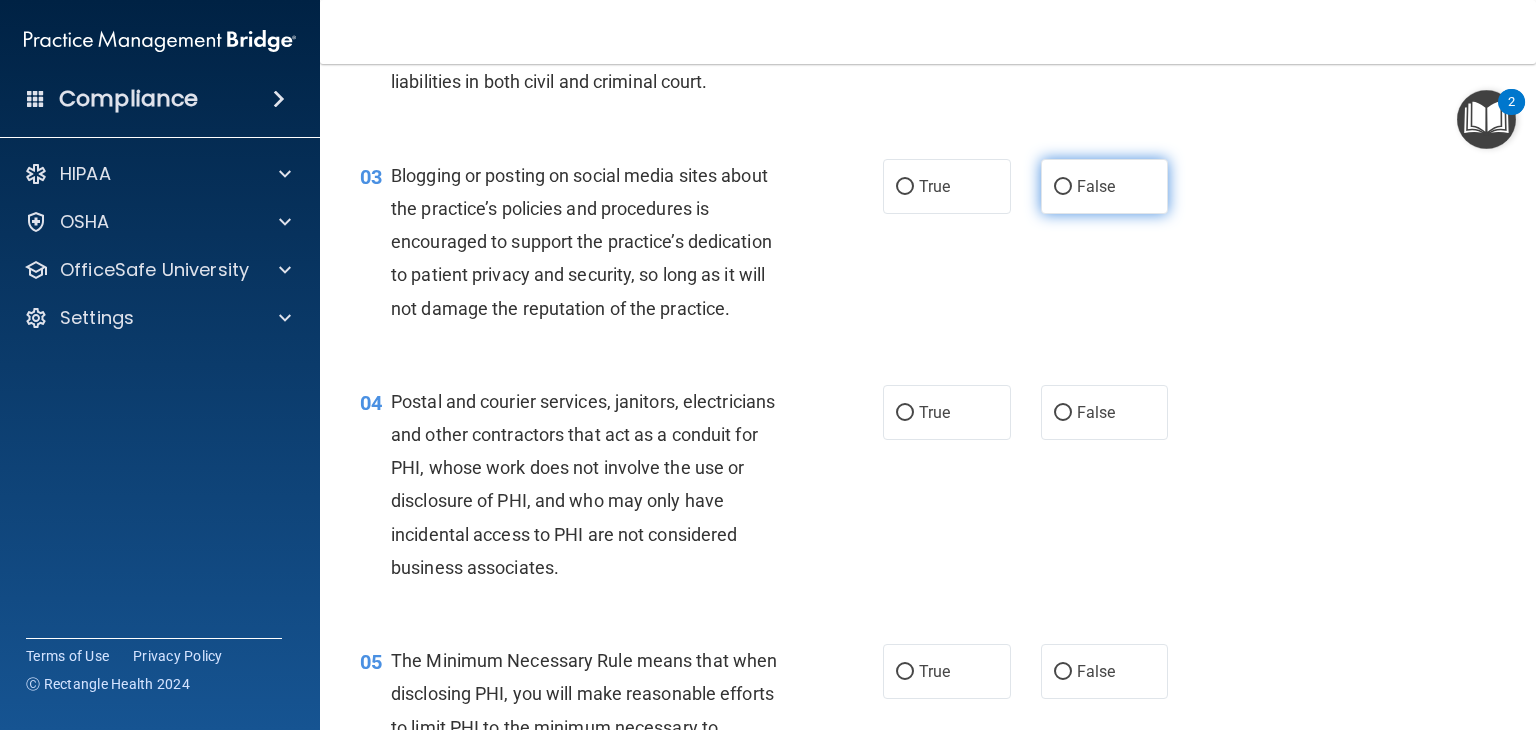 click on "False" at bounding box center (1063, 187) 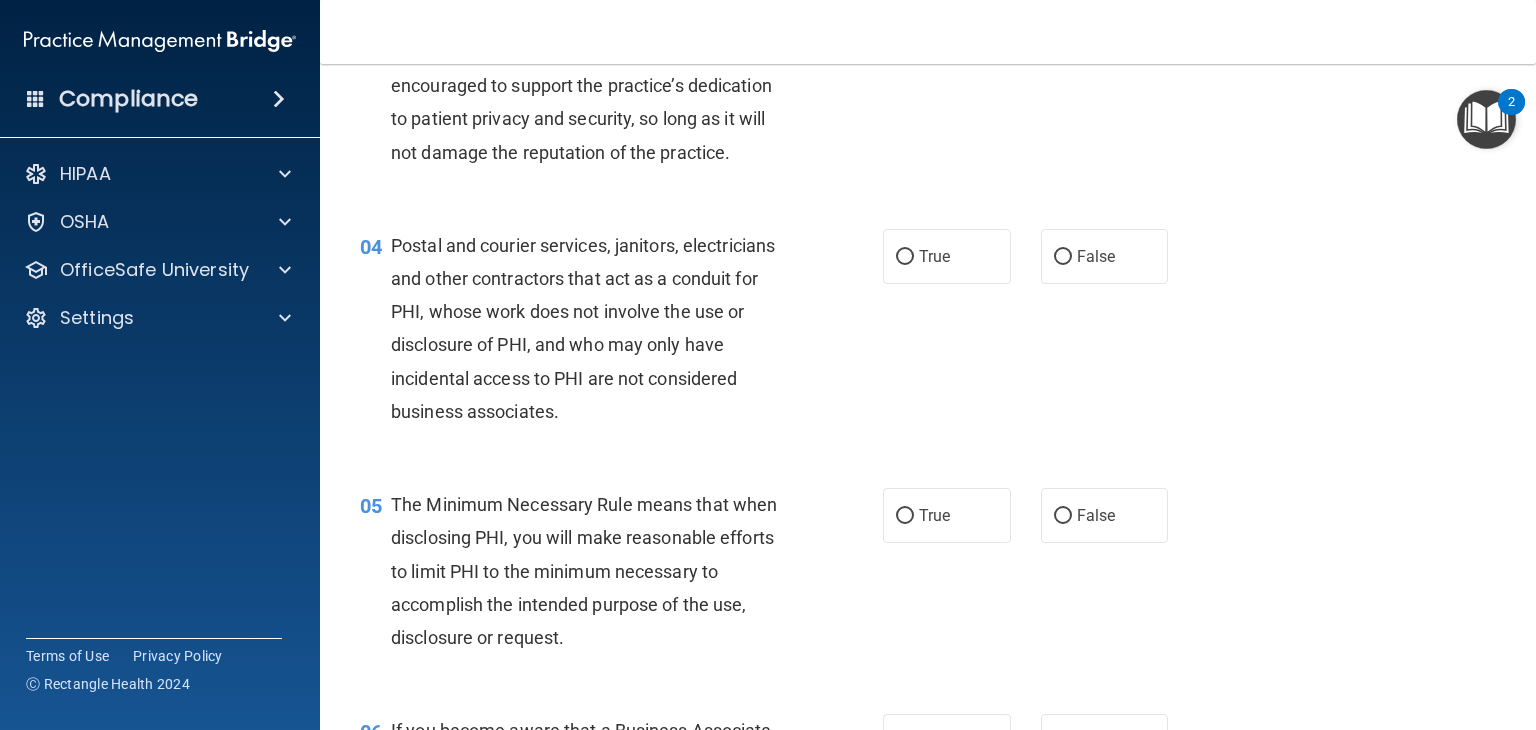 scroll, scrollTop: 480, scrollLeft: 0, axis: vertical 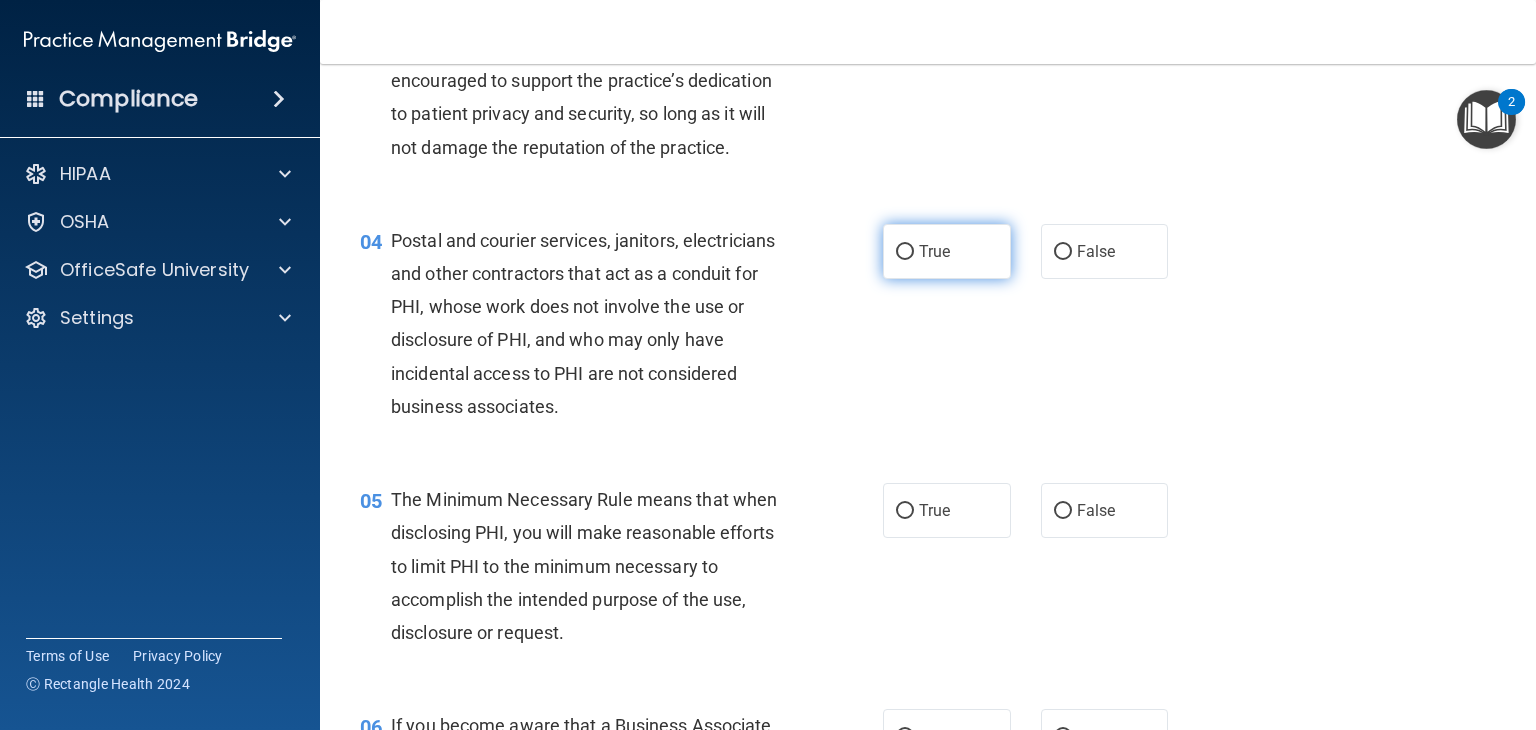 click on "True" at bounding box center [947, 251] 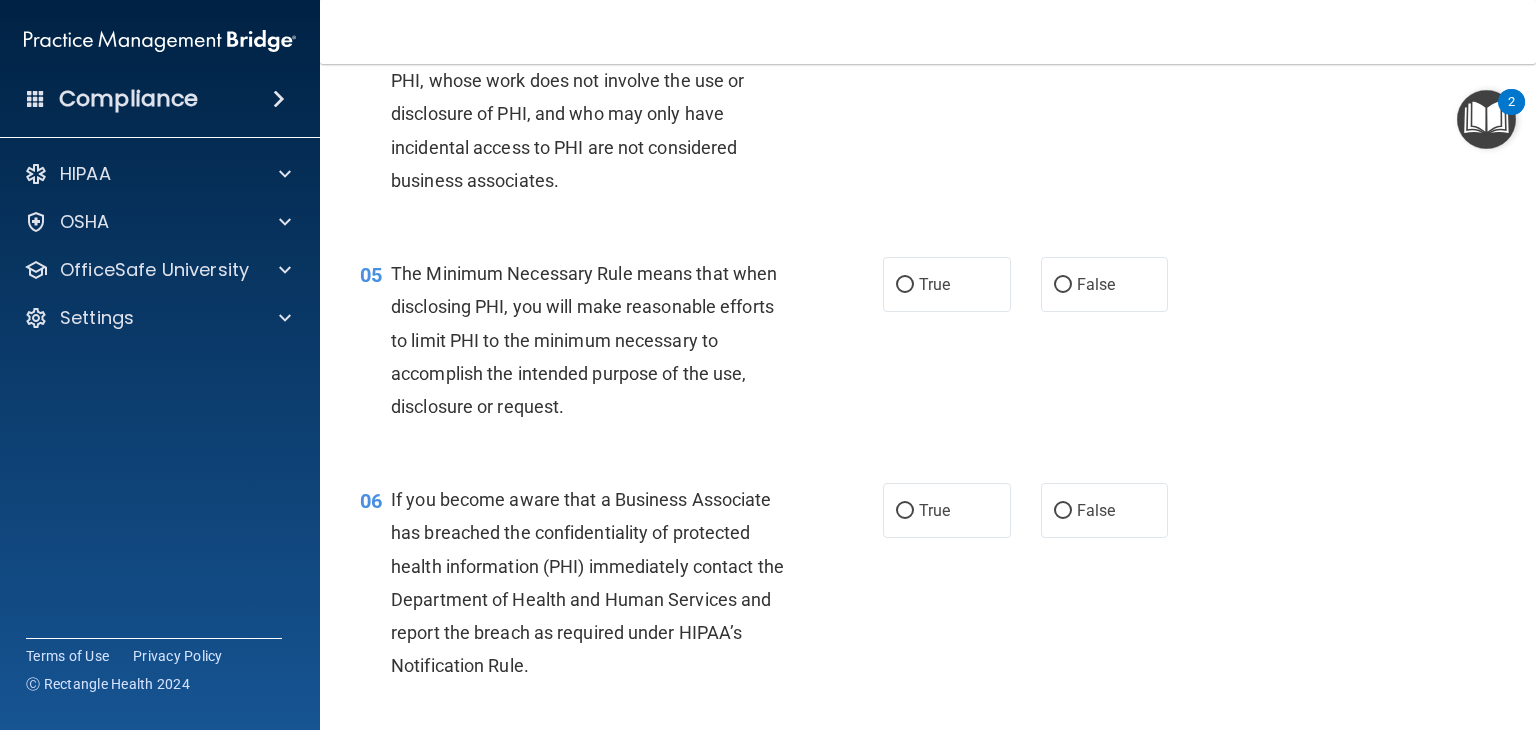 scroll, scrollTop: 730, scrollLeft: 0, axis: vertical 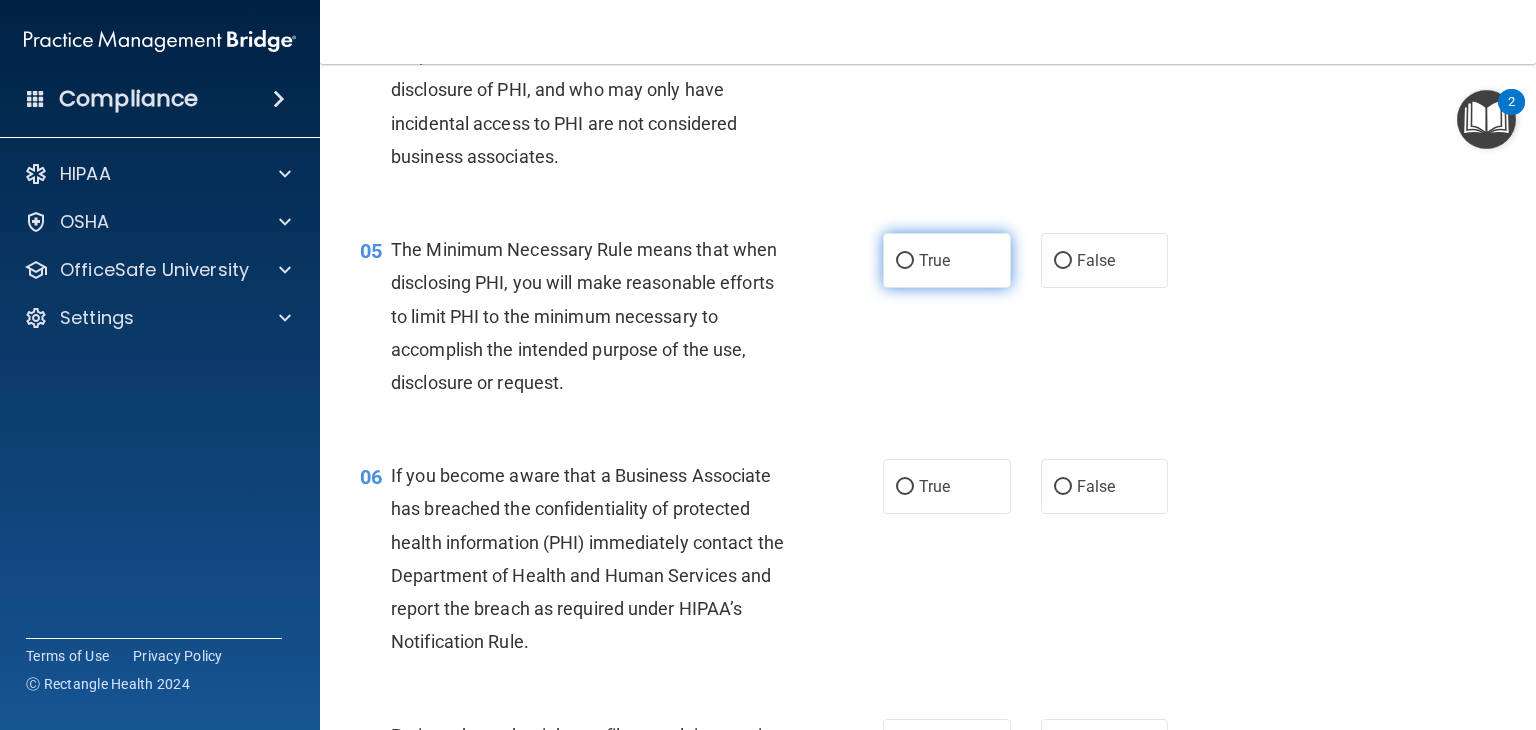click on "True" at bounding box center (947, 260) 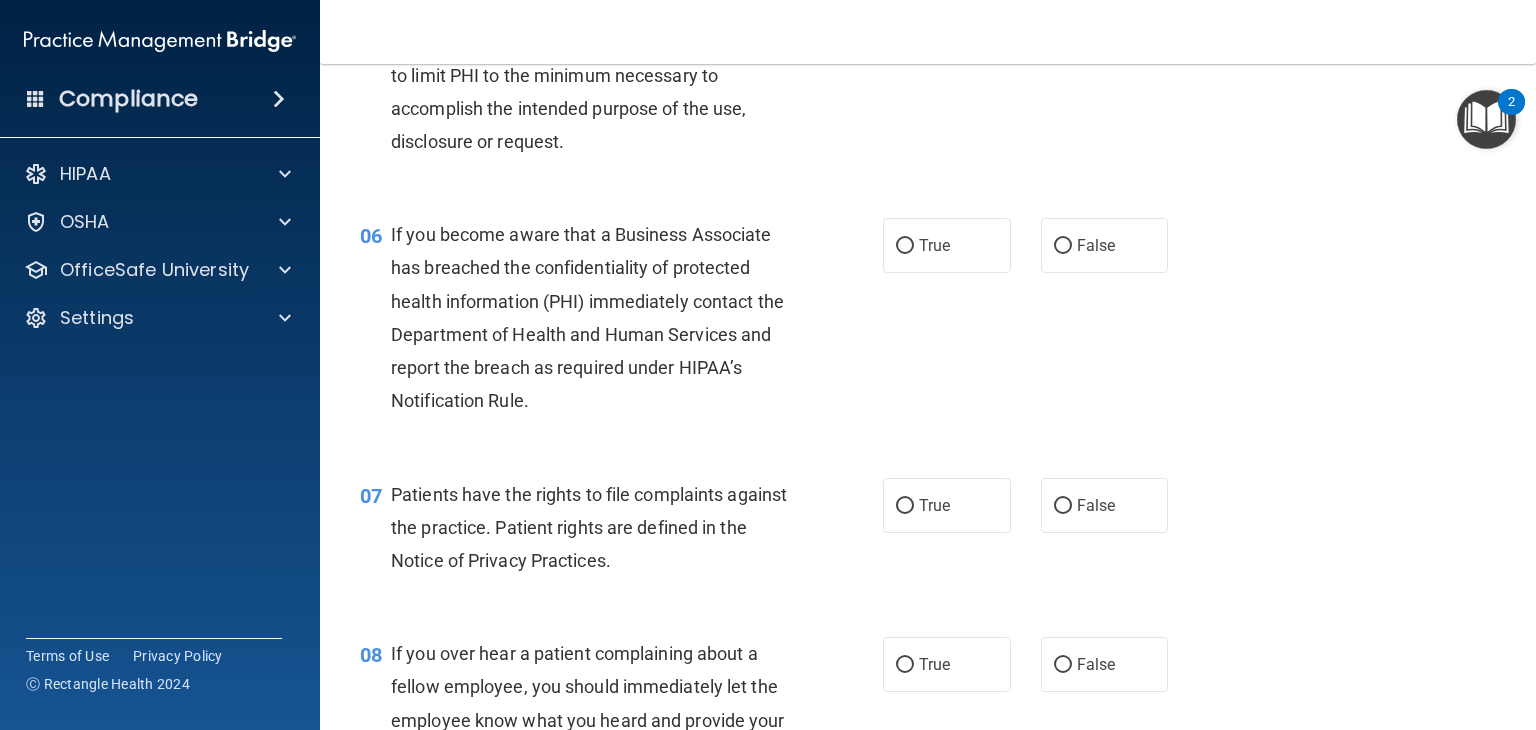 scroll, scrollTop: 972, scrollLeft: 0, axis: vertical 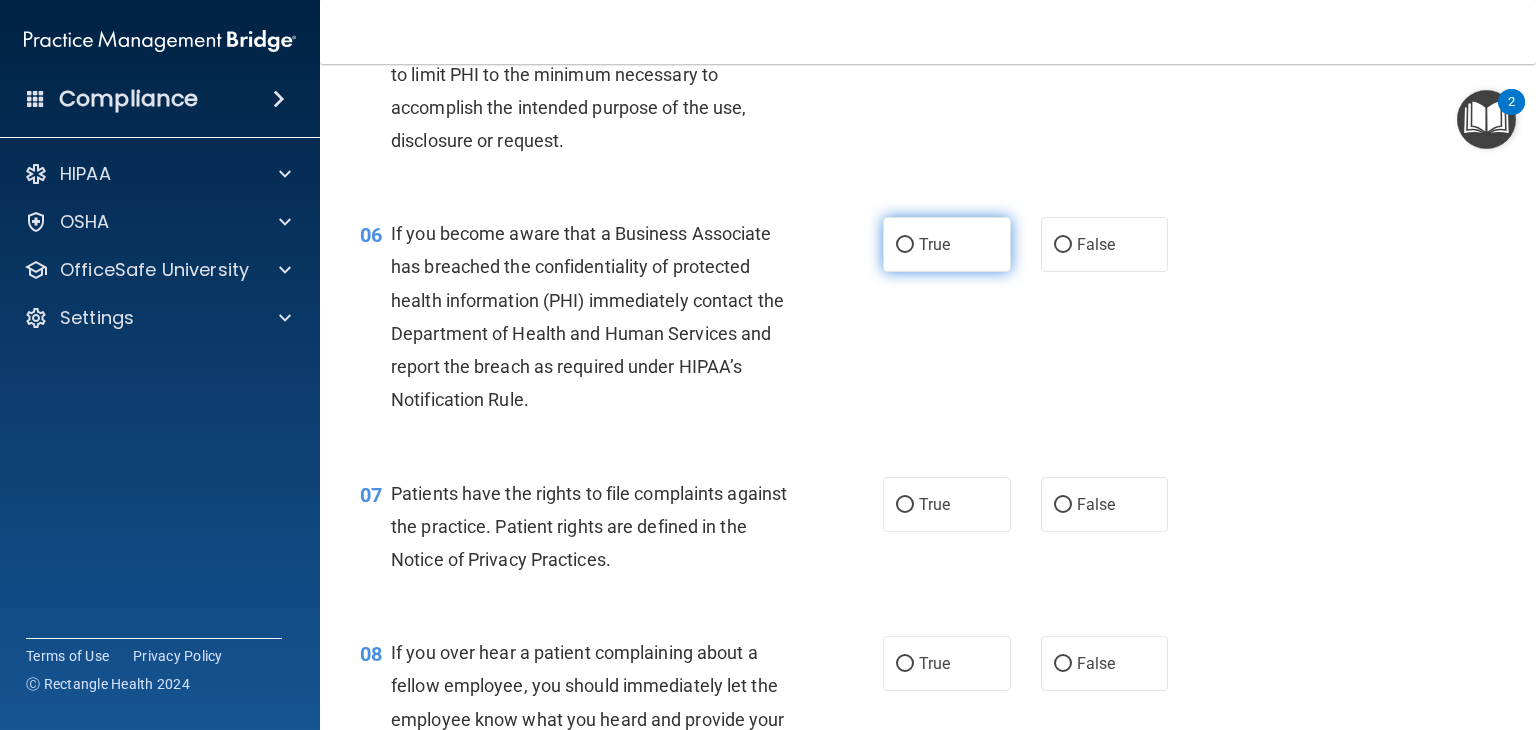 click on "True" at bounding box center [947, 244] 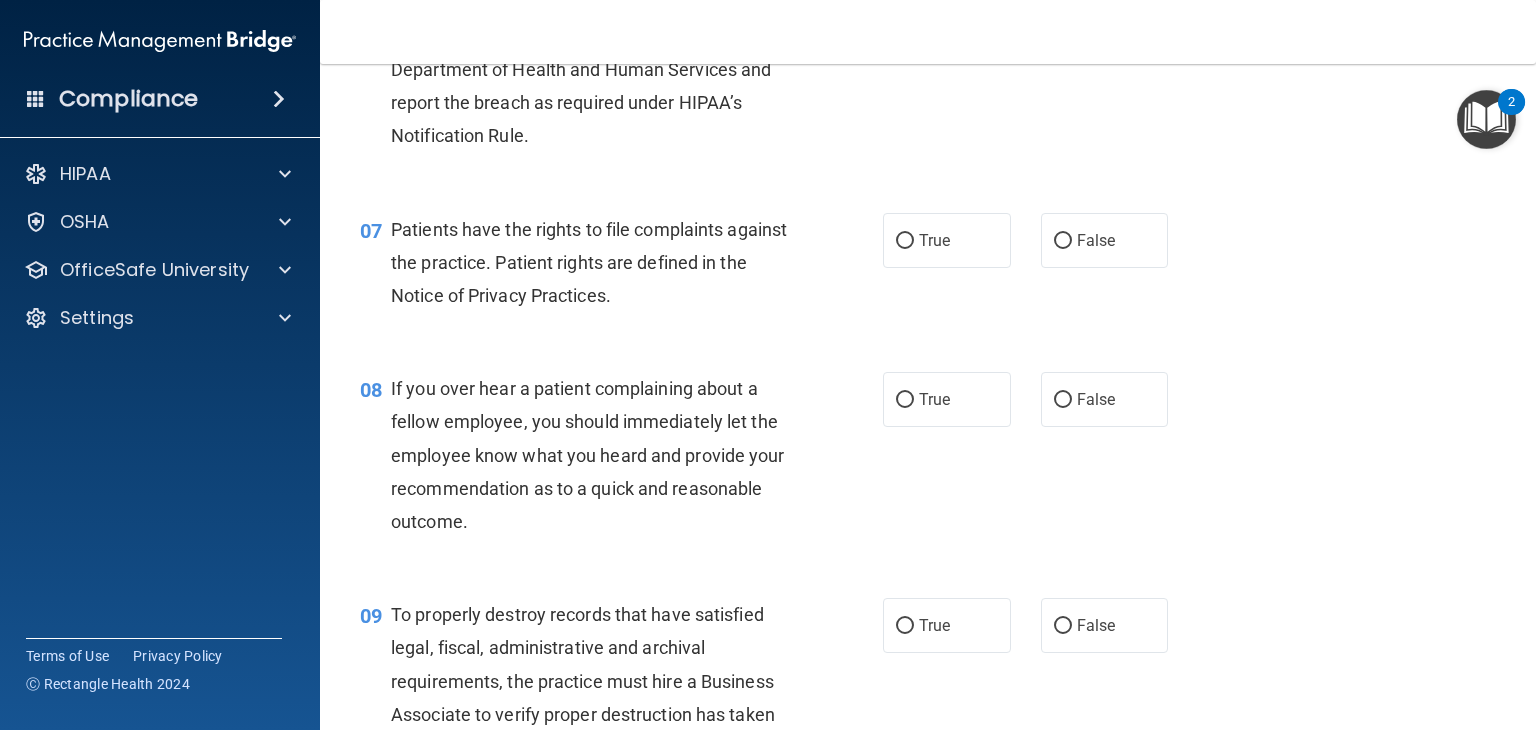 scroll, scrollTop: 1236, scrollLeft: 0, axis: vertical 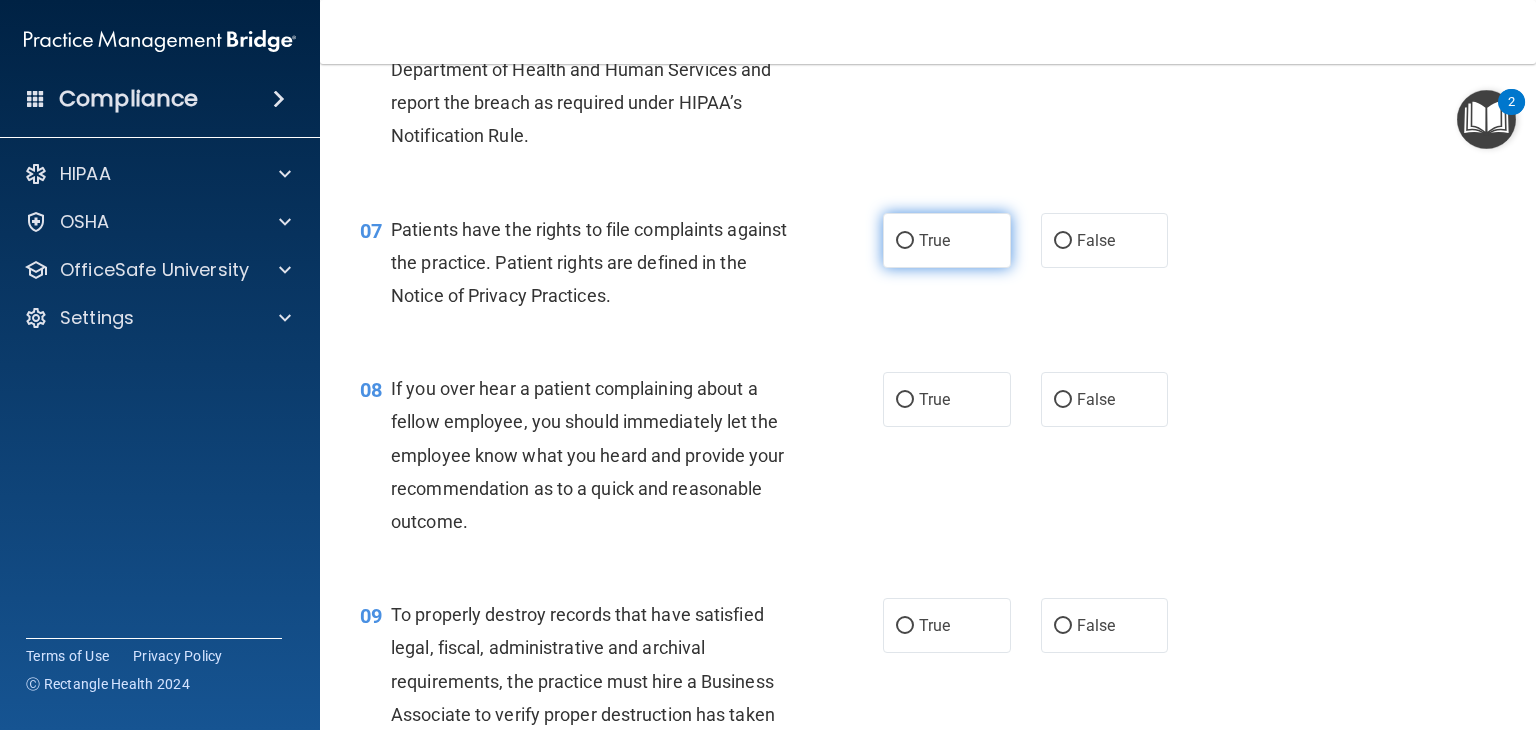 click on "True" at bounding box center [947, 240] 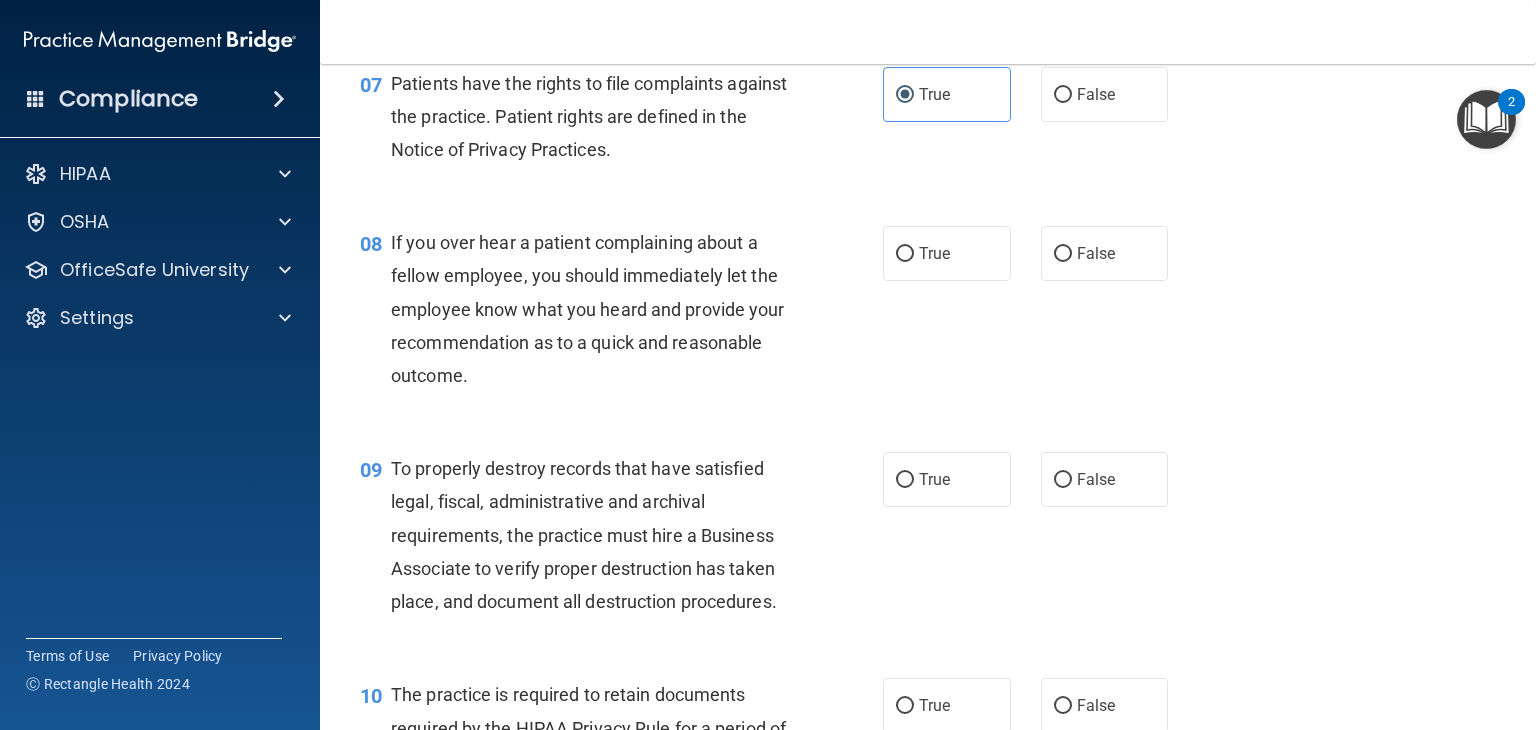 scroll, scrollTop: 1386, scrollLeft: 0, axis: vertical 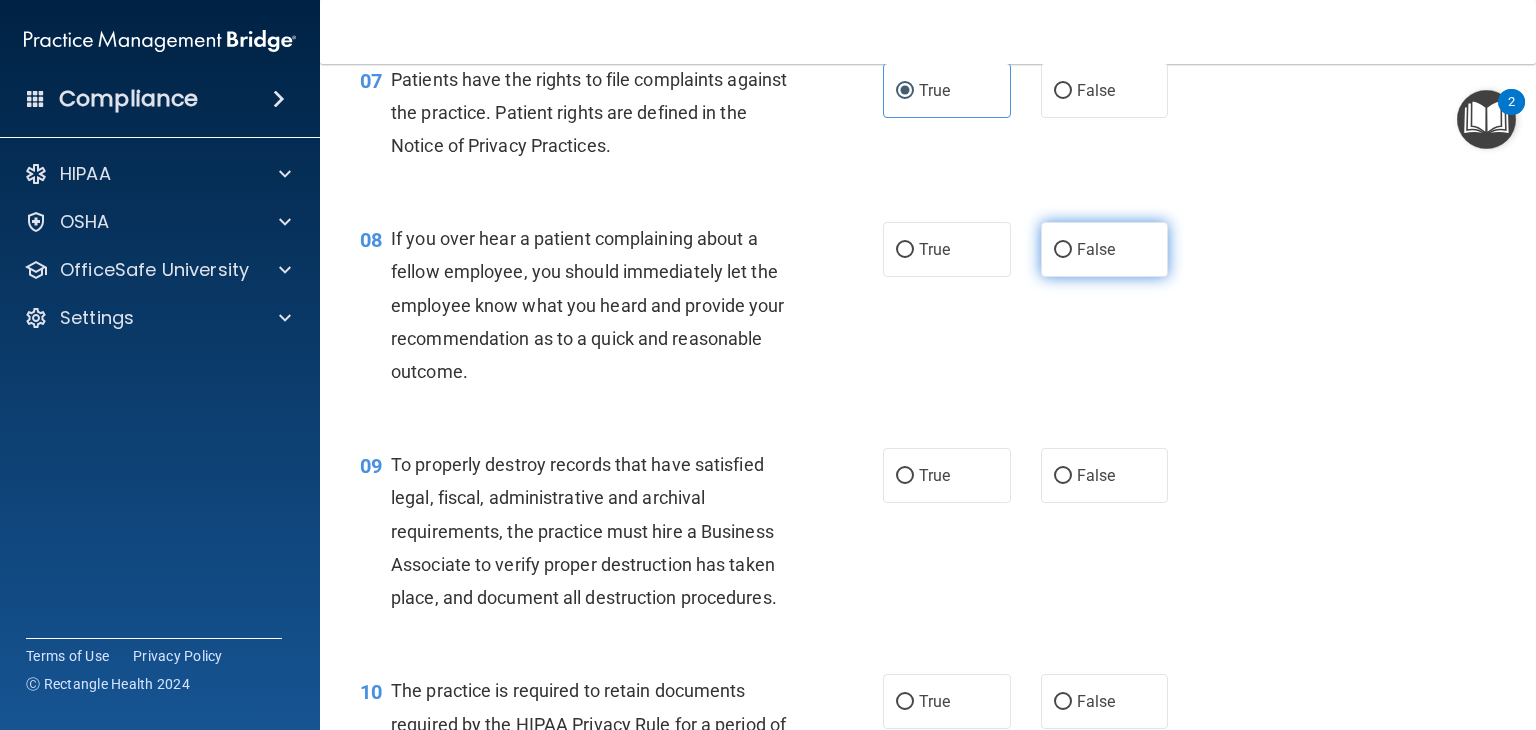 click on "False" at bounding box center [1105, 249] 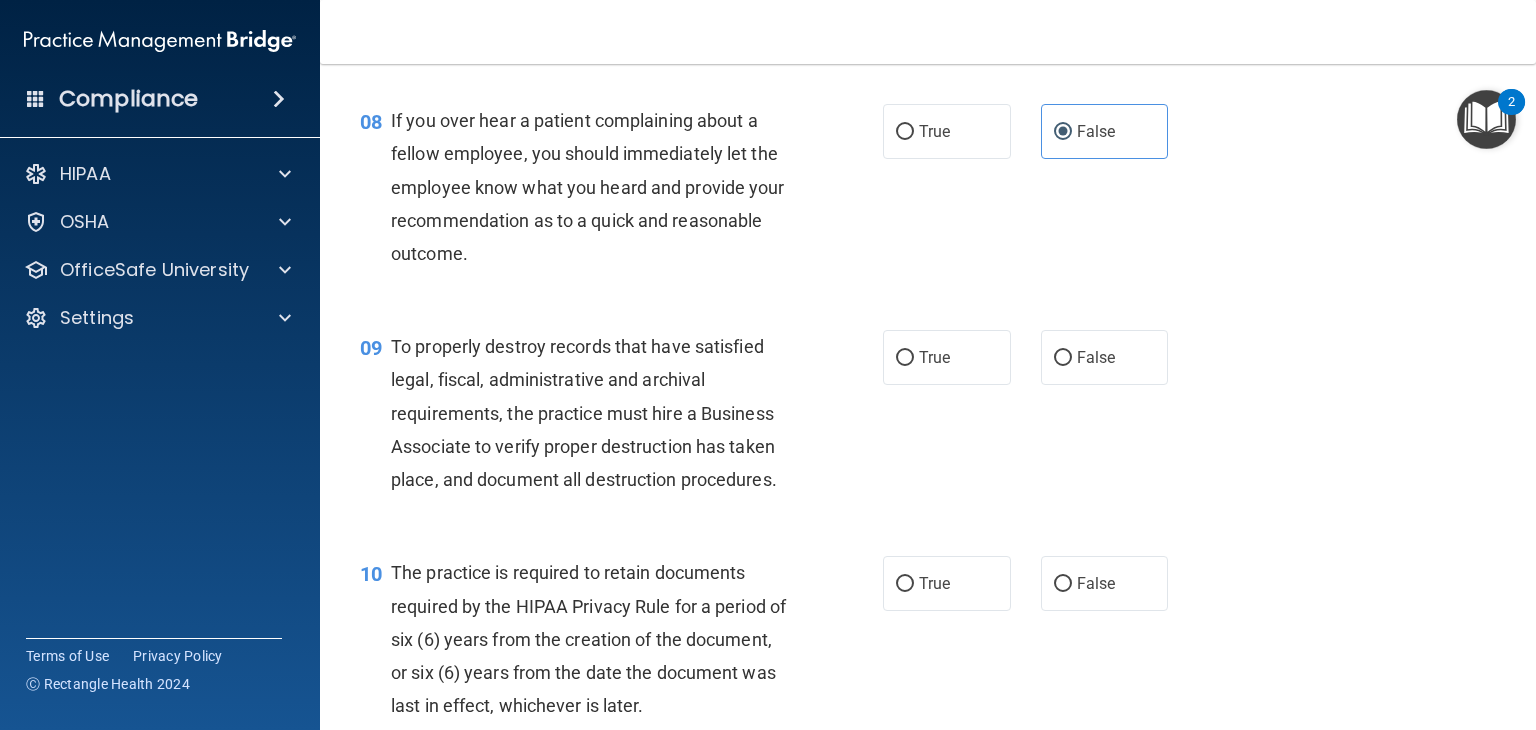 scroll, scrollTop: 1504, scrollLeft: 0, axis: vertical 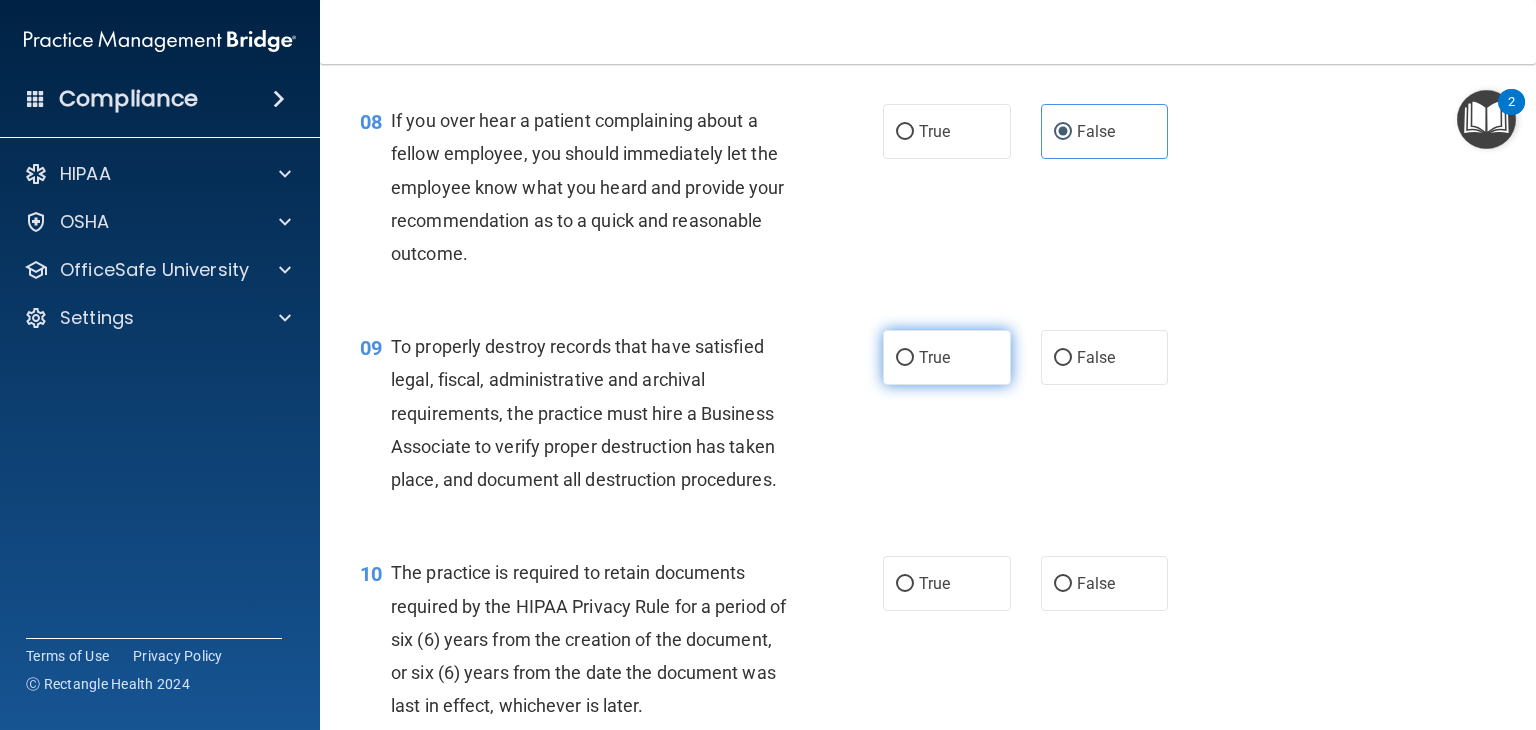 click on "True" at bounding box center [947, 357] 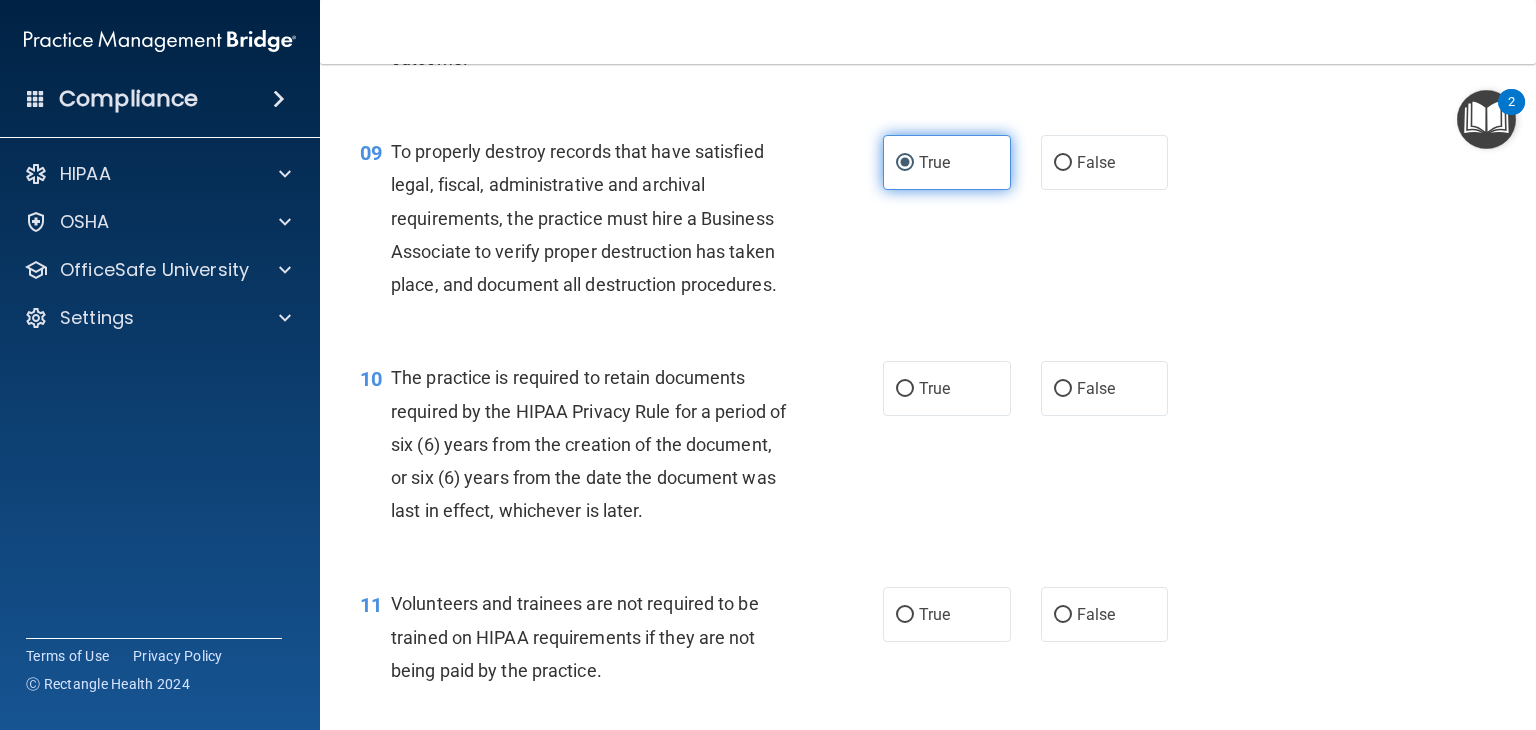scroll, scrollTop: 1700, scrollLeft: 0, axis: vertical 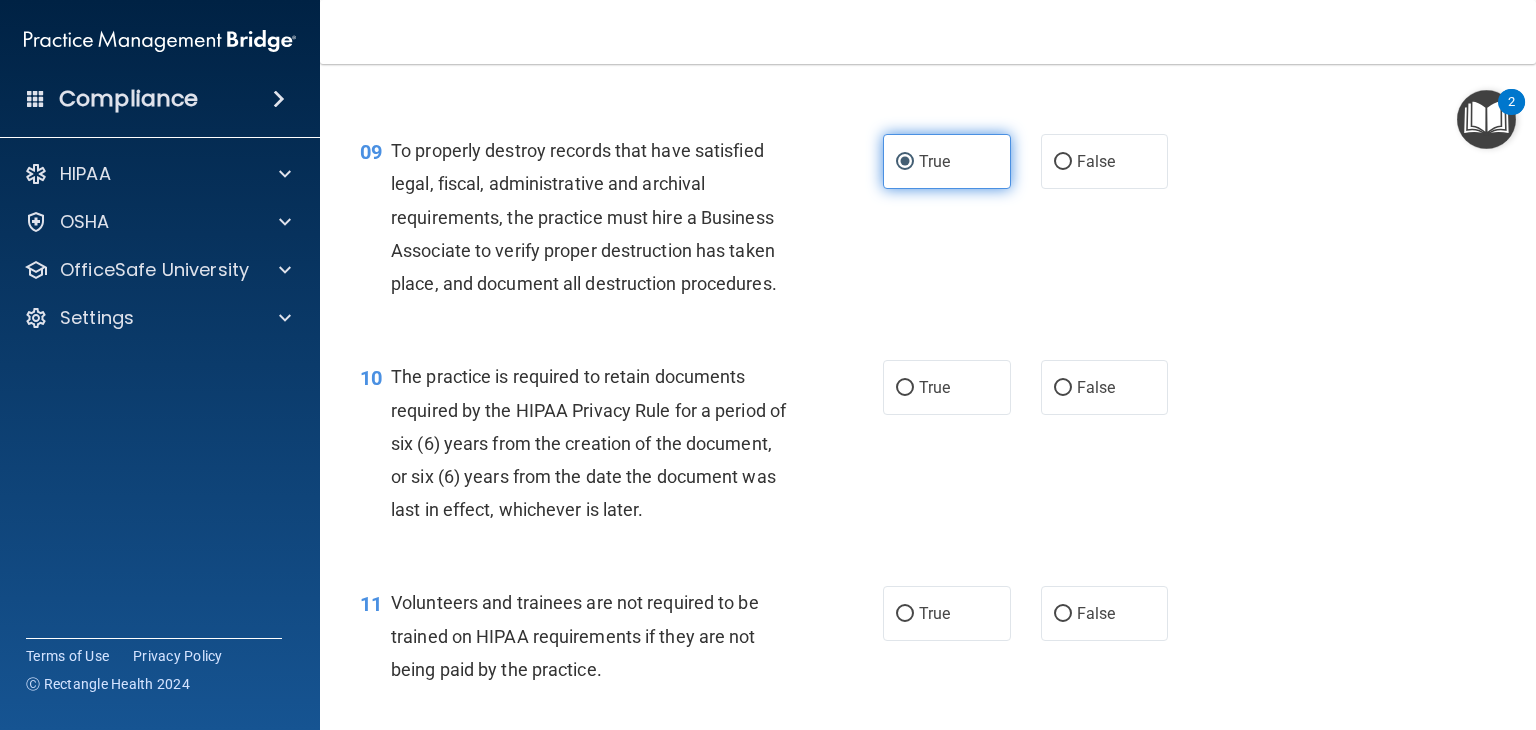 click on "True" at bounding box center (947, 387) 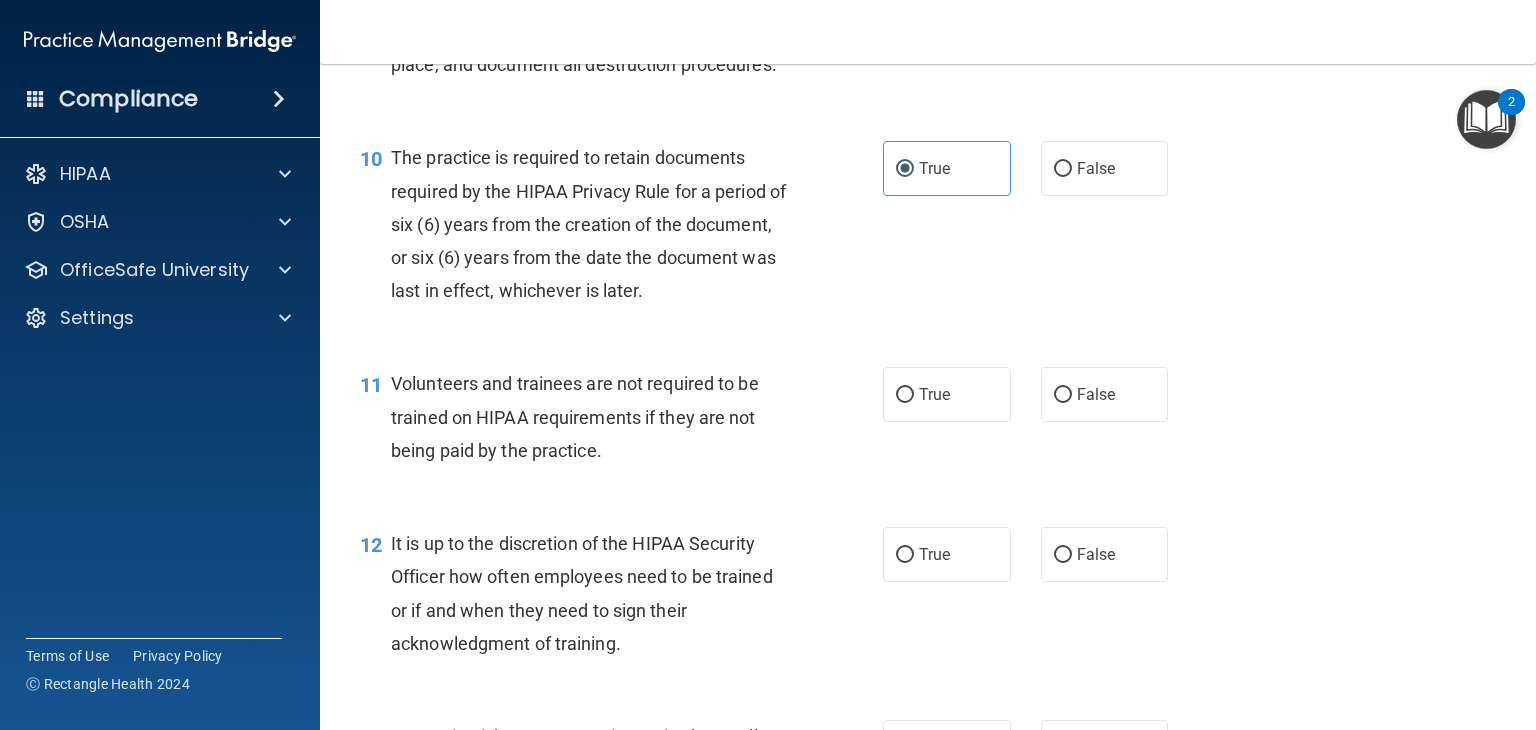 scroll, scrollTop: 1920, scrollLeft: 0, axis: vertical 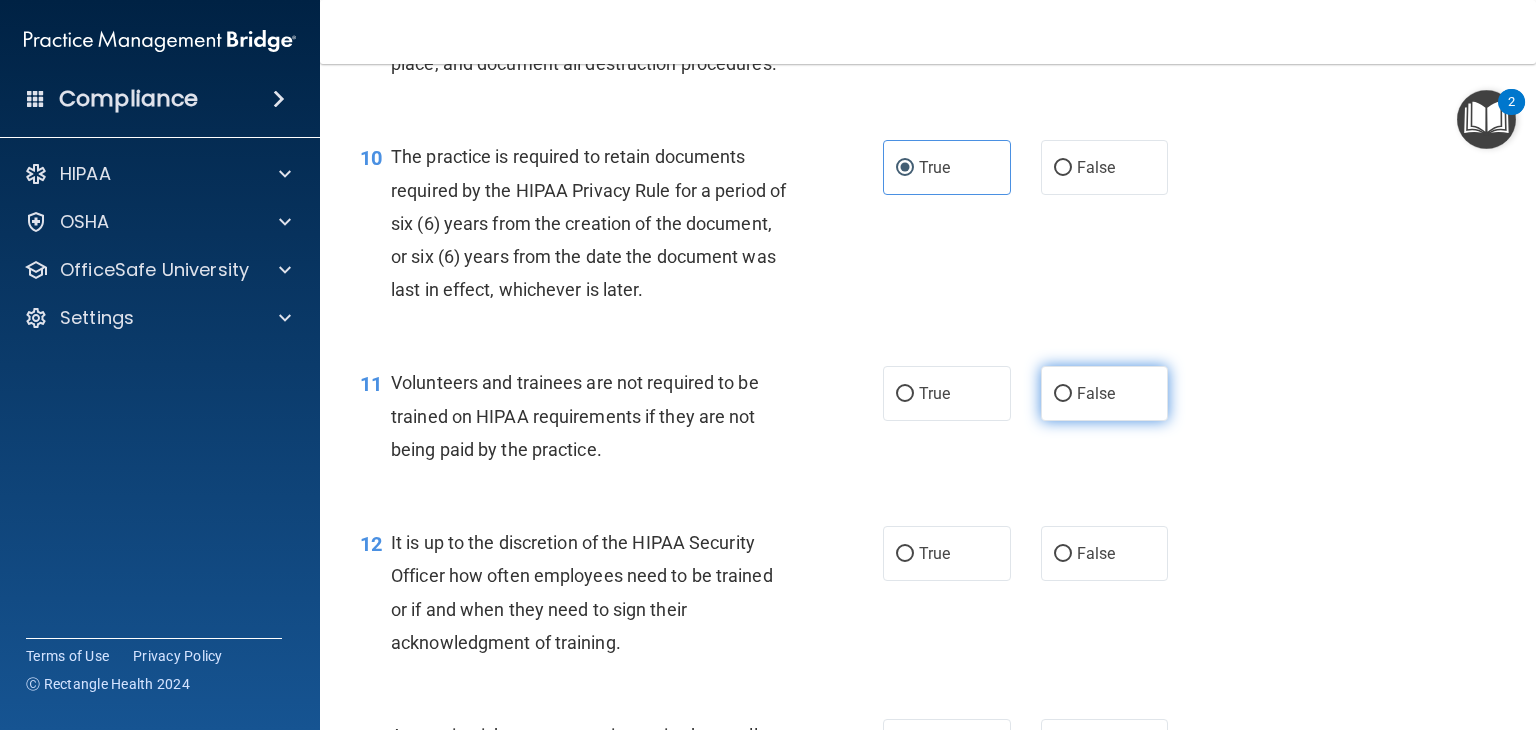click on "False" at bounding box center (1105, 393) 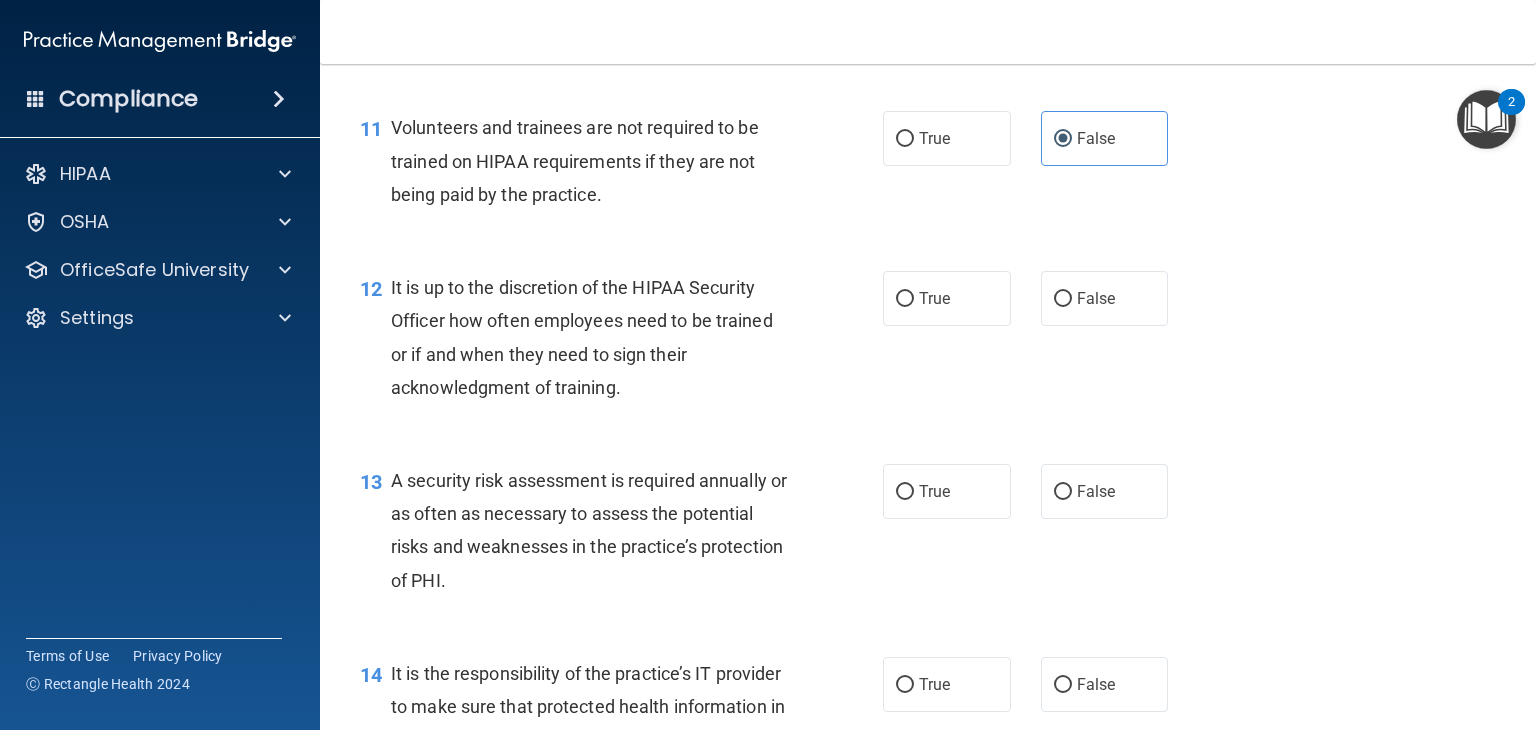 scroll, scrollTop: 2176, scrollLeft: 0, axis: vertical 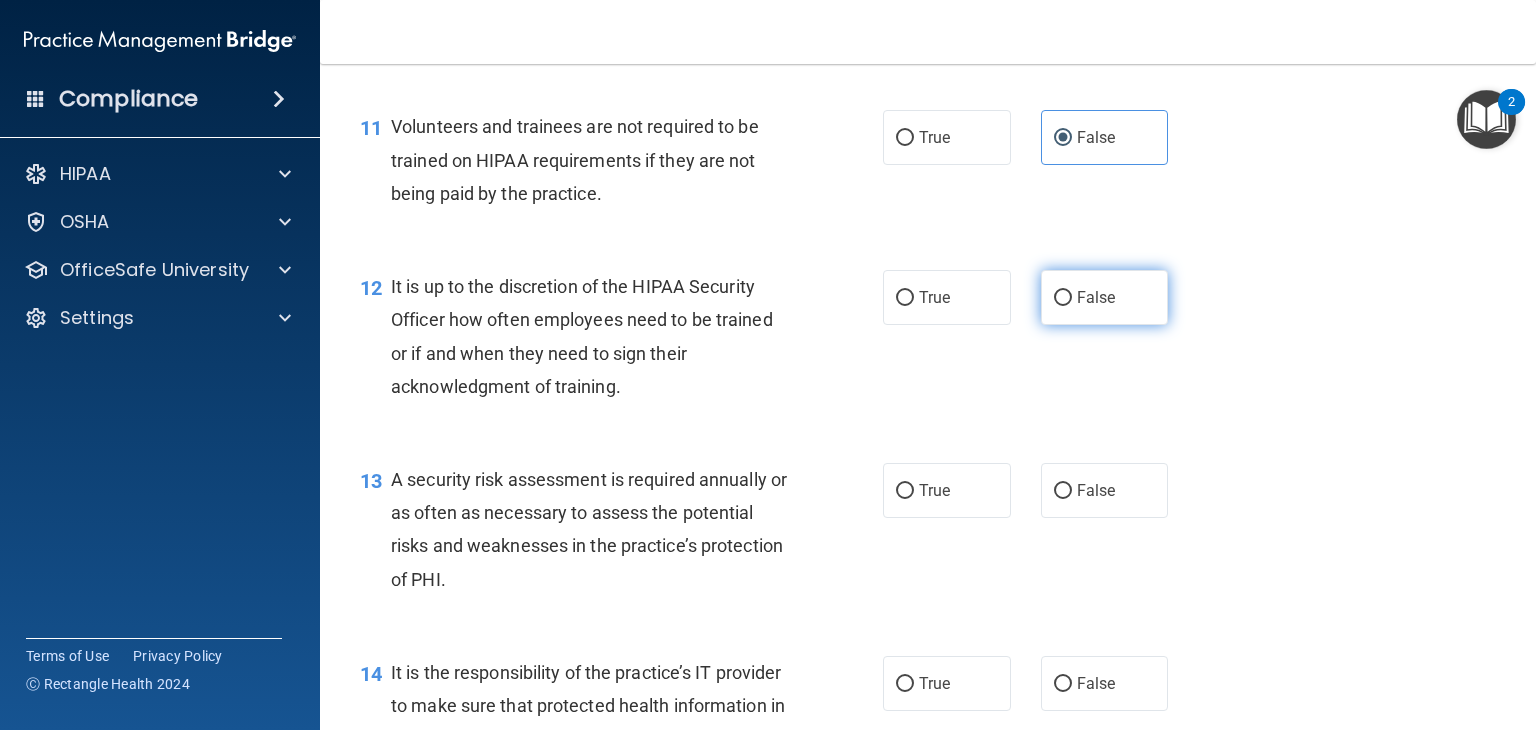 click on "False" at bounding box center (1096, 297) 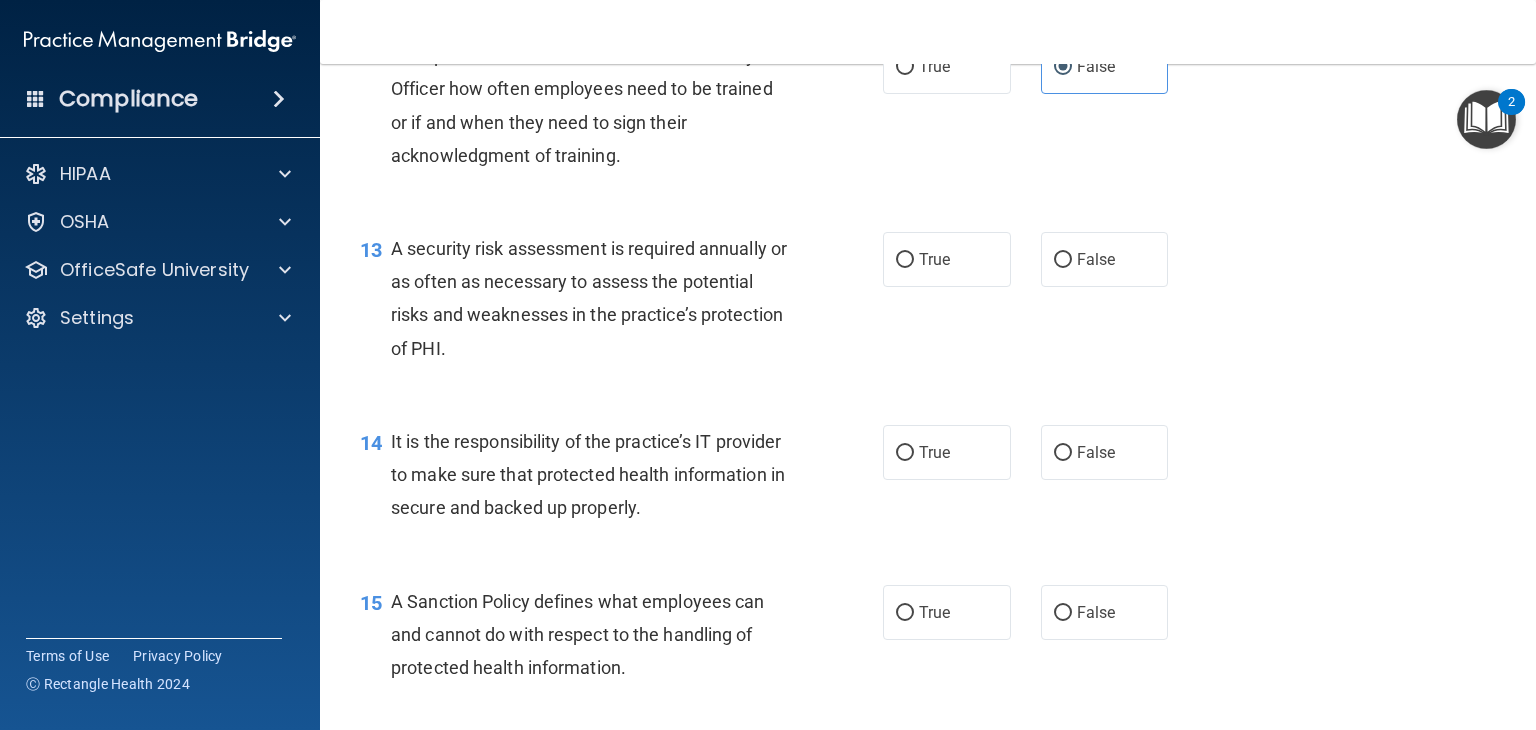scroll, scrollTop: 2422, scrollLeft: 0, axis: vertical 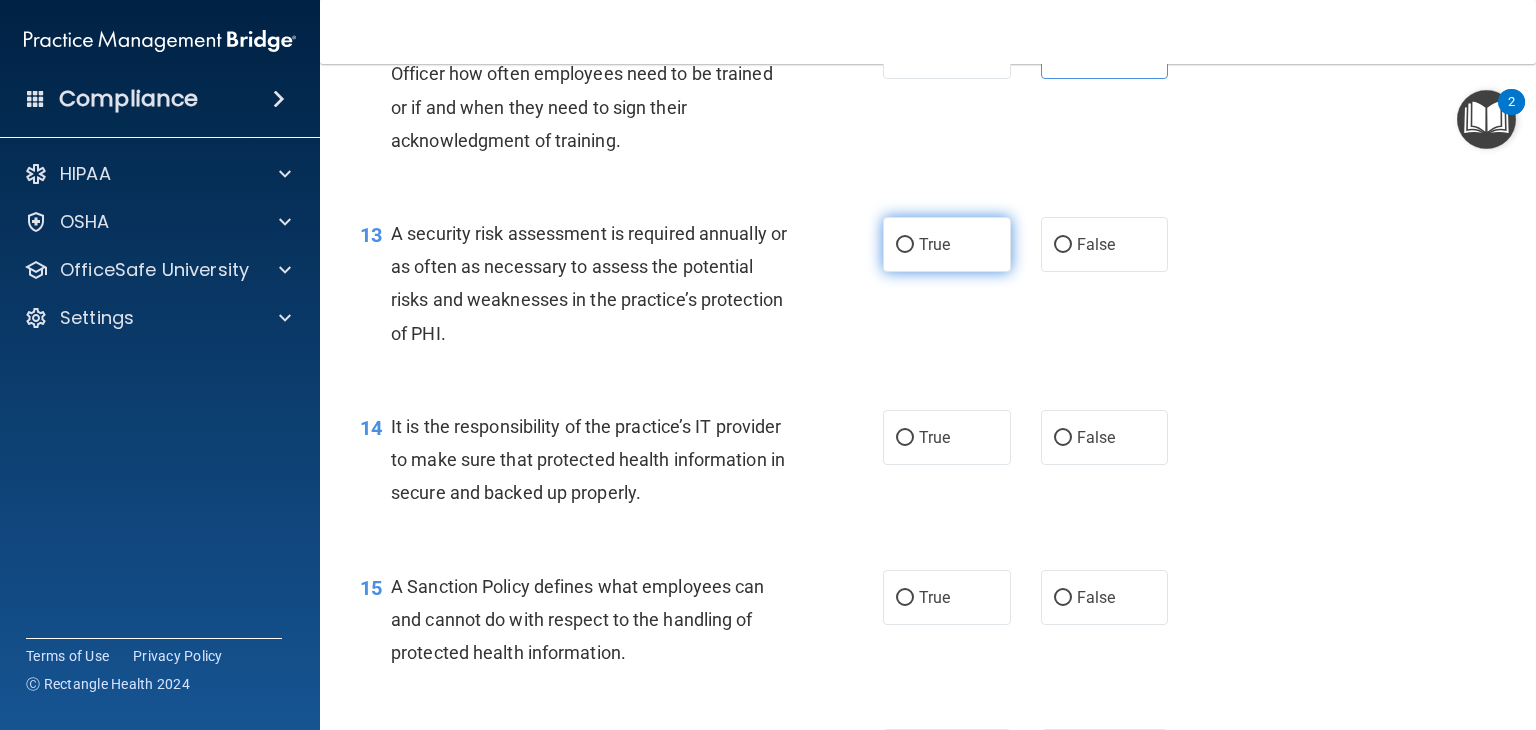 click on "True" at bounding box center [947, 244] 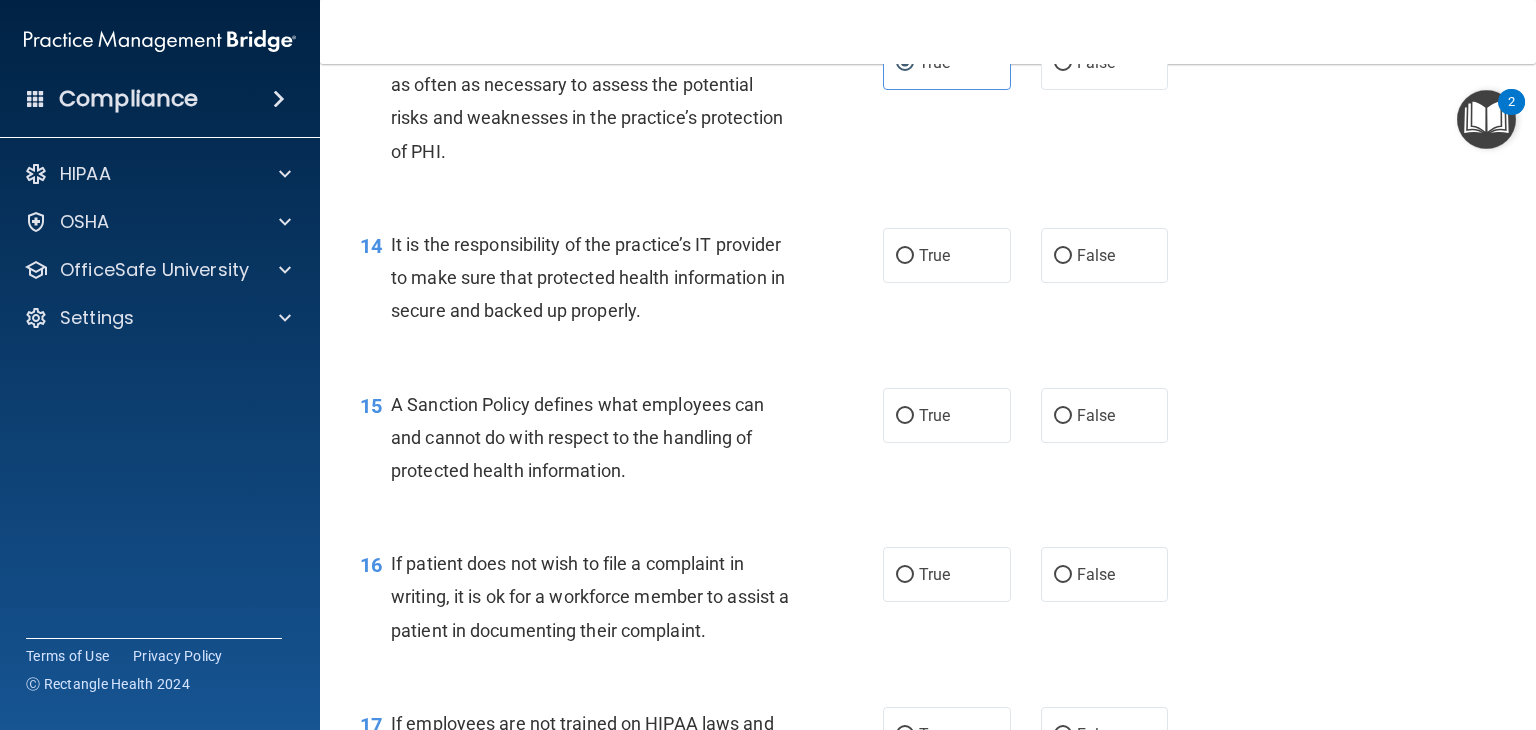 scroll, scrollTop: 2604, scrollLeft: 0, axis: vertical 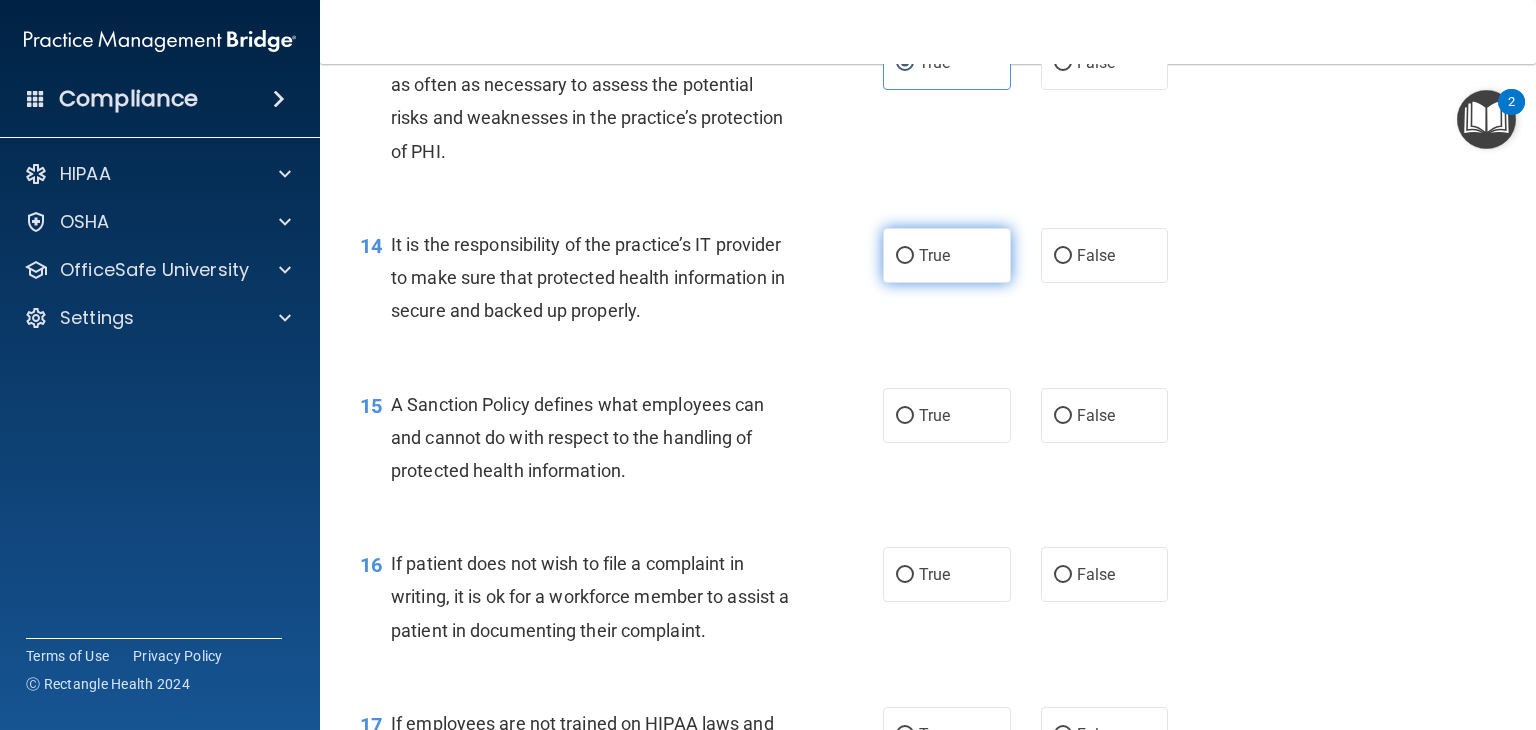 click on "True" at bounding box center [947, 255] 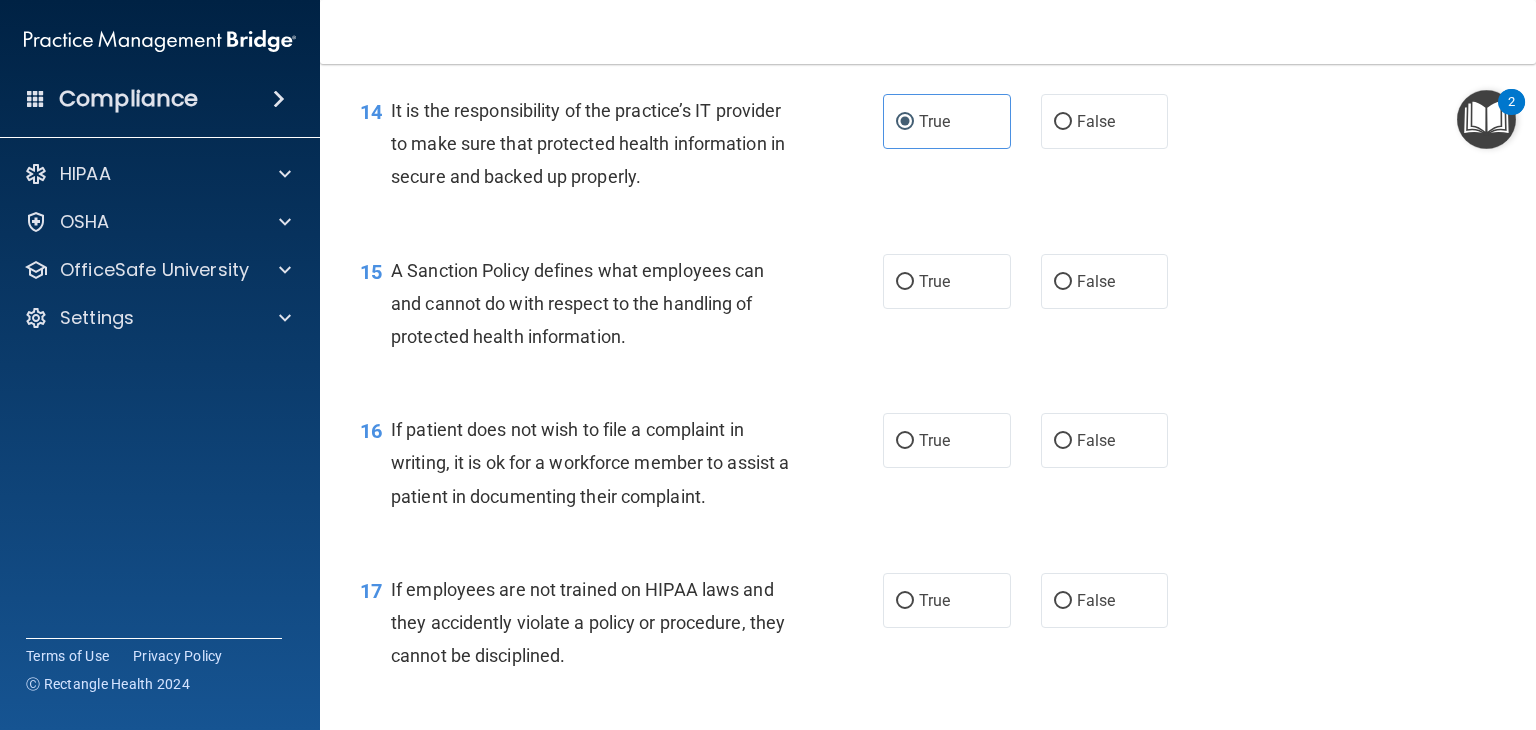 scroll, scrollTop: 2740, scrollLeft: 0, axis: vertical 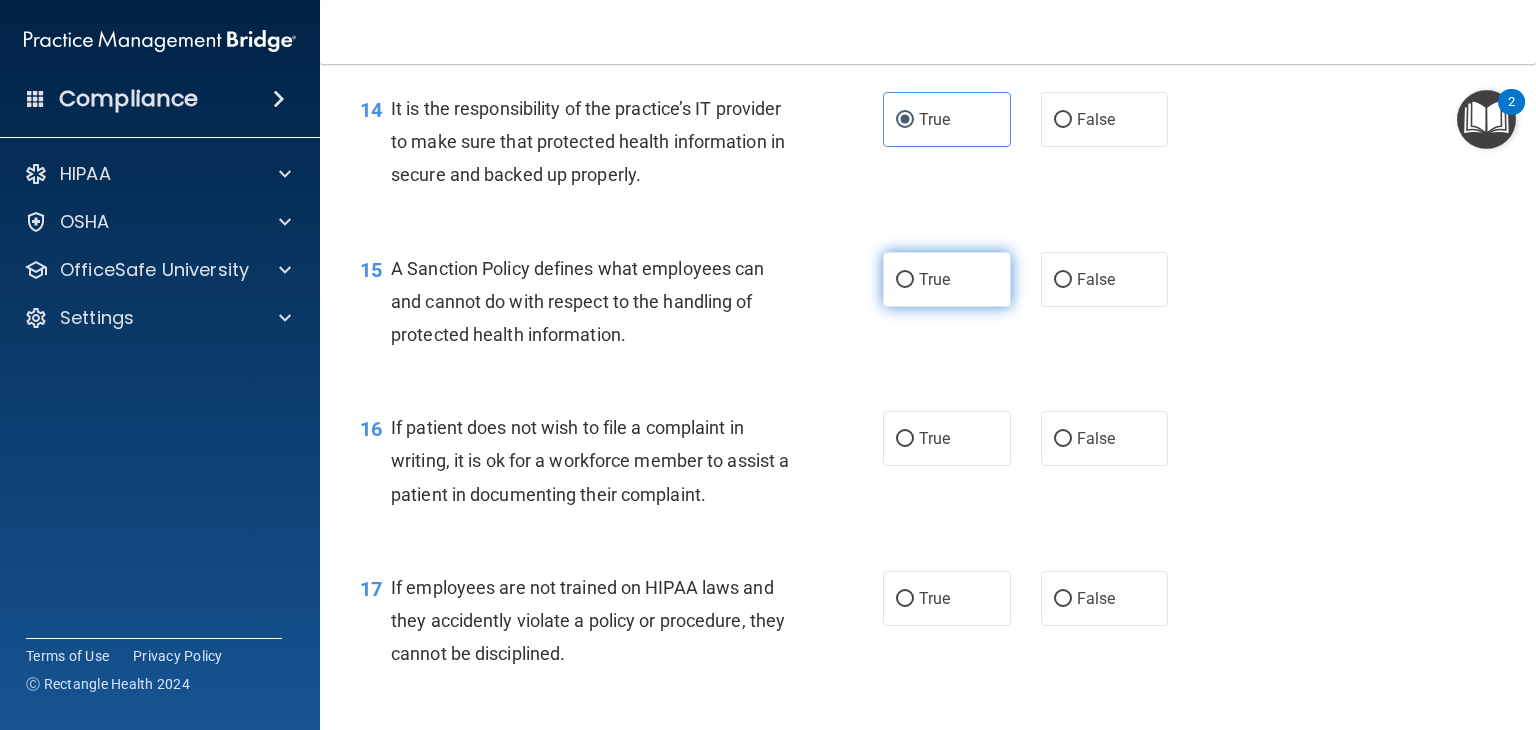 click on "True" at bounding box center [947, 279] 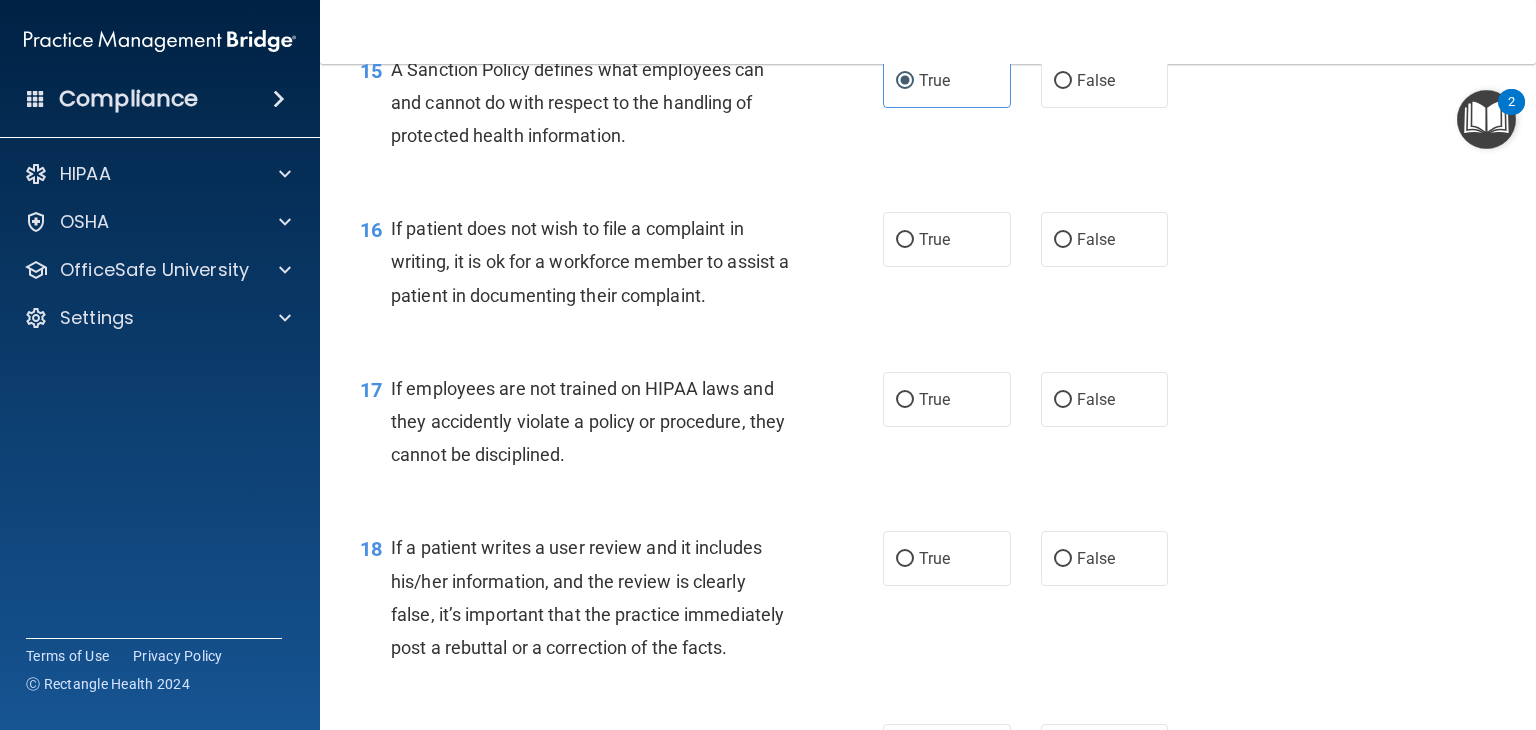 scroll, scrollTop: 2938, scrollLeft: 0, axis: vertical 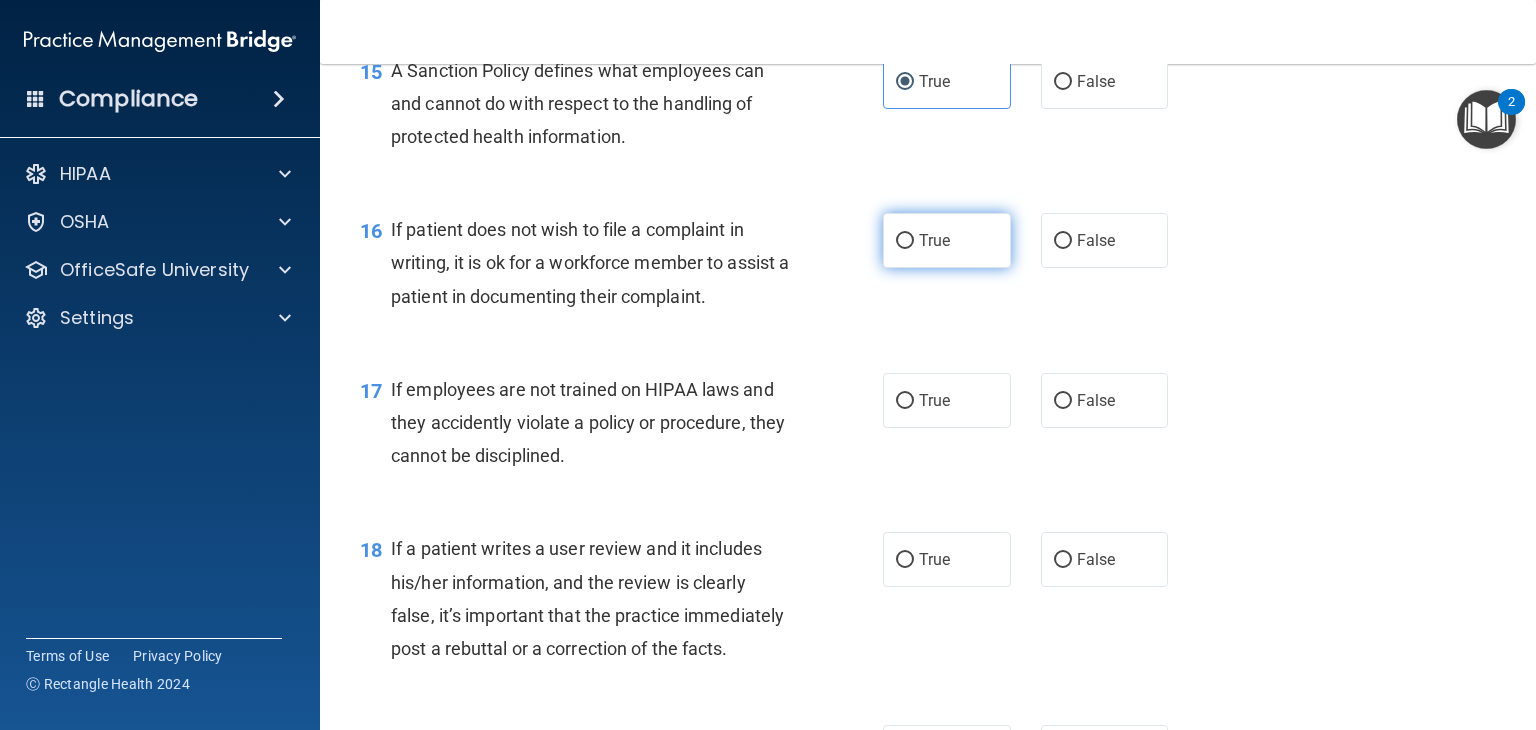 click on "True" at bounding box center (947, 240) 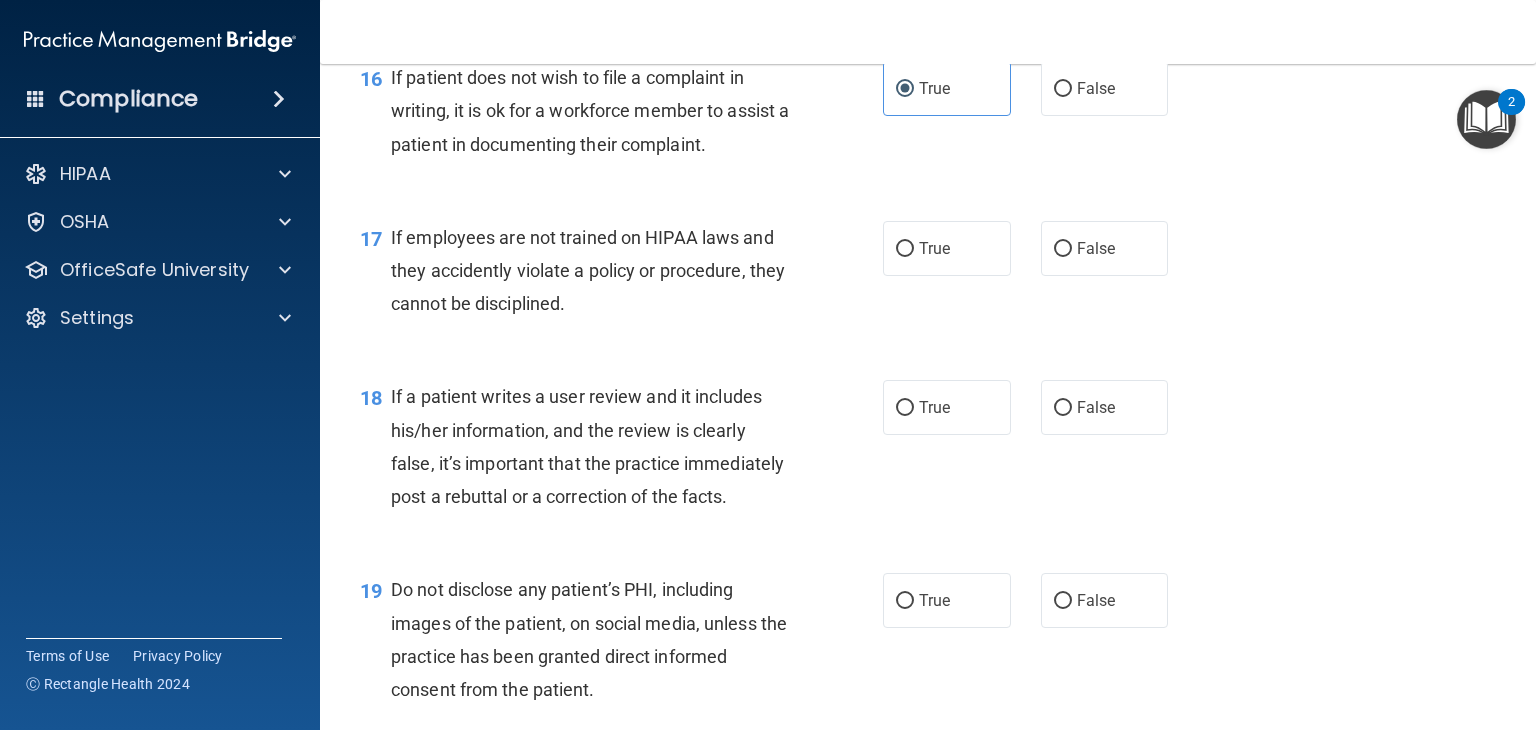 scroll, scrollTop: 3092, scrollLeft: 0, axis: vertical 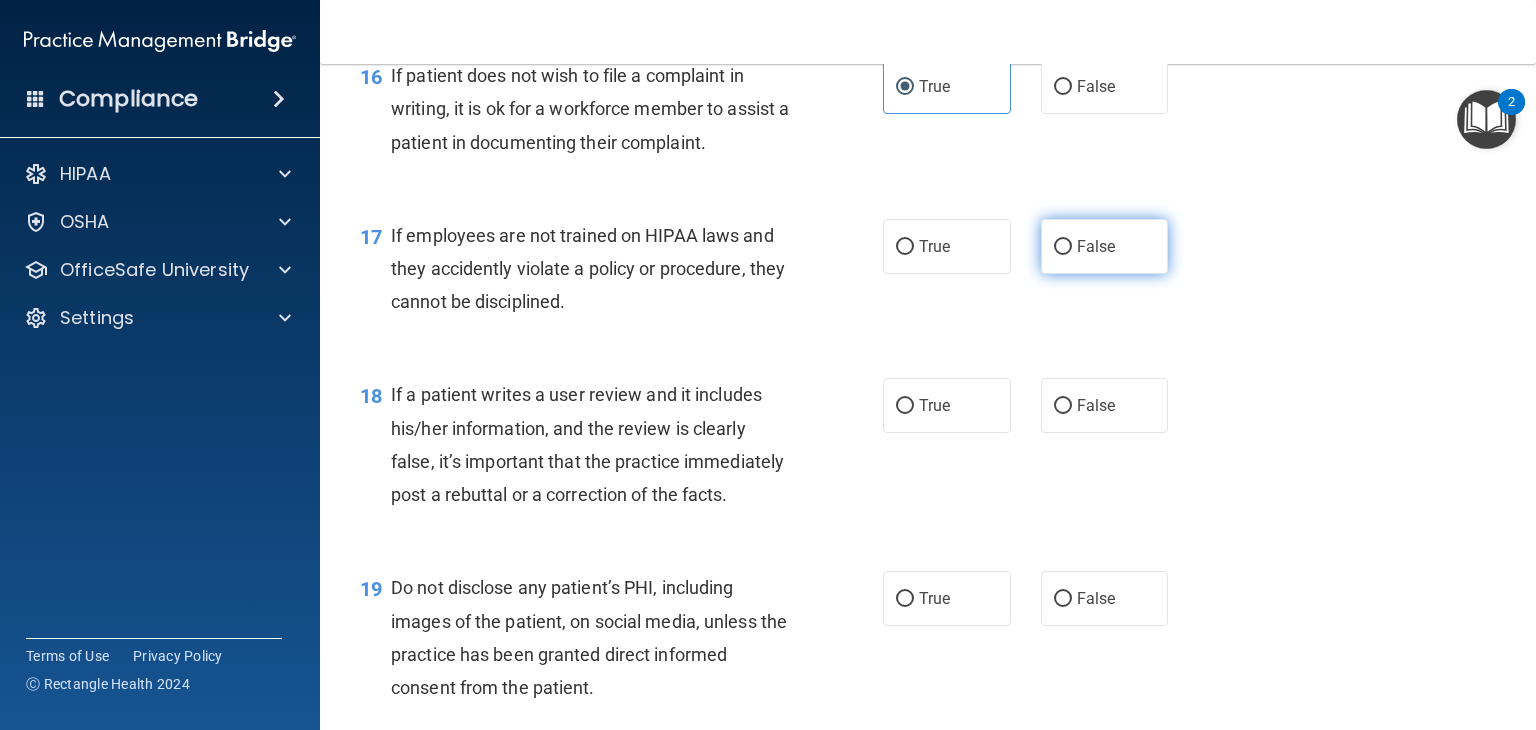 click on "False" at bounding box center [1096, 246] 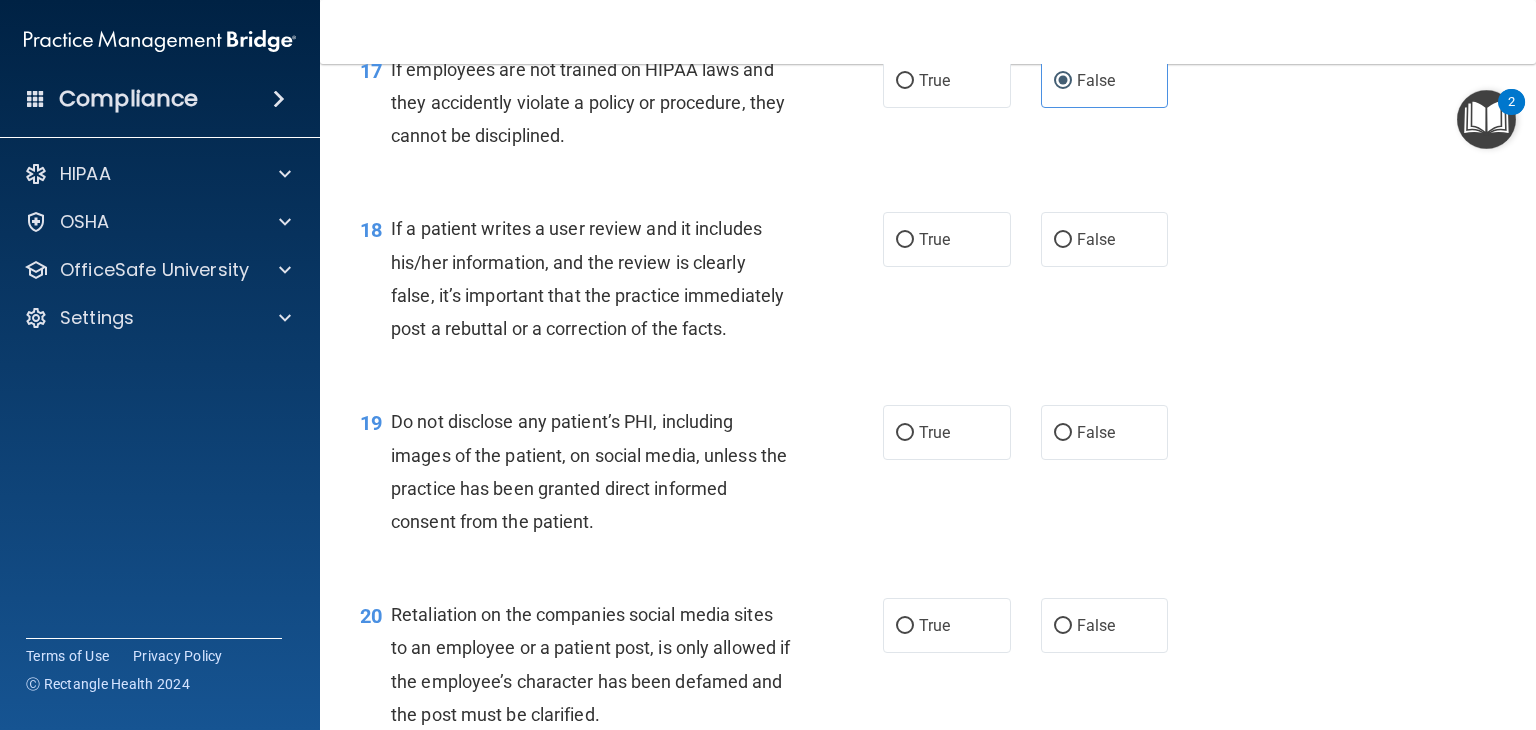 scroll, scrollTop: 3271, scrollLeft: 0, axis: vertical 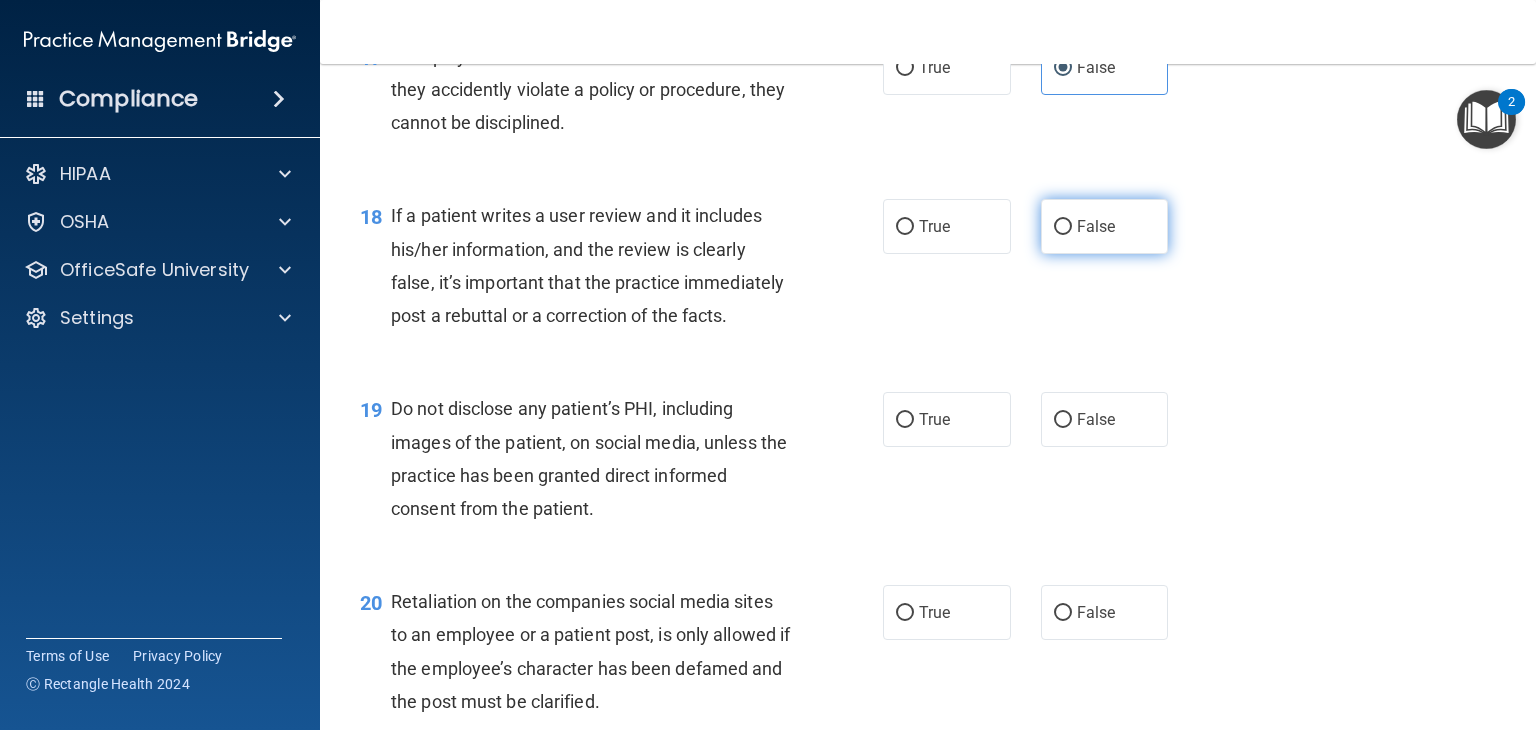 click on "False" at bounding box center [1063, 227] 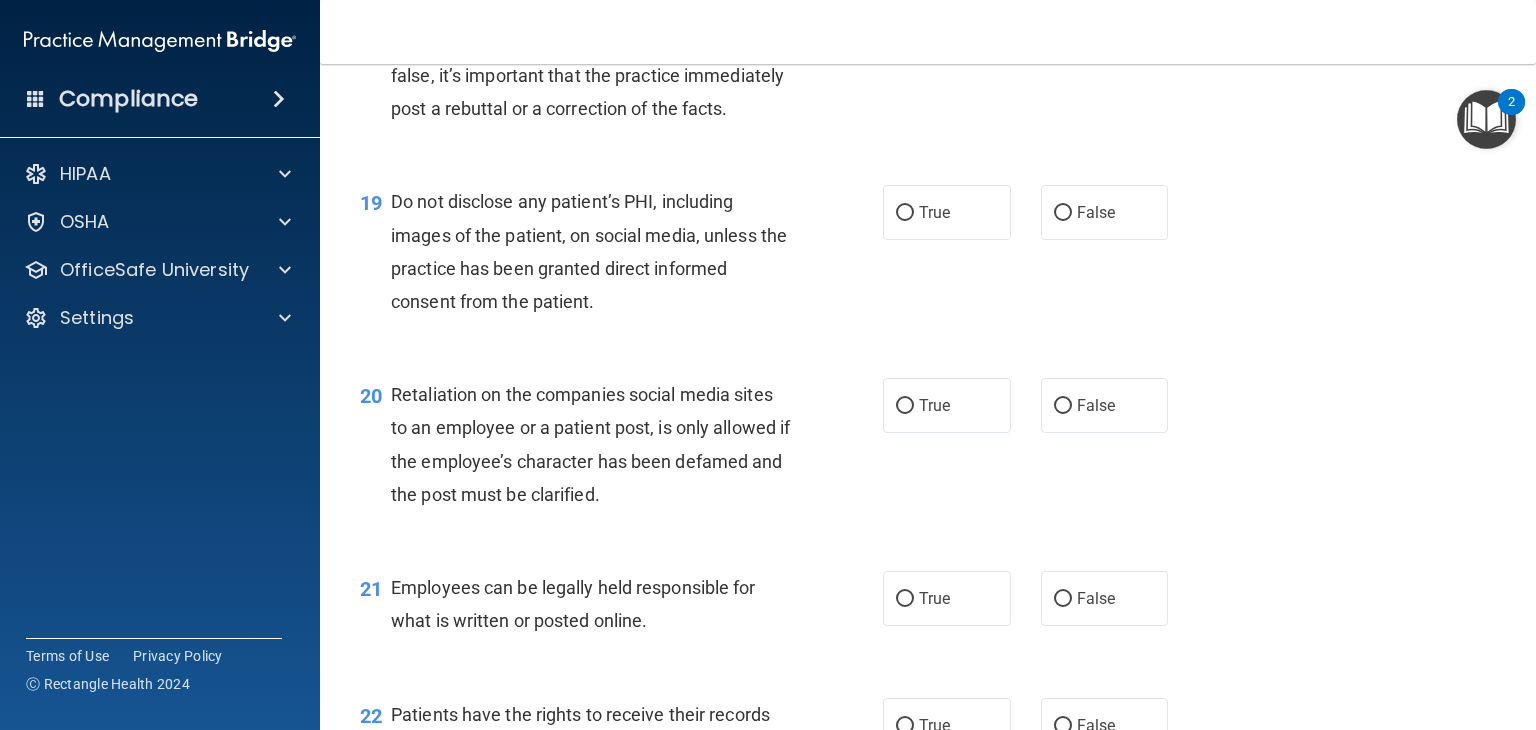 scroll, scrollTop: 3479, scrollLeft: 0, axis: vertical 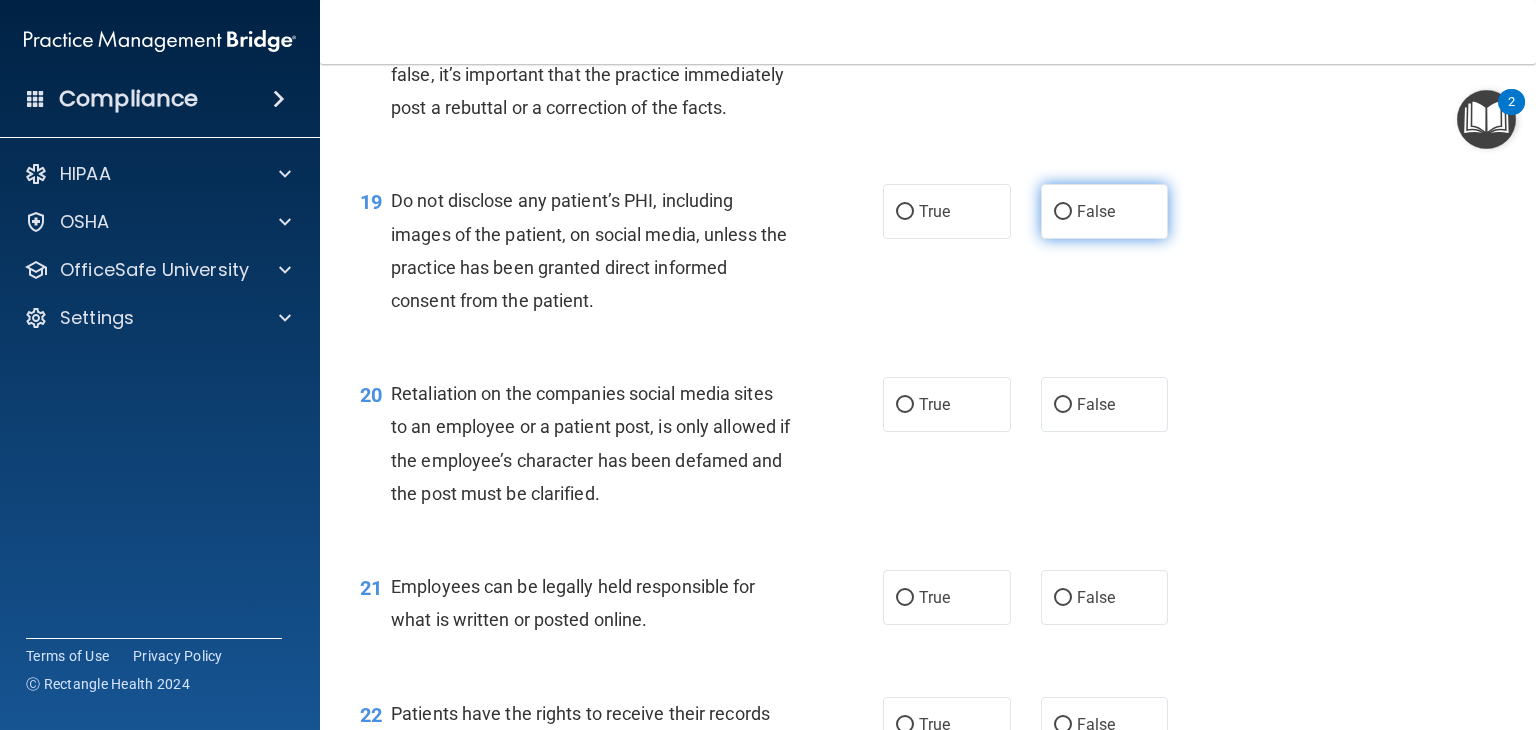 click on "False" at bounding box center (1105, 211) 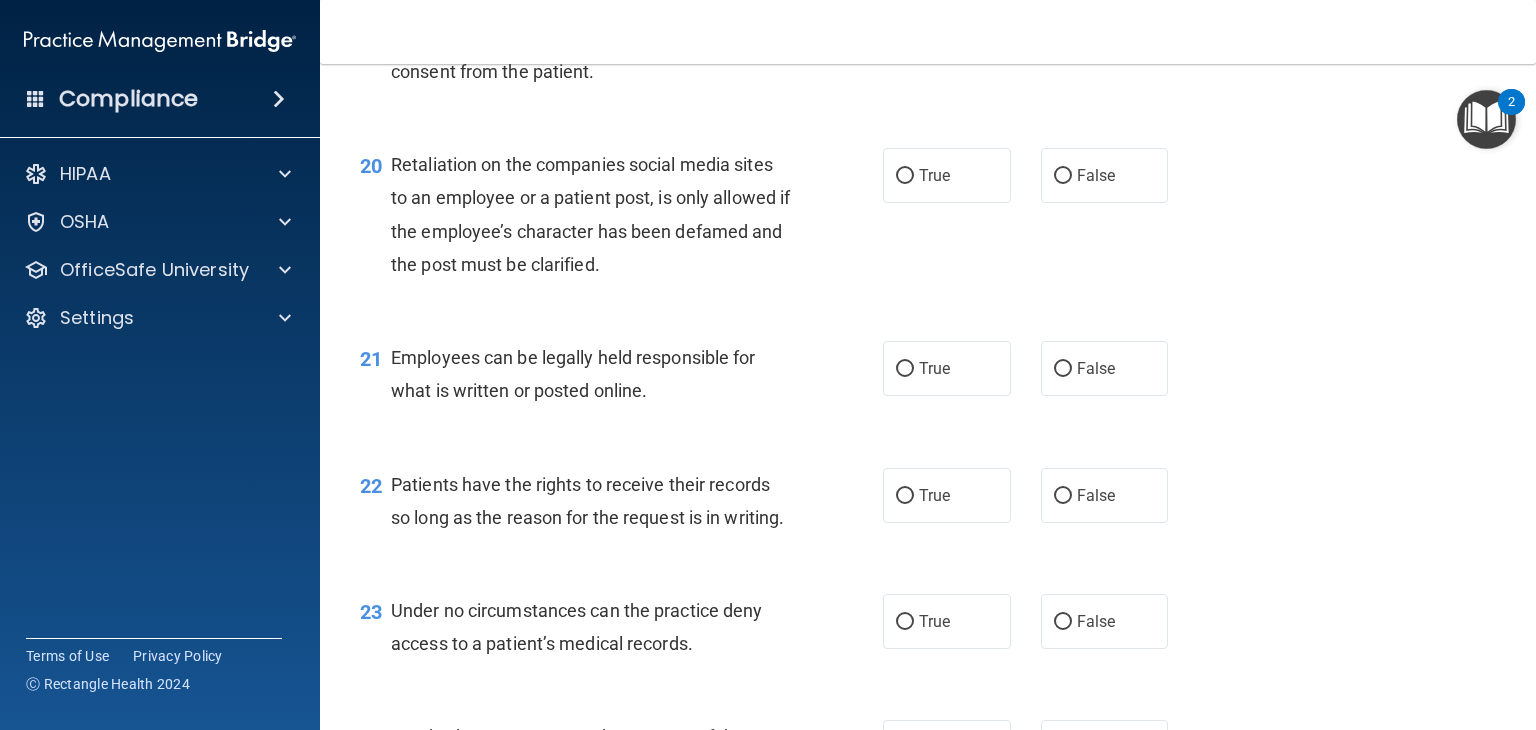 scroll, scrollTop: 3708, scrollLeft: 0, axis: vertical 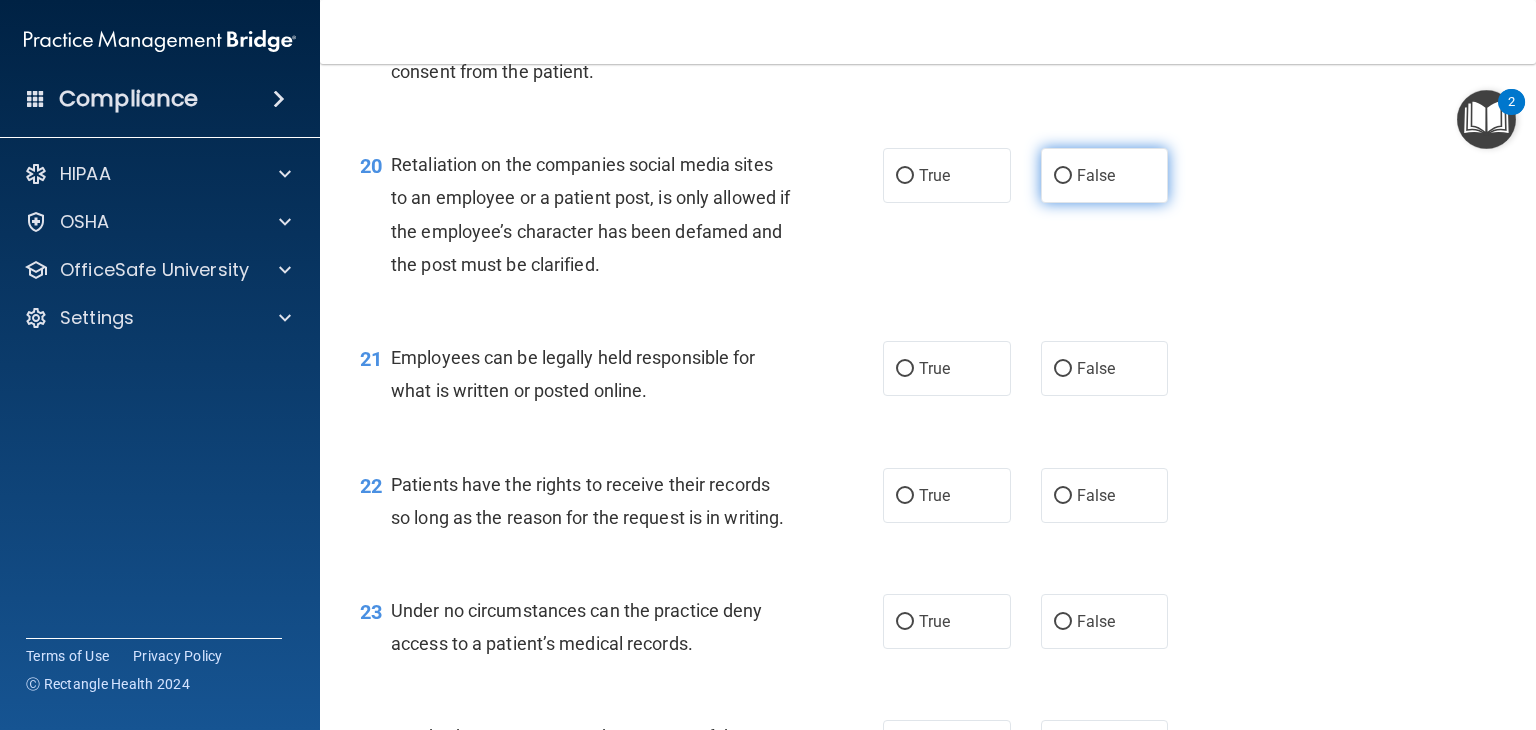 click on "False" at bounding box center [1096, 175] 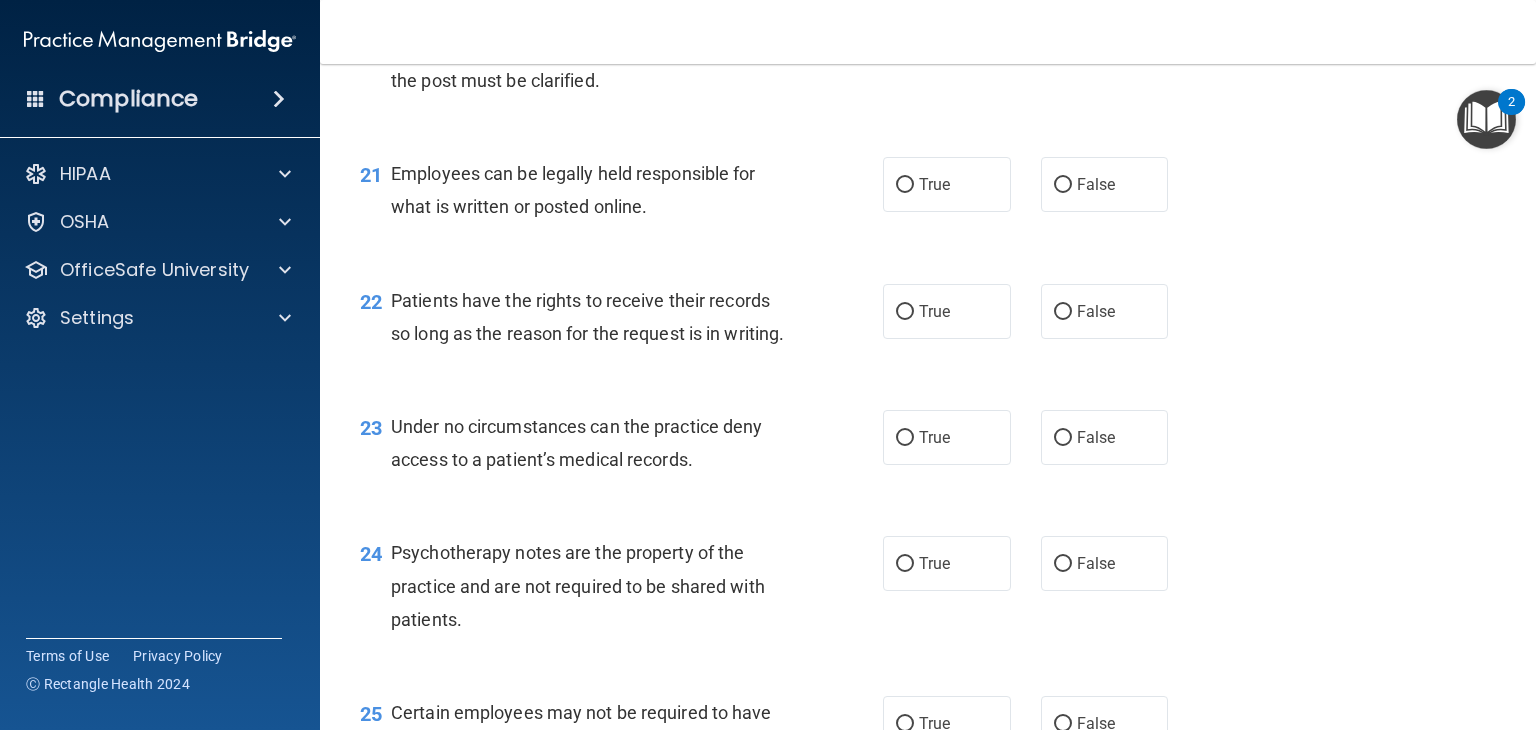 scroll, scrollTop: 3904, scrollLeft: 0, axis: vertical 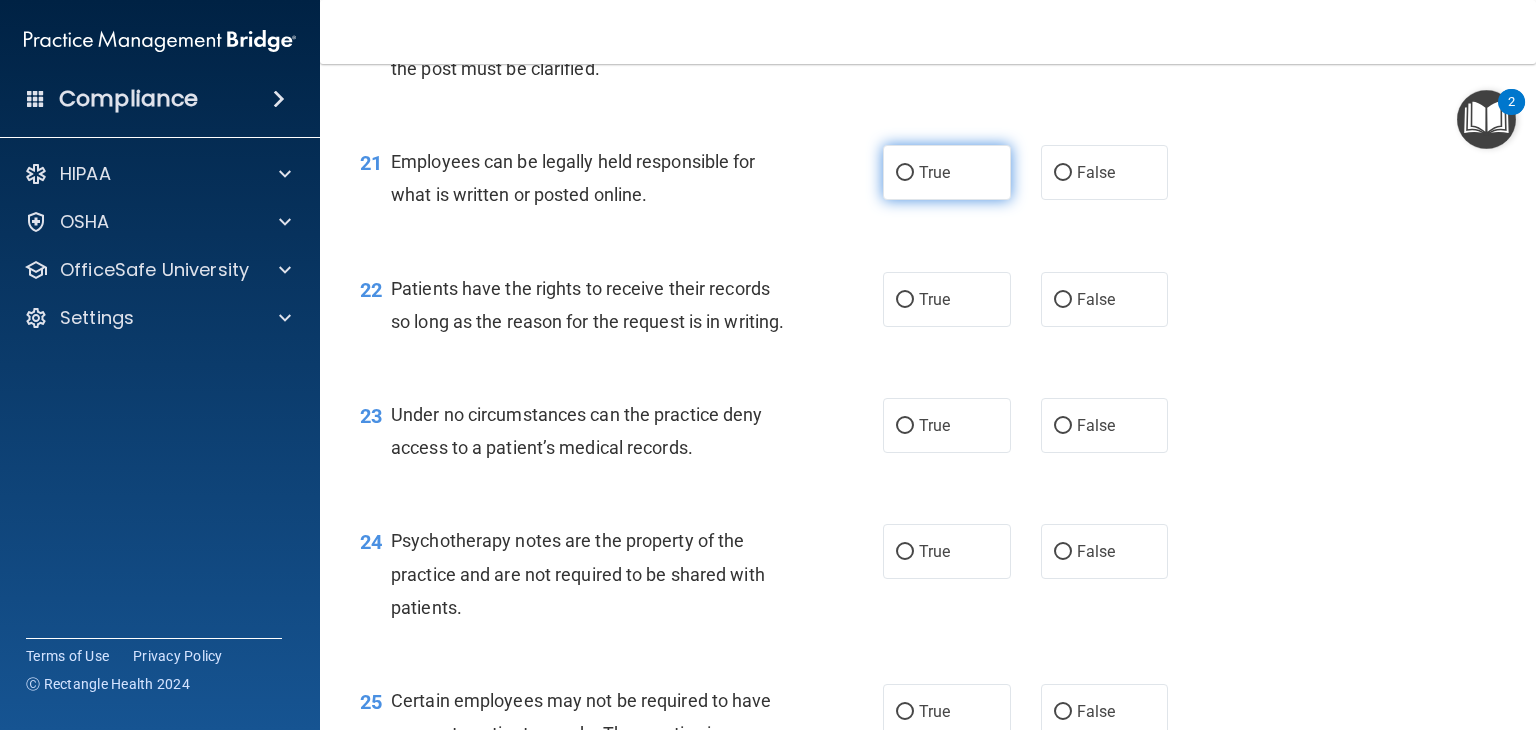 click on "True" at bounding box center [934, 172] 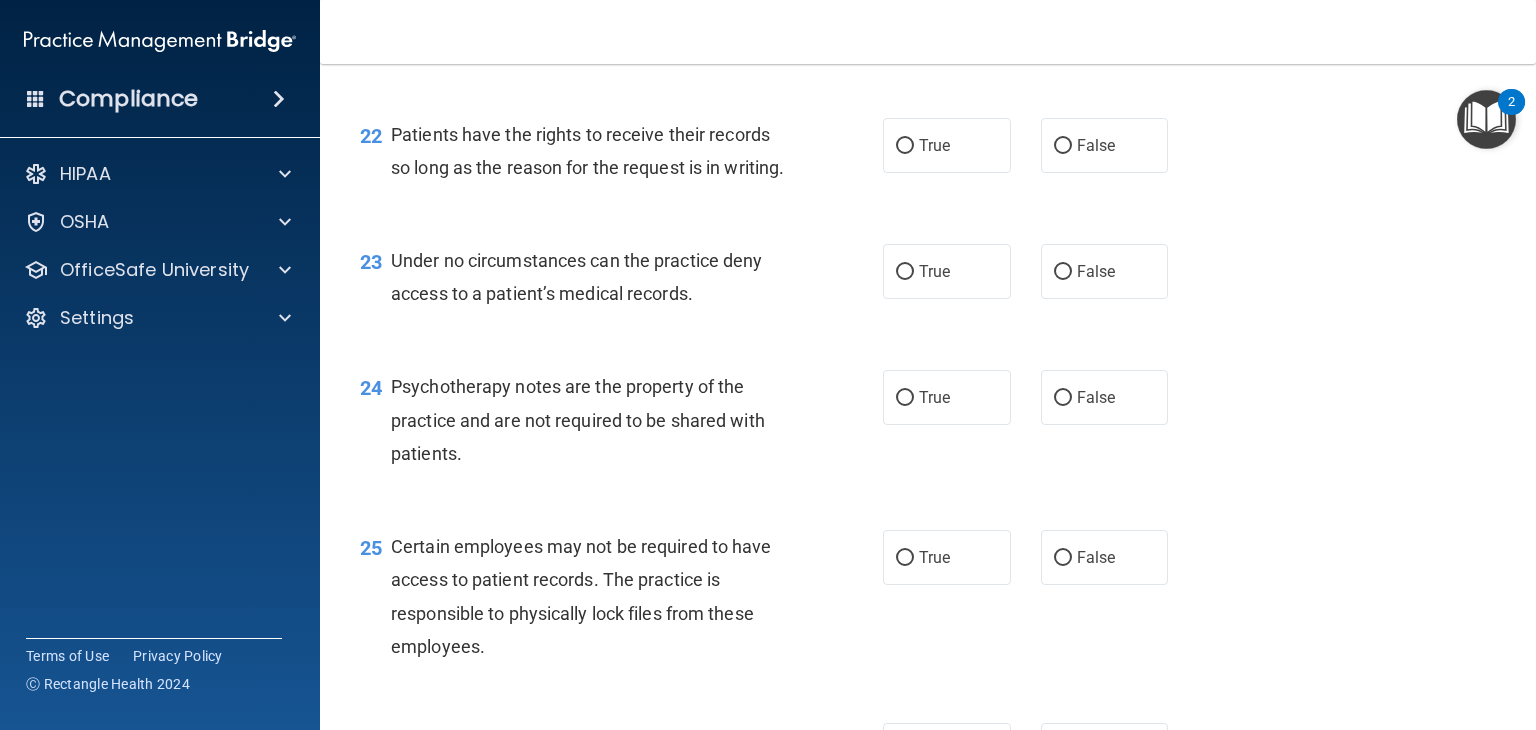 scroll, scrollTop: 4060, scrollLeft: 0, axis: vertical 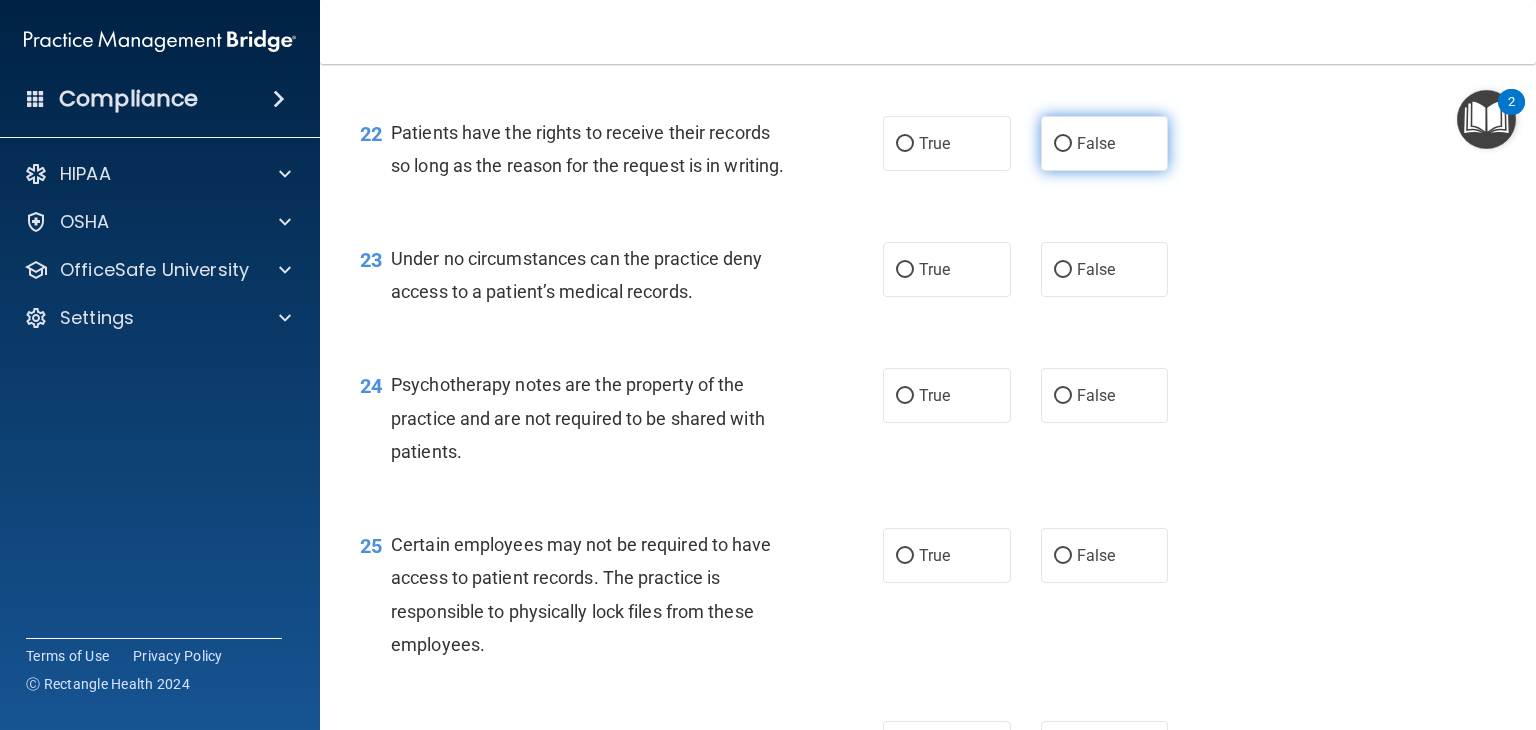 click on "False" at bounding box center [1105, 143] 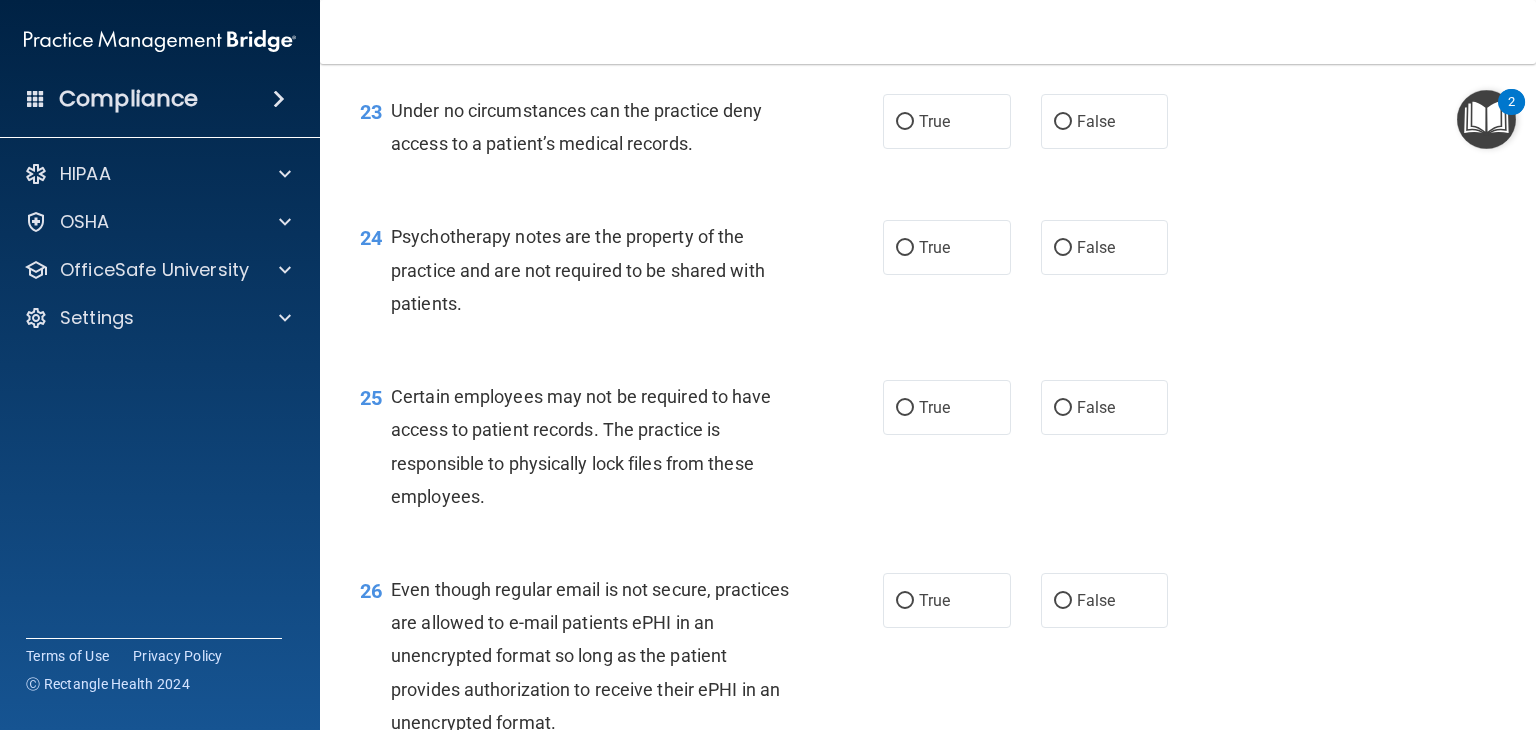 scroll, scrollTop: 4220, scrollLeft: 0, axis: vertical 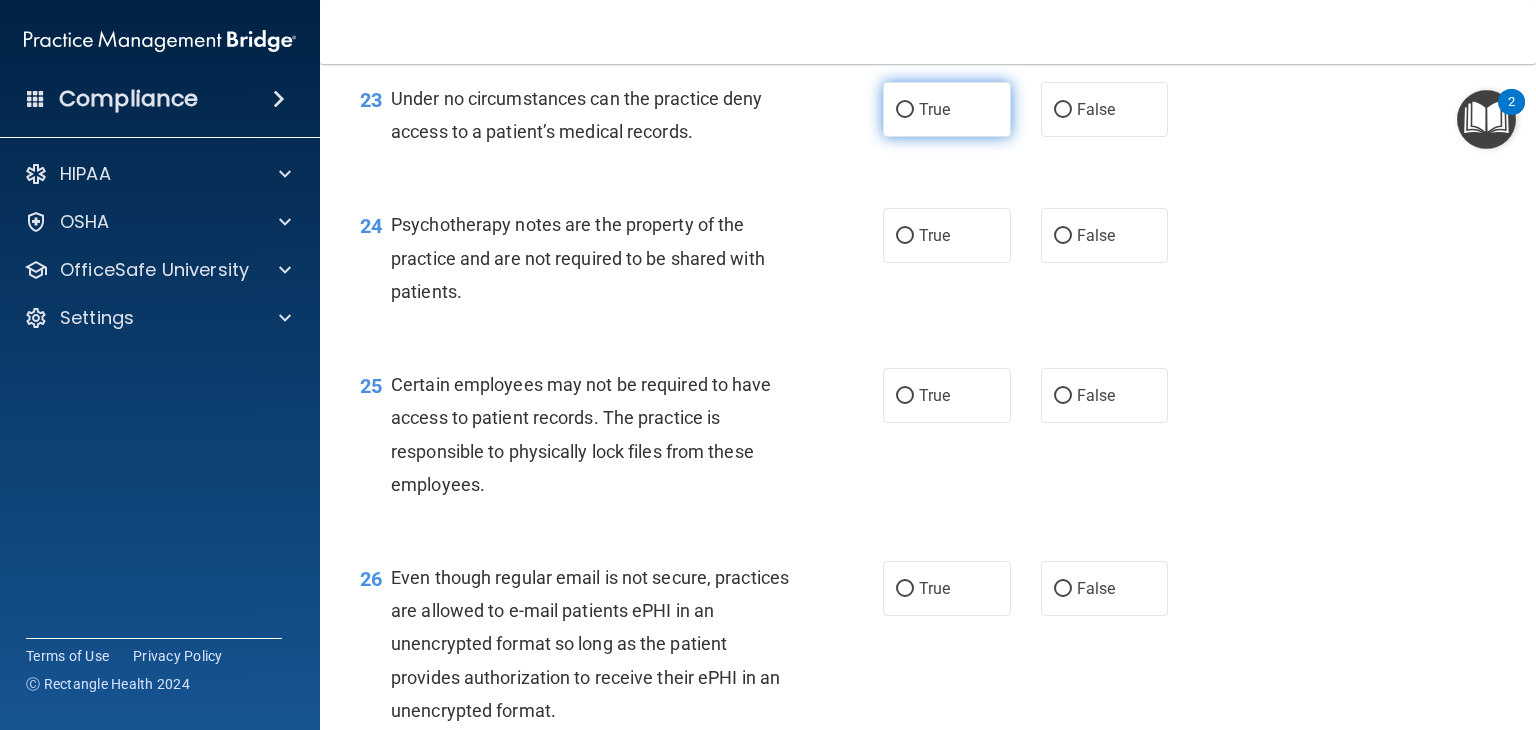 click on "True" at bounding box center [947, 109] 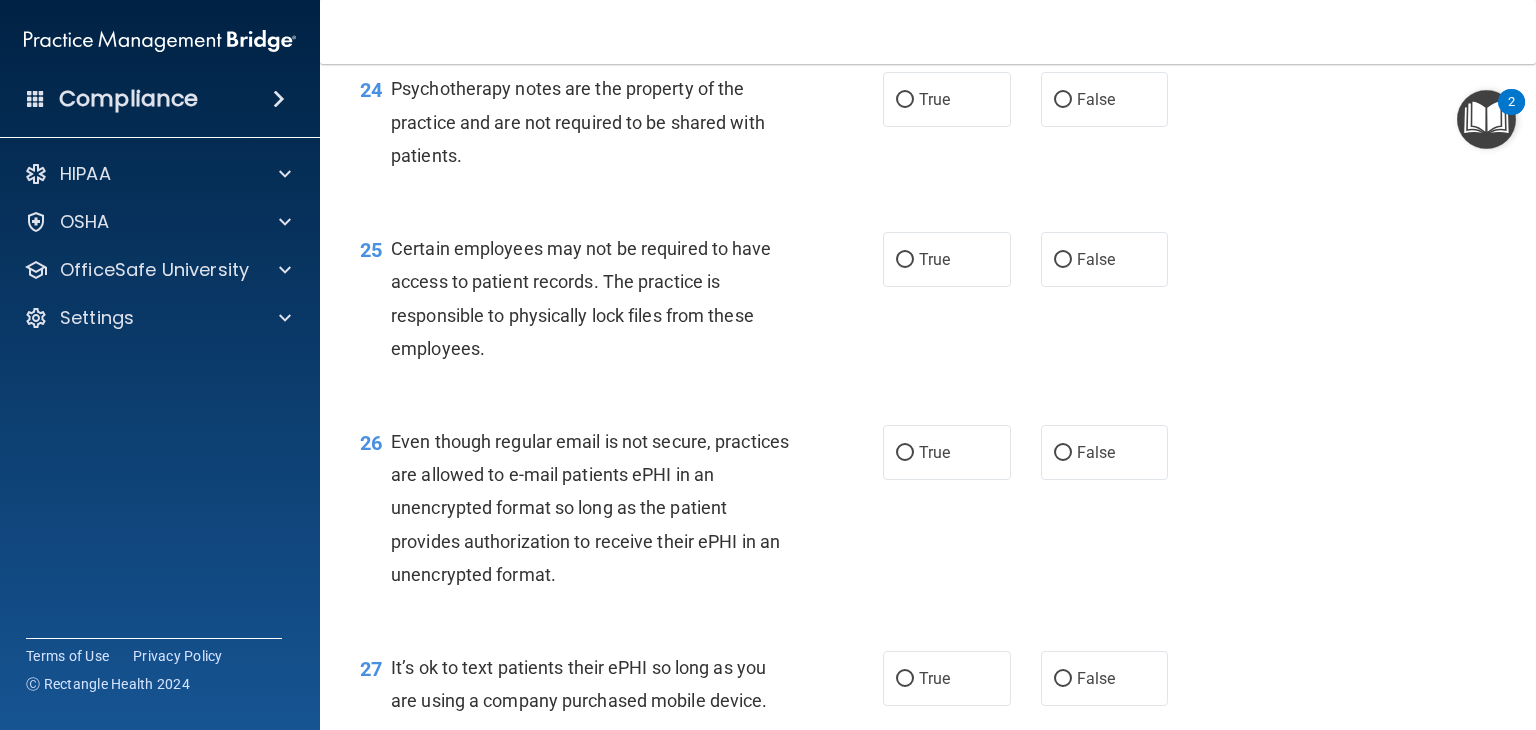 scroll, scrollTop: 4360, scrollLeft: 0, axis: vertical 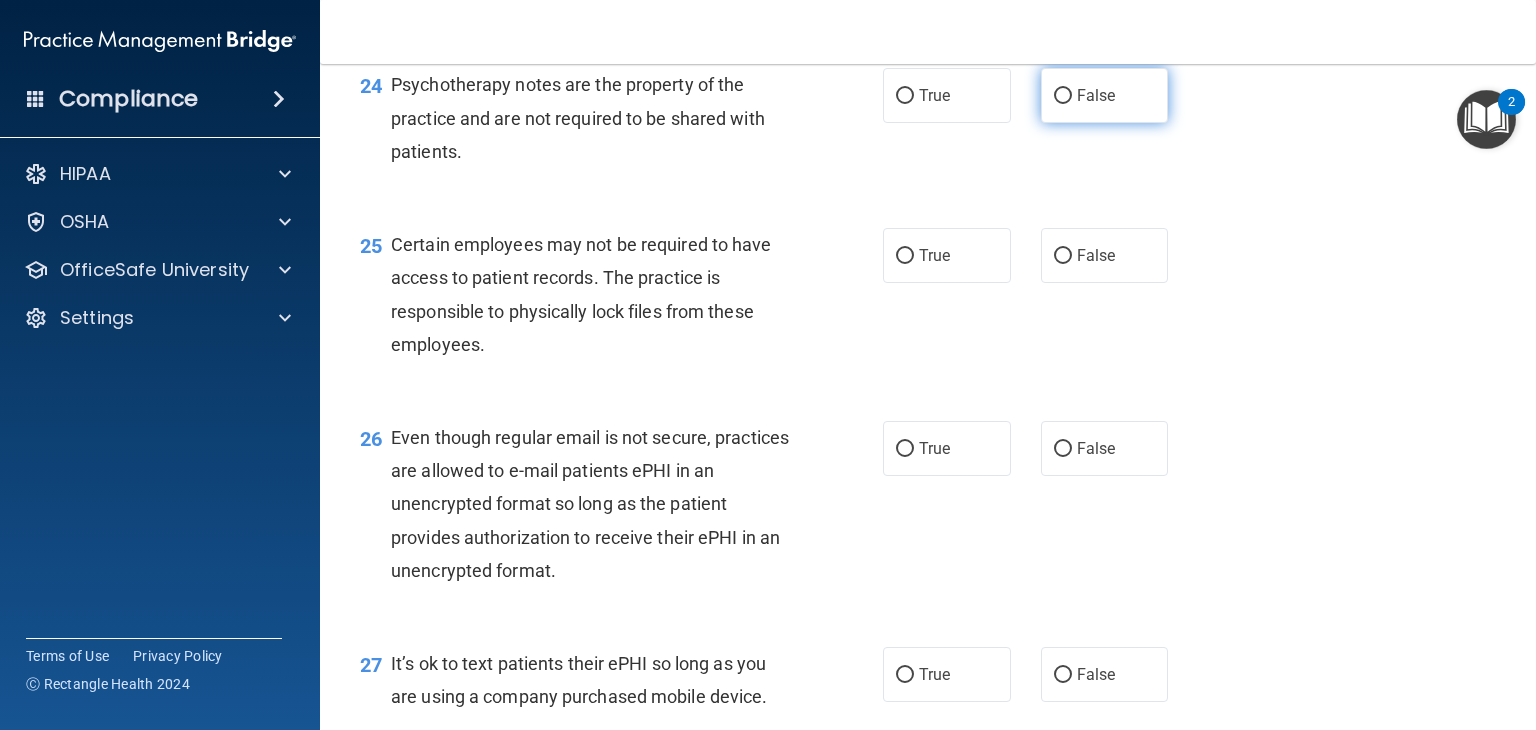 click on "False" at bounding box center [1105, 95] 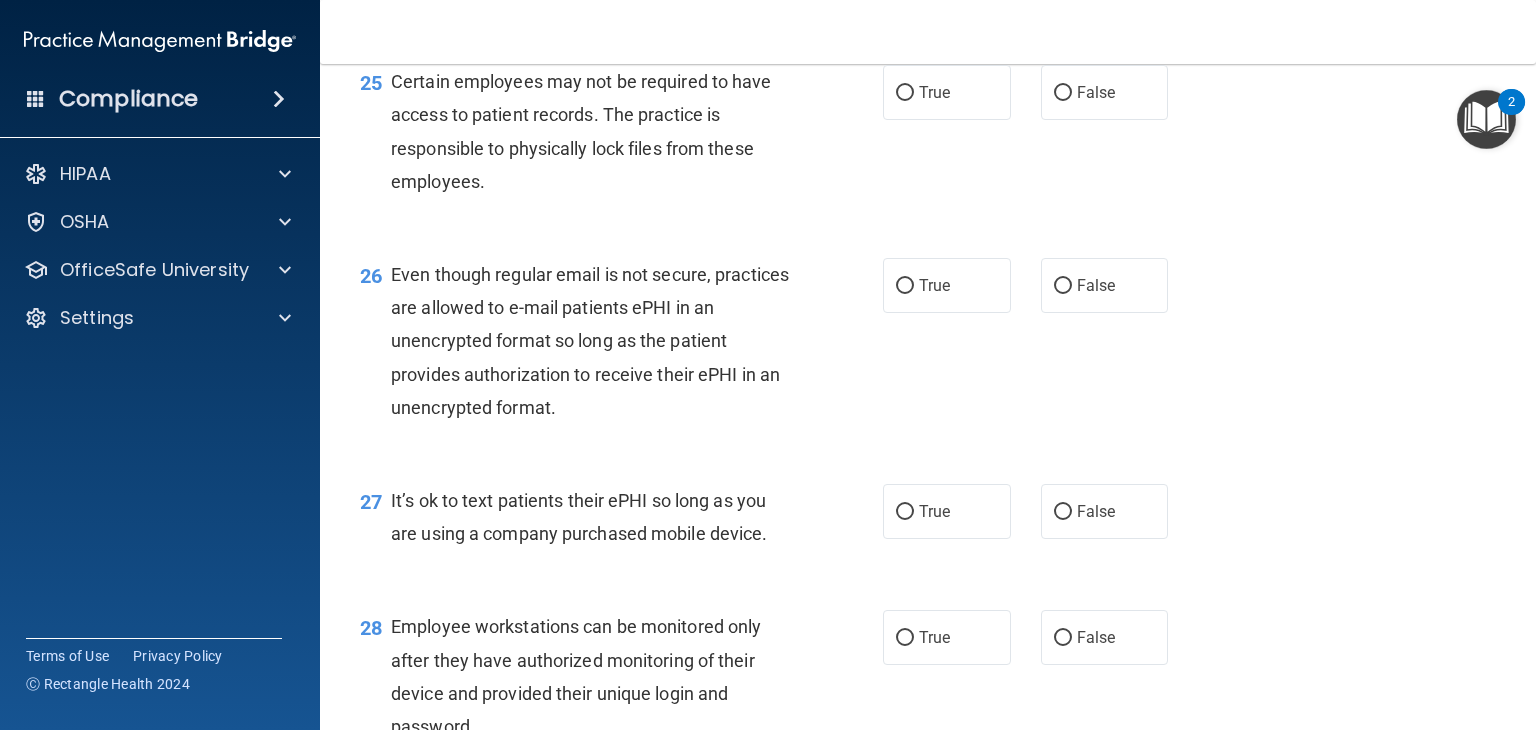scroll, scrollTop: 4524, scrollLeft: 0, axis: vertical 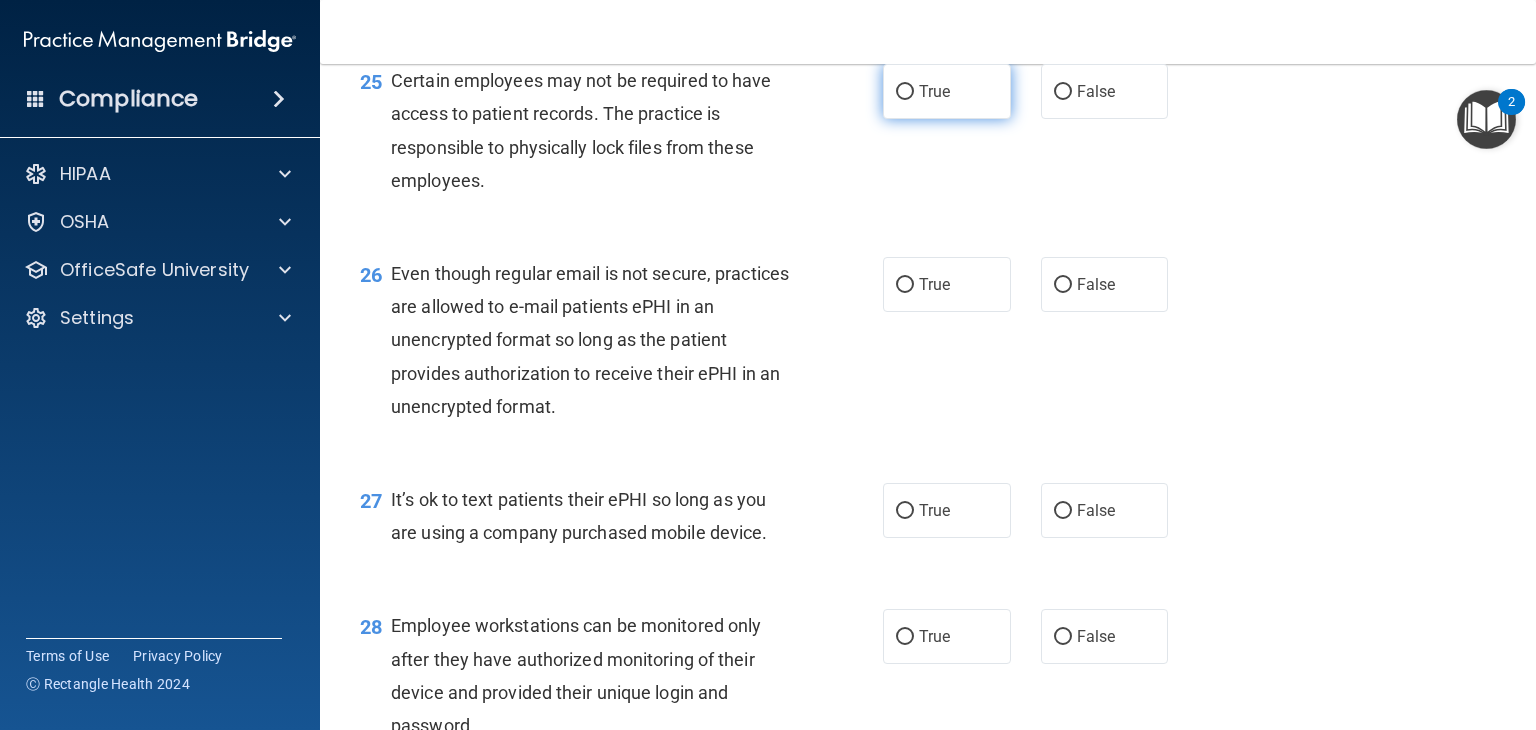 click on "True" at bounding box center (947, 91) 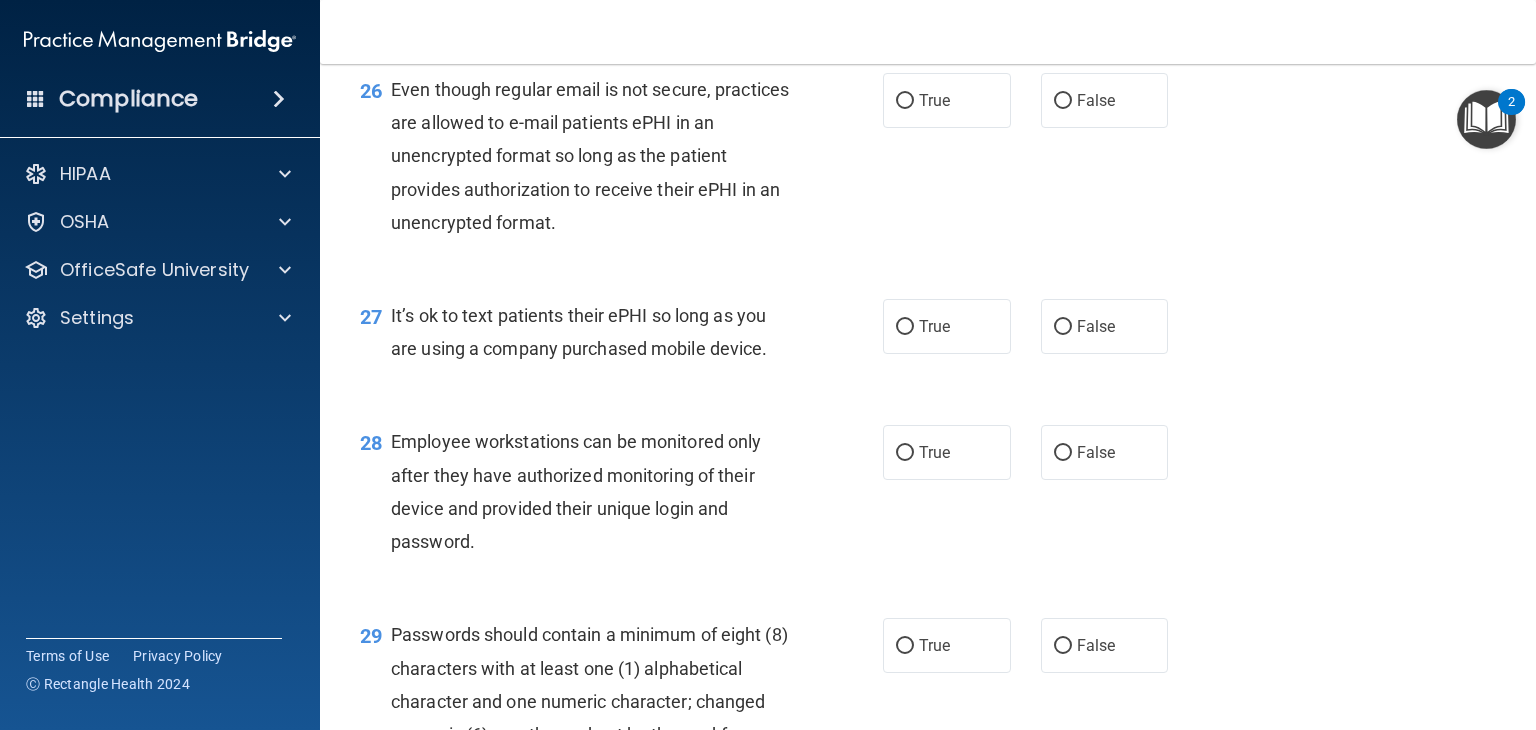 scroll, scrollTop: 4710, scrollLeft: 0, axis: vertical 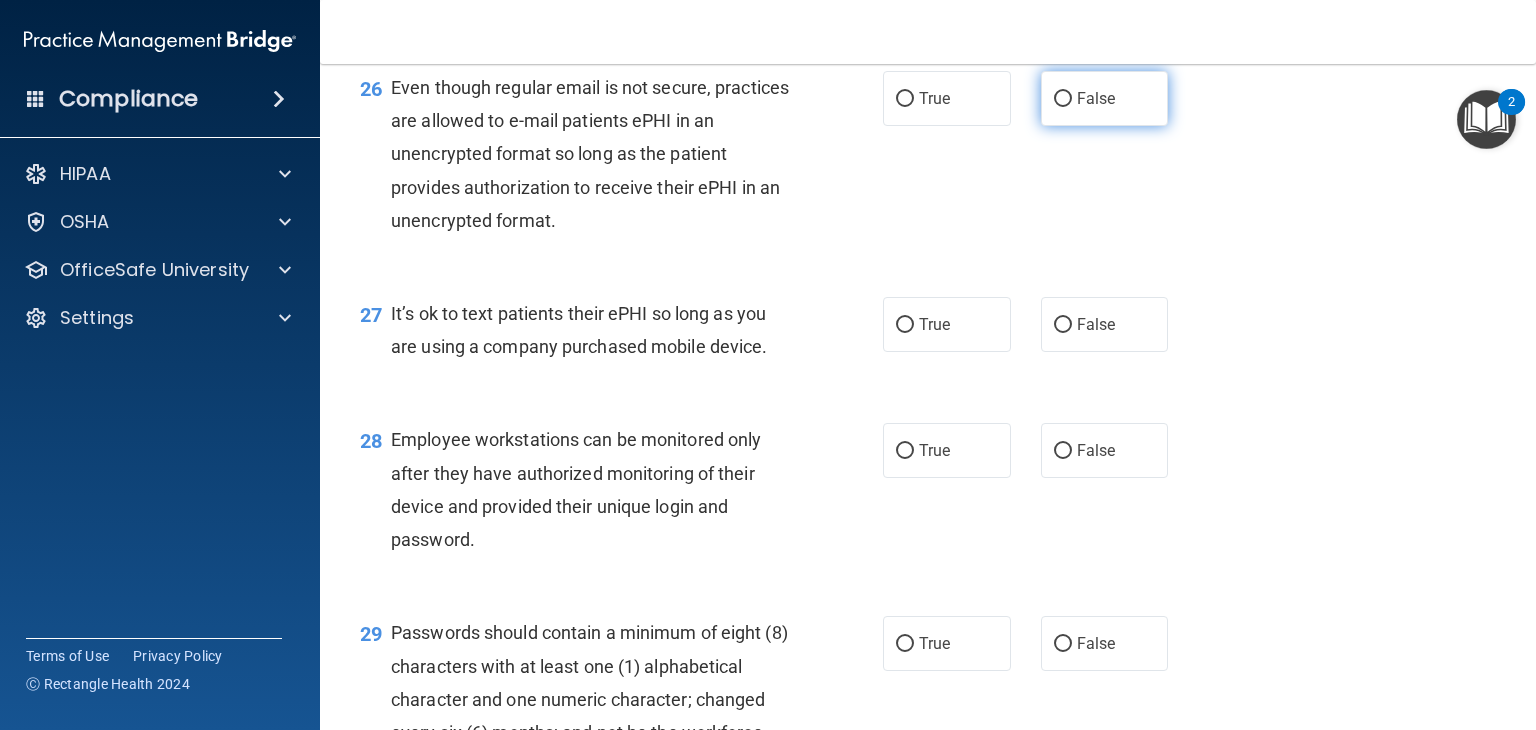 click on "False" at bounding box center (1105, 98) 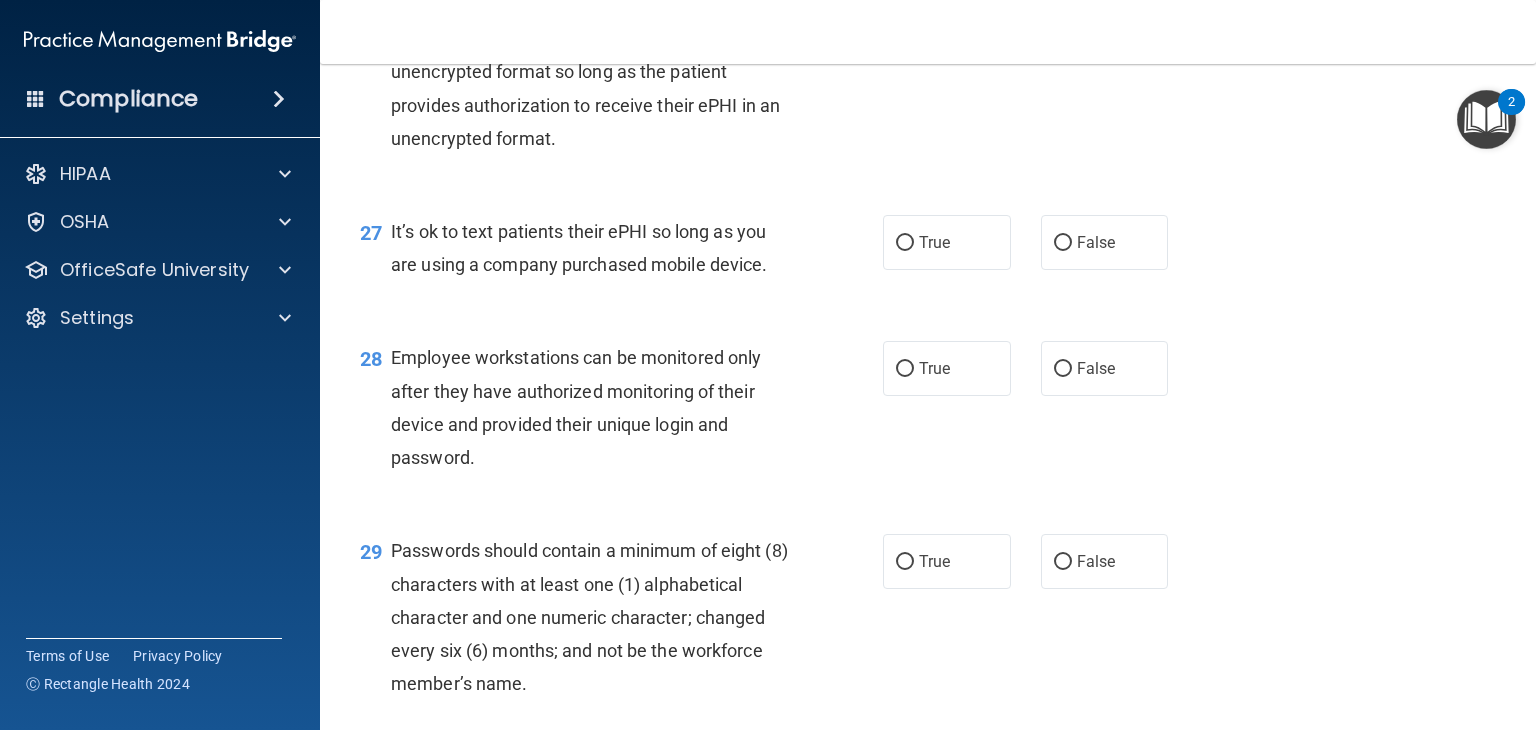 scroll, scrollTop: 4794, scrollLeft: 0, axis: vertical 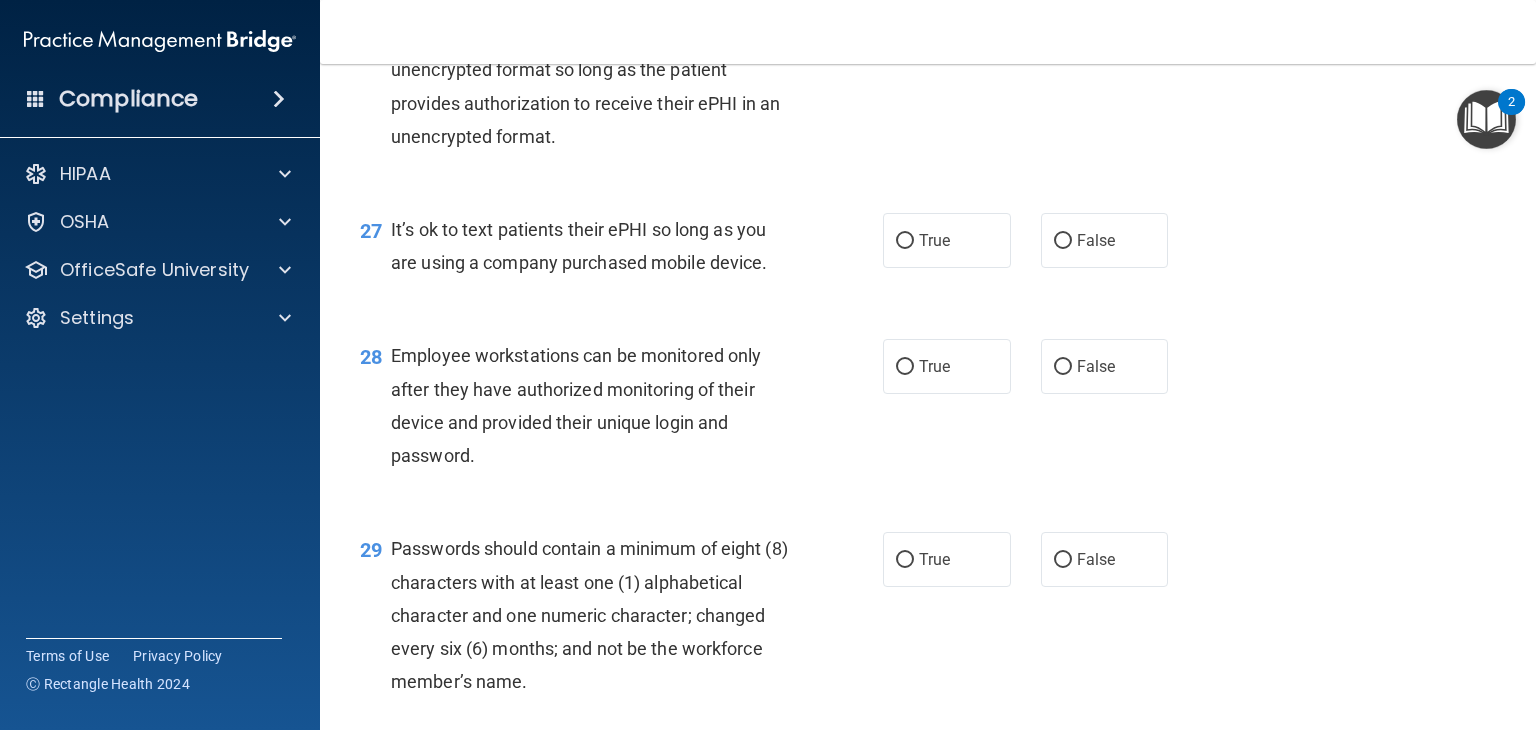 click on "True           False" at bounding box center [1036, 14] 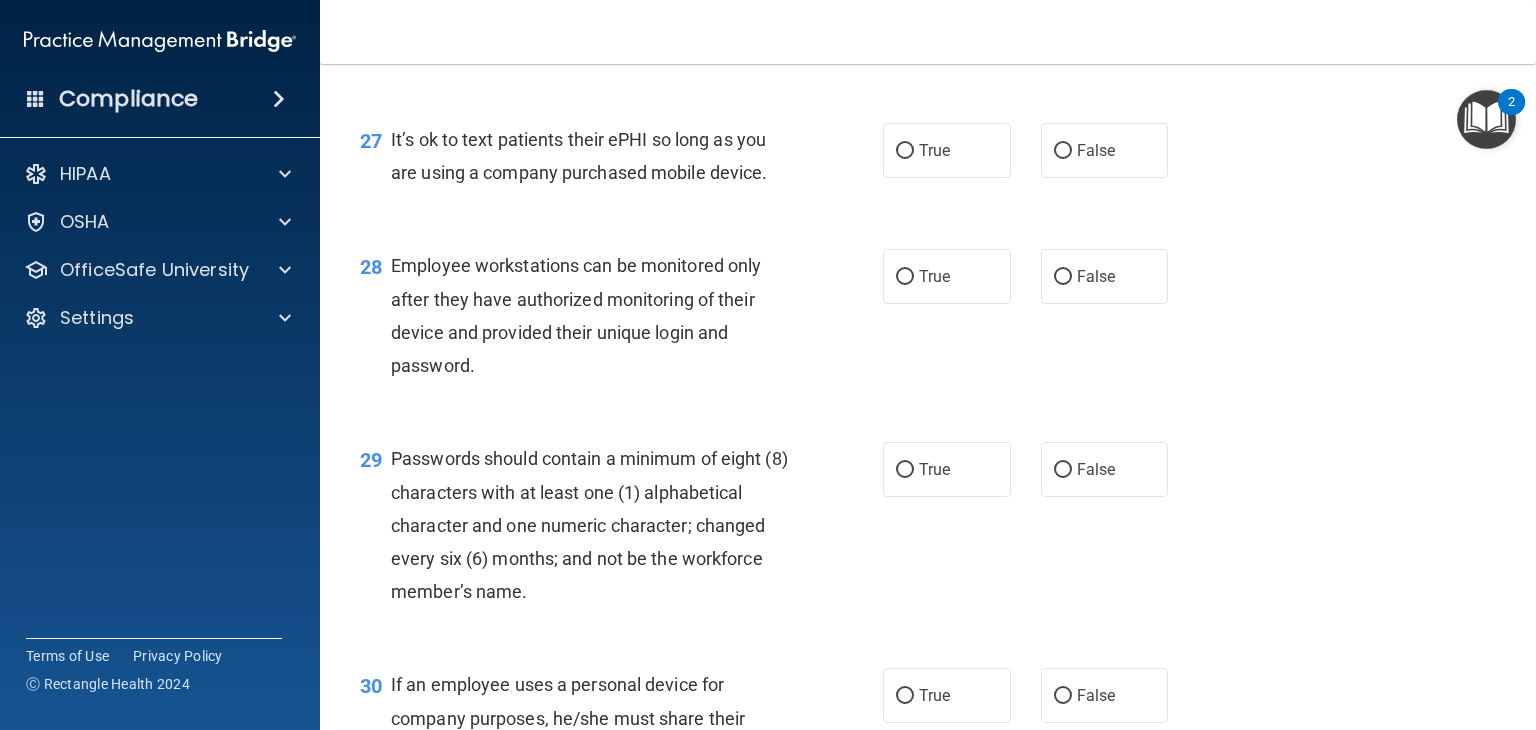 scroll, scrollTop: 4912, scrollLeft: 0, axis: vertical 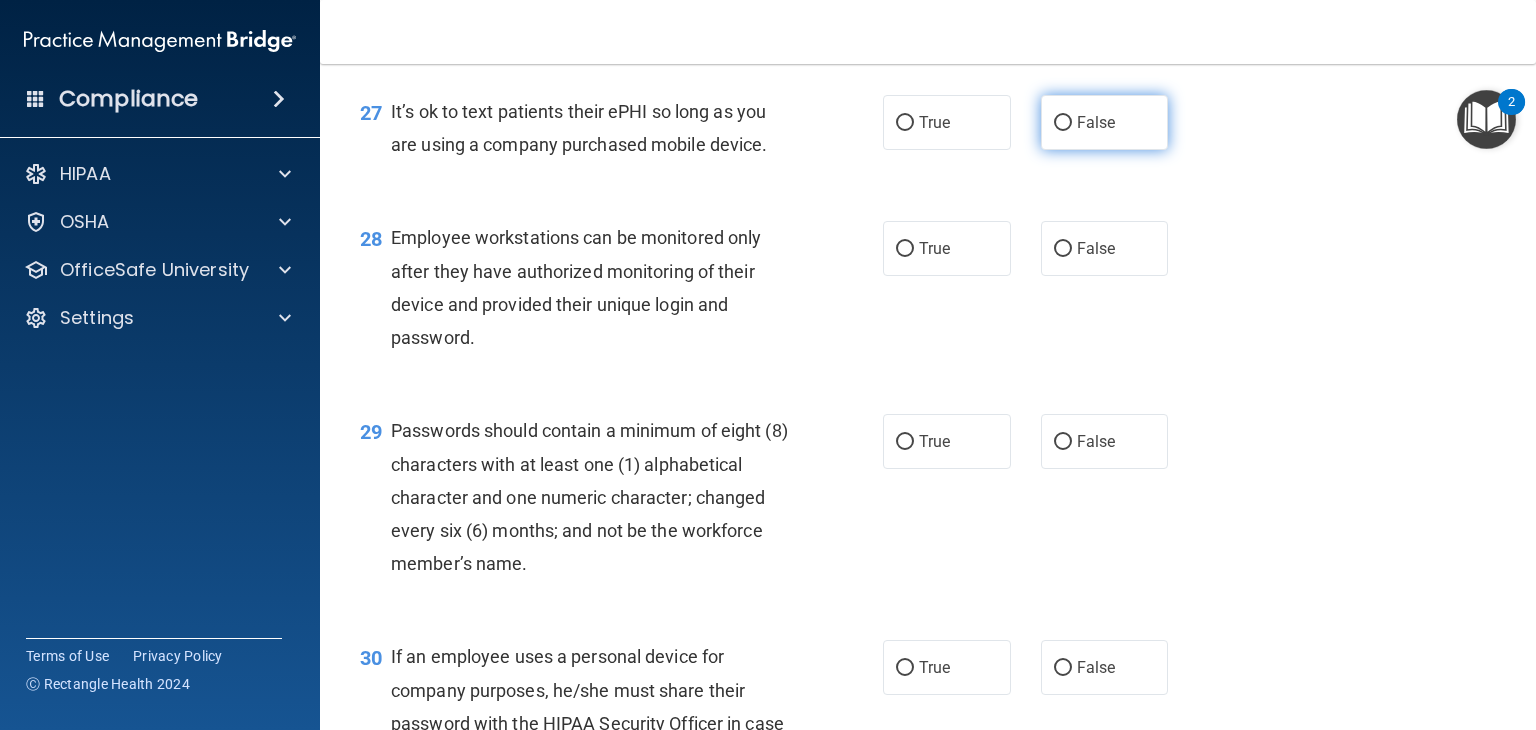 click on "False" at bounding box center (1105, 122) 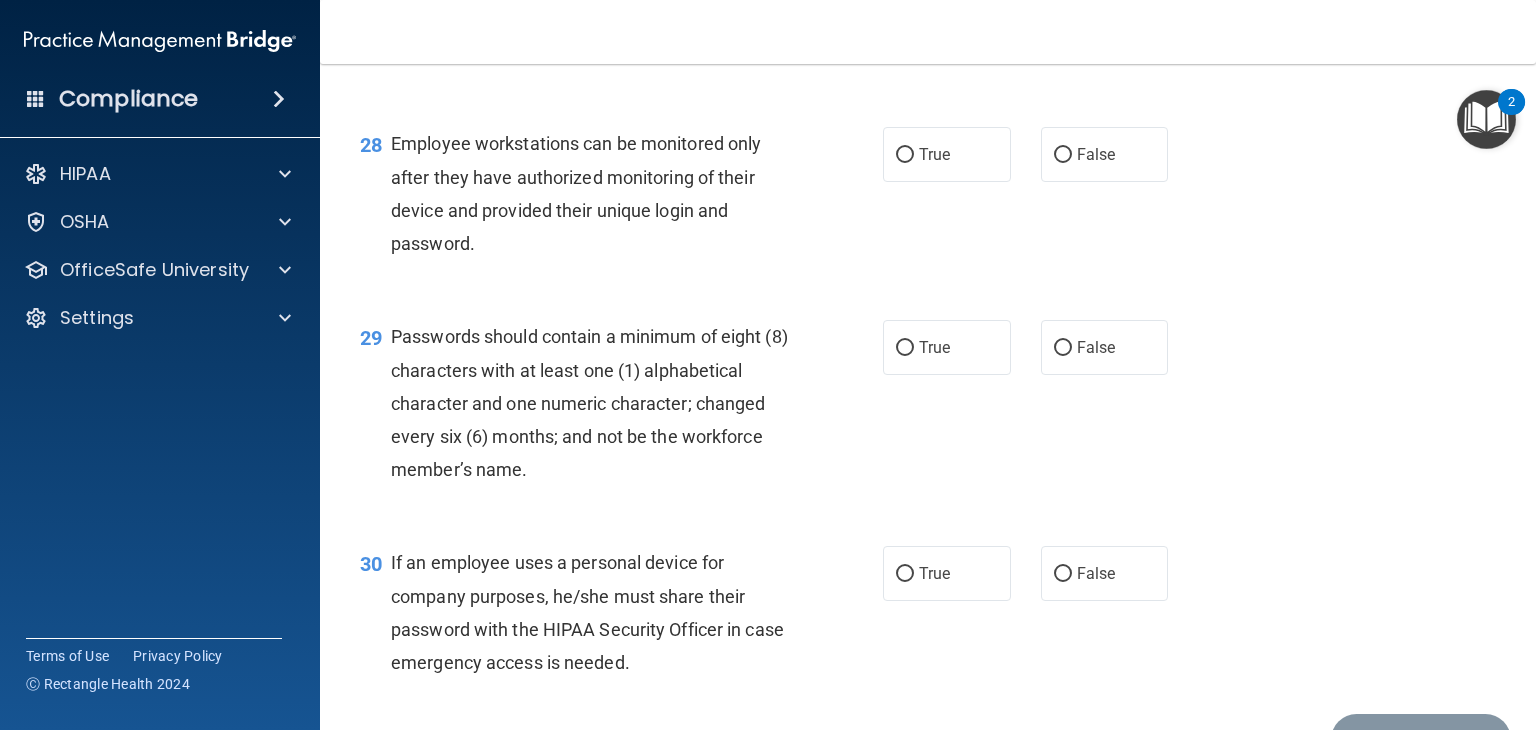 scroll, scrollTop: 5015, scrollLeft: 0, axis: vertical 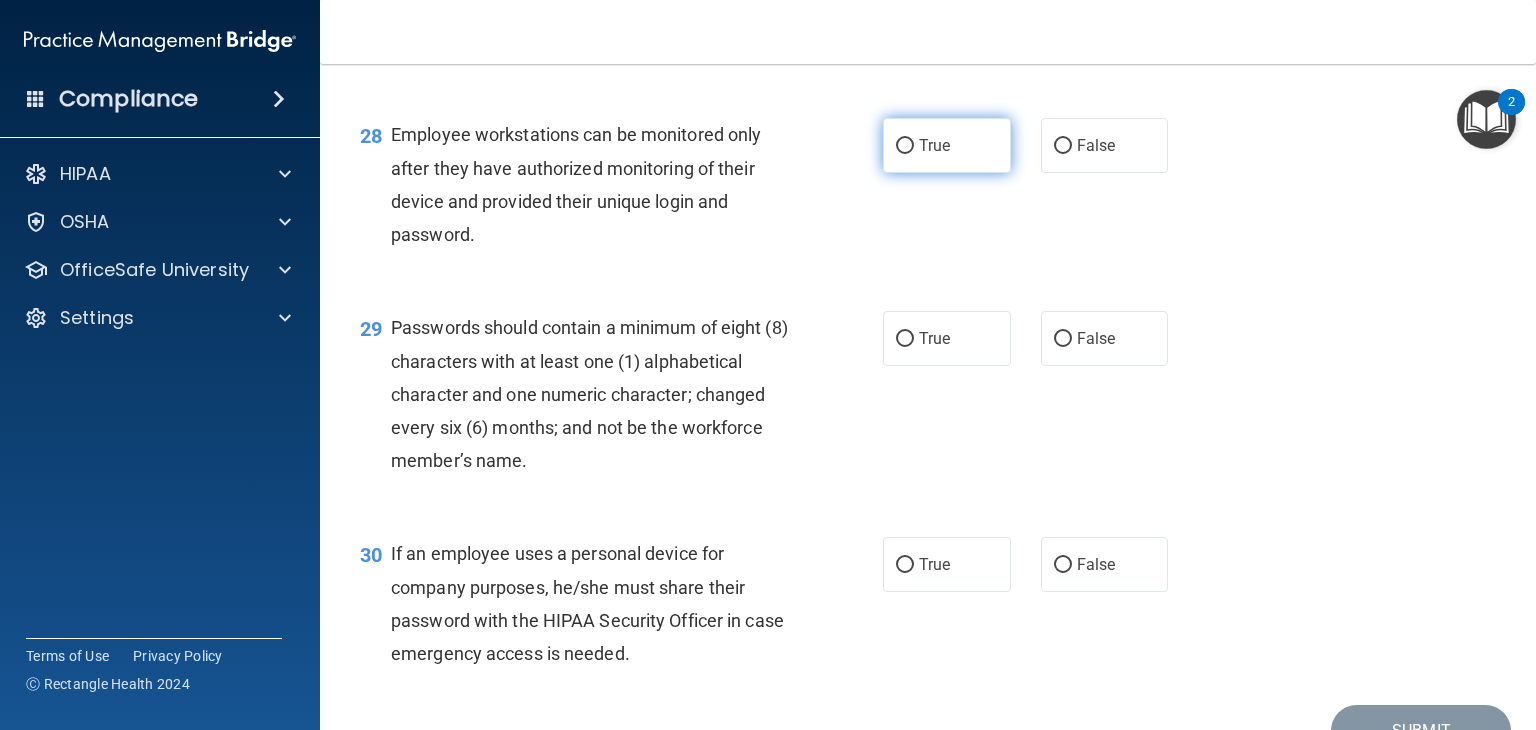 click on "True" at bounding box center (947, 145) 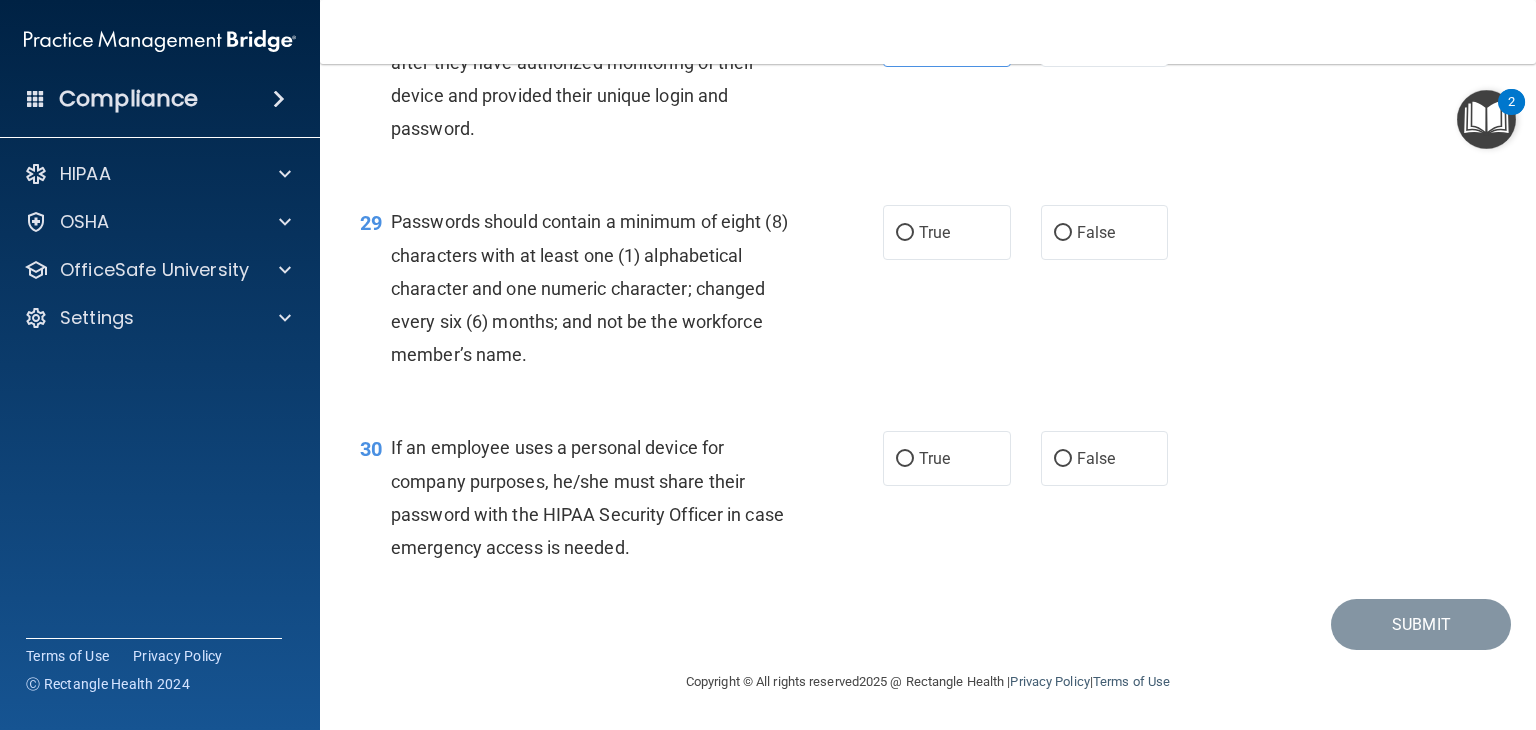 scroll, scrollTop: 5204, scrollLeft: 0, axis: vertical 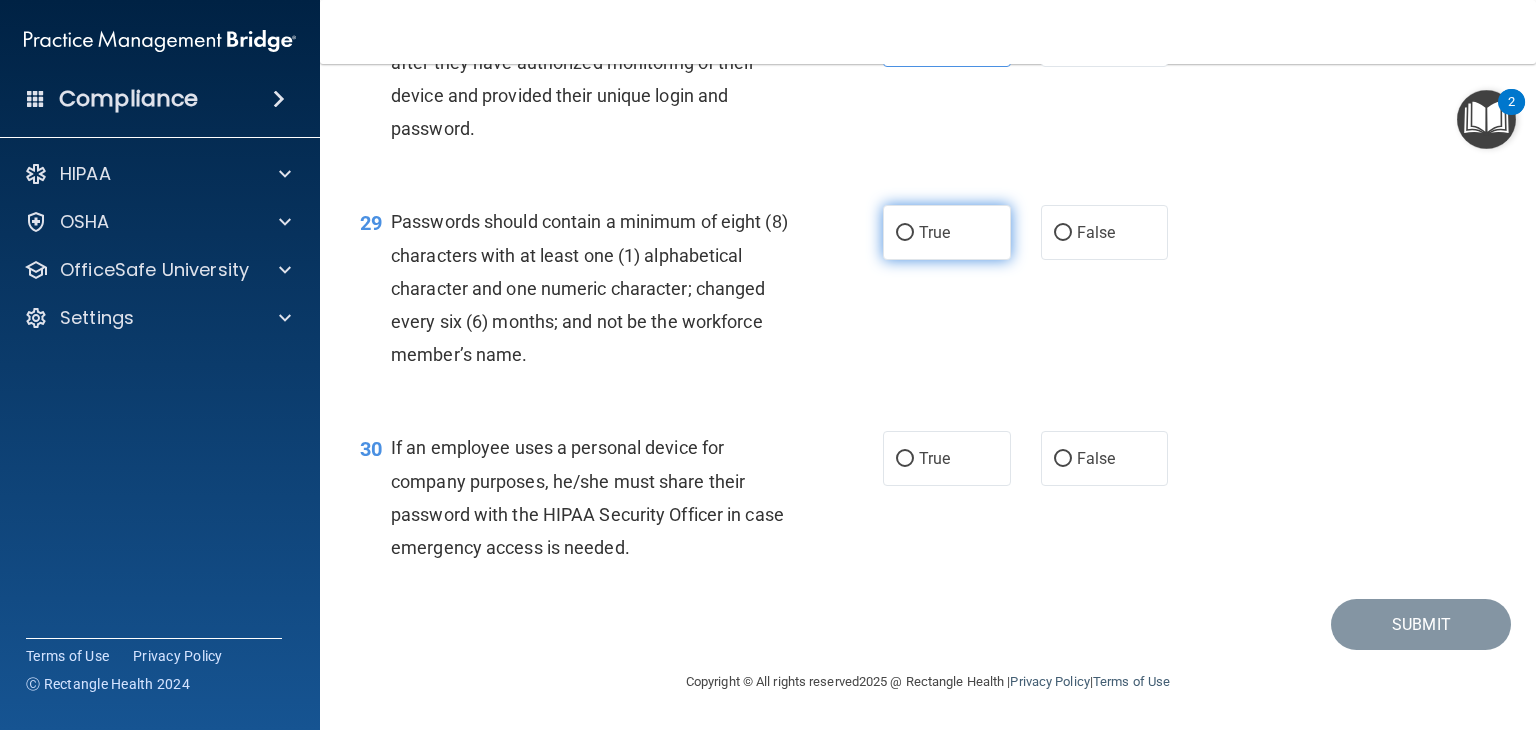 click on "True" at bounding box center (947, 232) 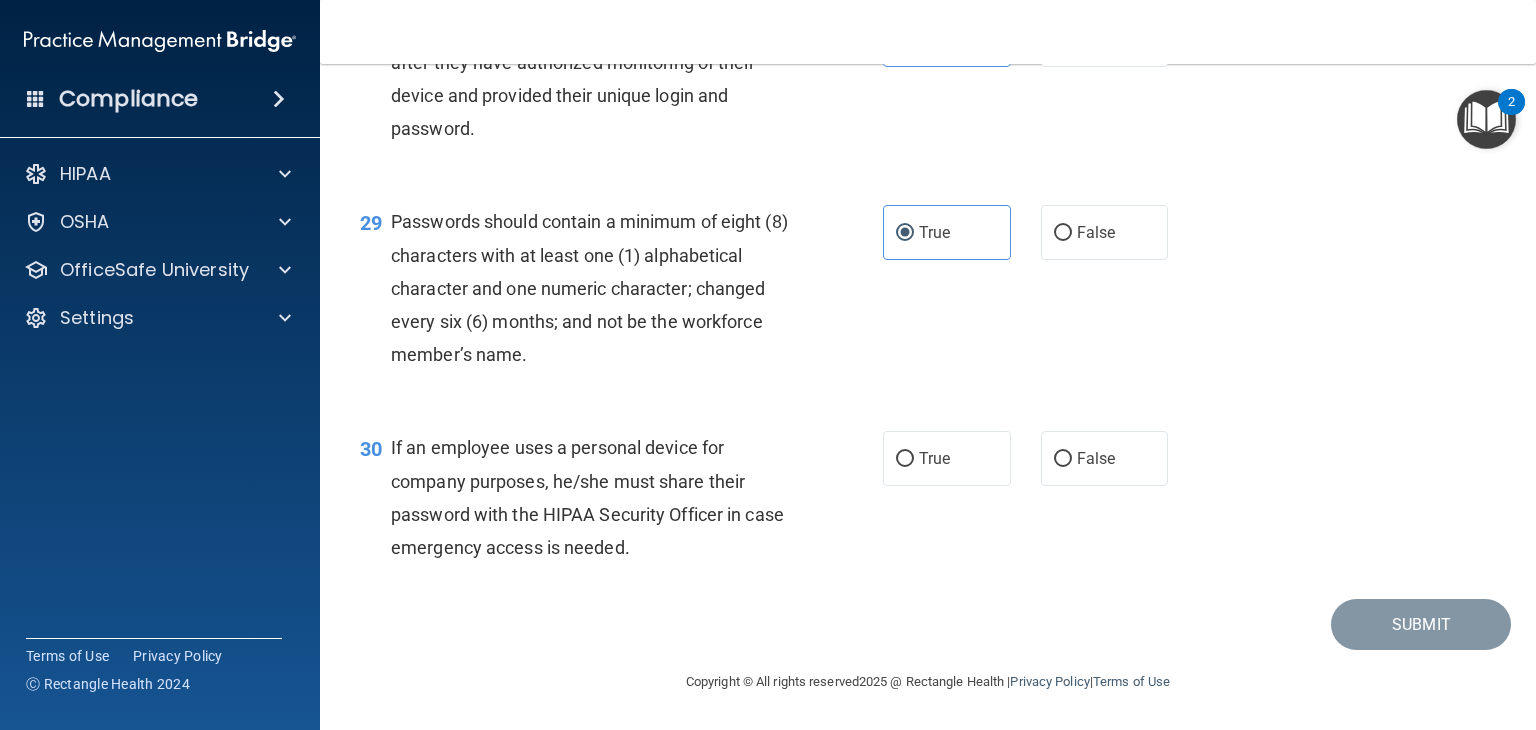 scroll, scrollTop: 5221, scrollLeft: 0, axis: vertical 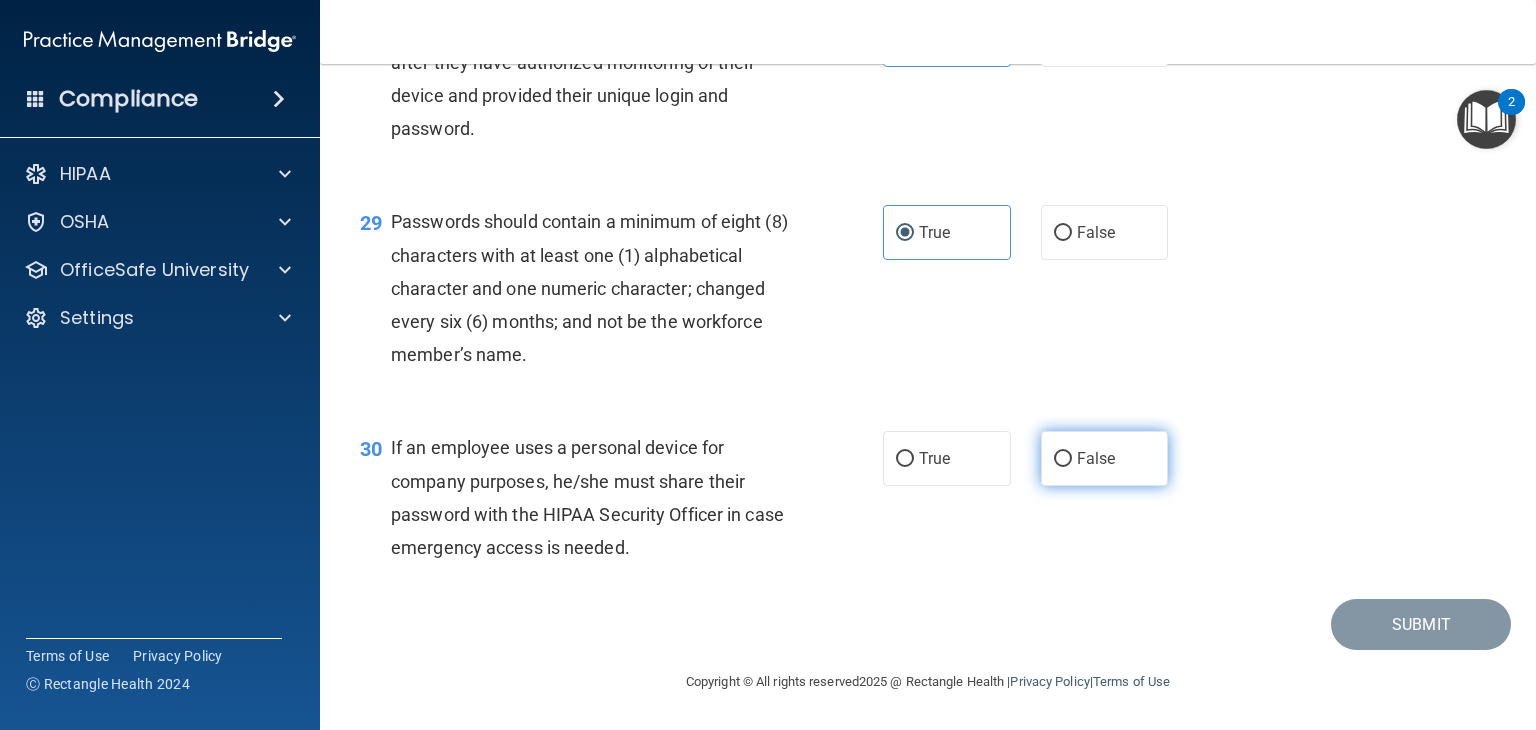 click on "False" at bounding box center [1105, 458] 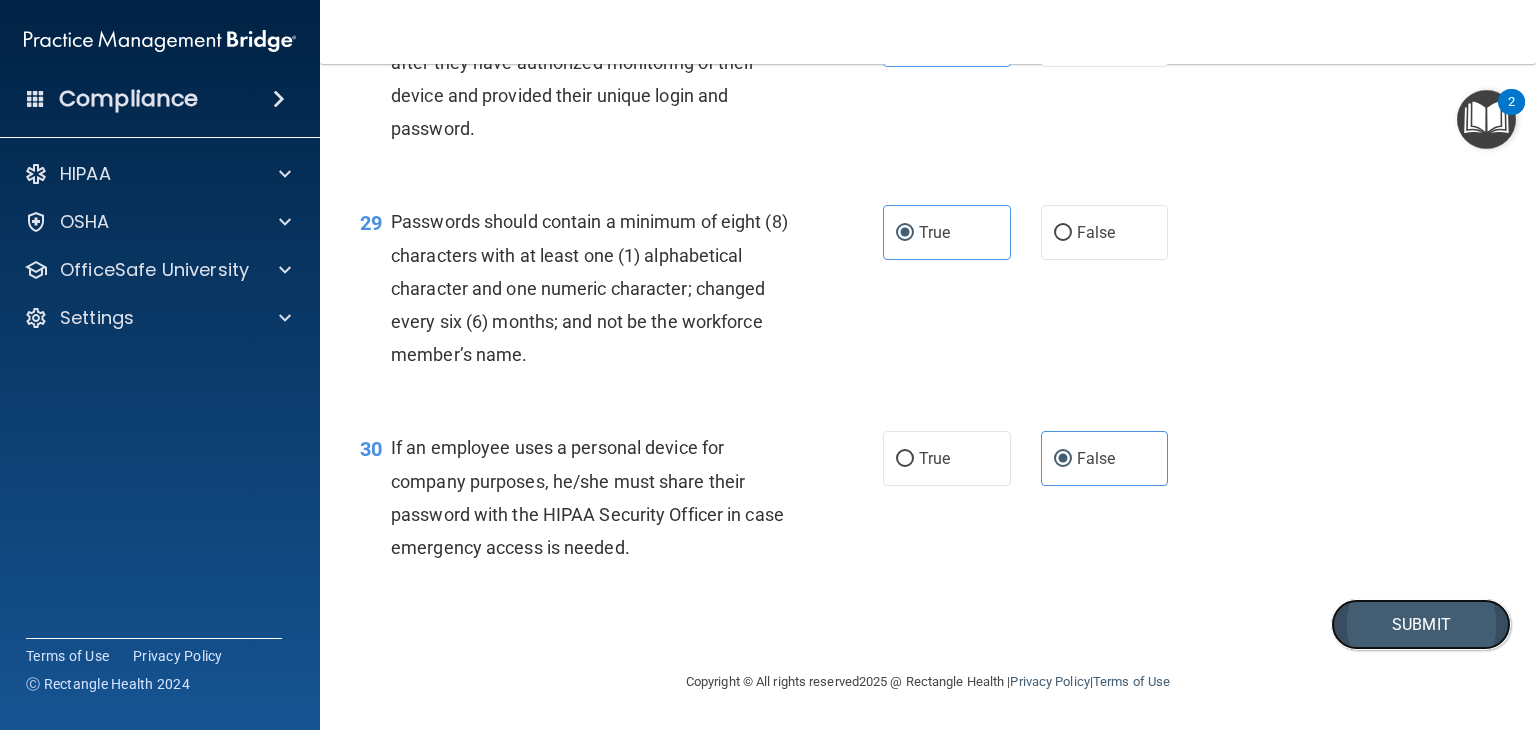 click on "Submit" at bounding box center (1421, 624) 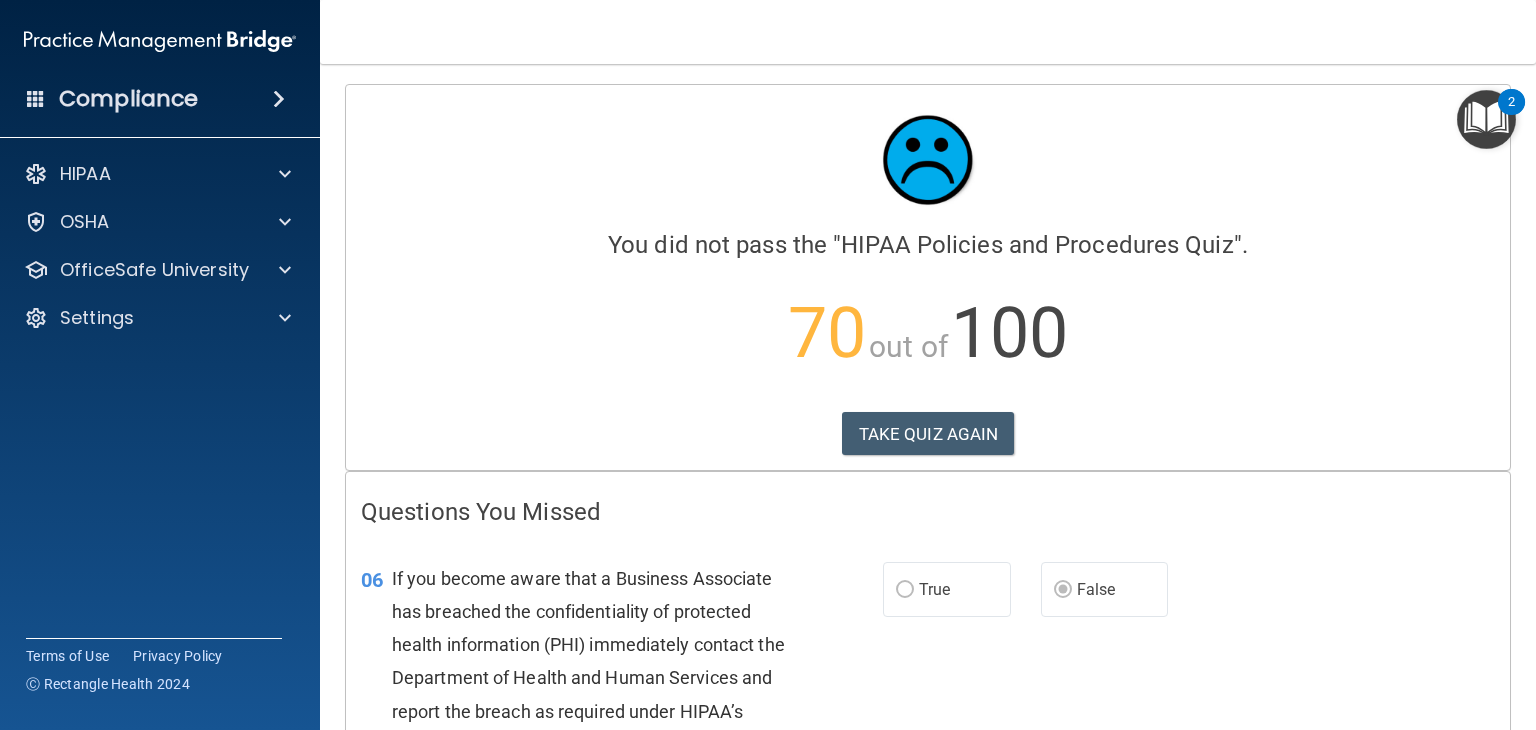 scroll, scrollTop: 100, scrollLeft: 0, axis: vertical 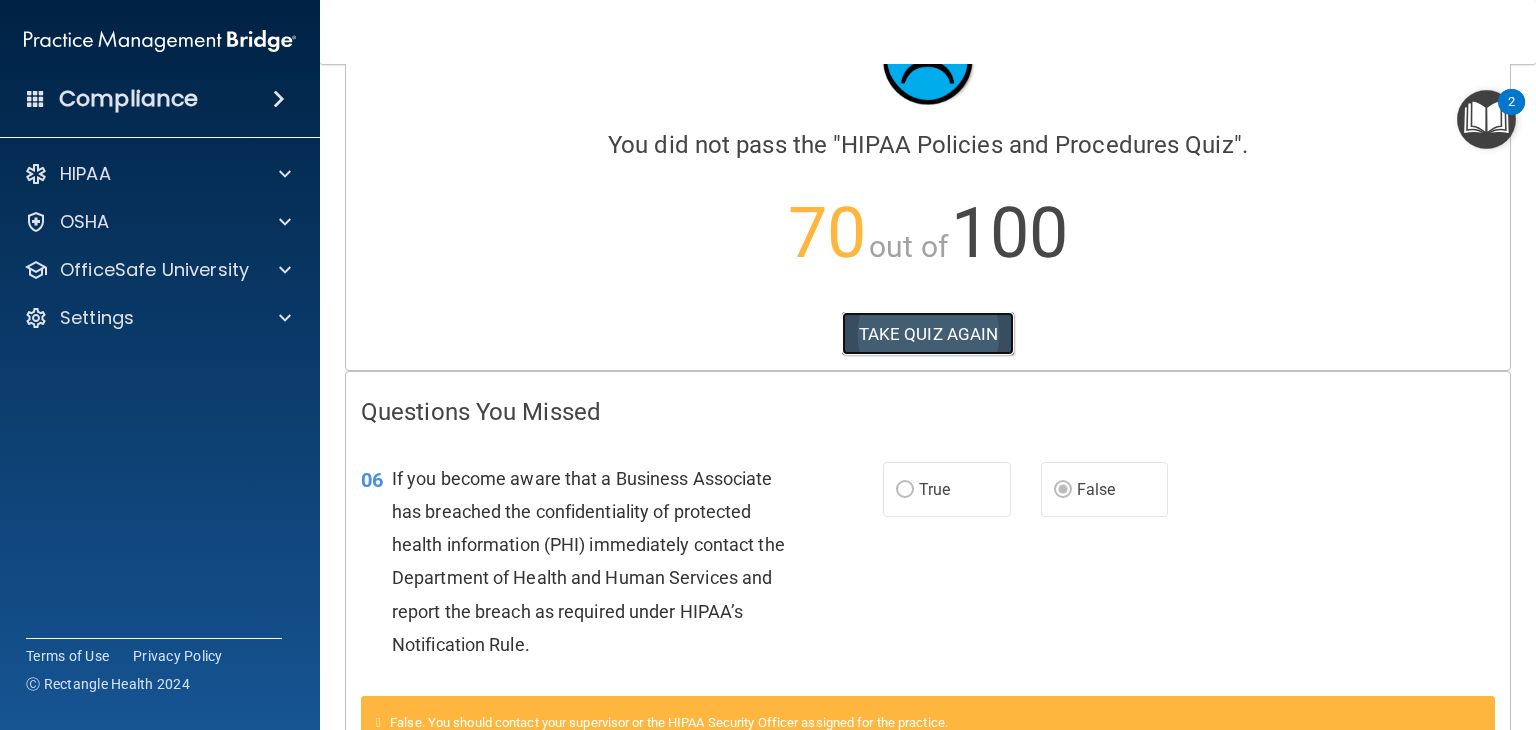 click on "TAKE QUIZ AGAIN" at bounding box center (928, 334) 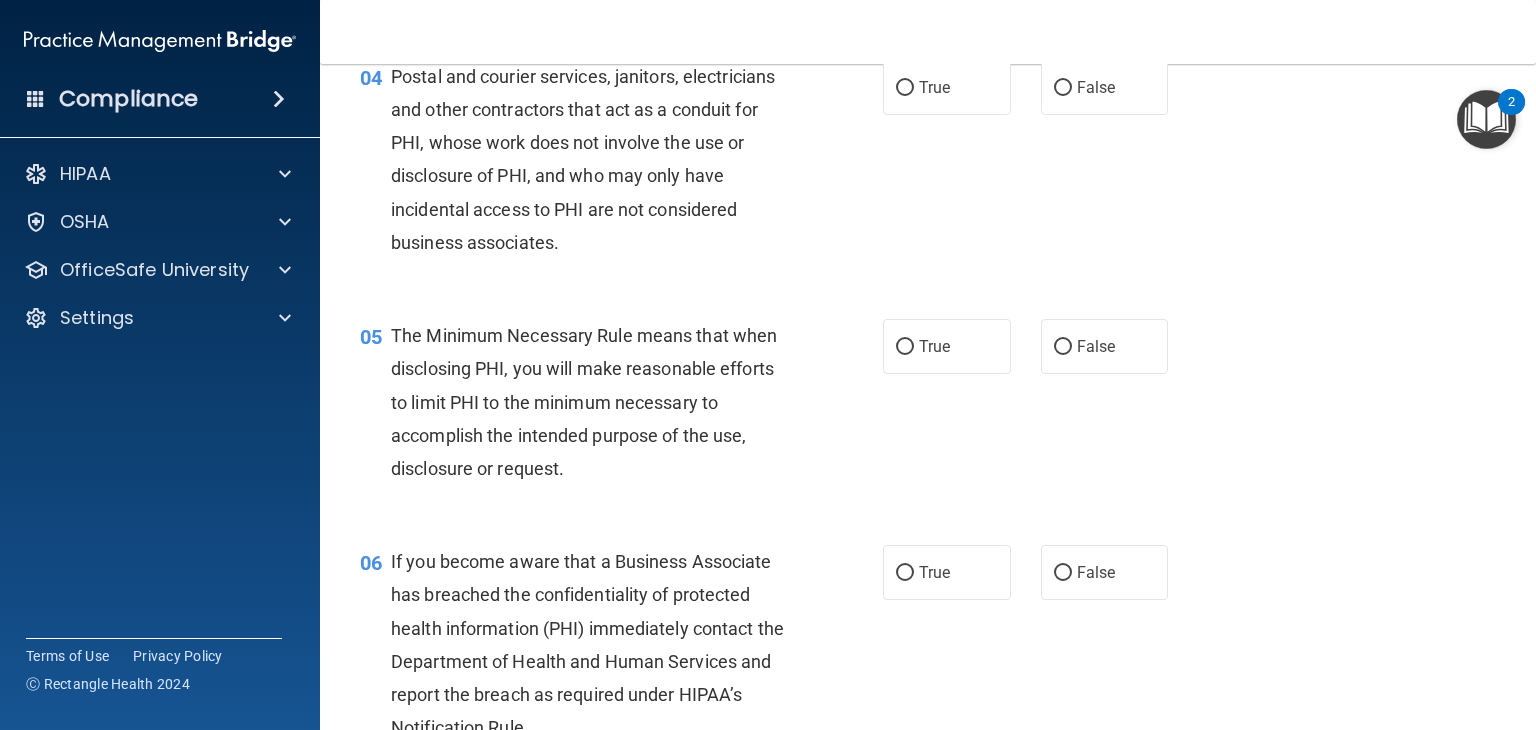scroll, scrollTop: 840, scrollLeft: 0, axis: vertical 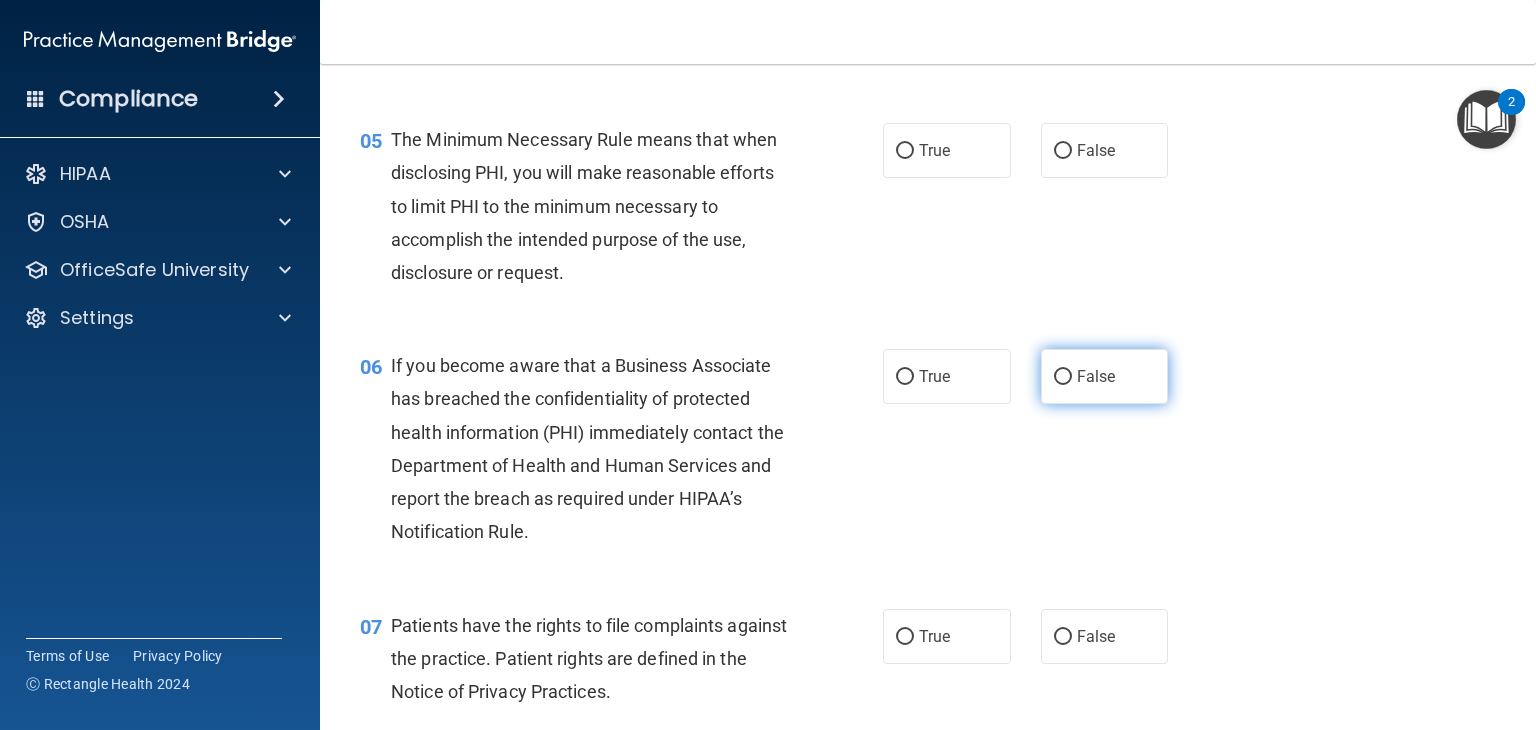 click on "False" at bounding box center (1096, 376) 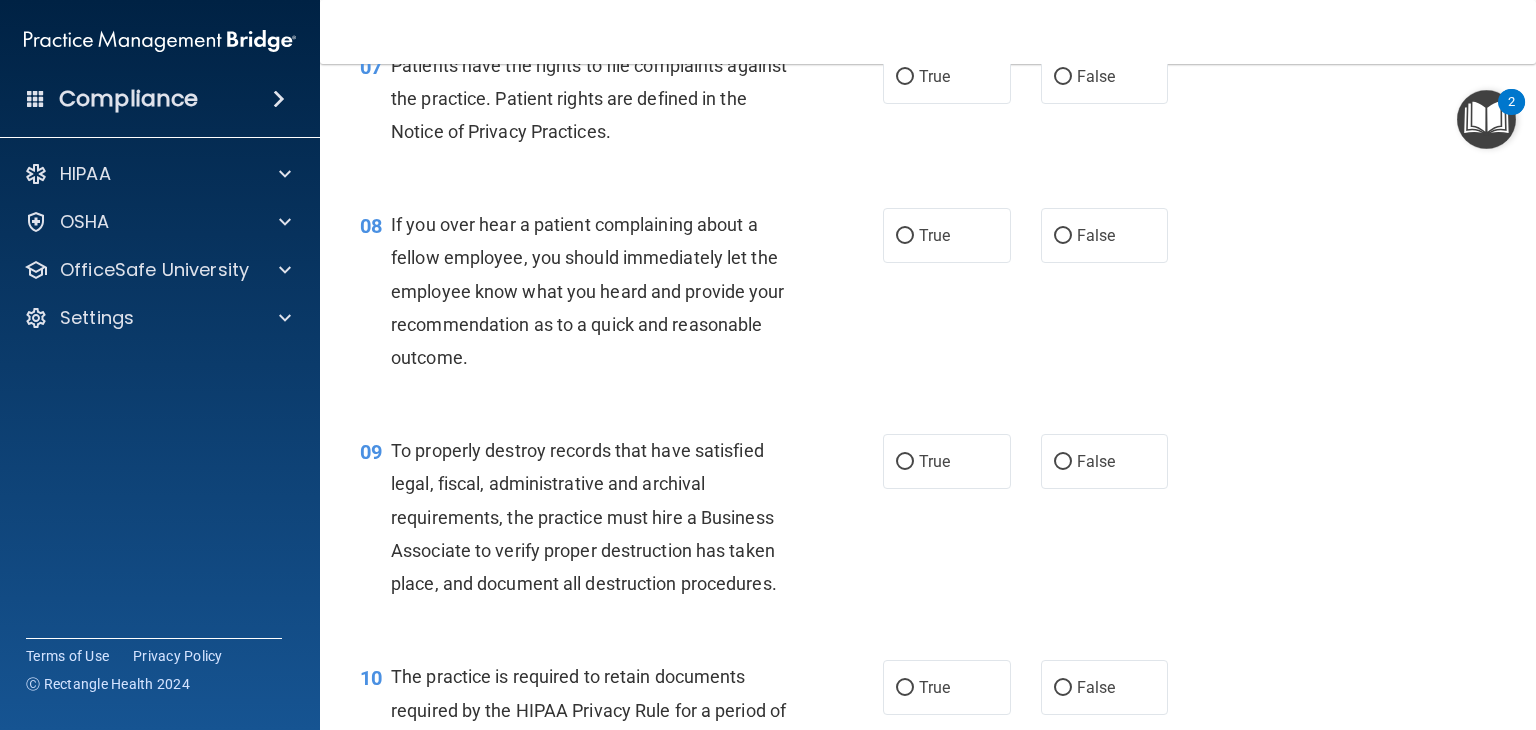 scroll, scrollTop: 1400, scrollLeft: 0, axis: vertical 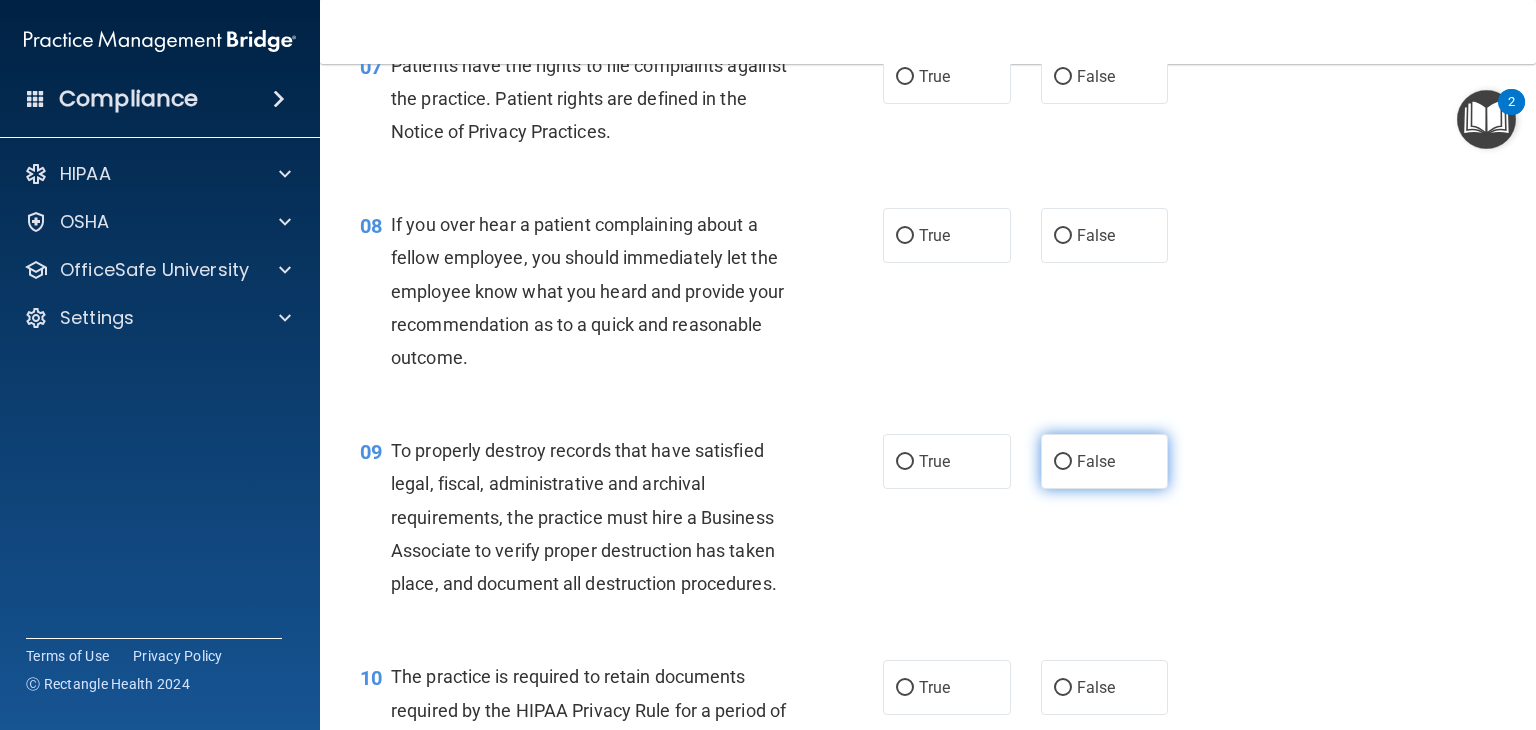 click on "False" at bounding box center (1096, 461) 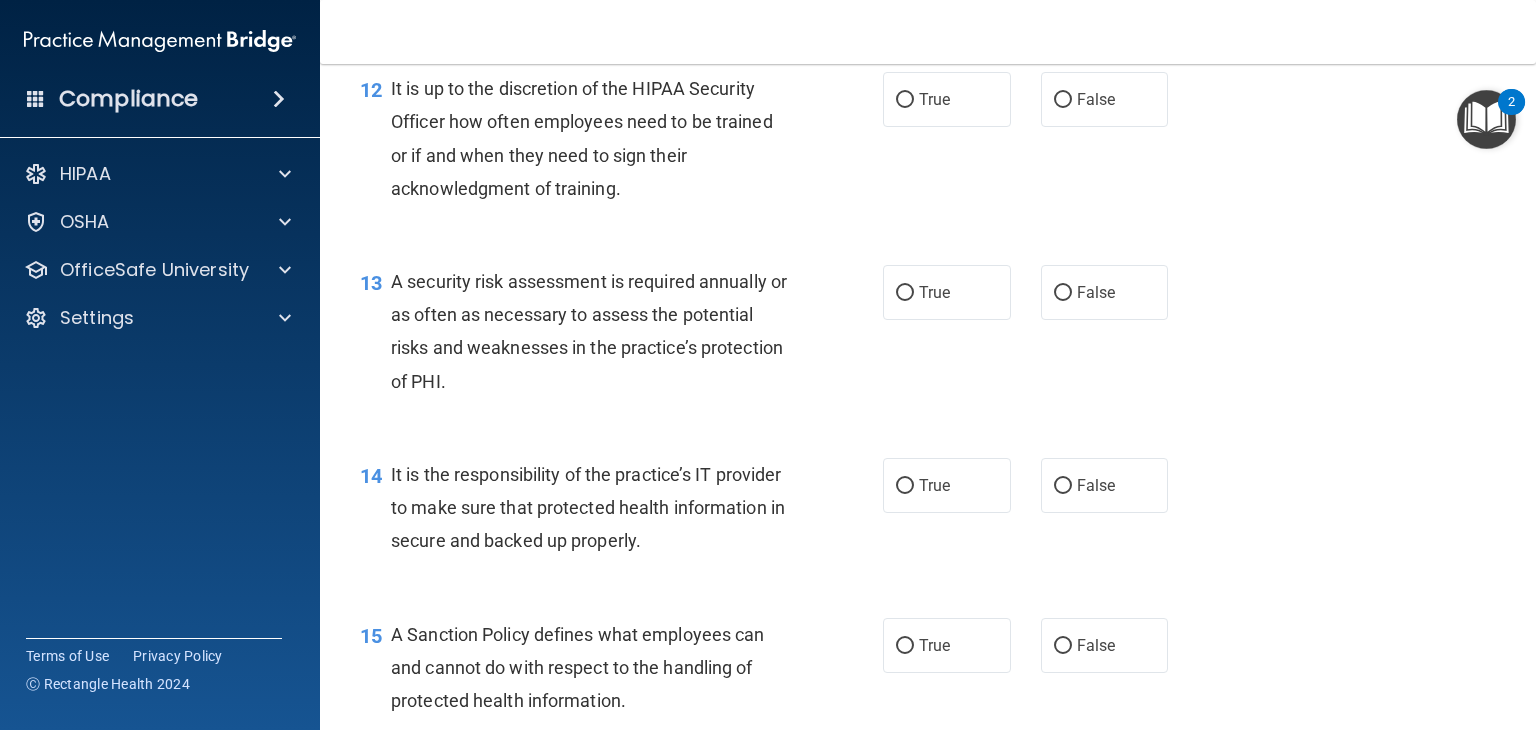 scroll, scrollTop: 2402, scrollLeft: 0, axis: vertical 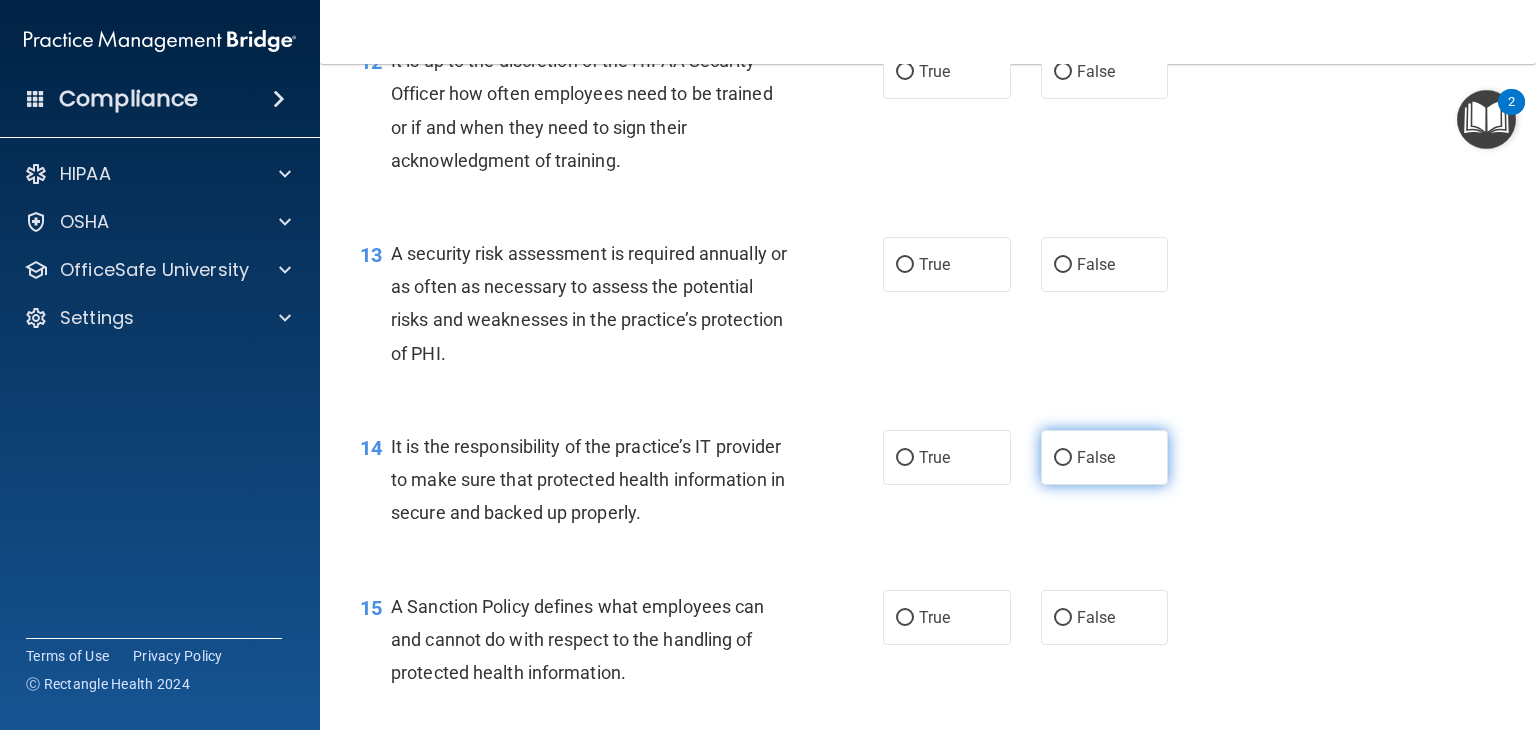 click on "False" at bounding box center (1096, 457) 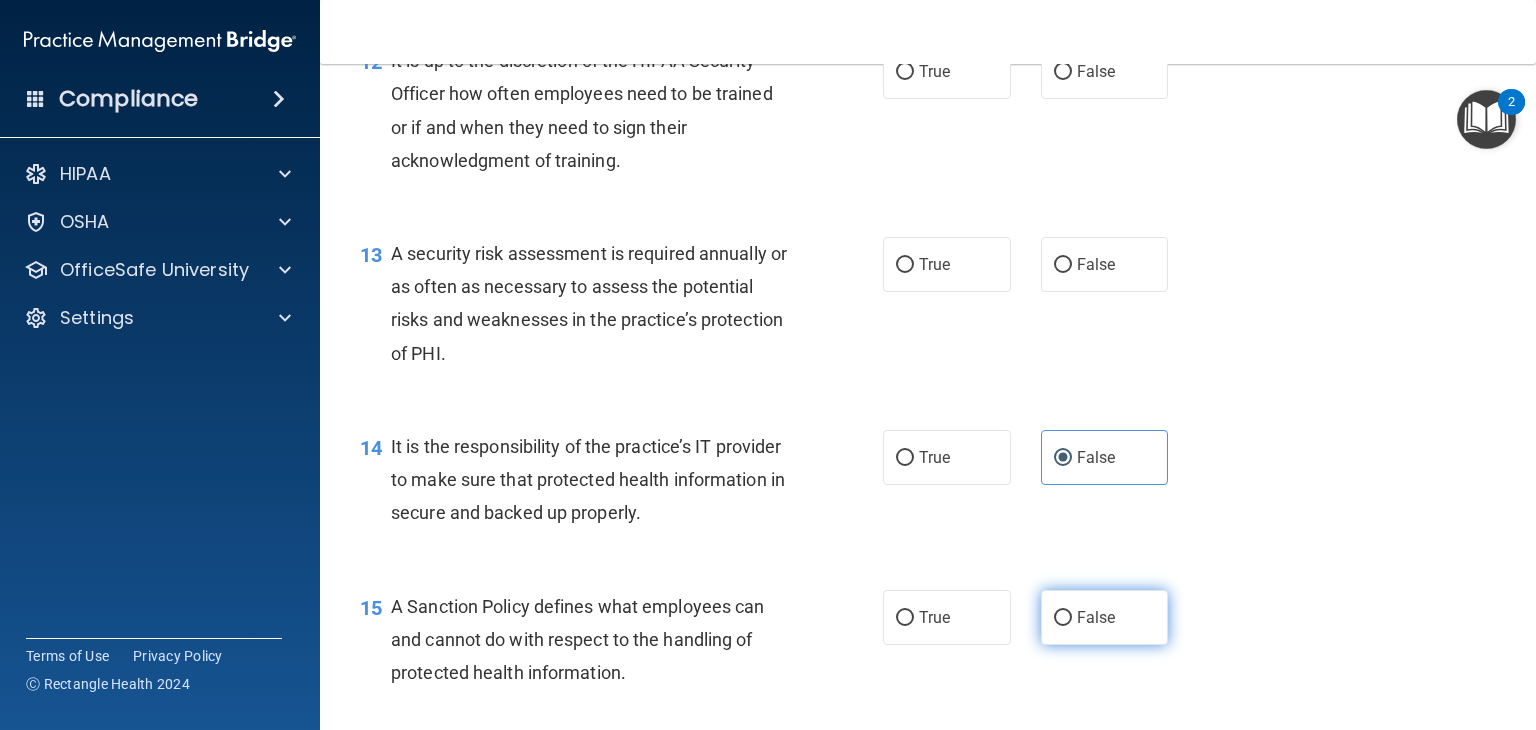 click on "False" at bounding box center [1105, 617] 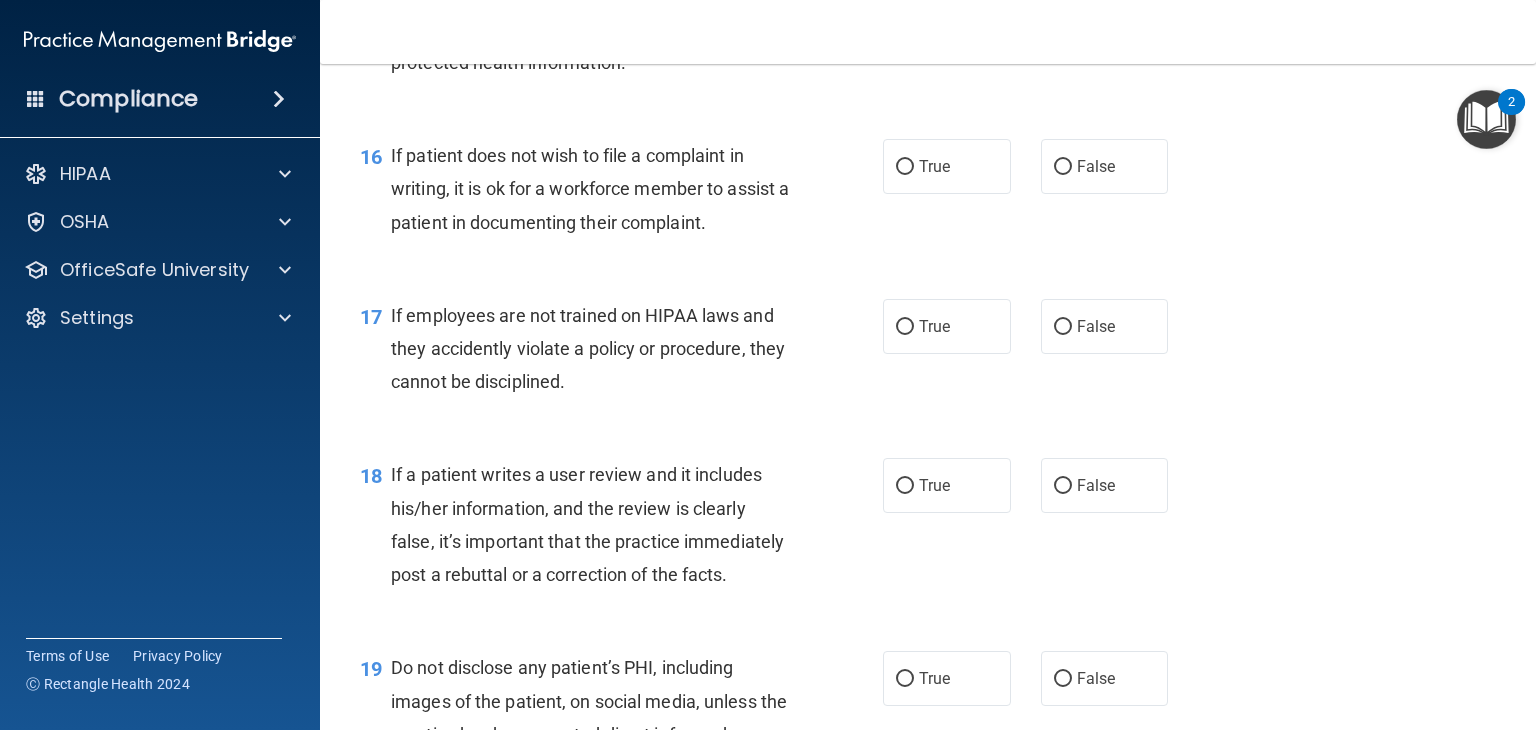scroll, scrollTop: 3248, scrollLeft: 0, axis: vertical 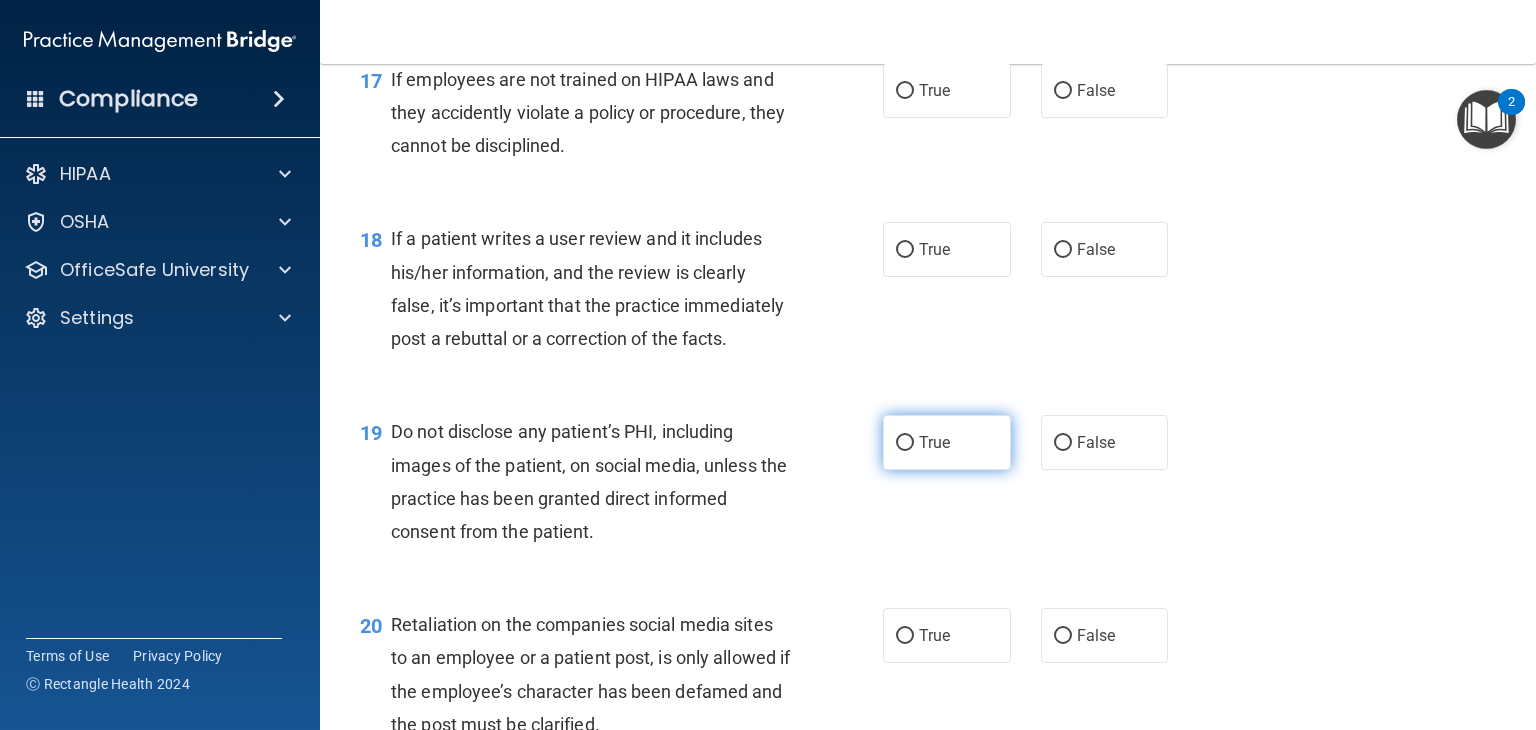 click on "True" at bounding box center (947, 442) 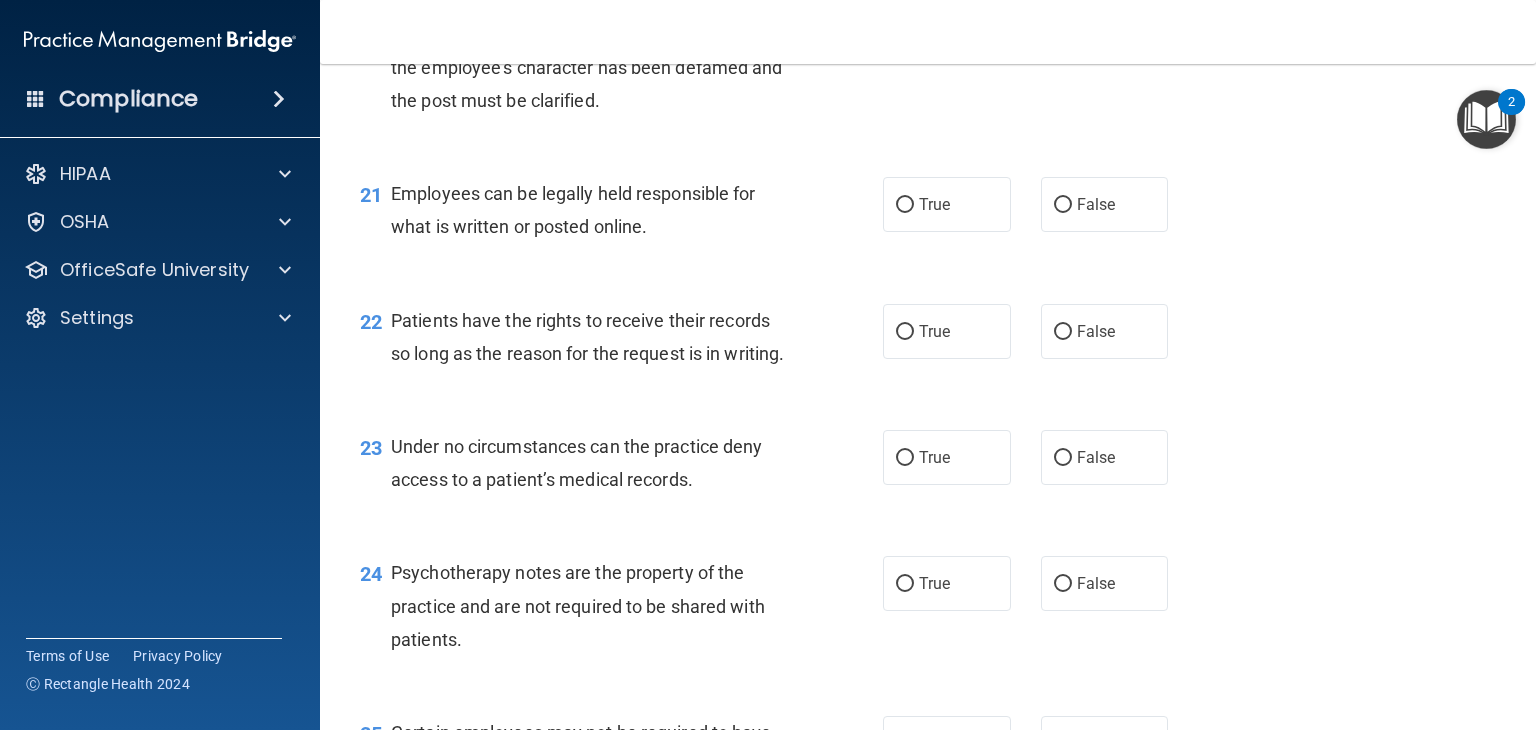 scroll, scrollTop: 3992, scrollLeft: 0, axis: vertical 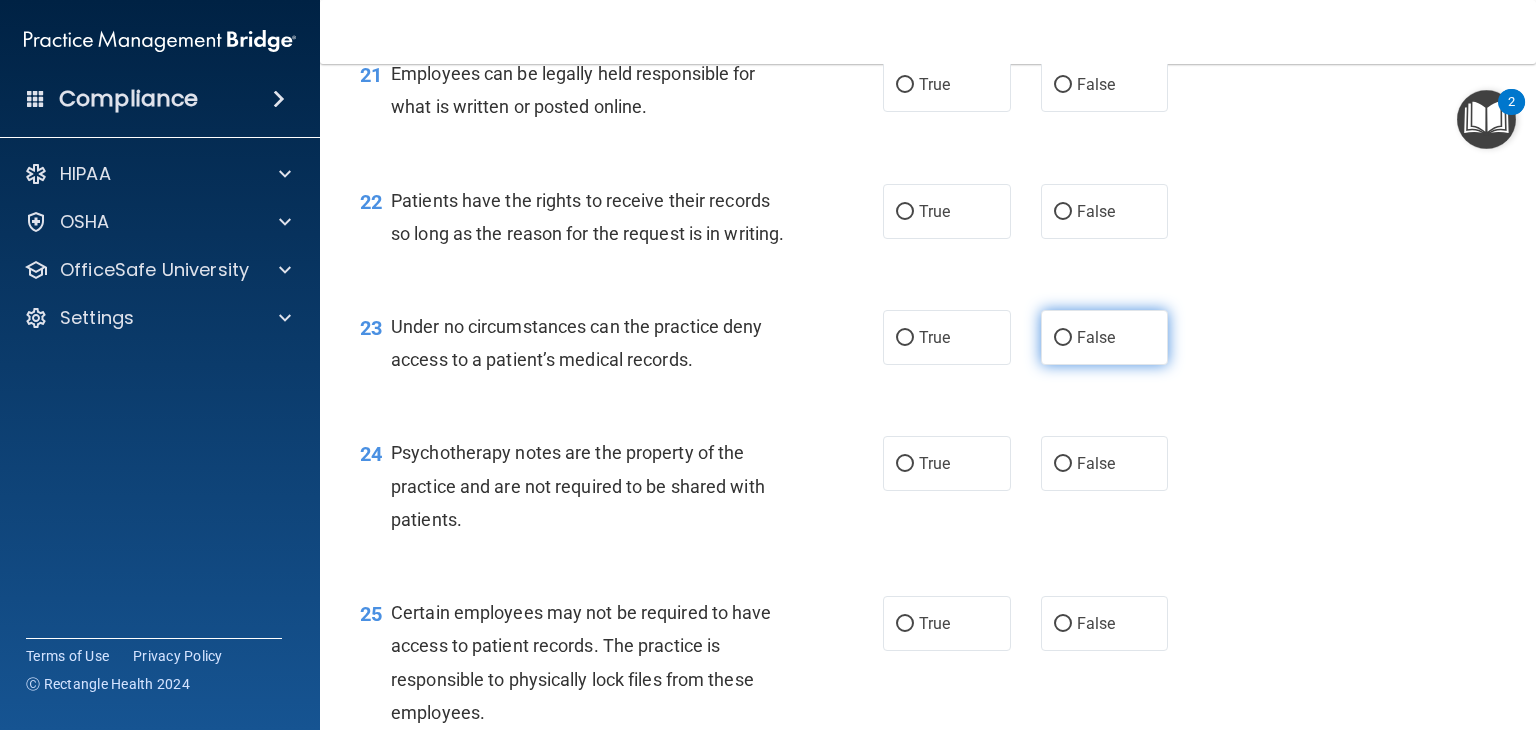 click on "False" at bounding box center [1105, 337] 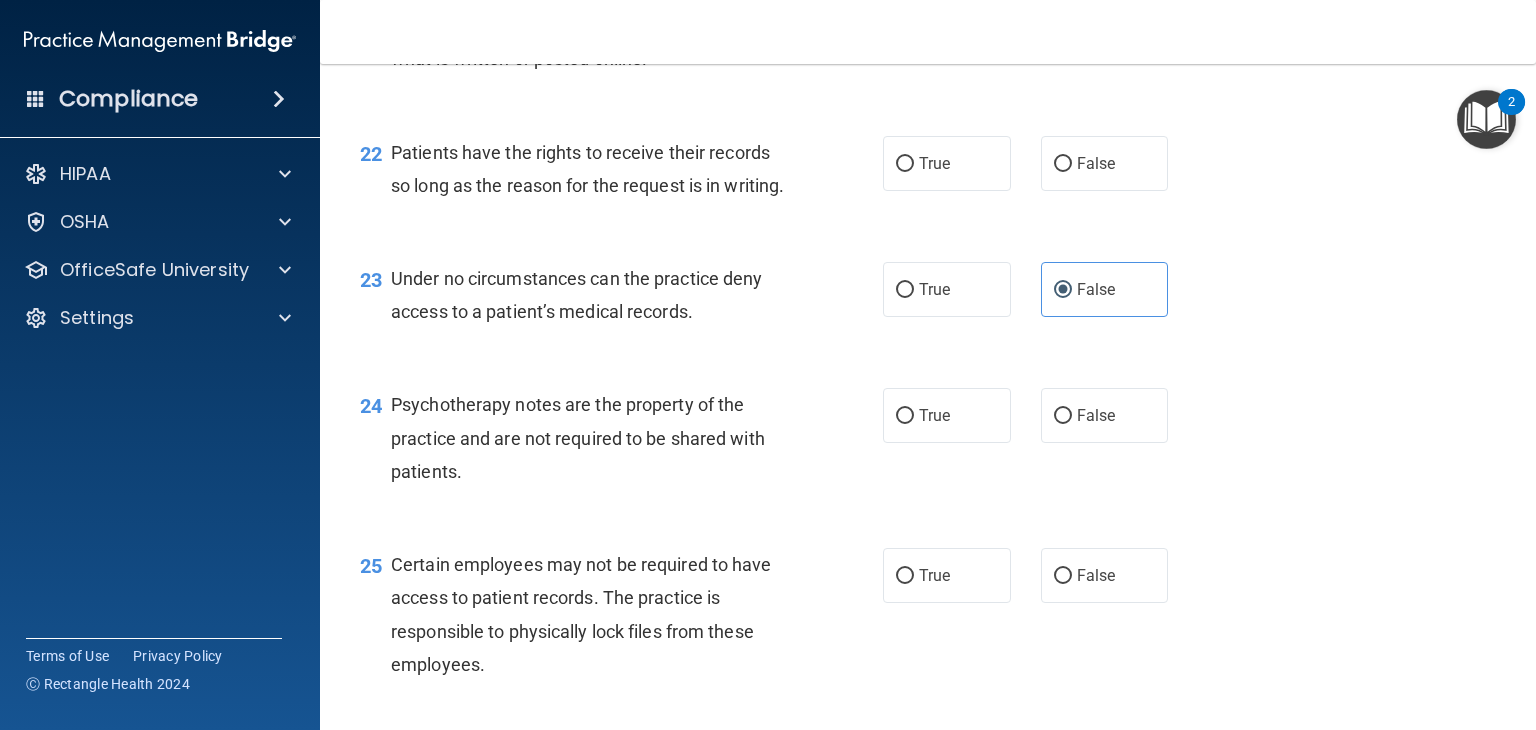 scroll, scrollTop: 4042, scrollLeft: 0, axis: vertical 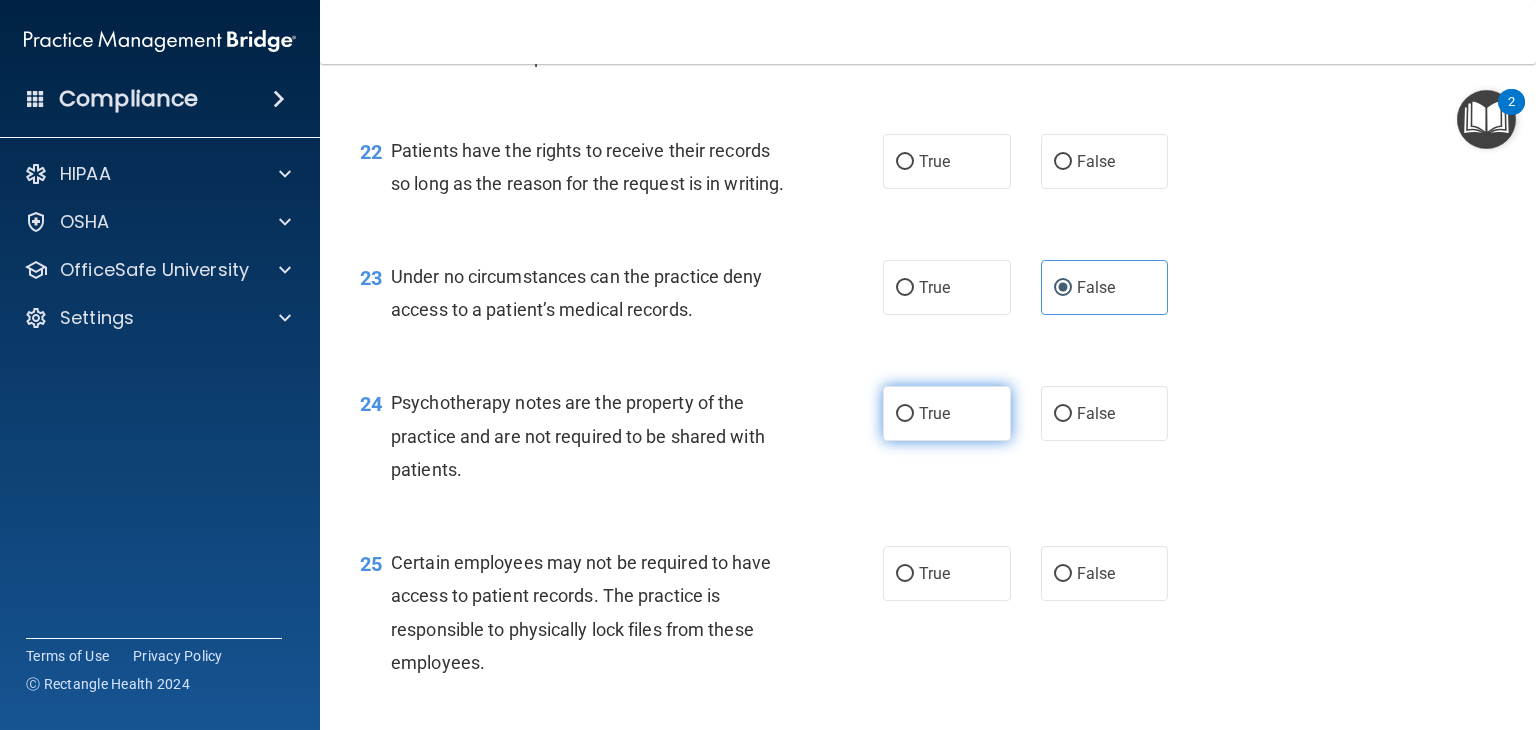 click on "True" at bounding box center (947, 413) 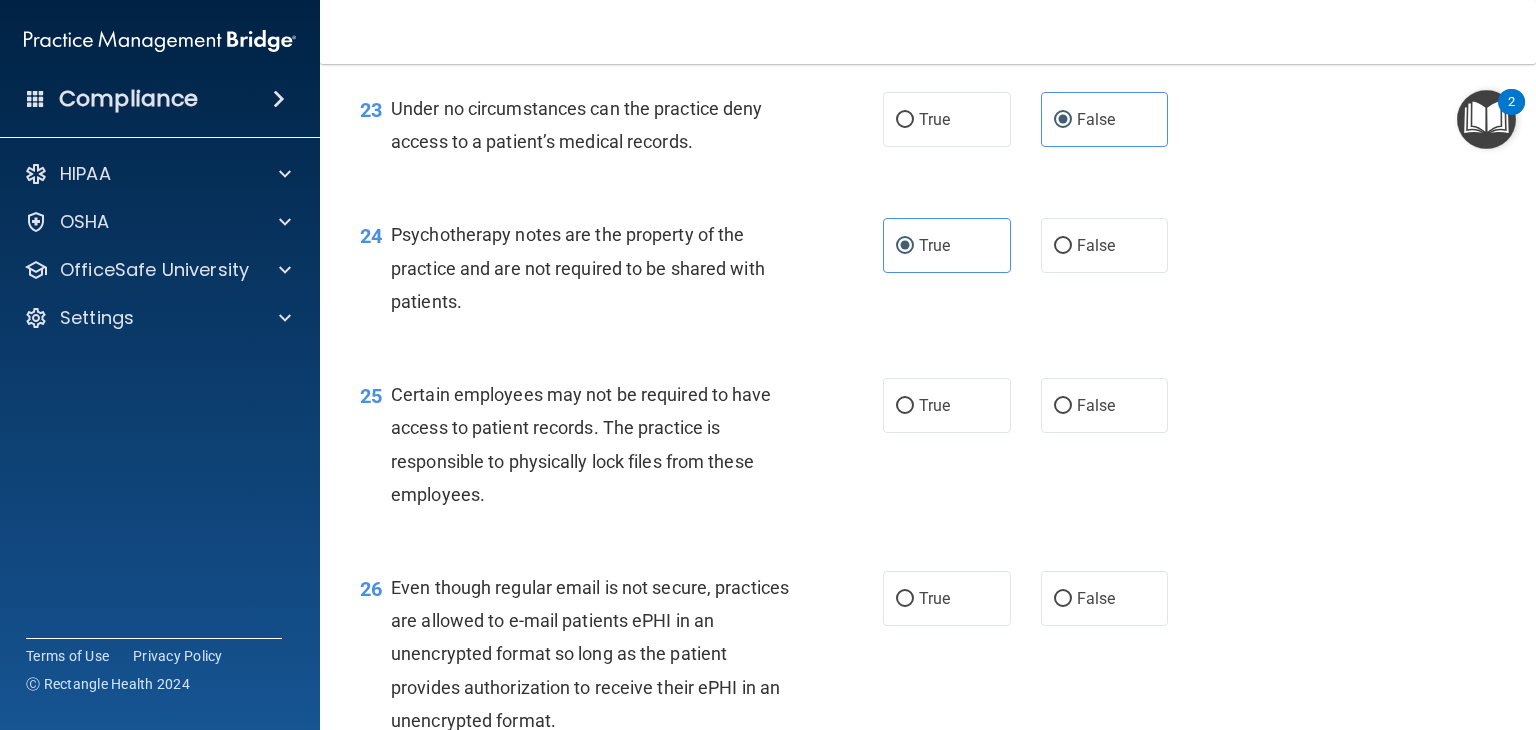scroll, scrollTop: 4504, scrollLeft: 0, axis: vertical 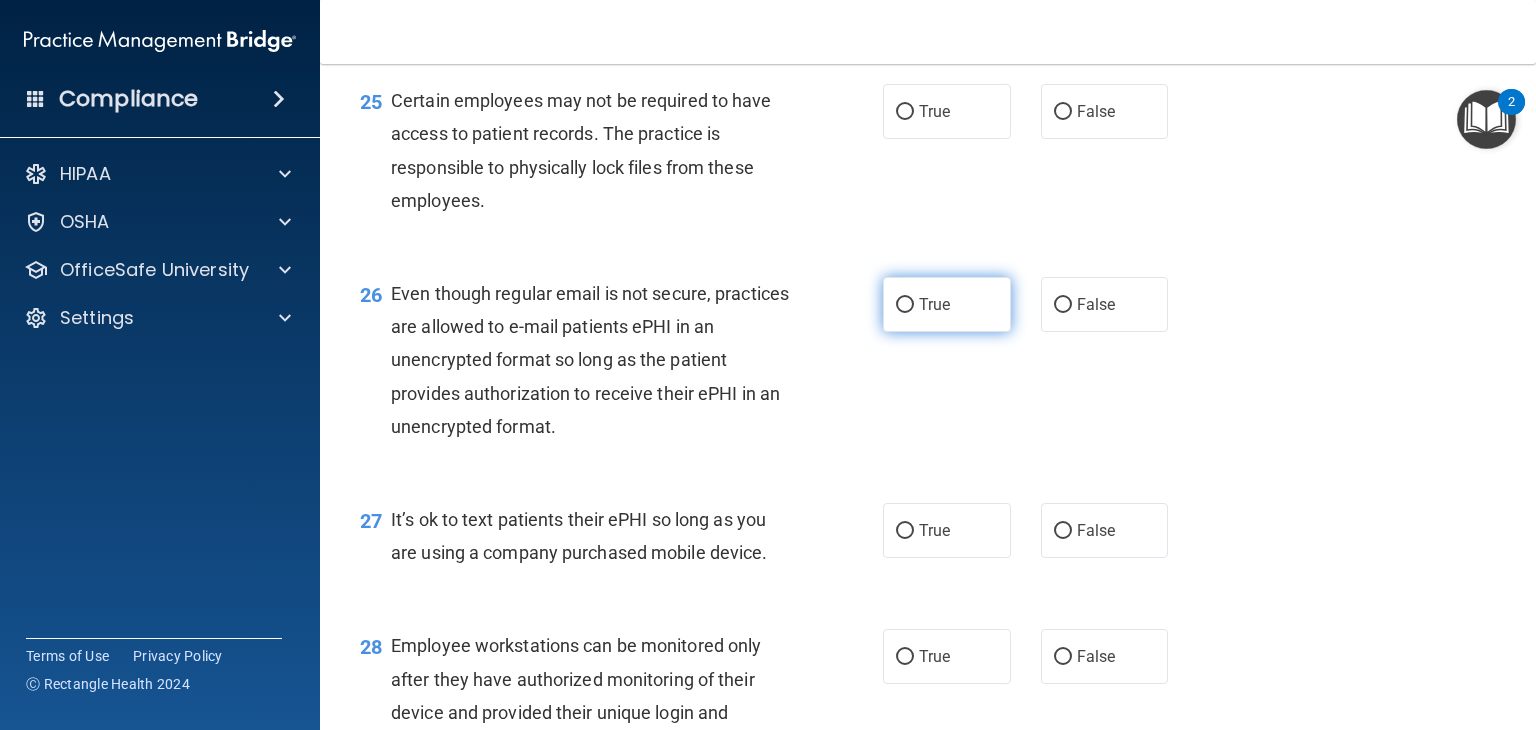 click on "True" at bounding box center [947, 304] 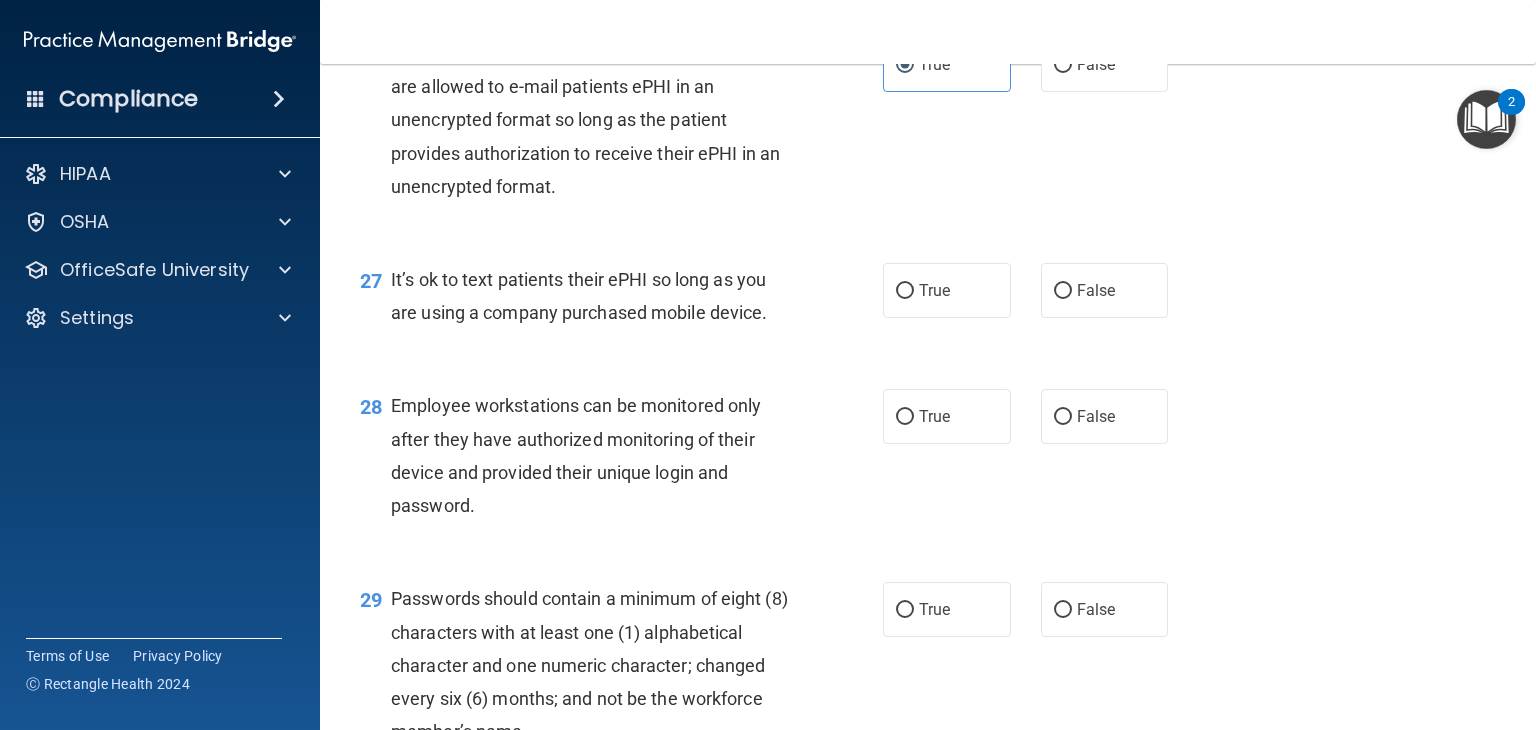 scroll, scrollTop: 4744, scrollLeft: 0, axis: vertical 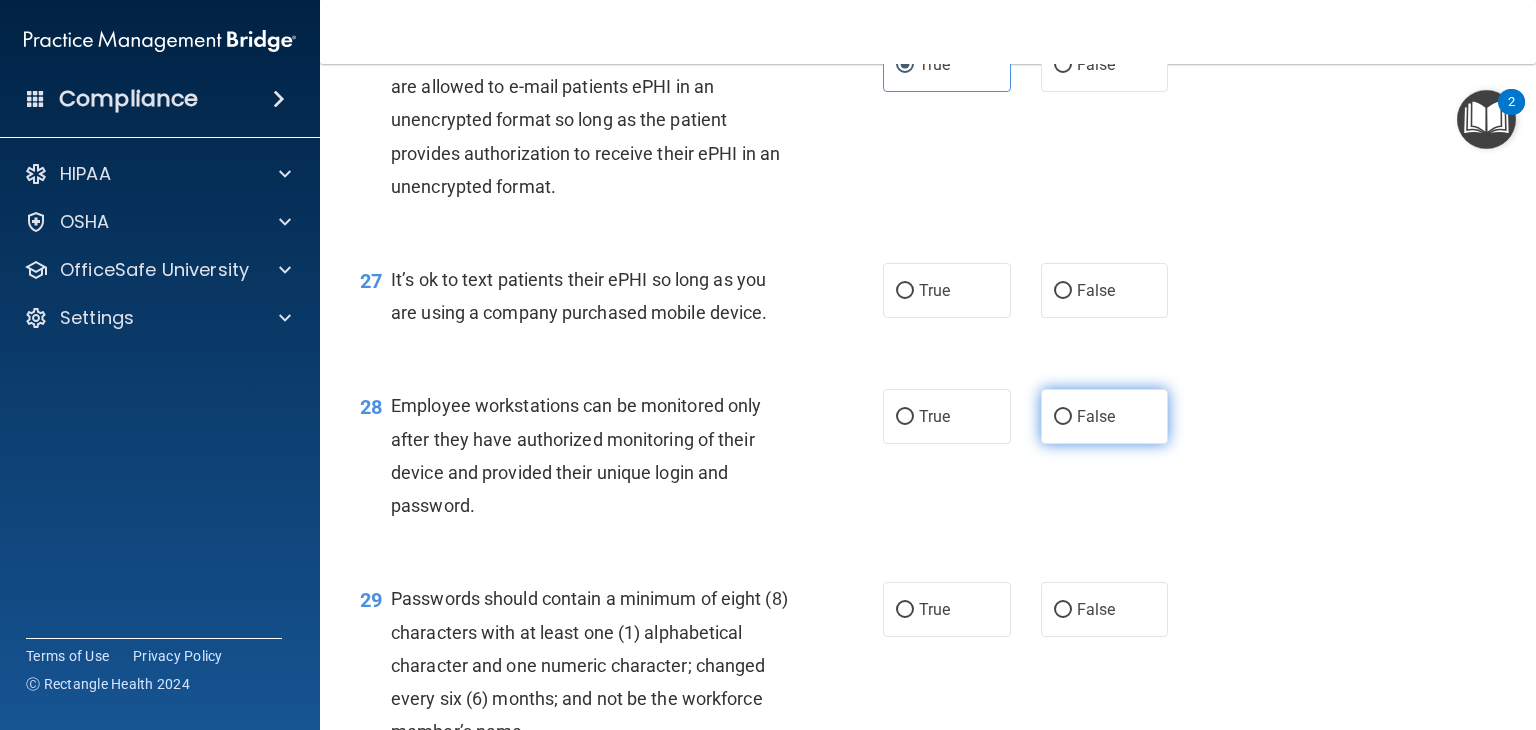 click on "False" at bounding box center (1096, 416) 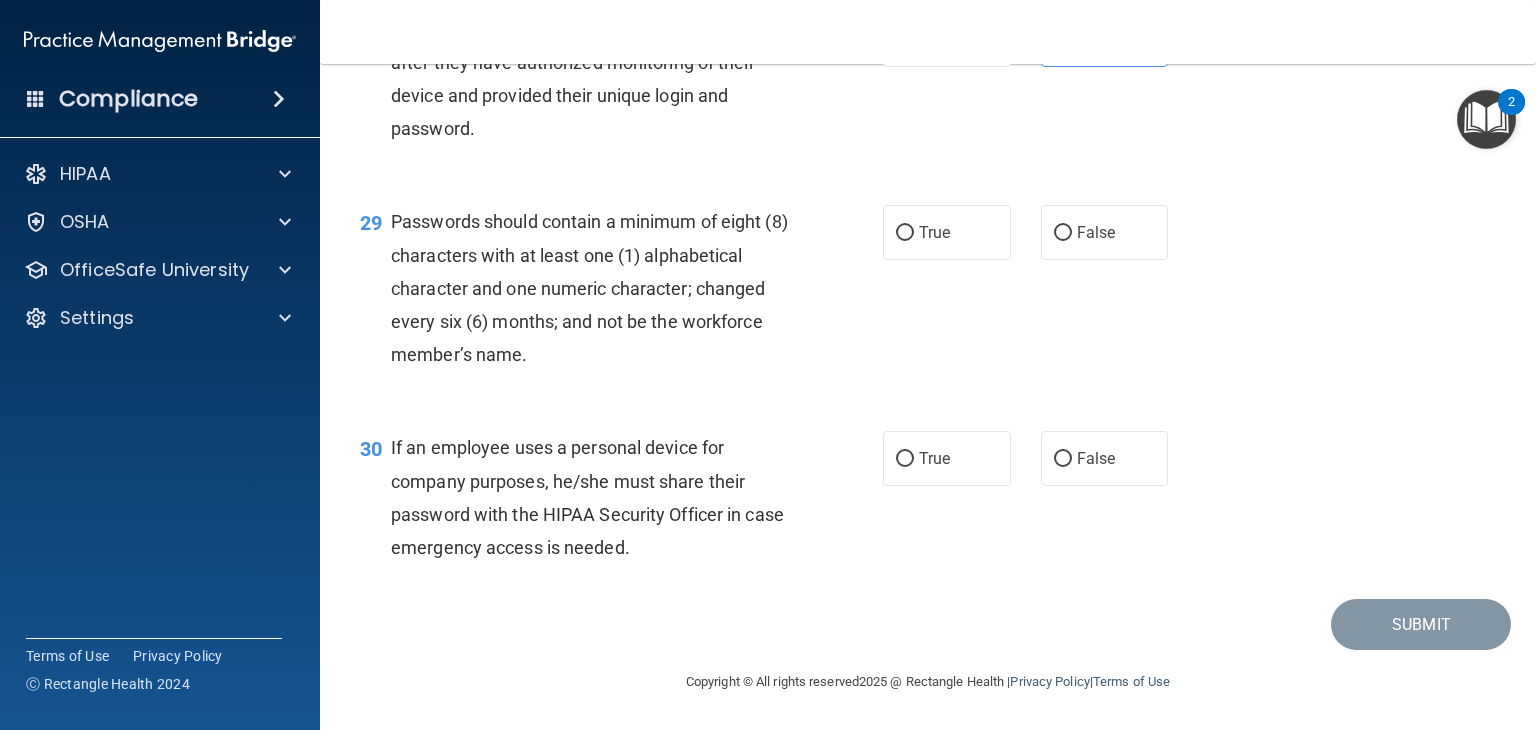 scroll, scrollTop: 5221, scrollLeft: 0, axis: vertical 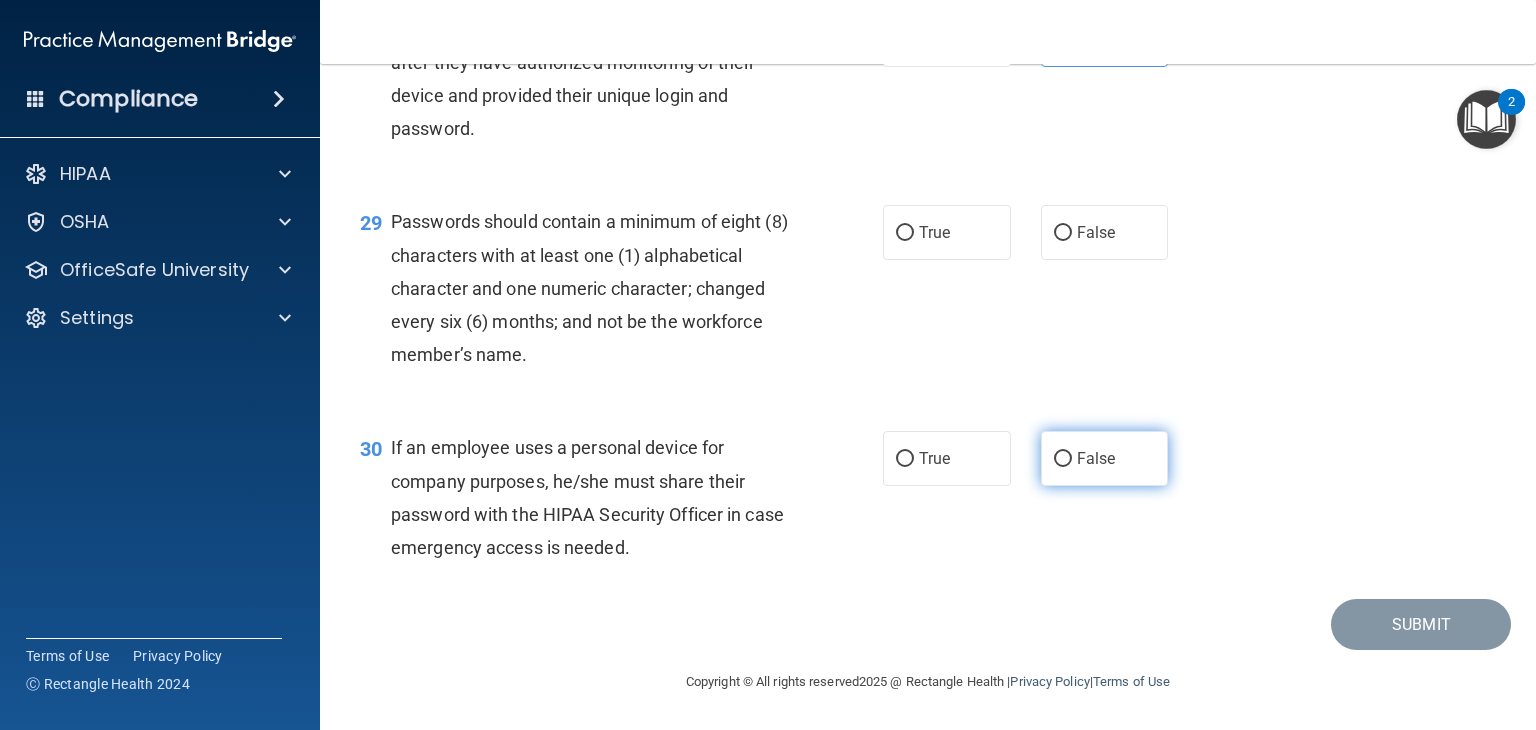 click on "False" at bounding box center (1063, 459) 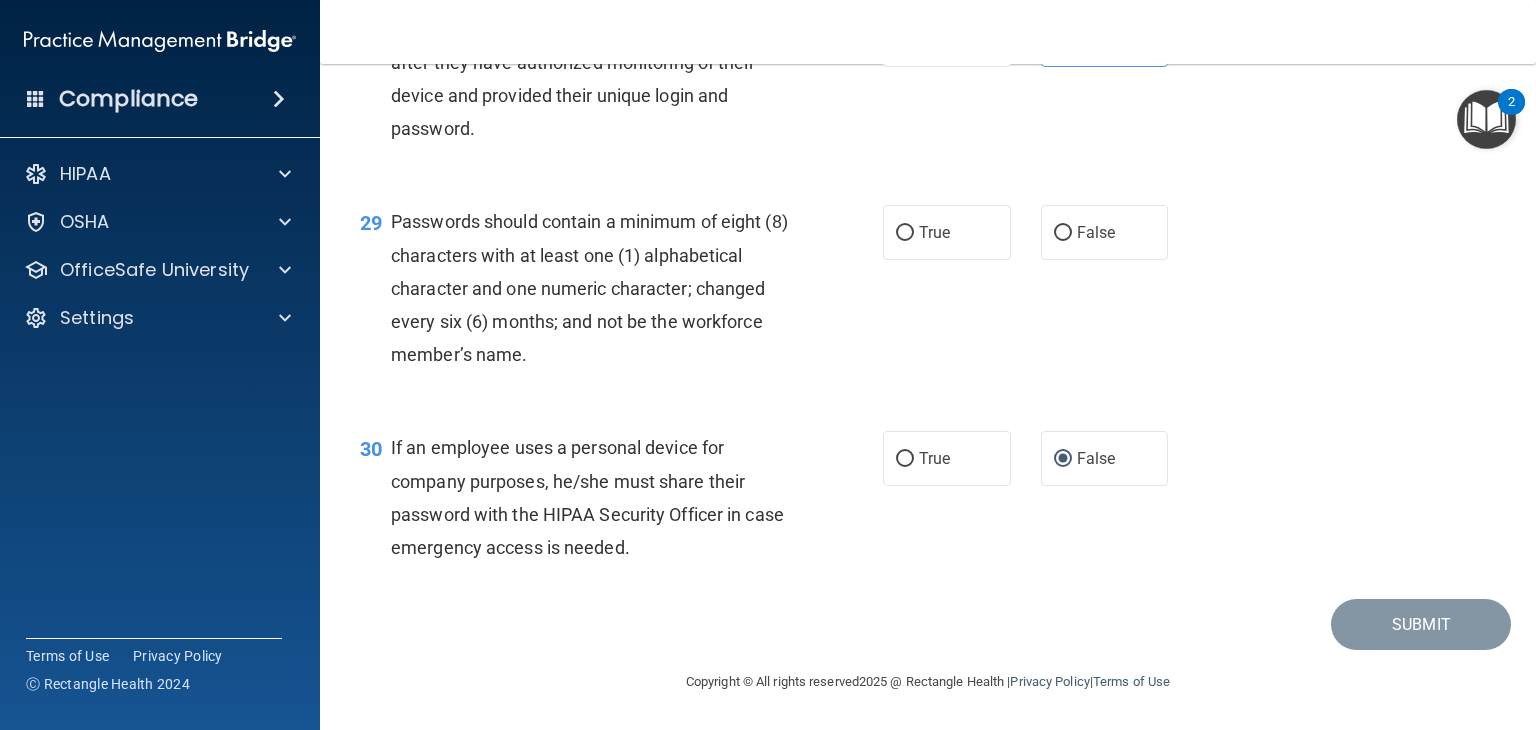 scroll, scrollTop: 5213, scrollLeft: 0, axis: vertical 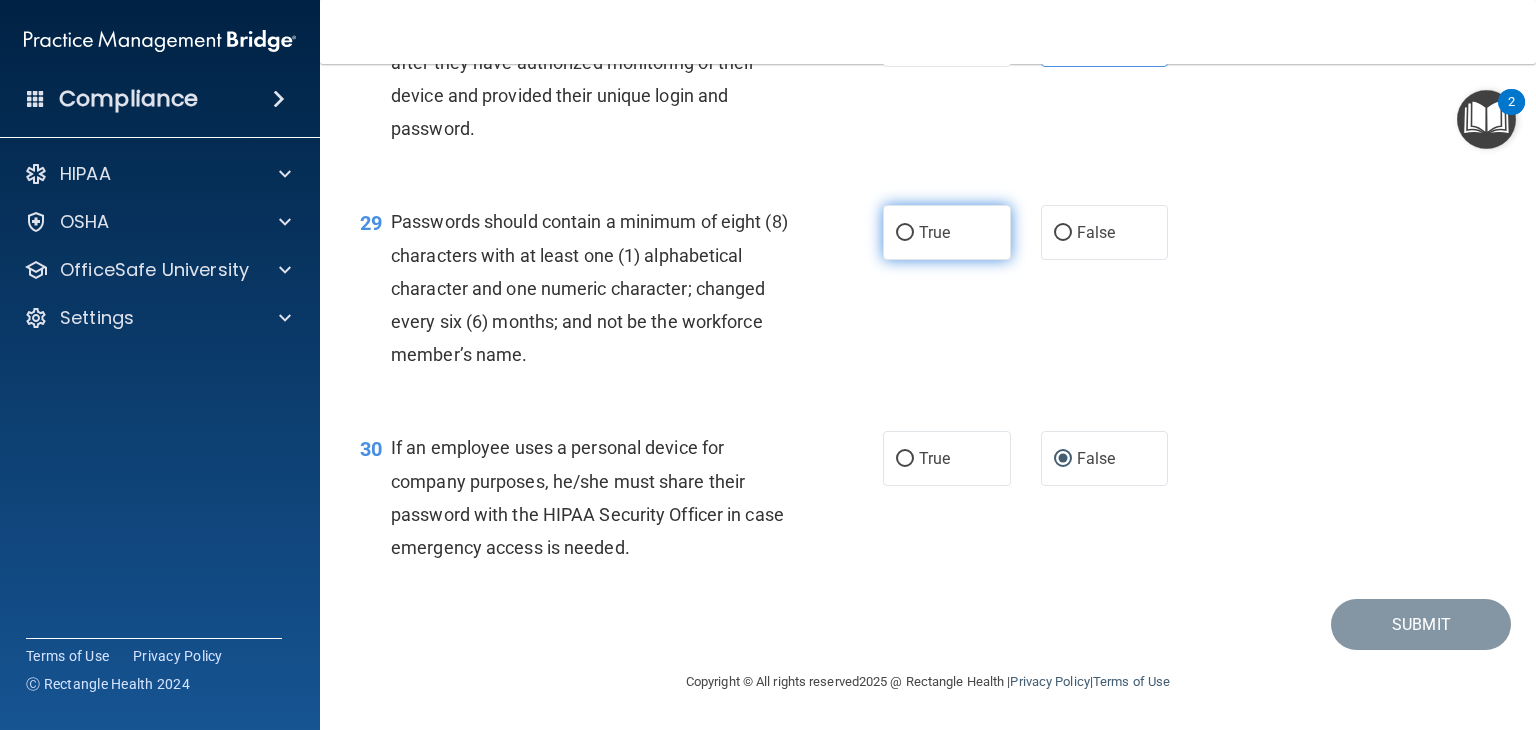 click on "True" at bounding box center [947, 232] 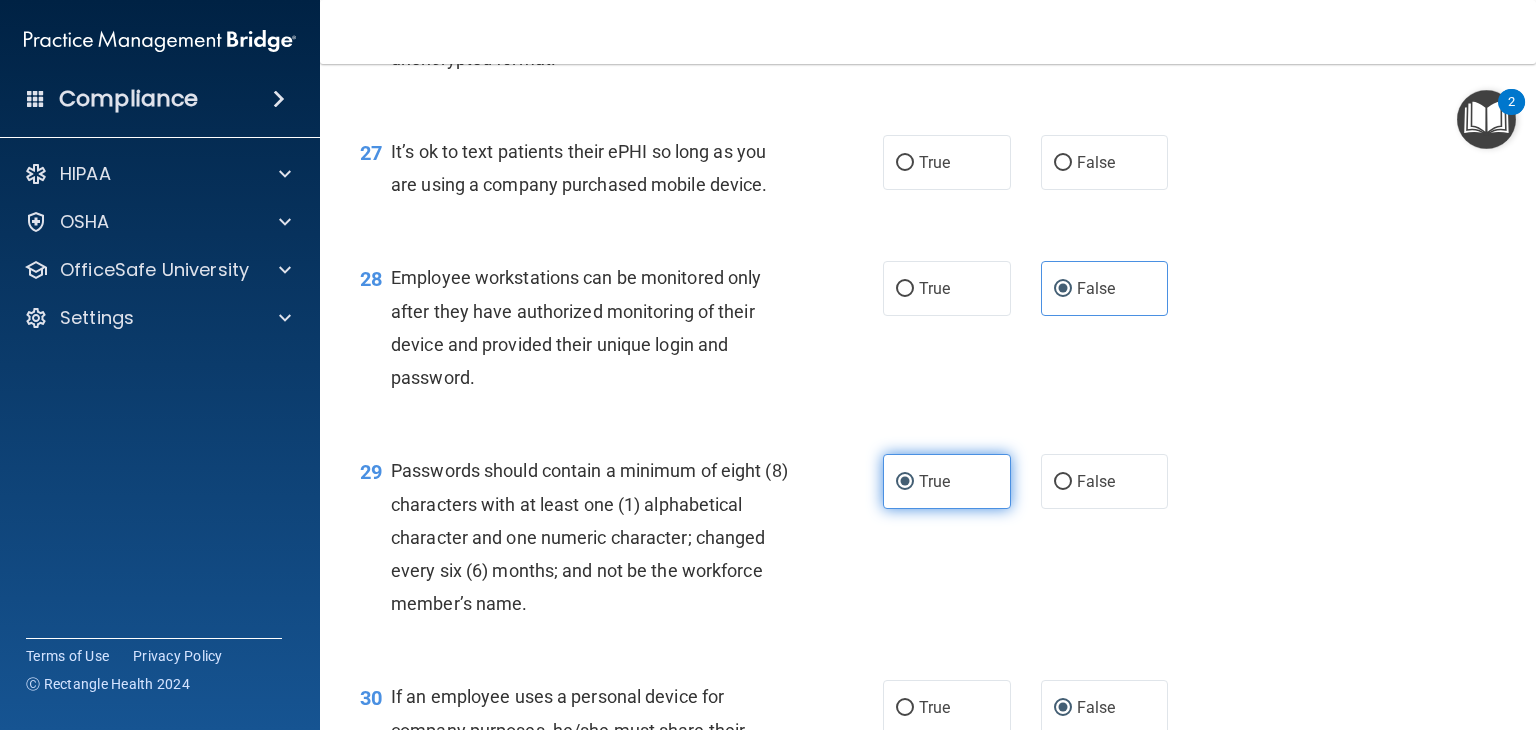 scroll, scrollTop: 4866, scrollLeft: 0, axis: vertical 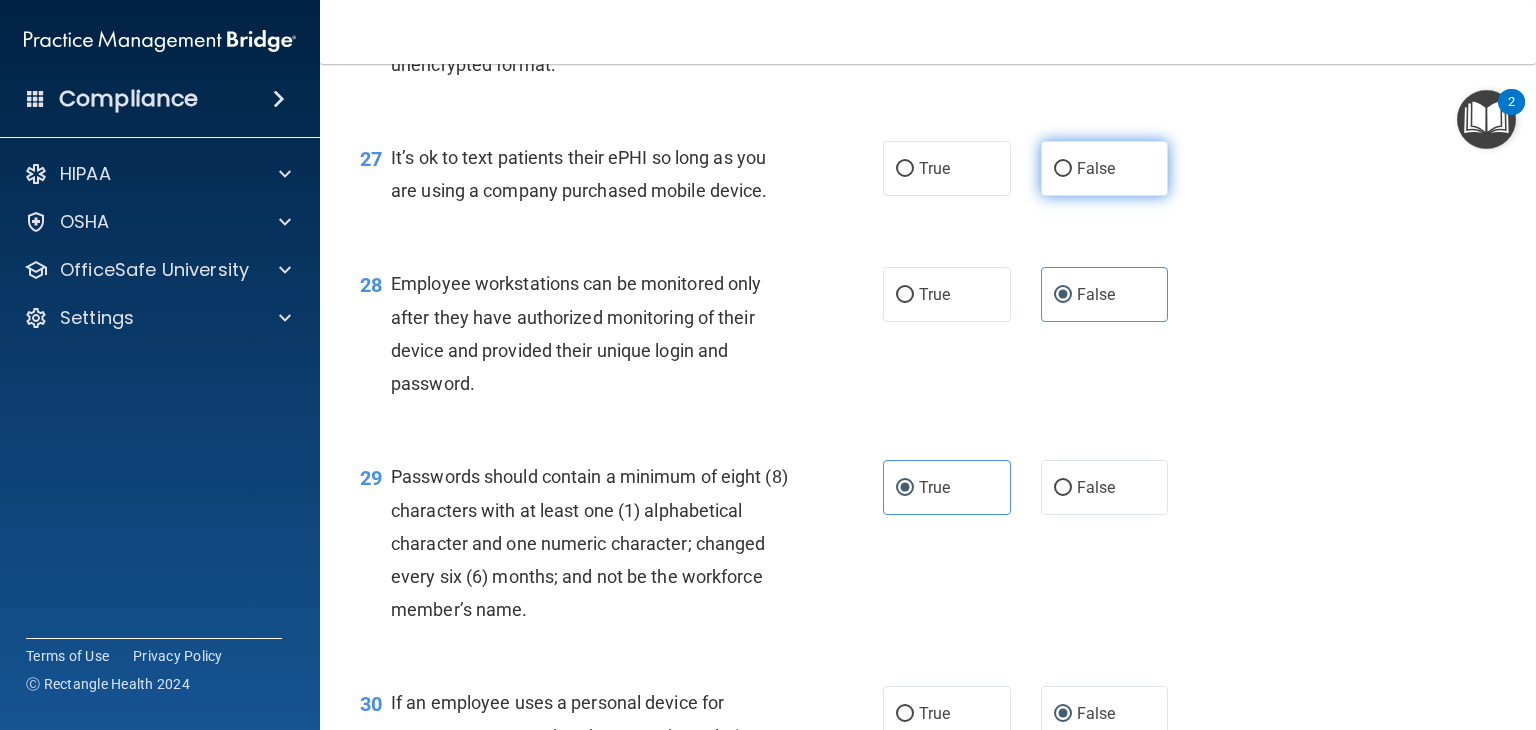 click on "False" at bounding box center [1096, 168] 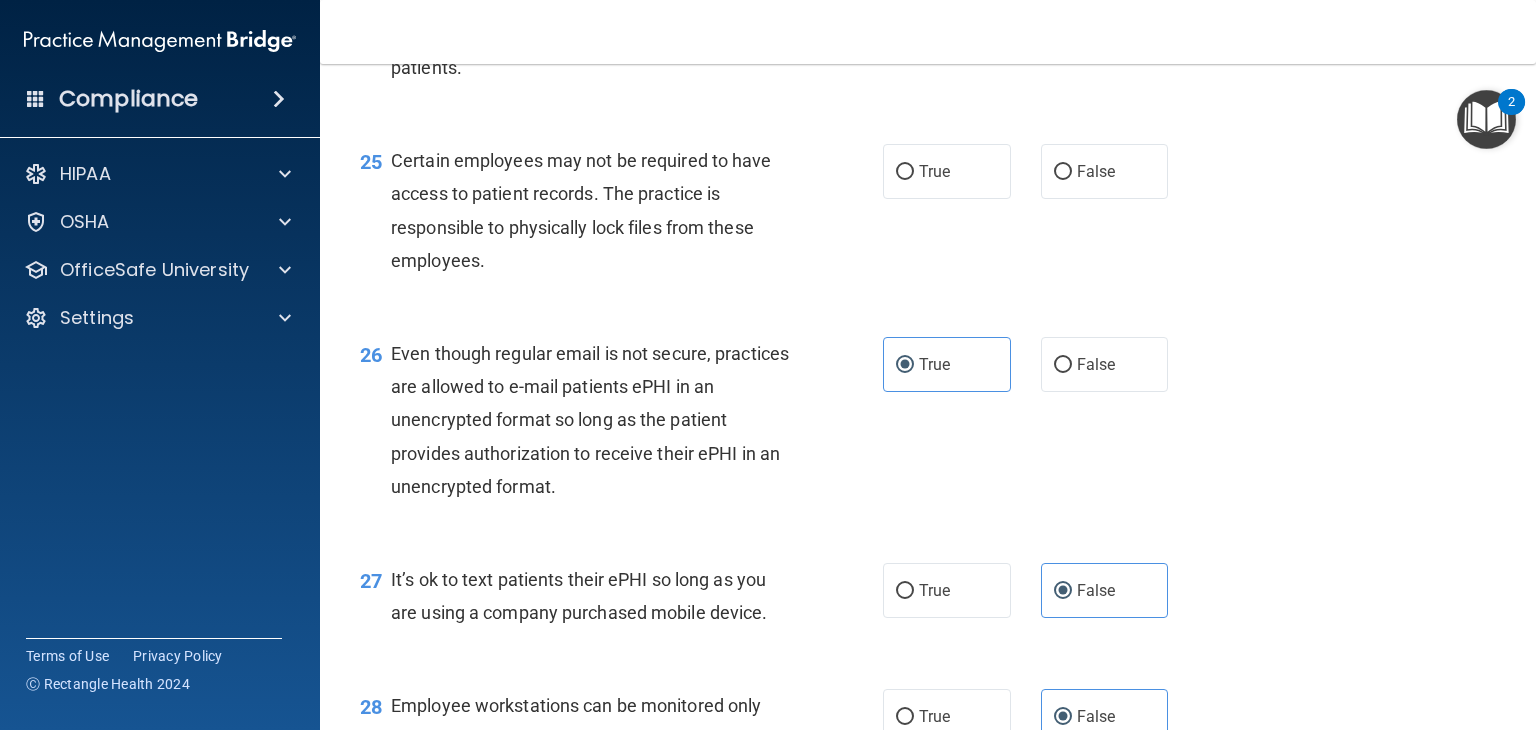 scroll, scrollTop: 4444, scrollLeft: 0, axis: vertical 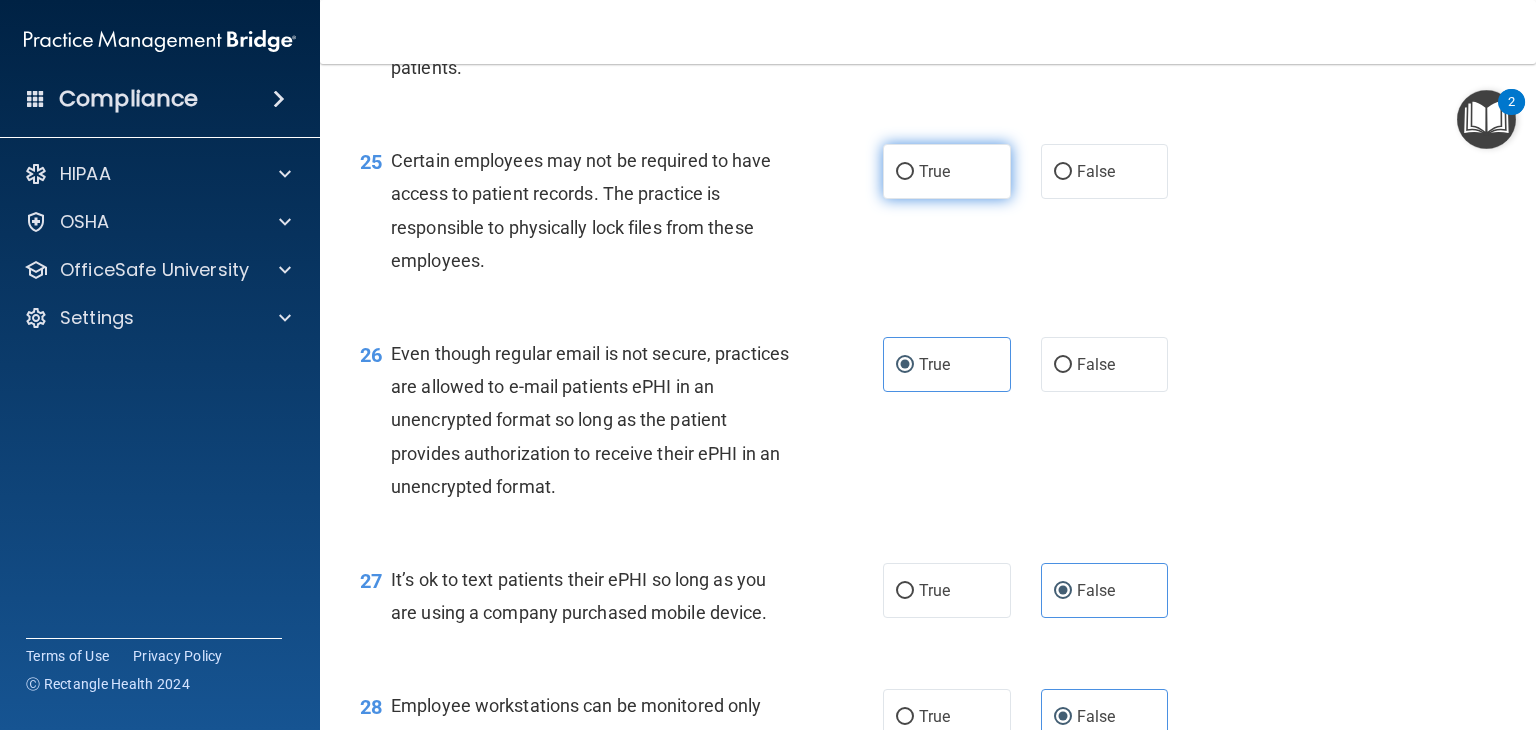 click on "True" at bounding box center (947, 171) 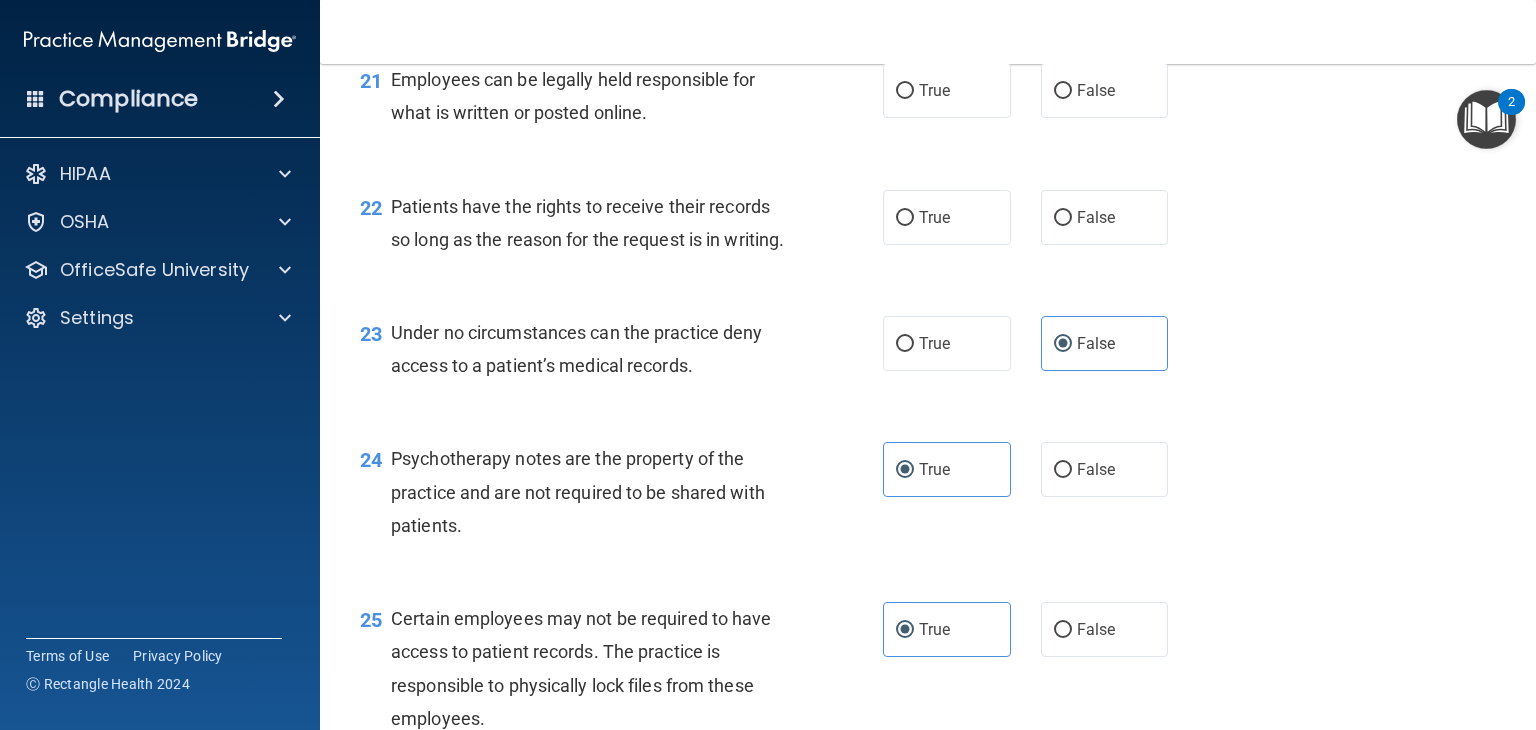 scroll, scrollTop: 3984, scrollLeft: 0, axis: vertical 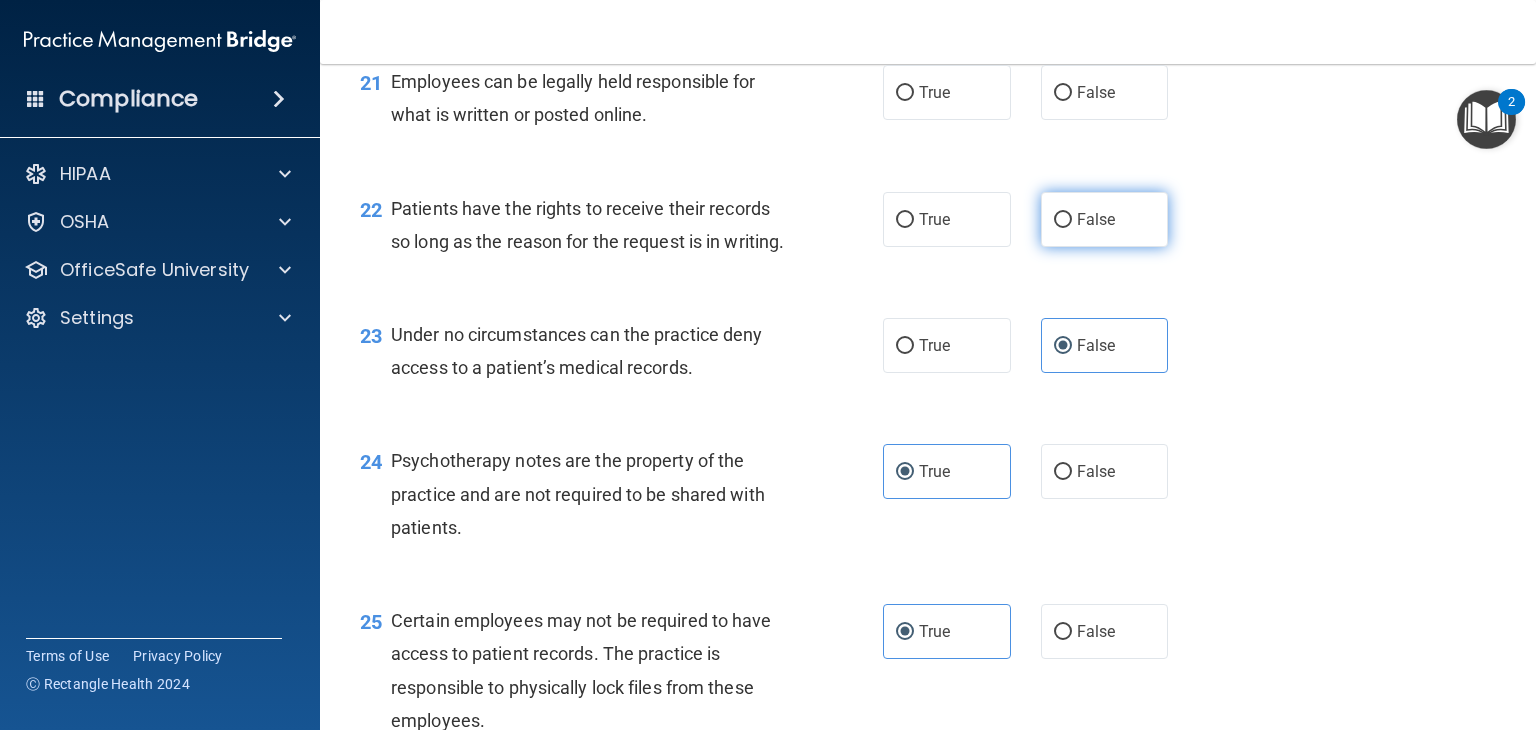 click on "False" at bounding box center (1105, 219) 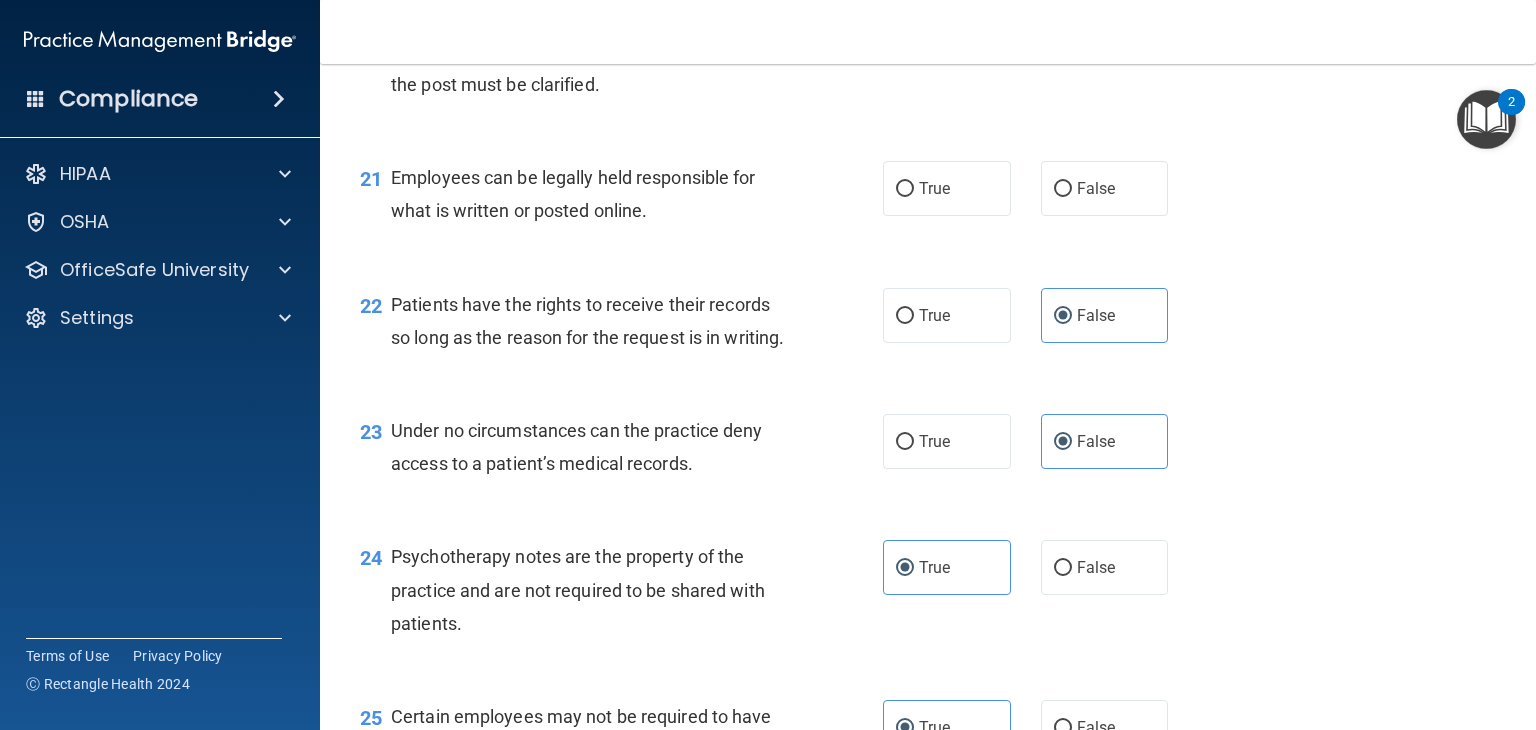 scroll, scrollTop: 3888, scrollLeft: 0, axis: vertical 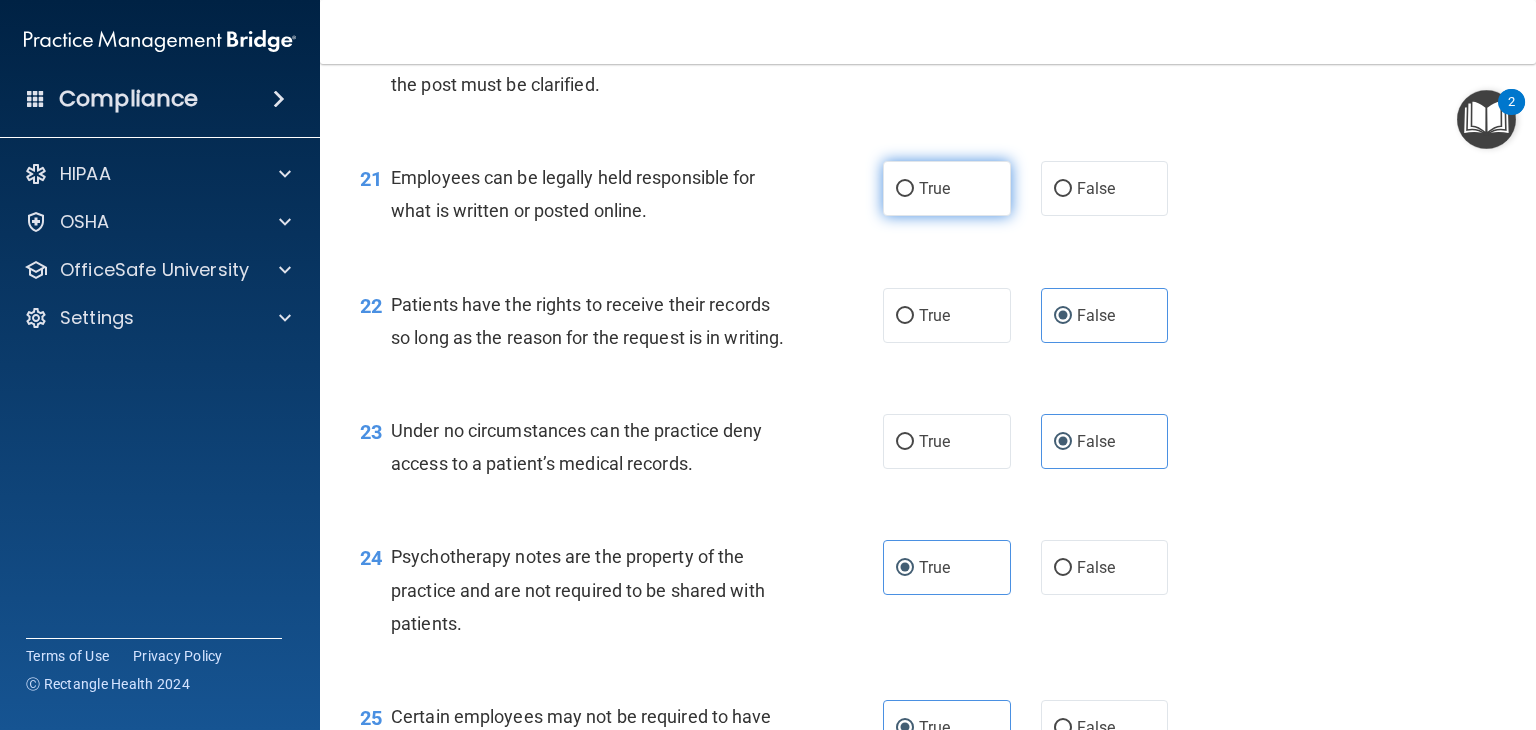 click on "True" at bounding box center [947, 188] 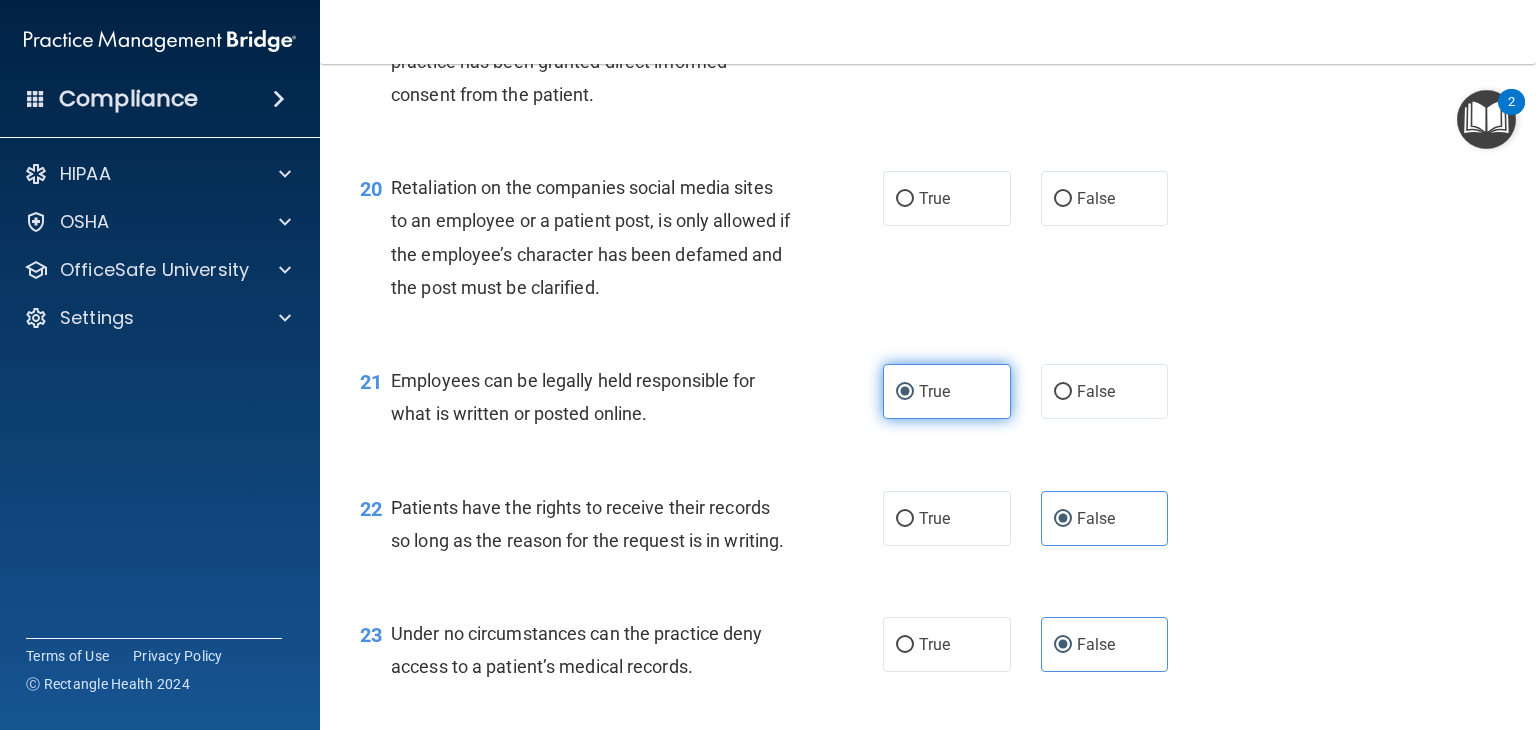 scroll, scrollTop: 3684, scrollLeft: 0, axis: vertical 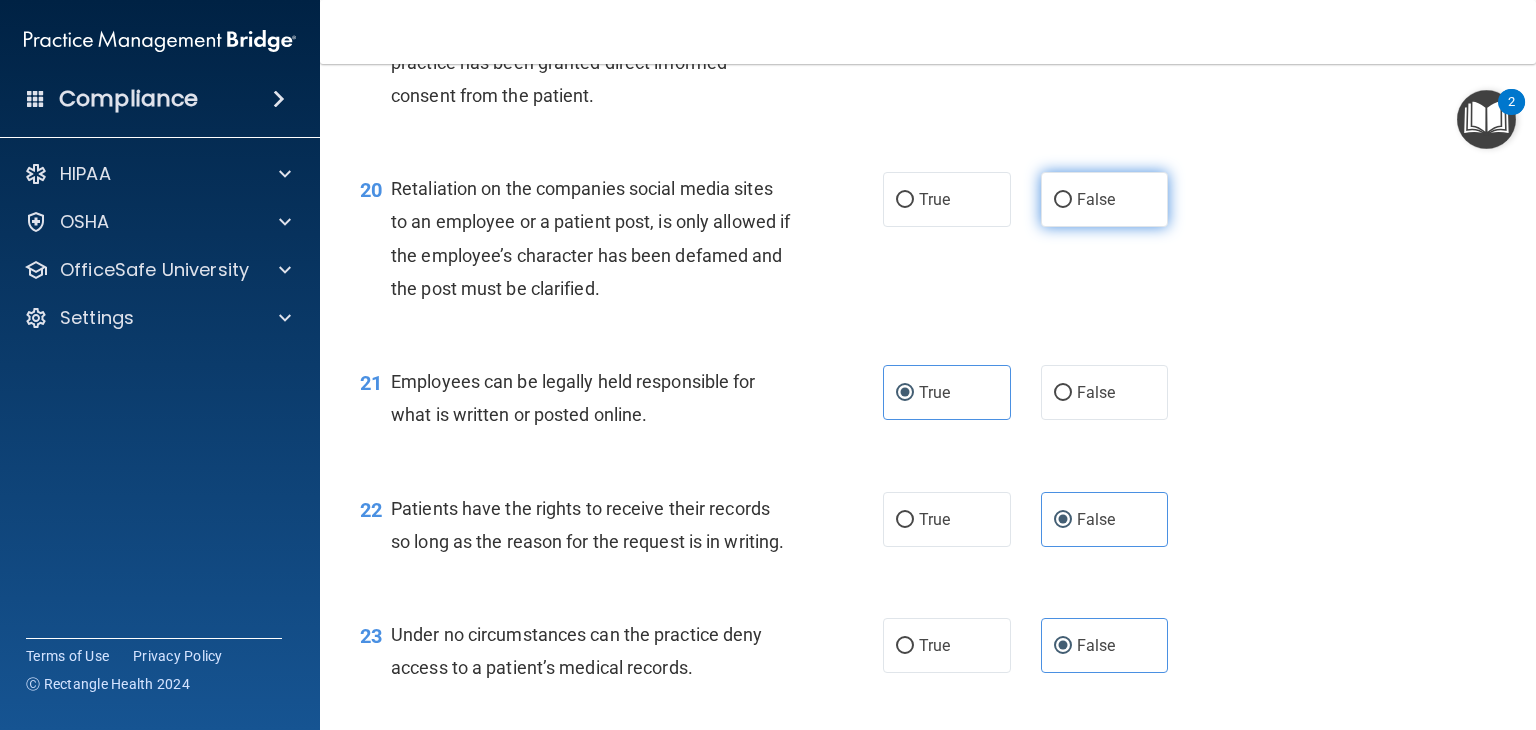 click on "False" at bounding box center [1096, 199] 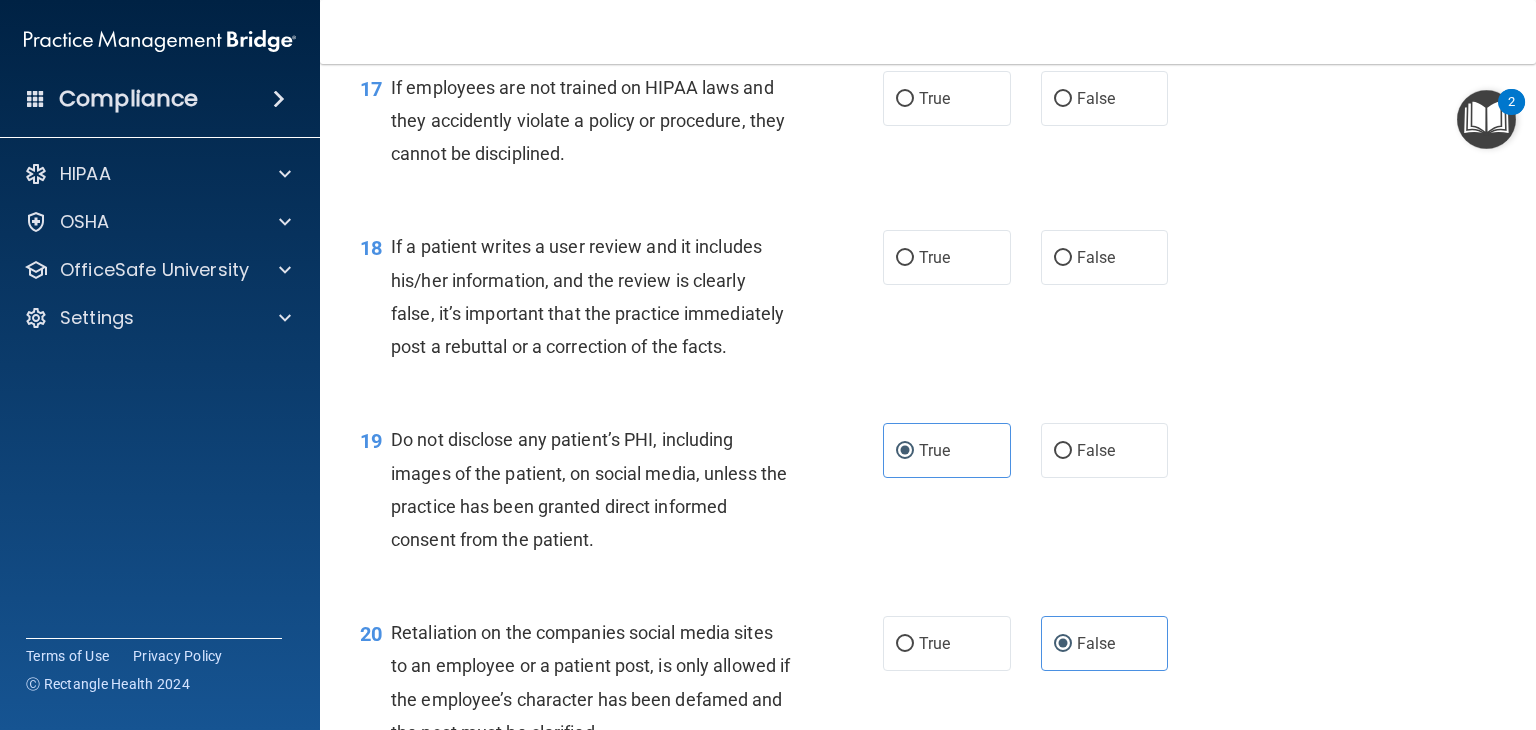scroll, scrollTop: 3238, scrollLeft: 0, axis: vertical 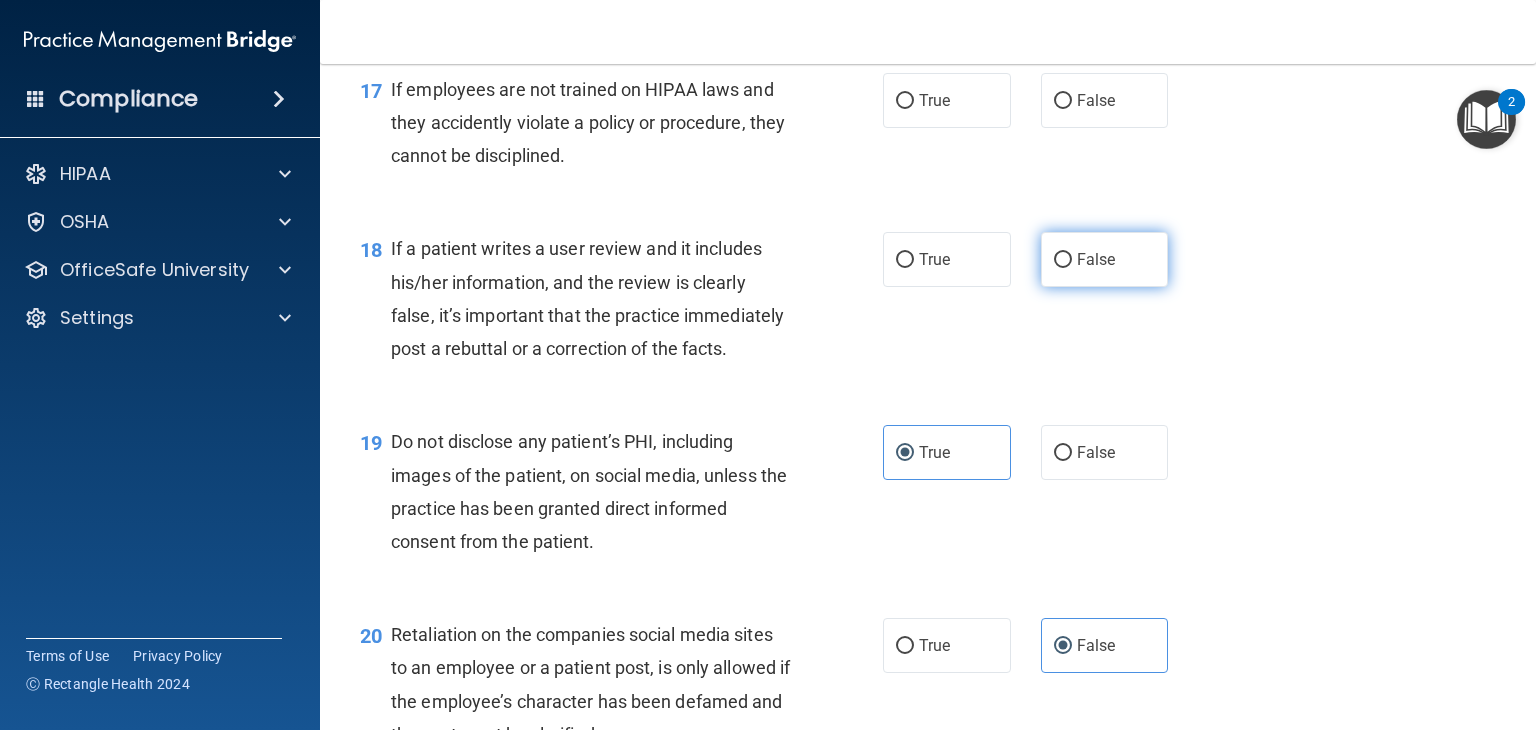 click on "False" at bounding box center (1096, 259) 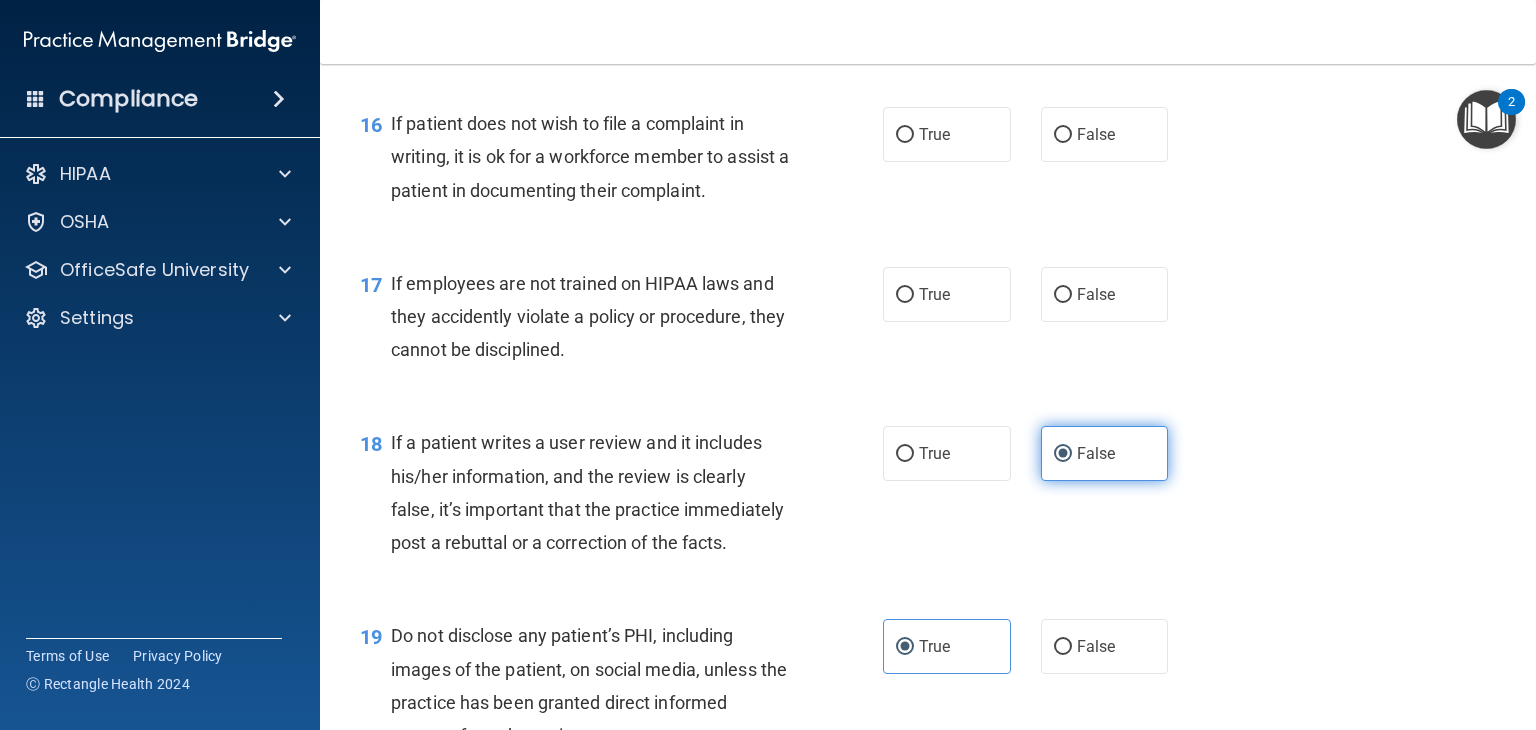 scroll, scrollTop: 3042, scrollLeft: 0, axis: vertical 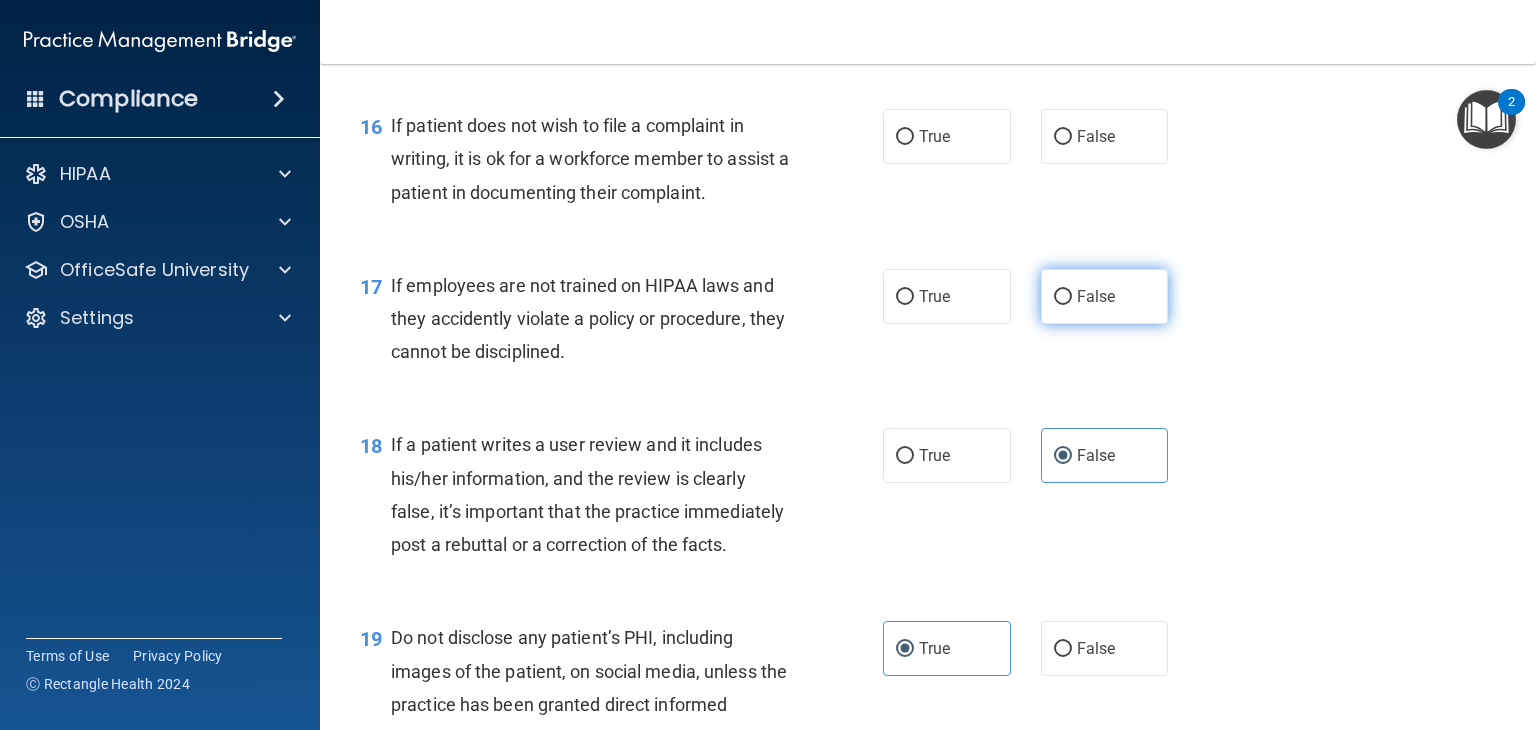 click on "False" at bounding box center (1105, 296) 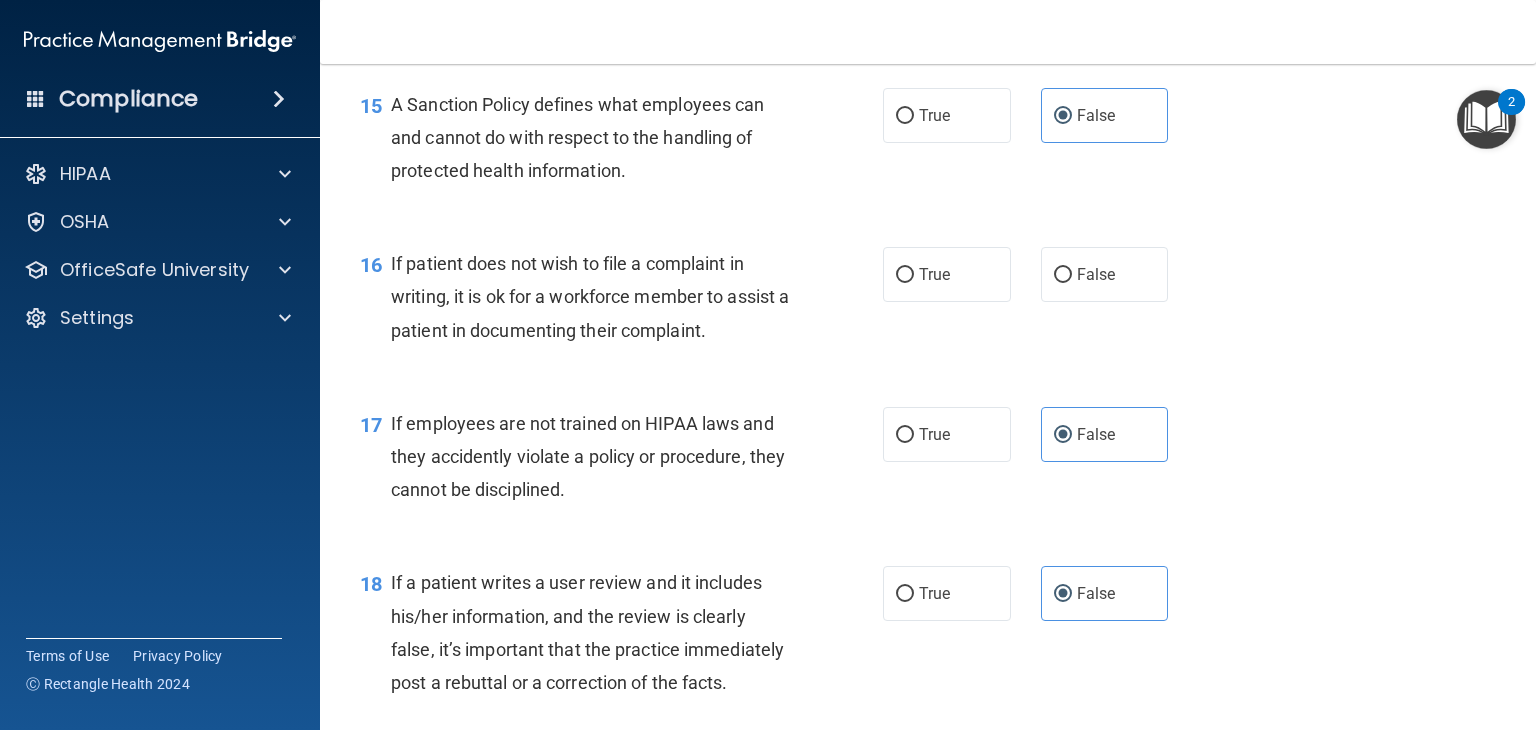 scroll, scrollTop: 2905, scrollLeft: 0, axis: vertical 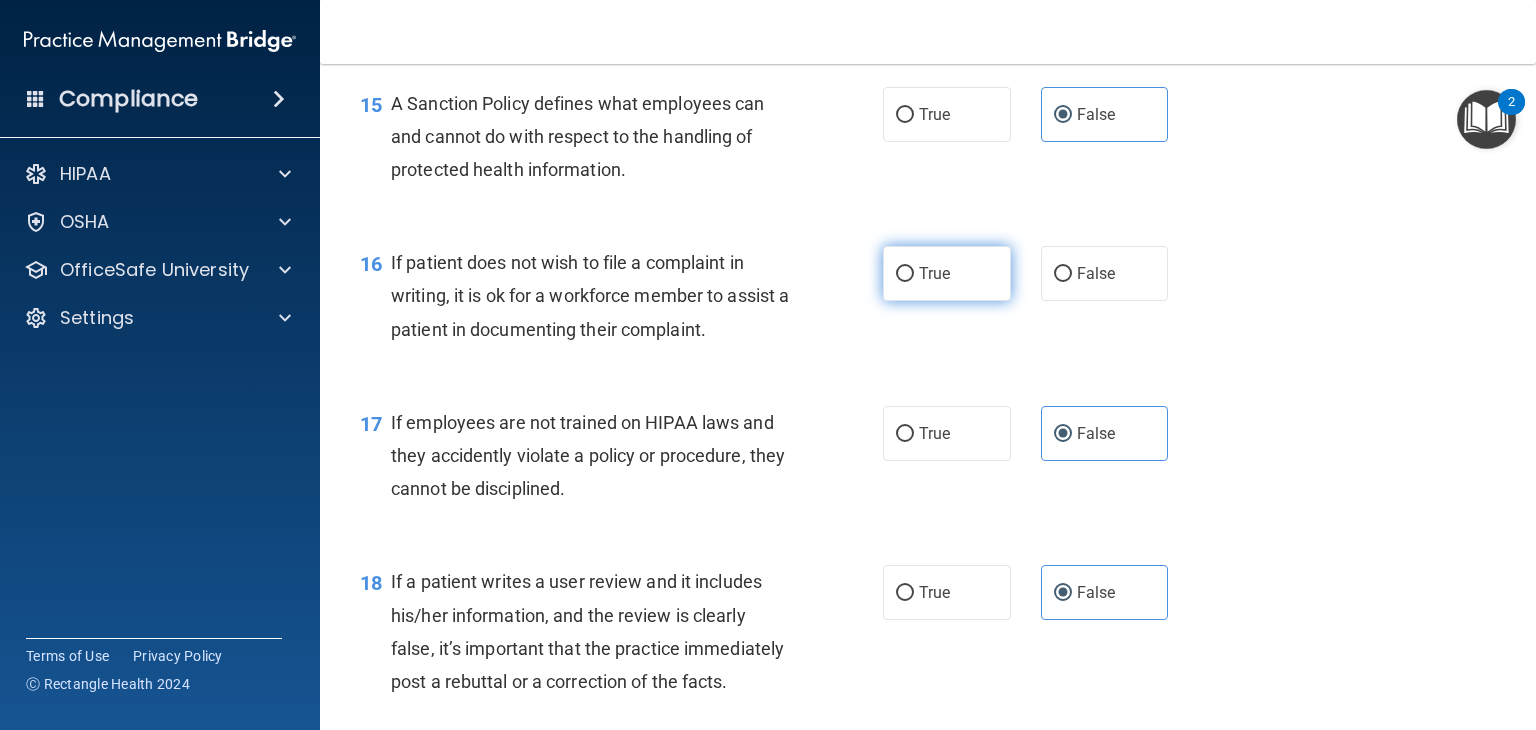 click on "True" at bounding box center [947, 273] 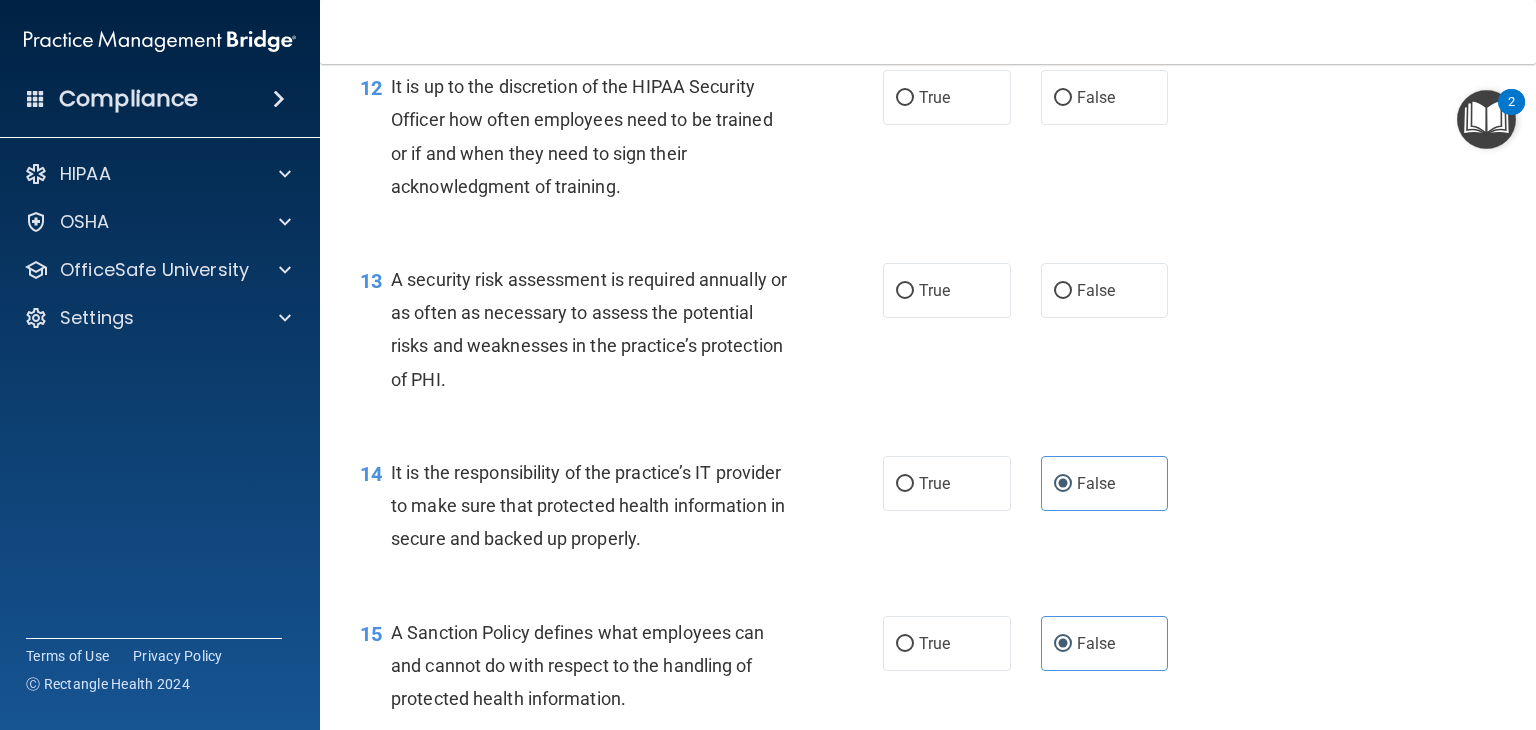 scroll, scrollTop: 2374, scrollLeft: 0, axis: vertical 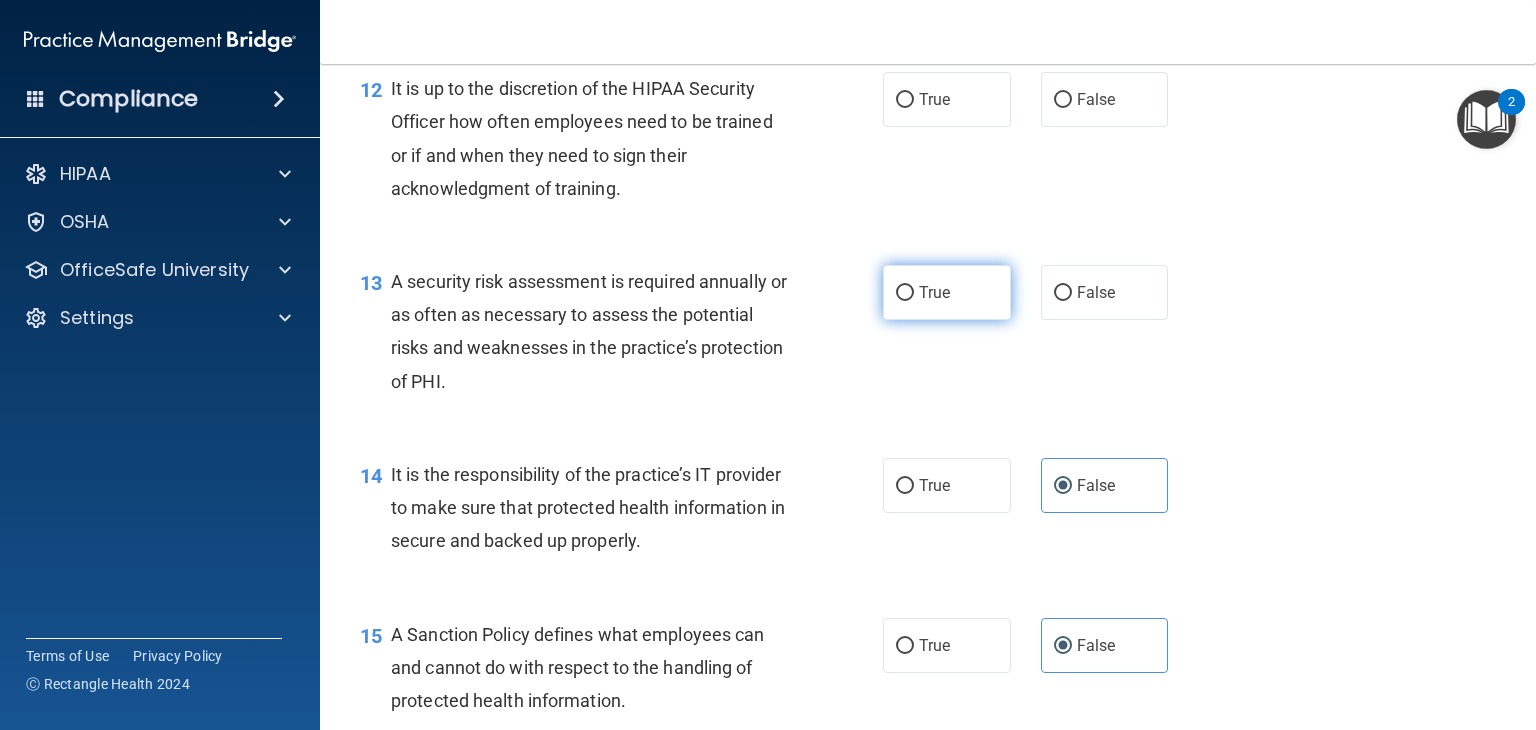 click on "True" at bounding box center [947, 292] 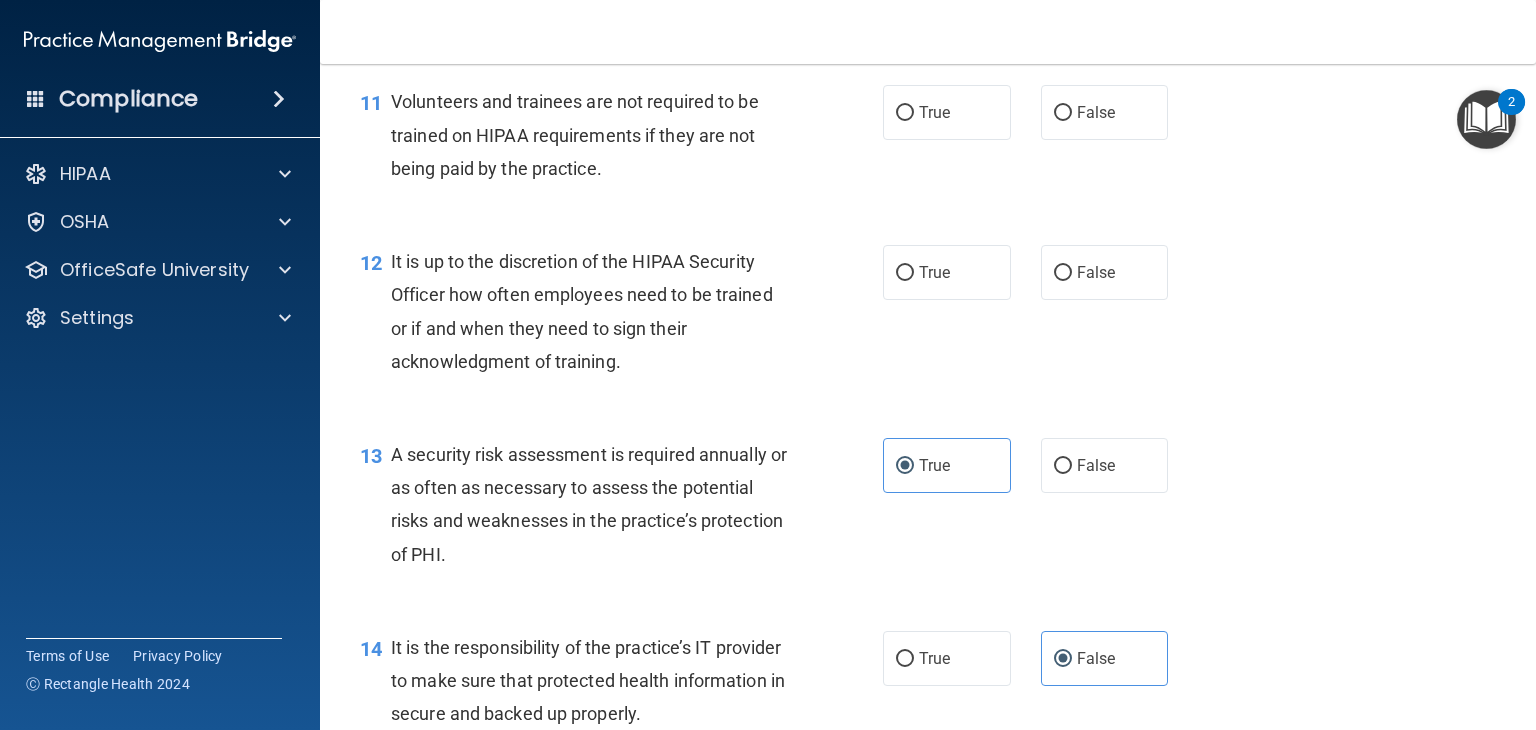scroll, scrollTop: 2196, scrollLeft: 0, axis: vertical 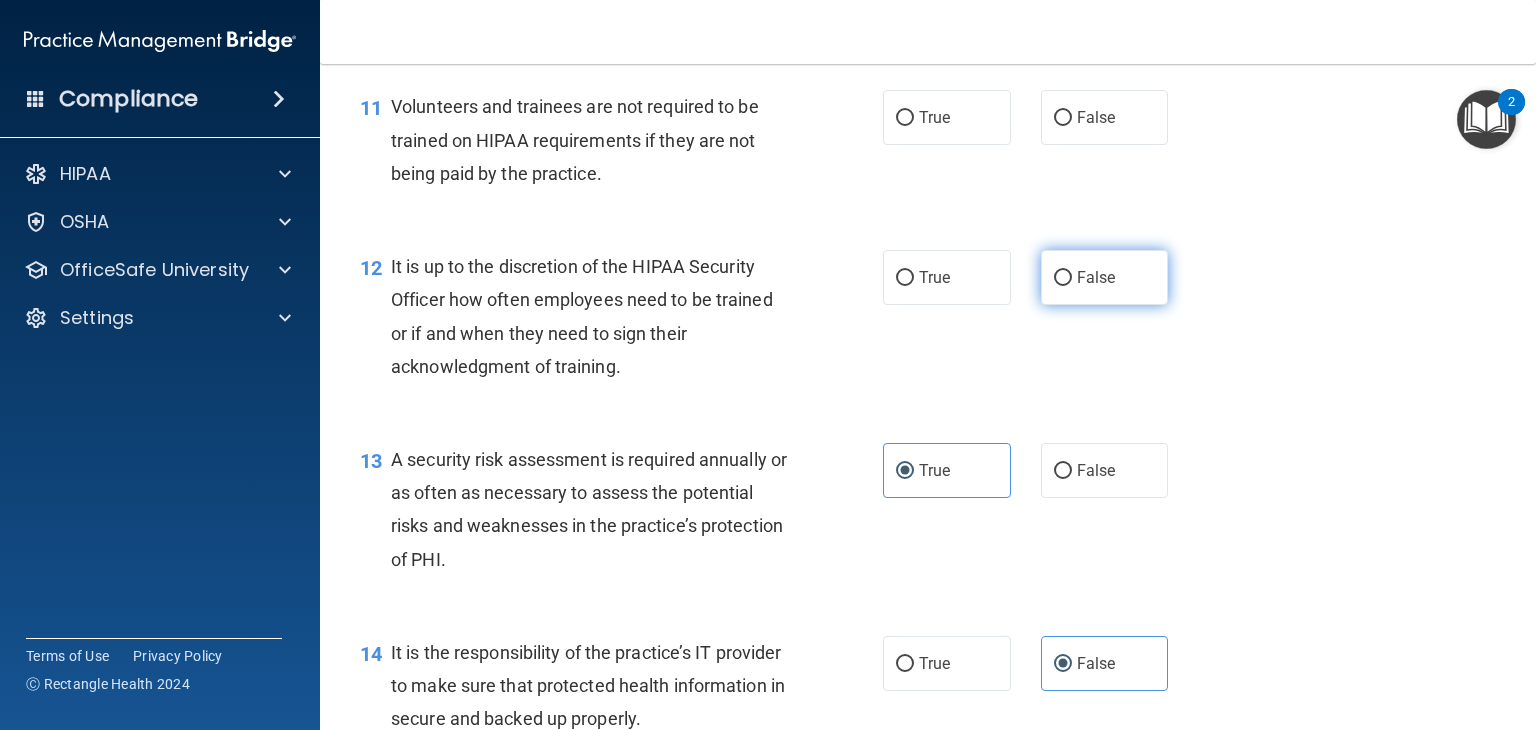 click on "False" at bounding box center [1096, 277] 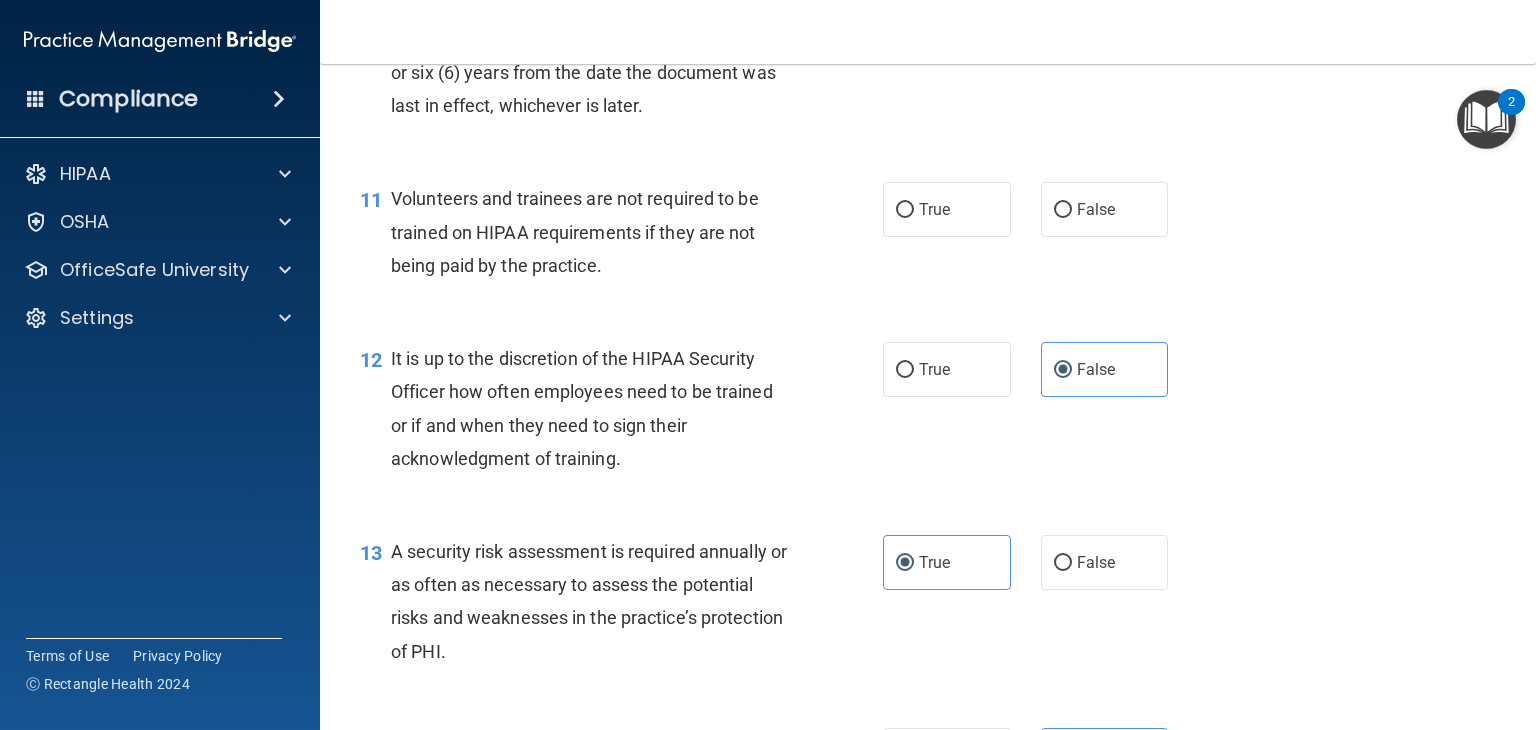 scroll, scrollTop: 2104, scrollLeft: 0, axis: vertical 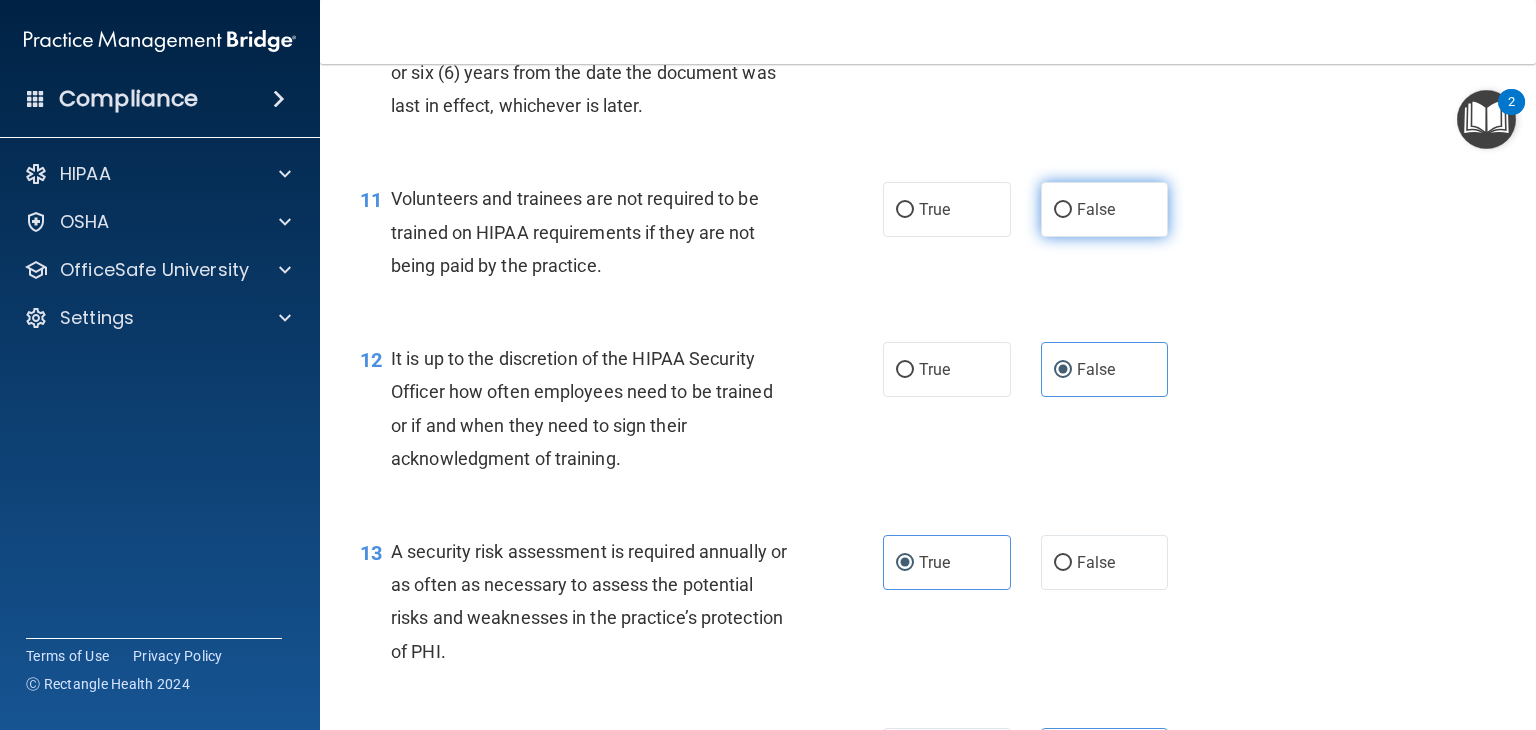 click on "False" at bounding box center [1105, 209] 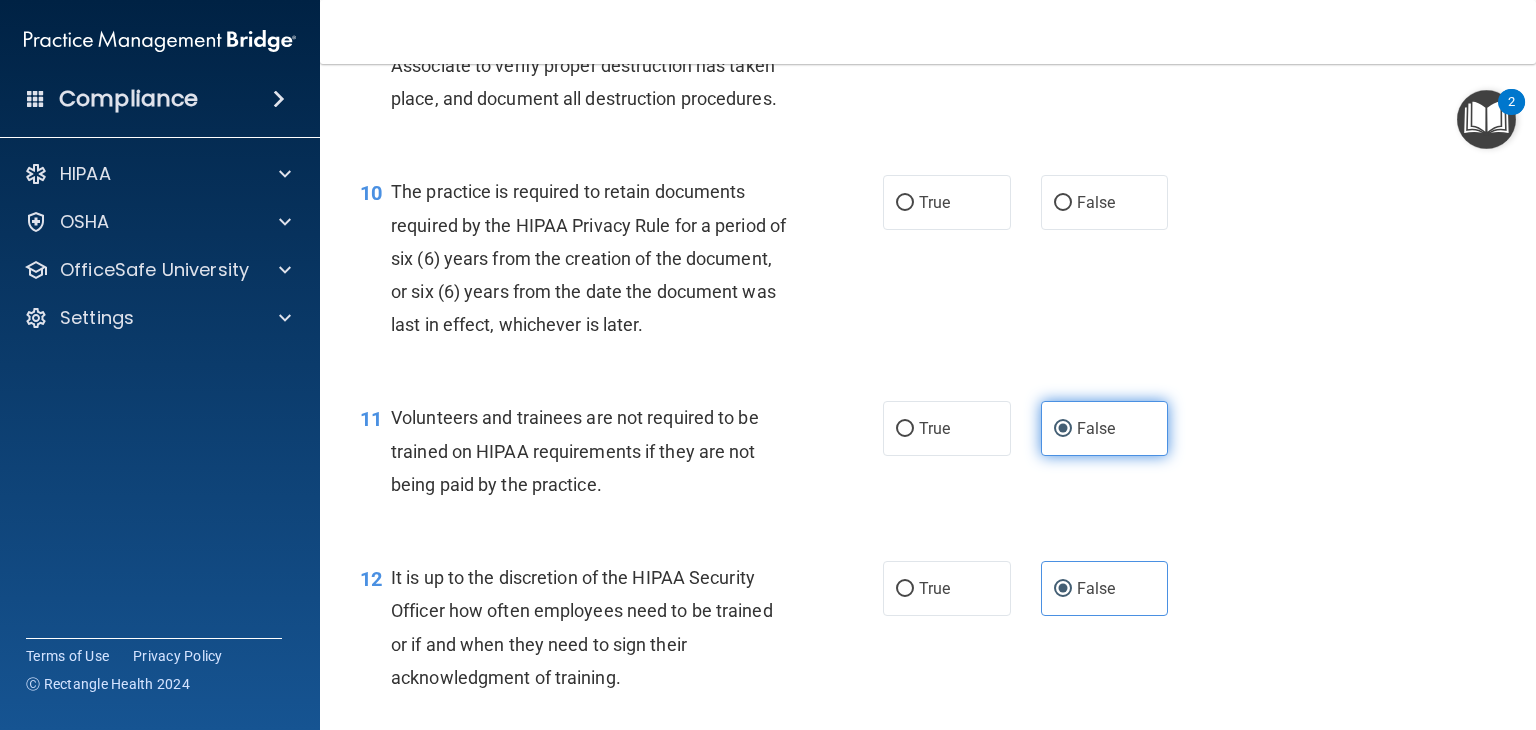 scroll, scrollTop: 1882, scrollLeft: 0, axis: vertical 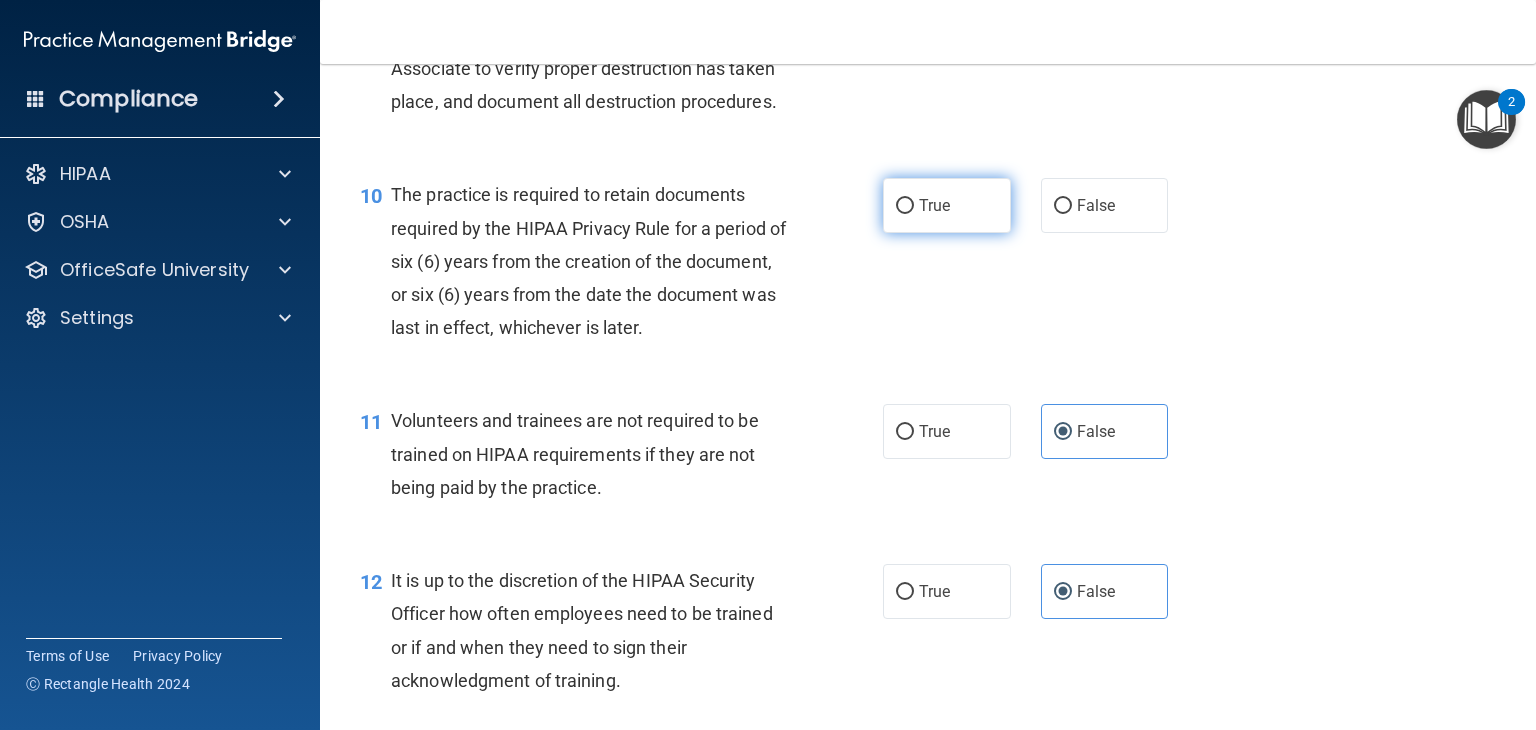 click on "True" at bounding box center (947, 205) 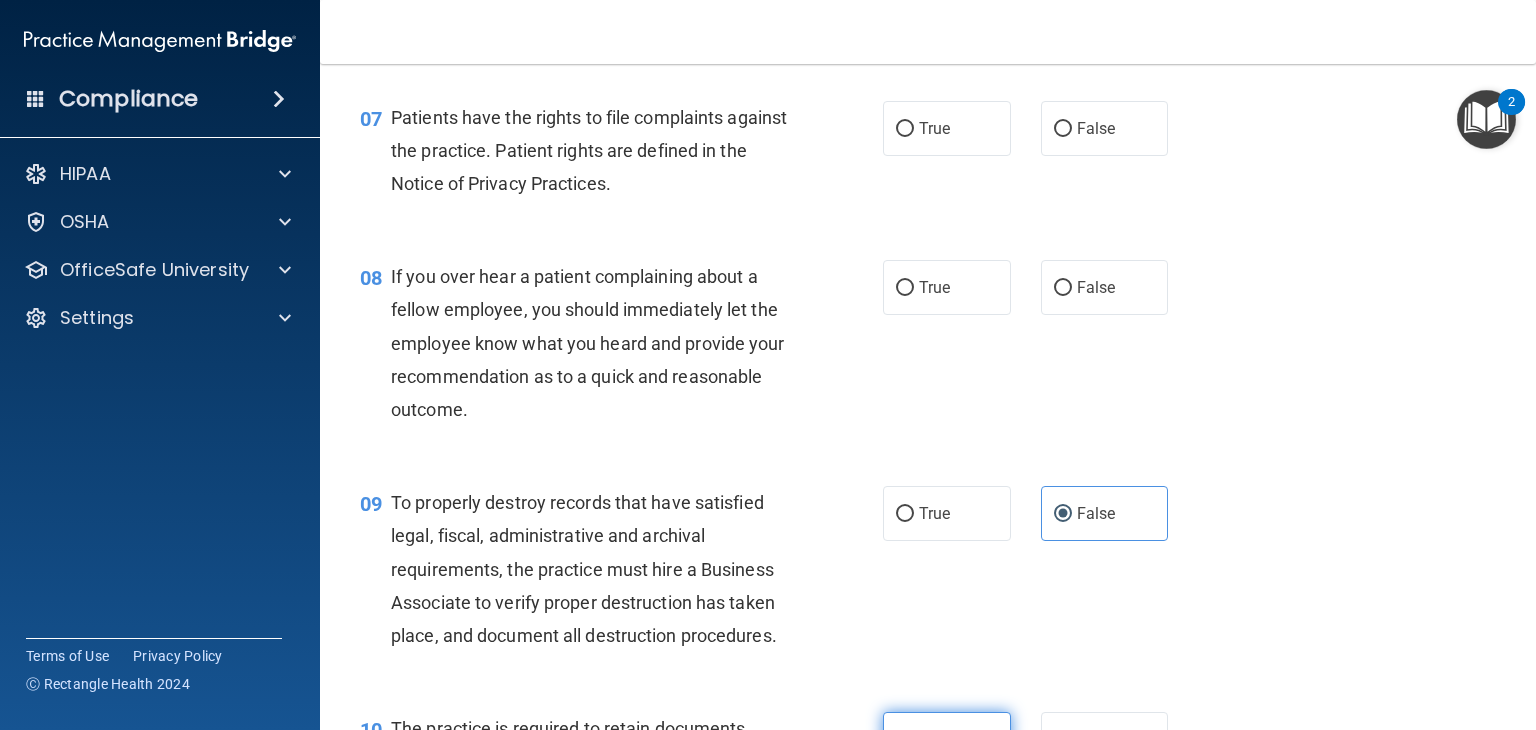 scroll, scrollTop: 1346, scrollLeft: 0, axis: vertical 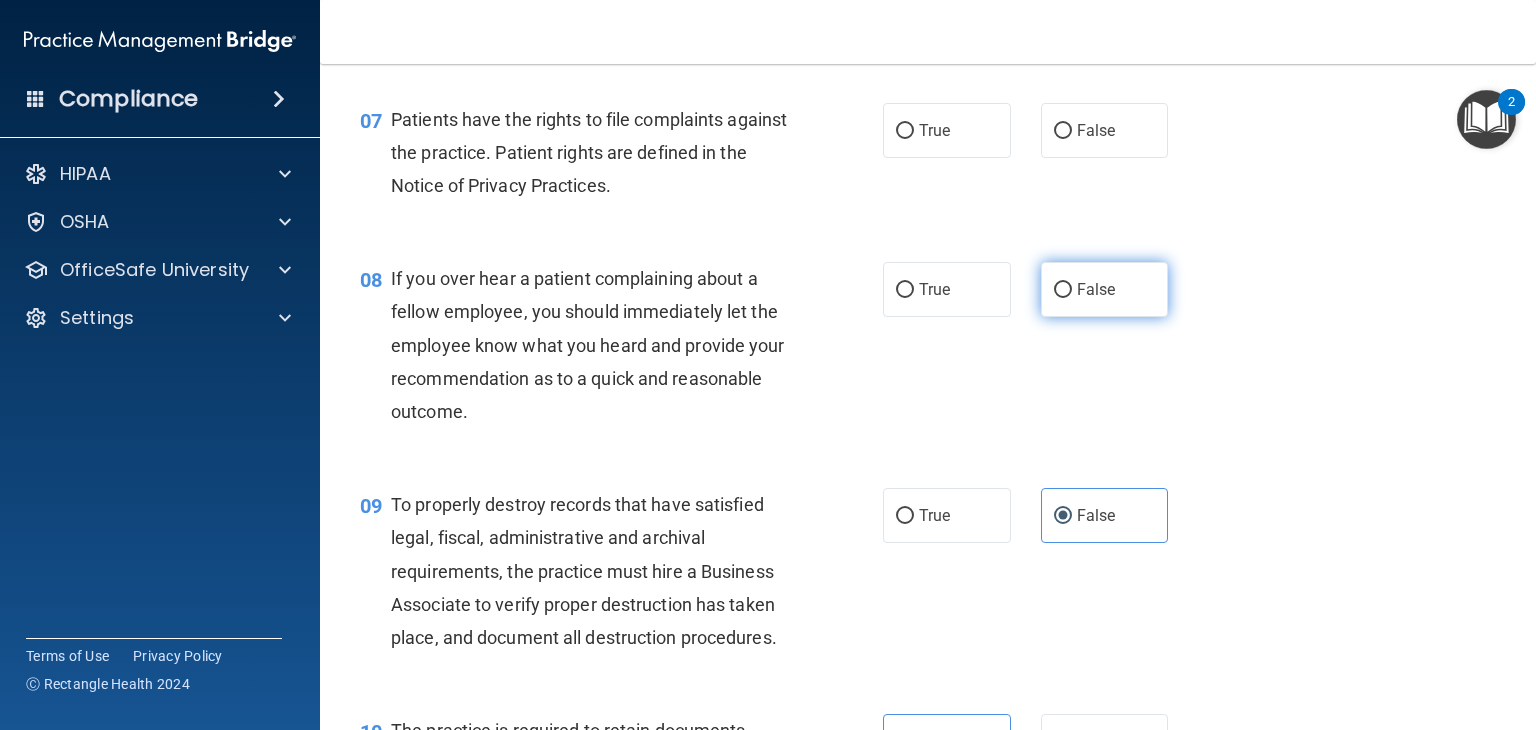 click on "False" at bounding box center [1096, 289] 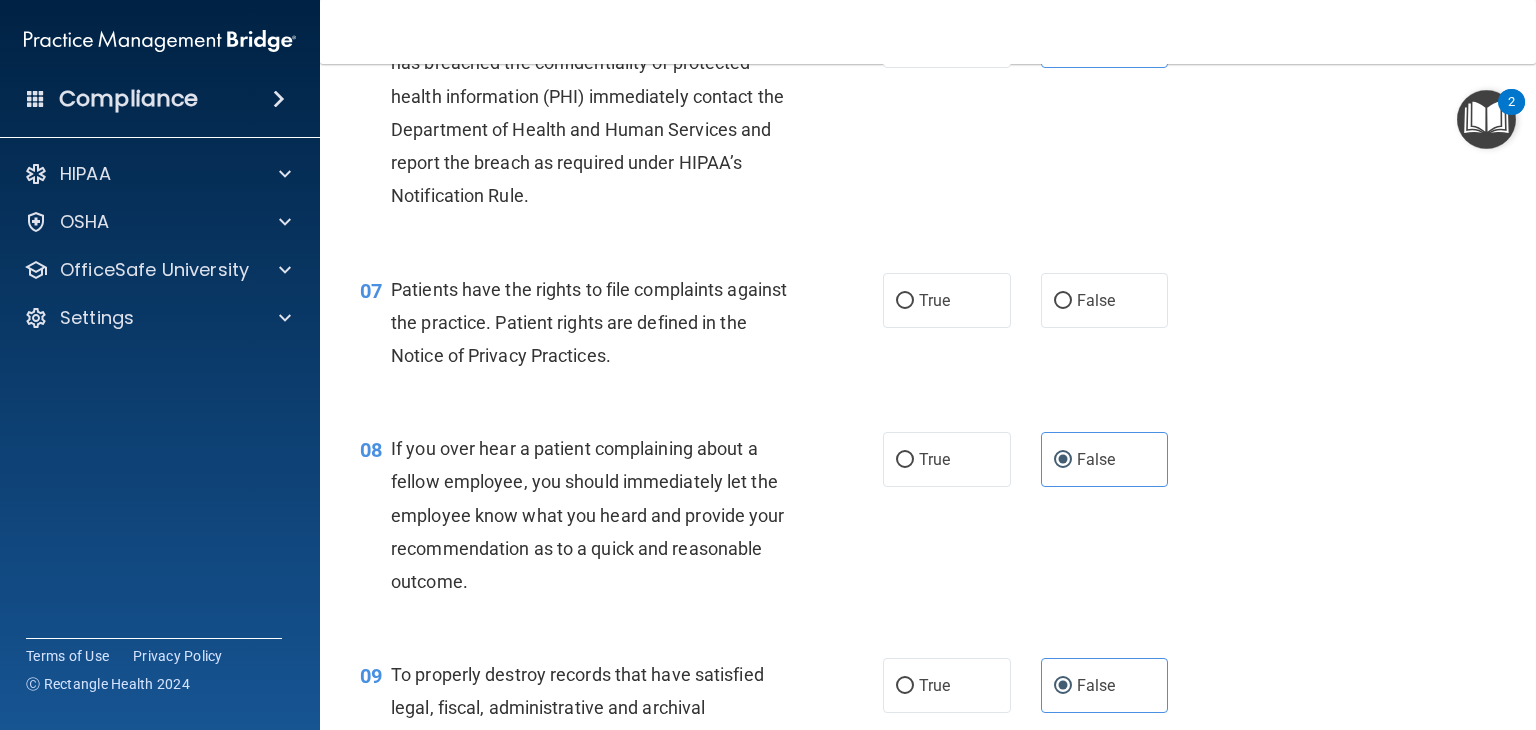 scroll, scrollTop: 1176, scrollLeft: 0, axis: vertical 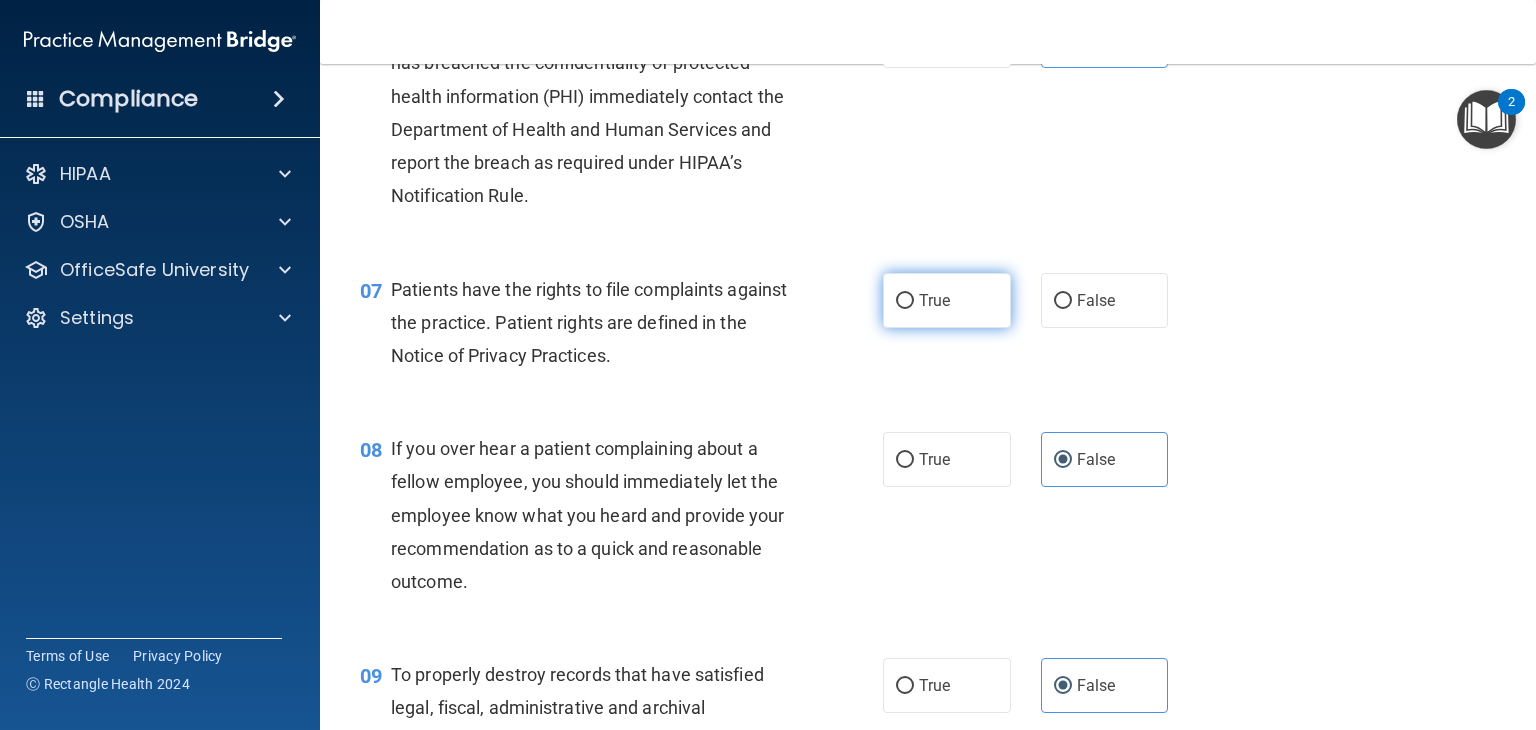 click on "True" at bounding box center (947, 300) 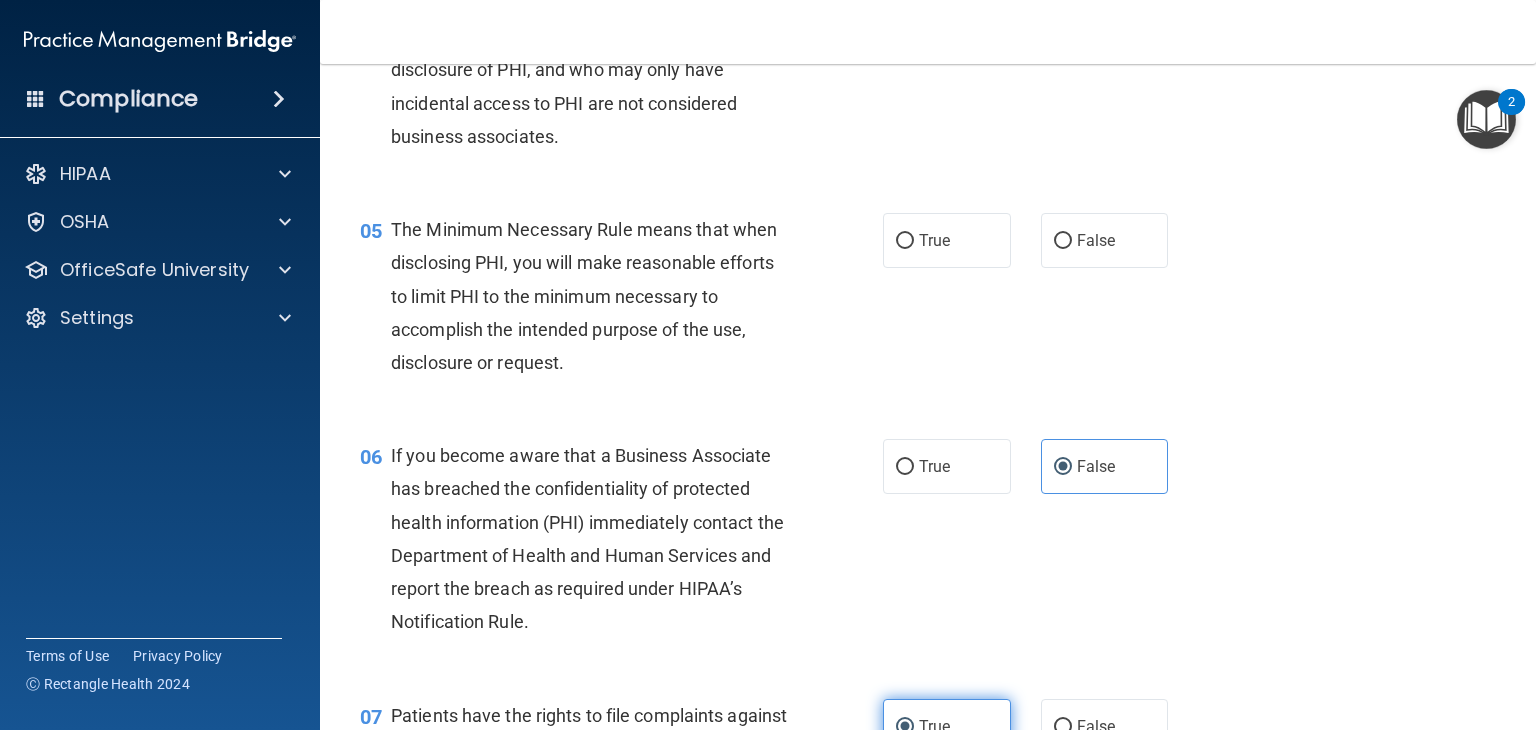 scroll, scrollTop: 696, scrollLeft: 0, axis: vertical 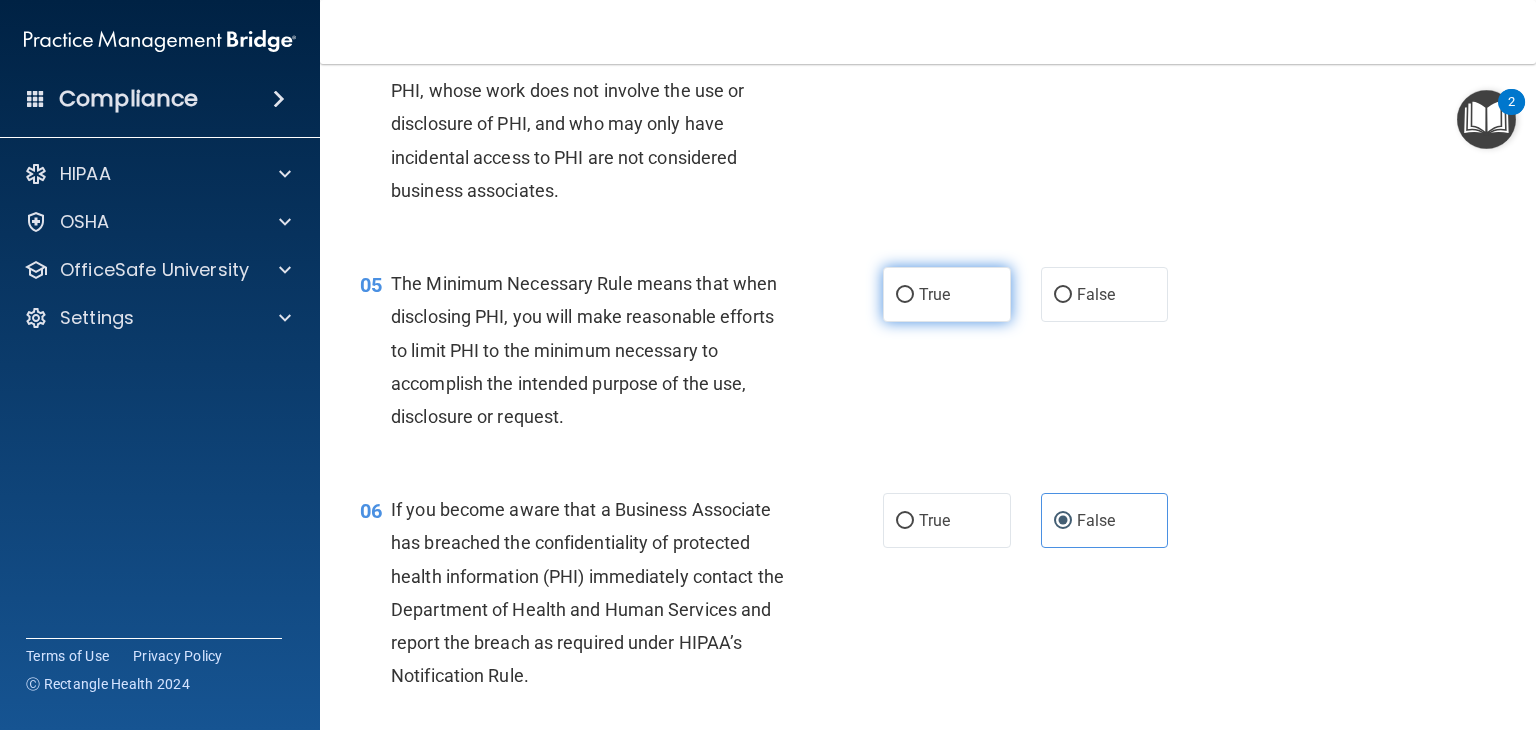 click on "True" at bounding box center [934, 294] 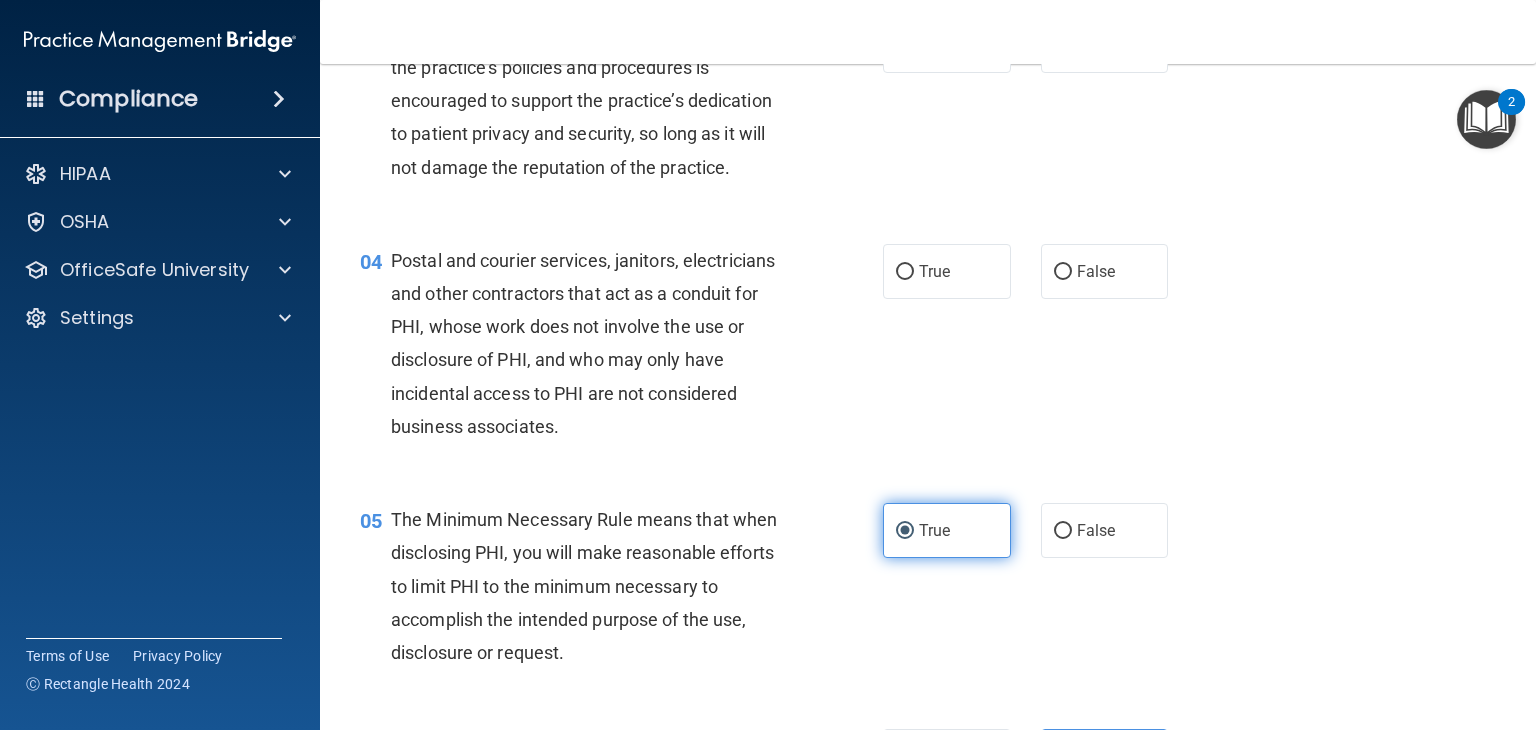 scroll, scrollTop: 448, scrollLeft: 0, axis: vertical 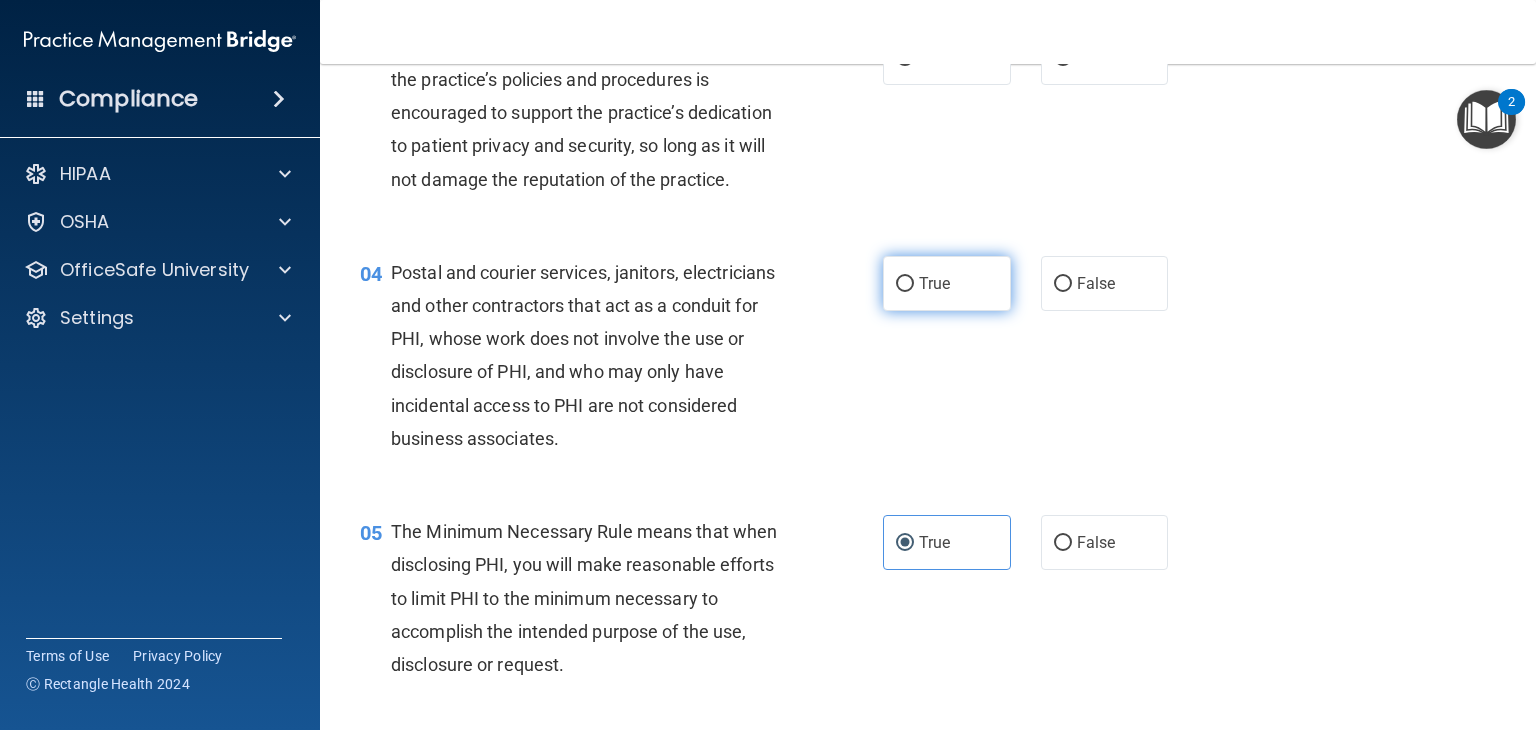 click on "True" at bounding box center [947, 283] 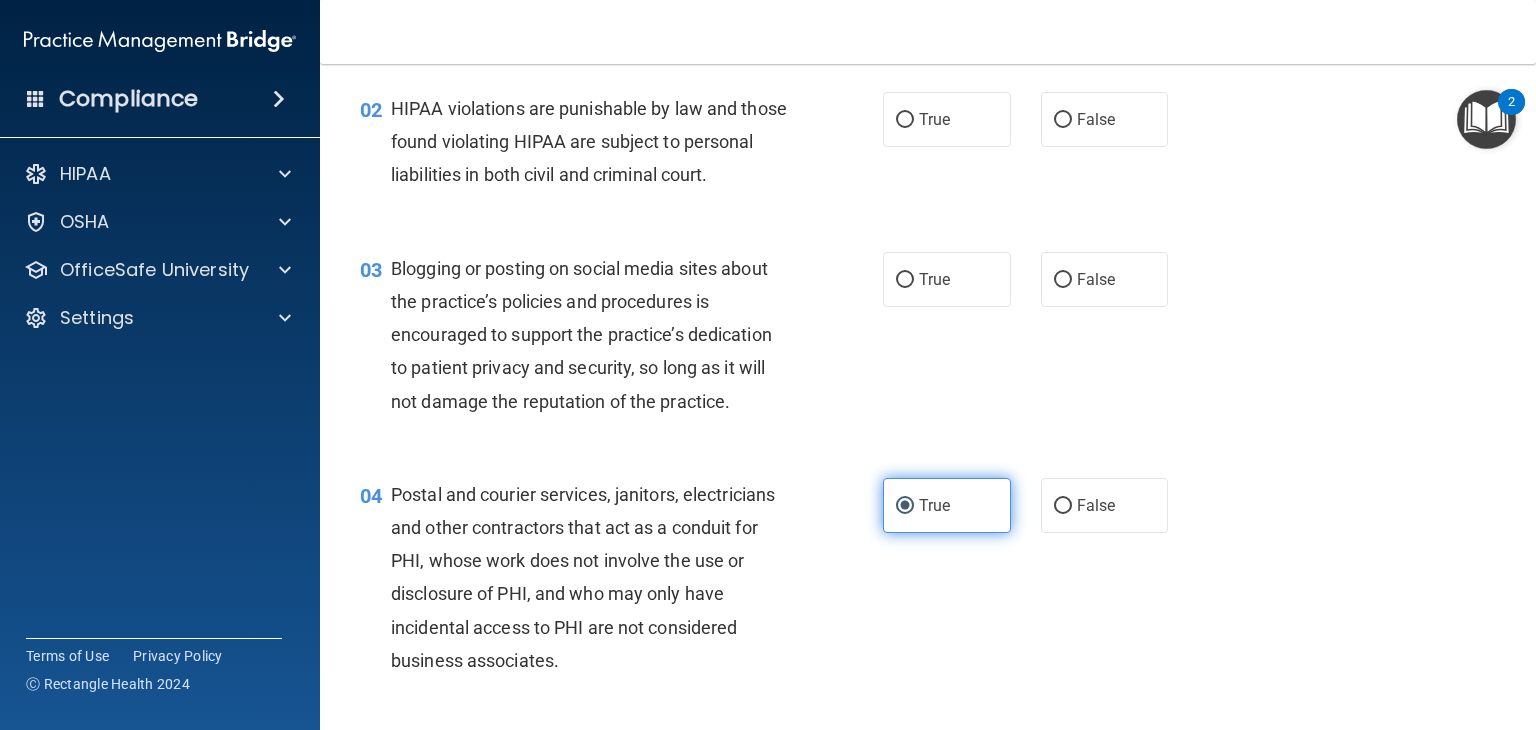 scroll, scrollTop: 216, scrollLeft: 0, axis: vertical 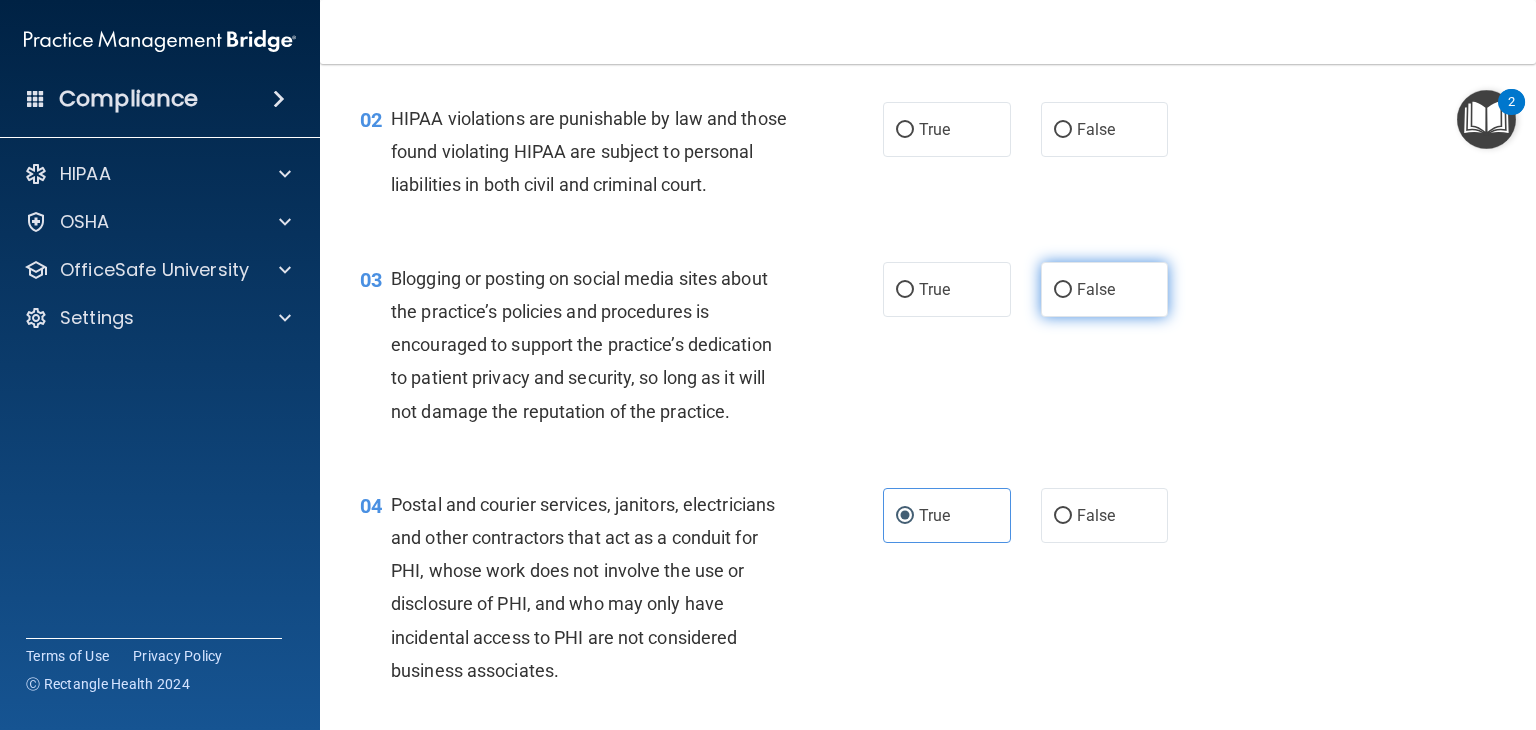 click on "False" at bounding box center (1096, 289) 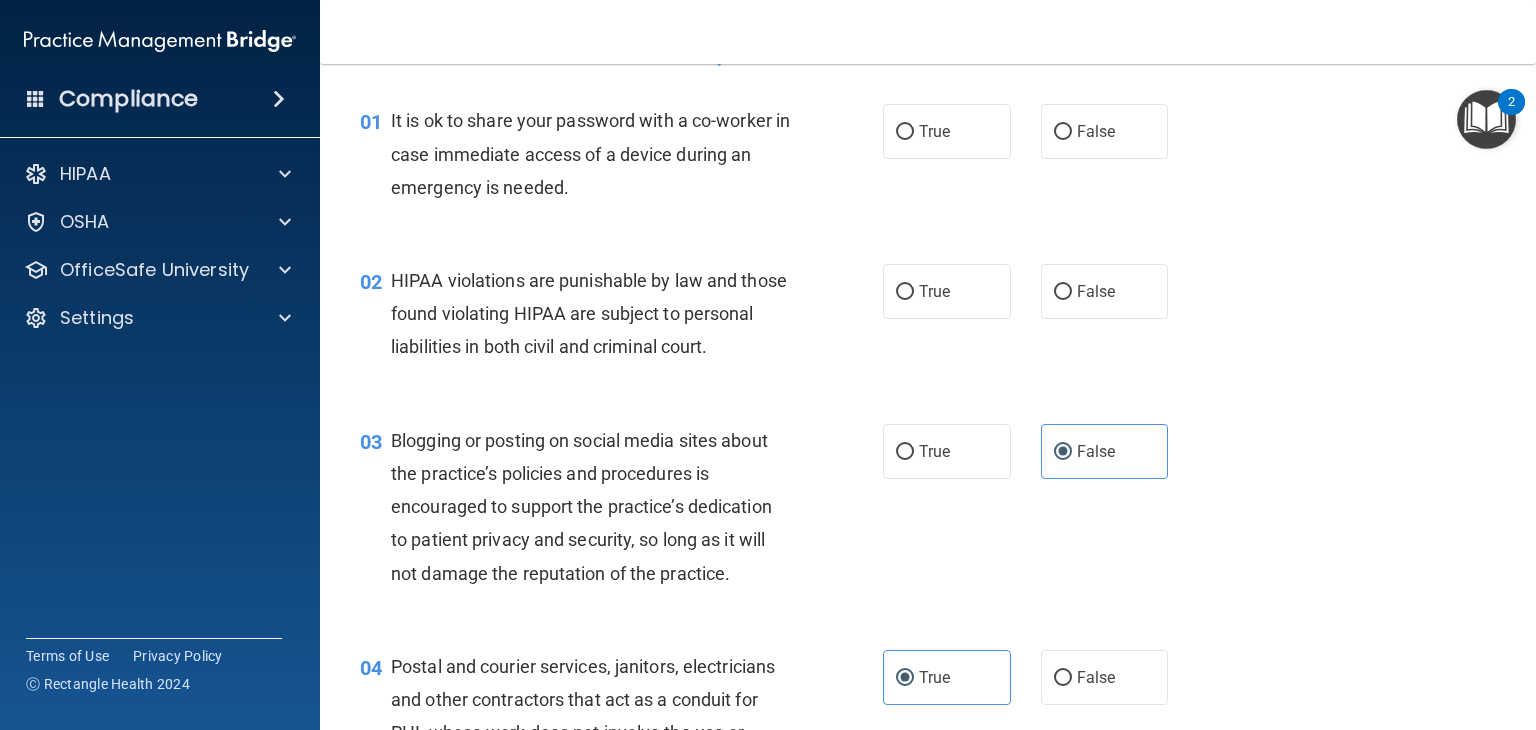 scroll, scrollTop: 2, scrollLeft: 0, axis: vertical 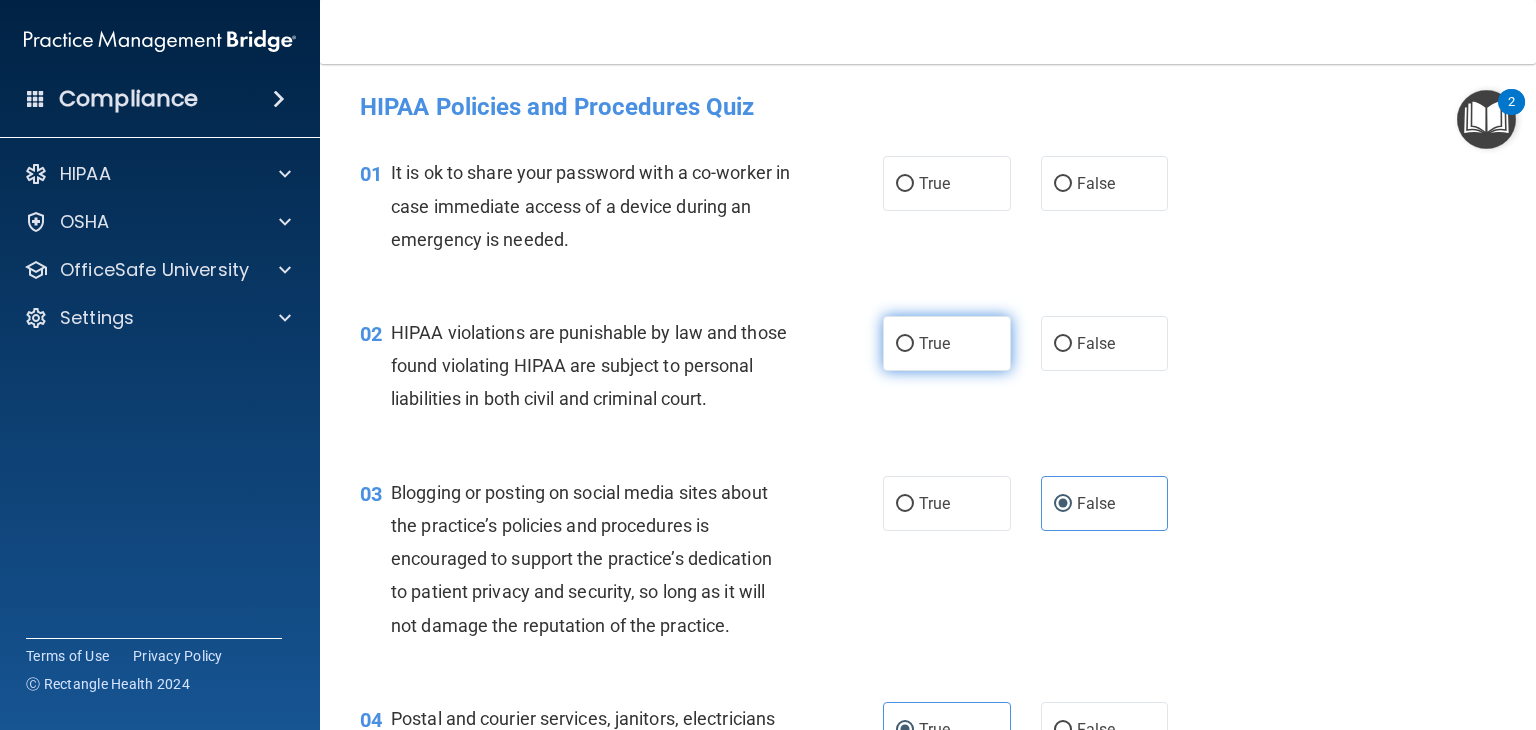click on "True" at bounding box center (947, 343) 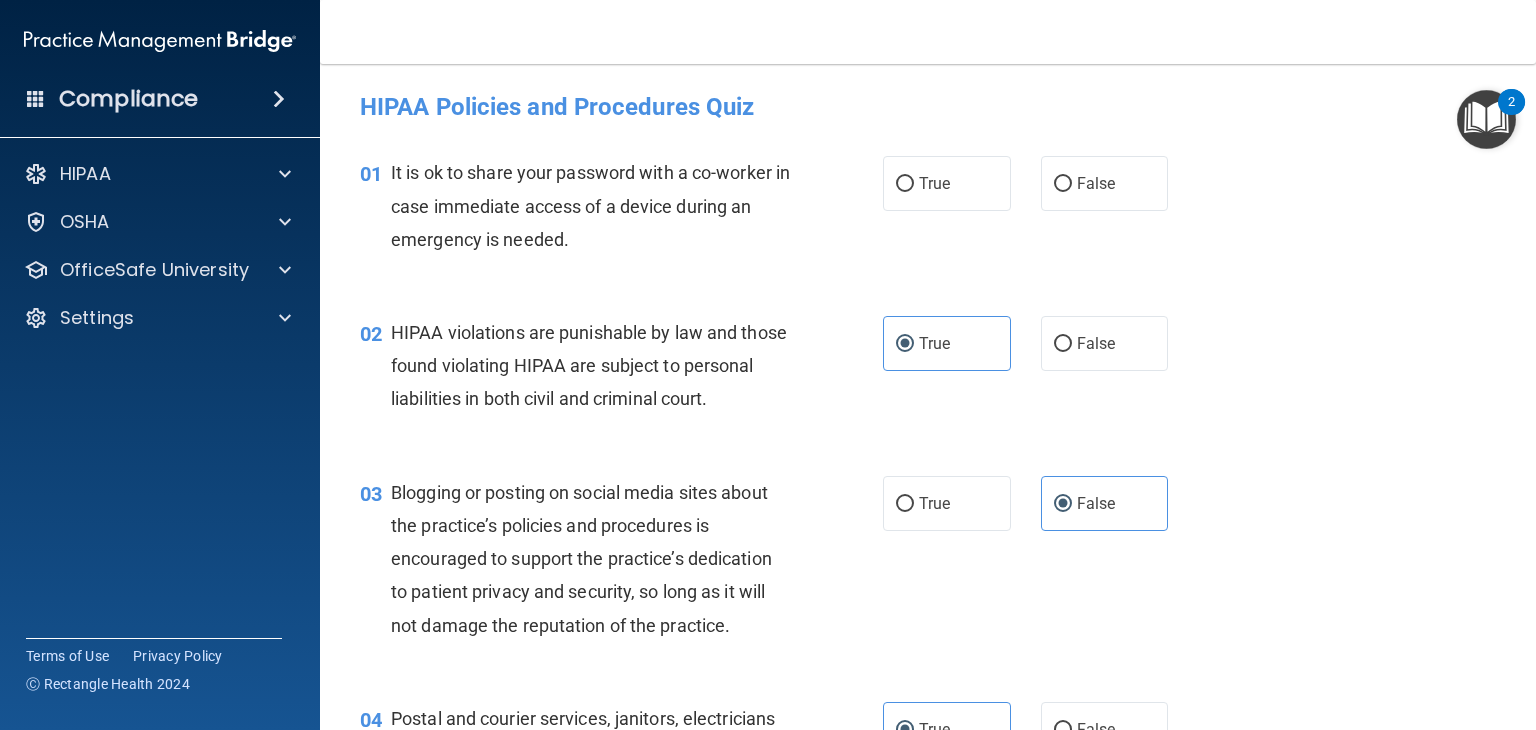 scroll, scrollTop: 0, scrollLeft: 0, axis: both 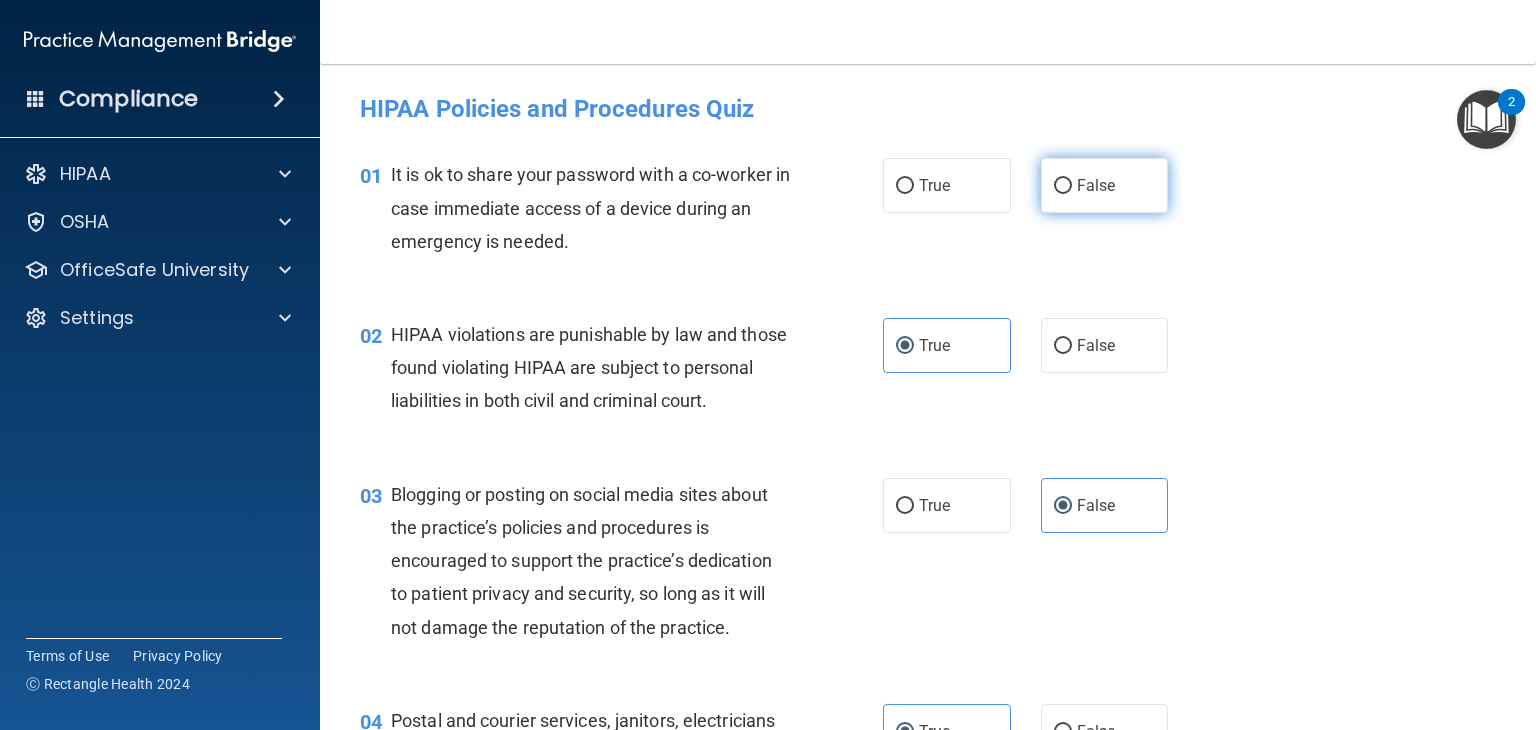click on "False" at bounding box center [1105, 185] 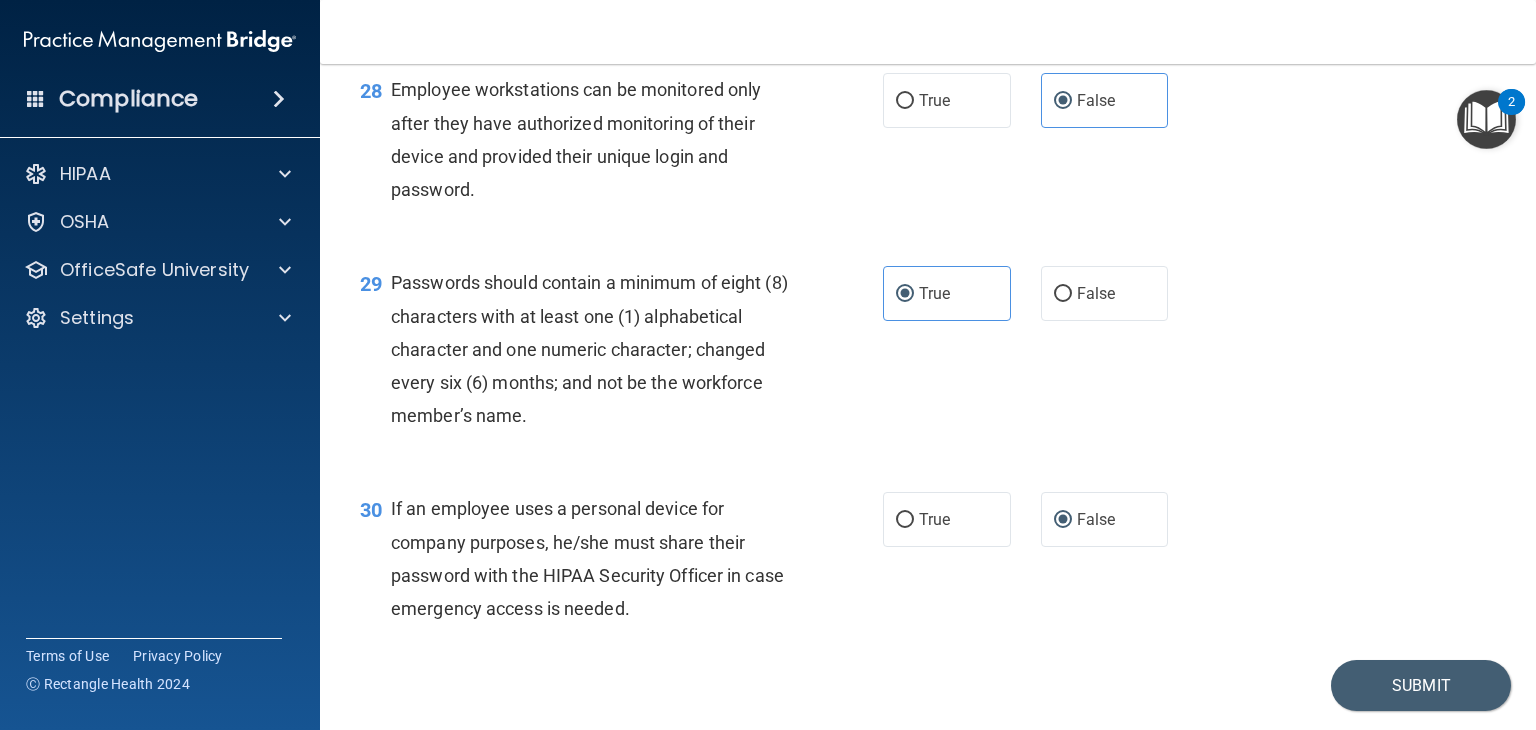 scroll, scrollTop: 5221, scrollLeft: 0, axis: vertical 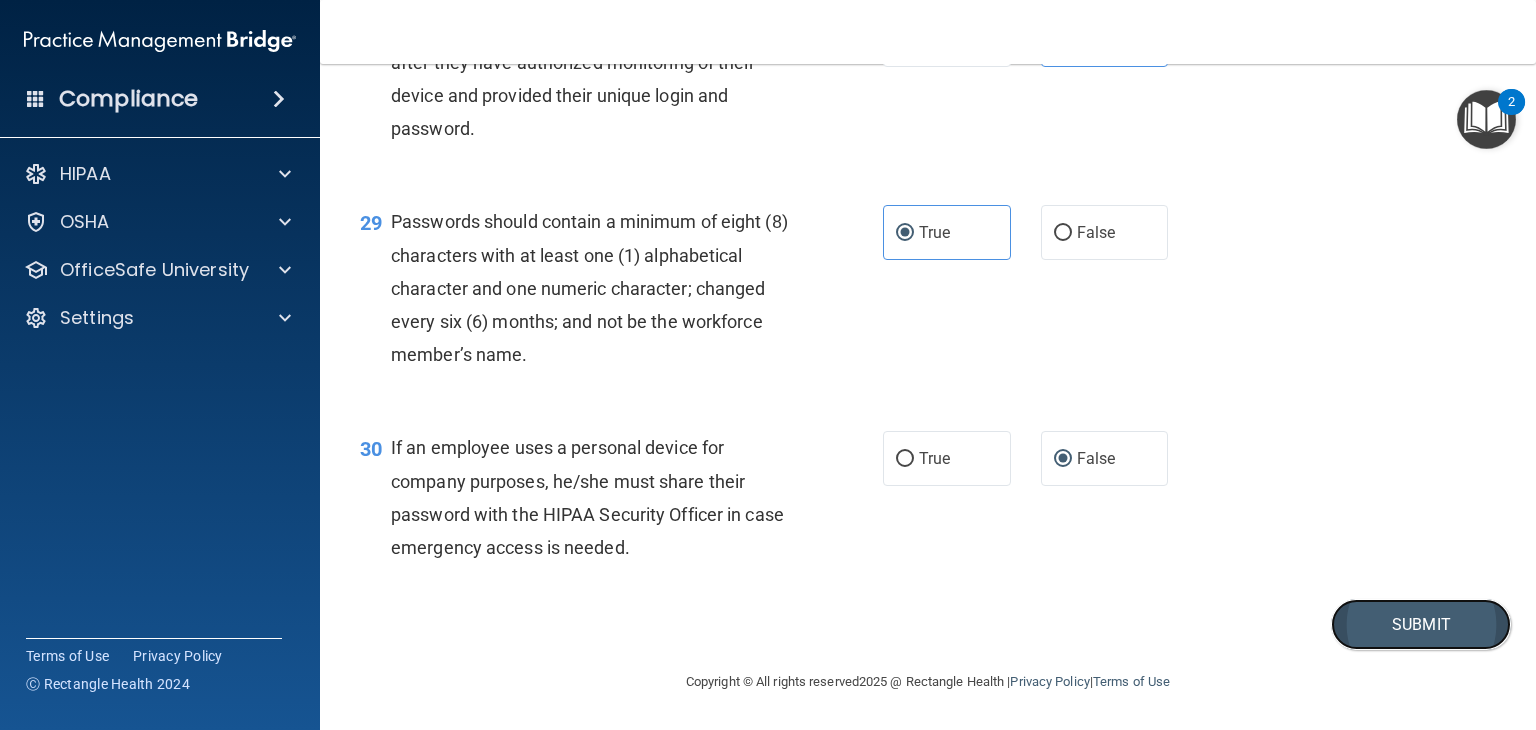 click on "Submit" at bounding box center [1421, 624] 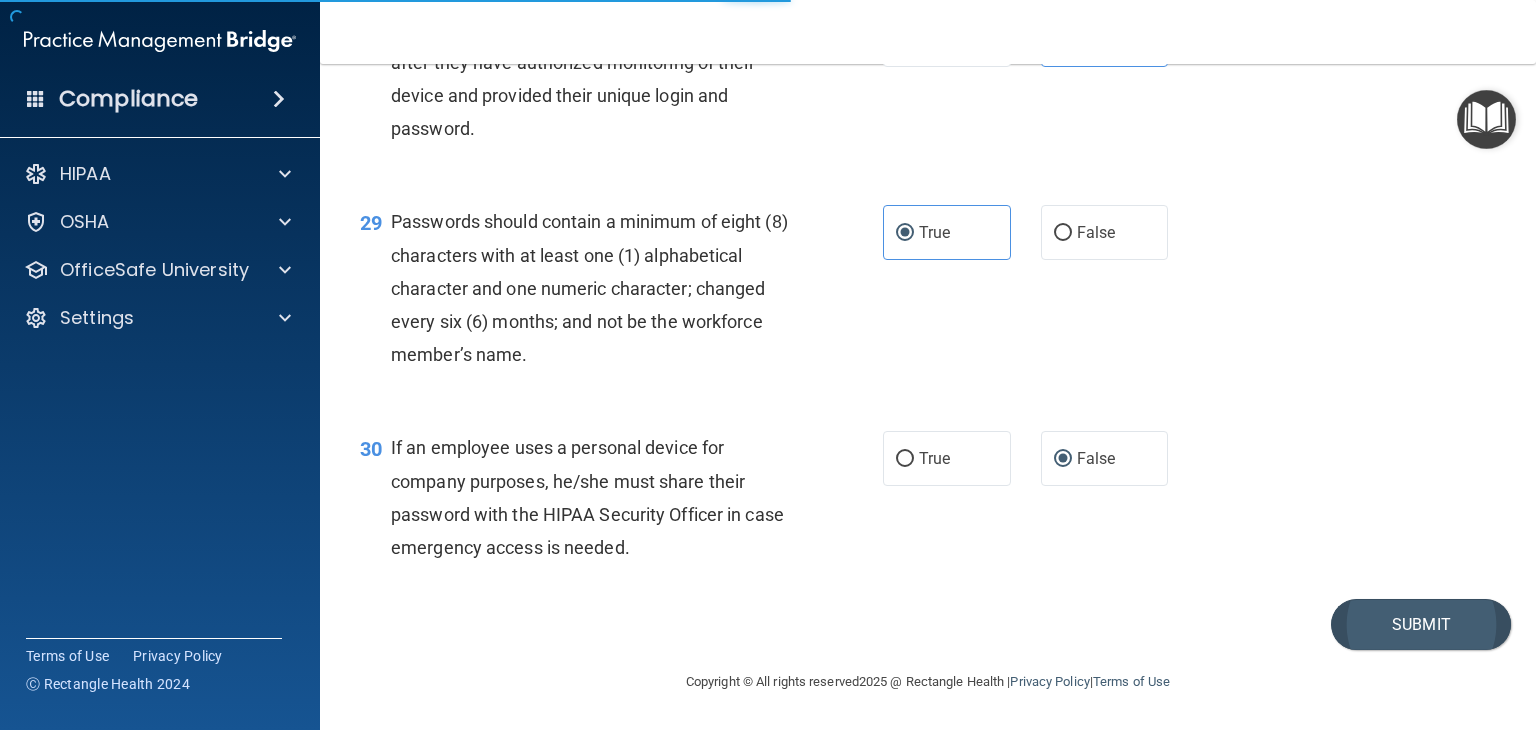 scroll, scrollTop: 0, scrollLeft: 0, axis: both 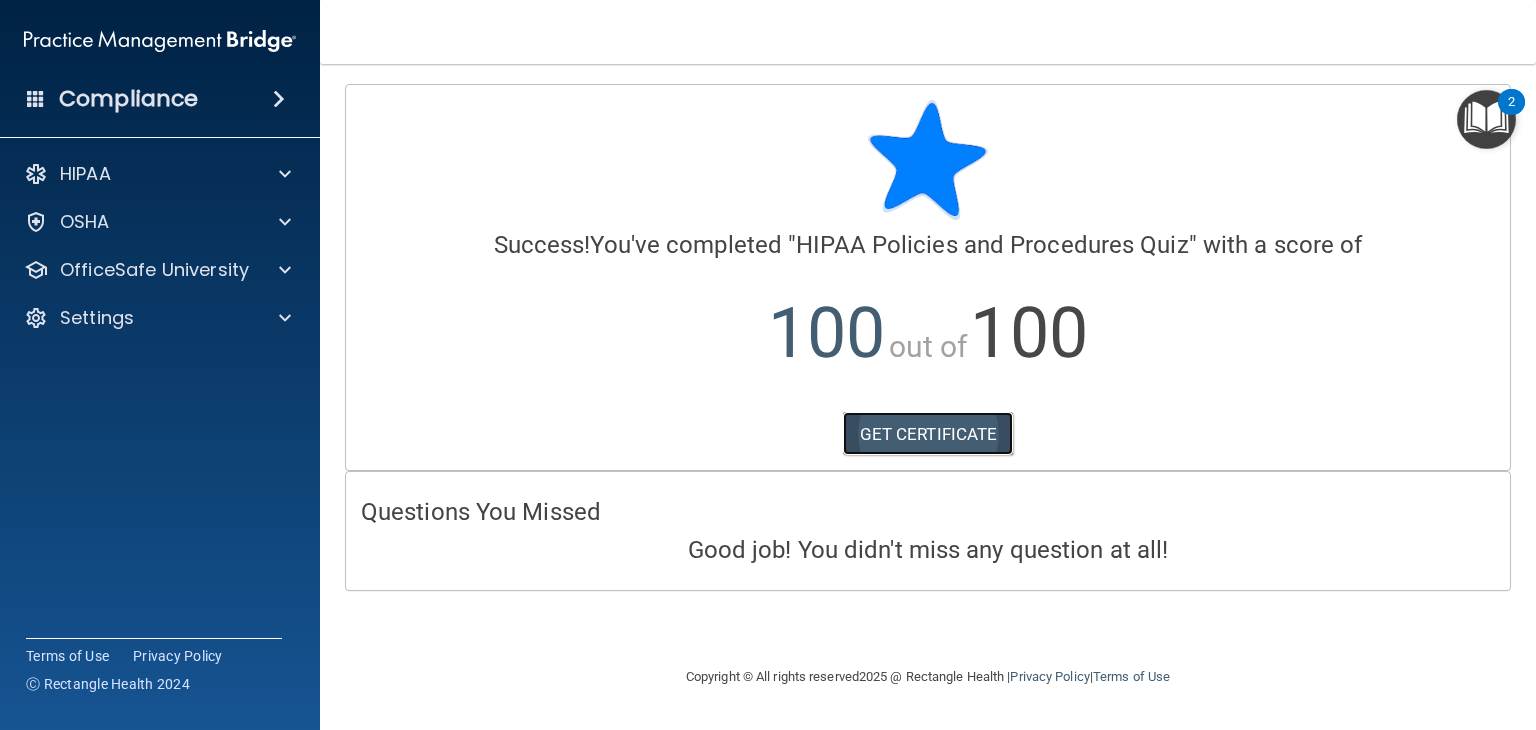 click on "GET CERTIFICATE" at bounding box center [928, 434] 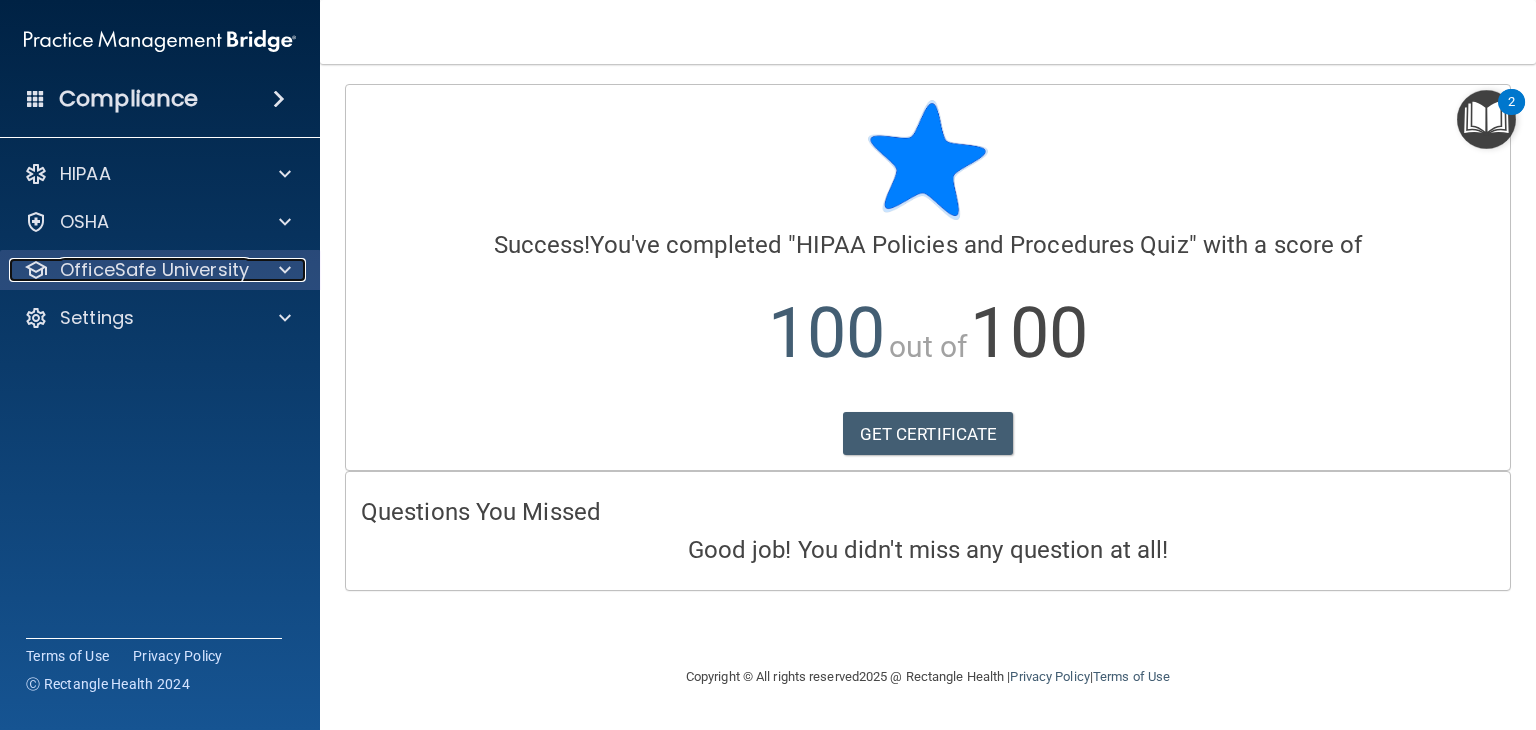 click at bounding box center [285, 270] 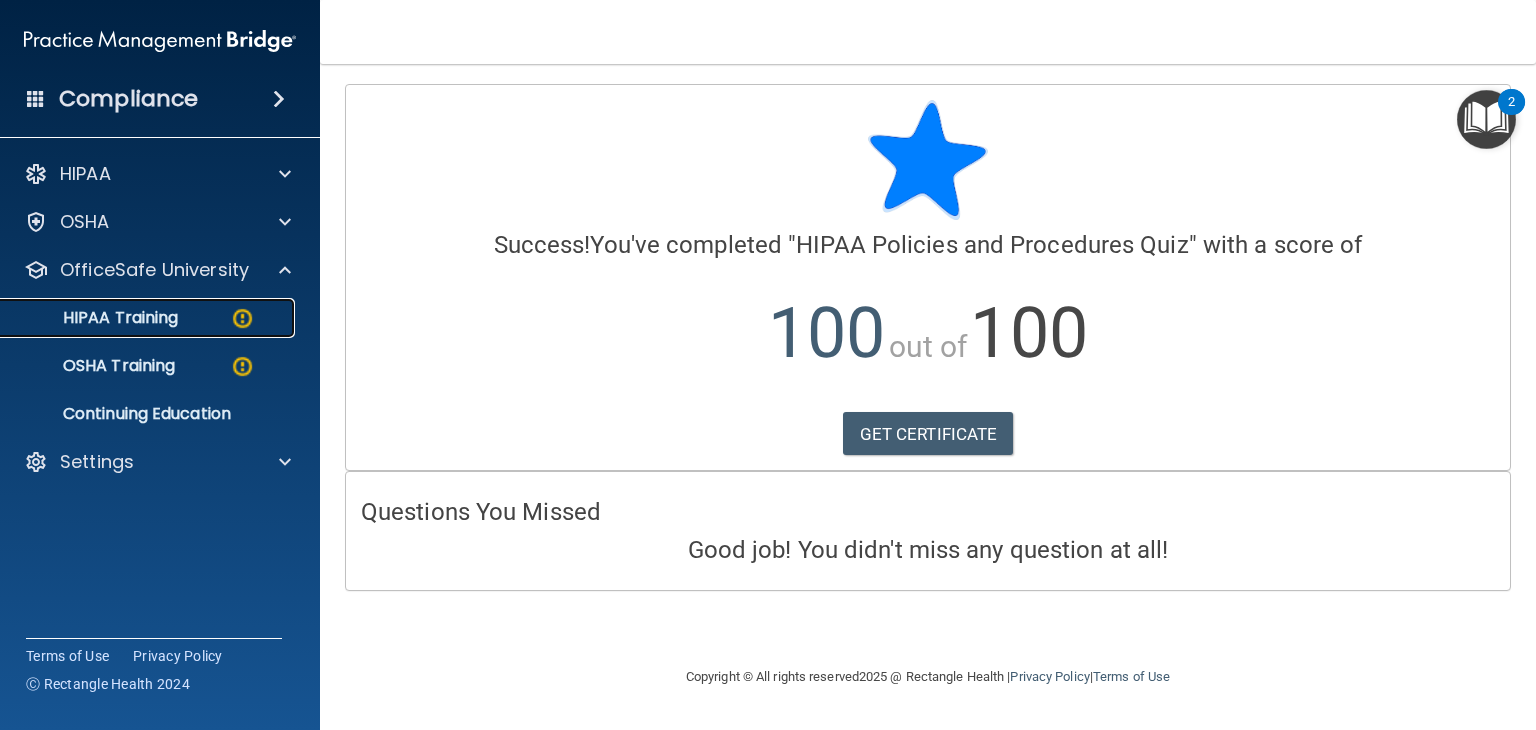 click on "HIPAA Training" at bounding box center [149, 318] 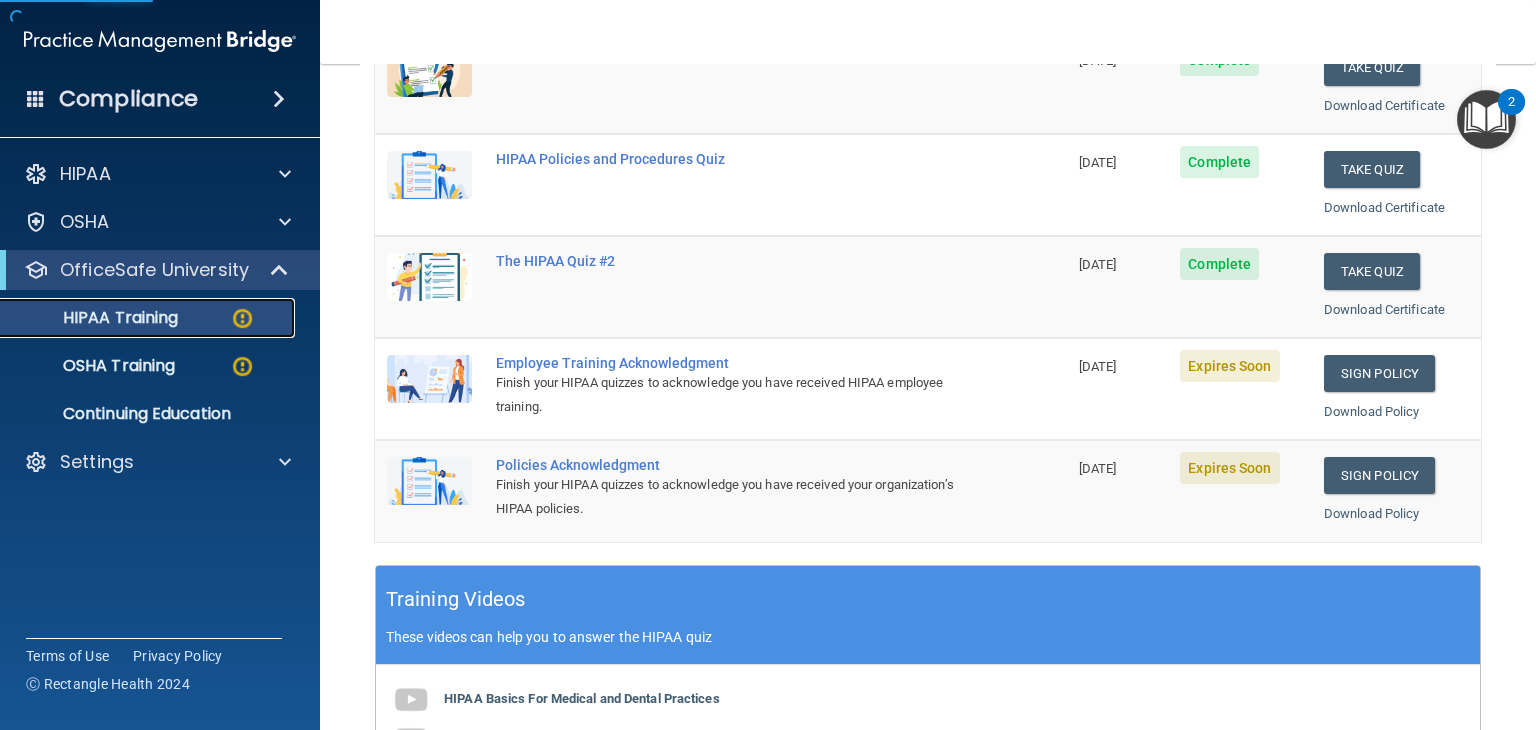 scroll, scrollTop: 328, scrollLeft: 0, axis: vertical 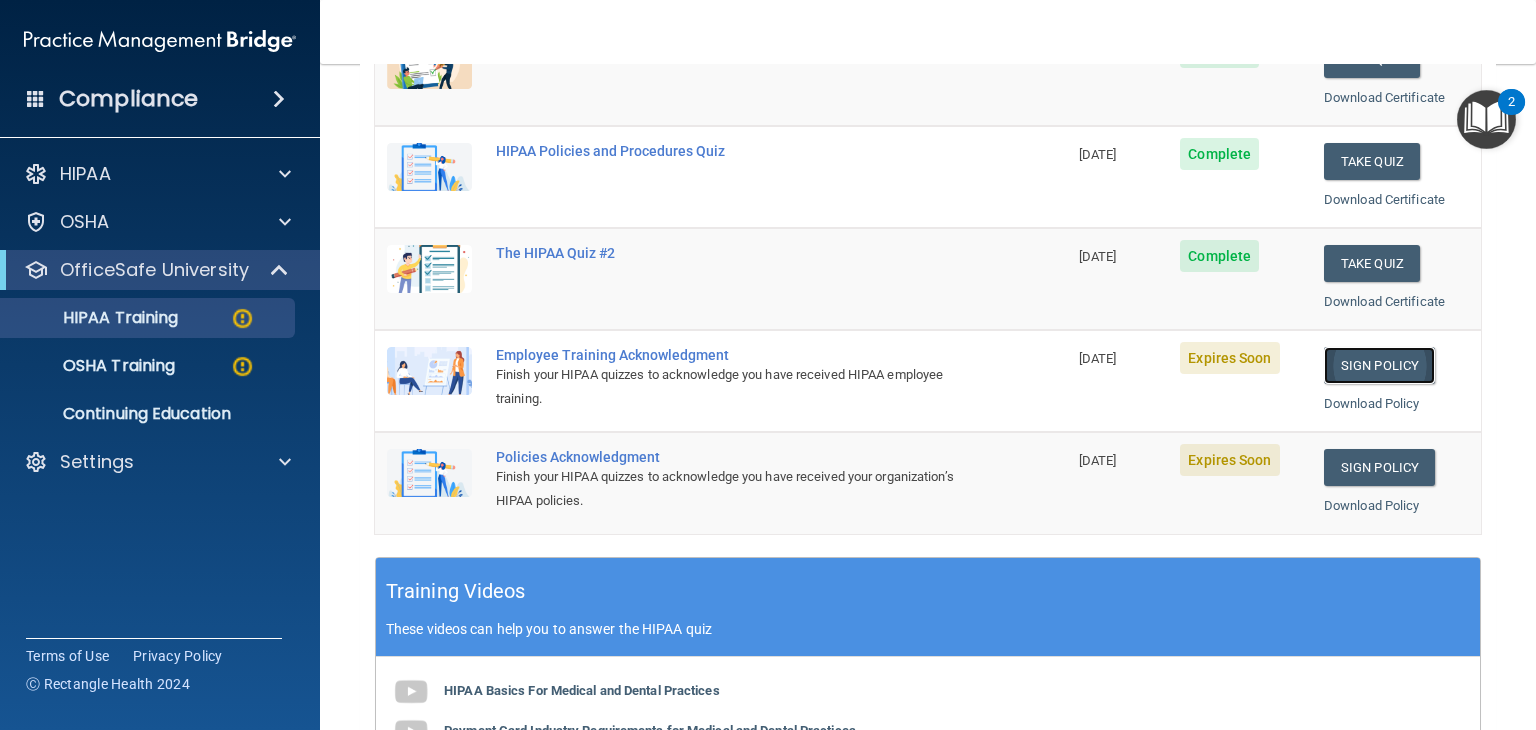 click on "Sign Policy" at bounding box center [1379, 365] 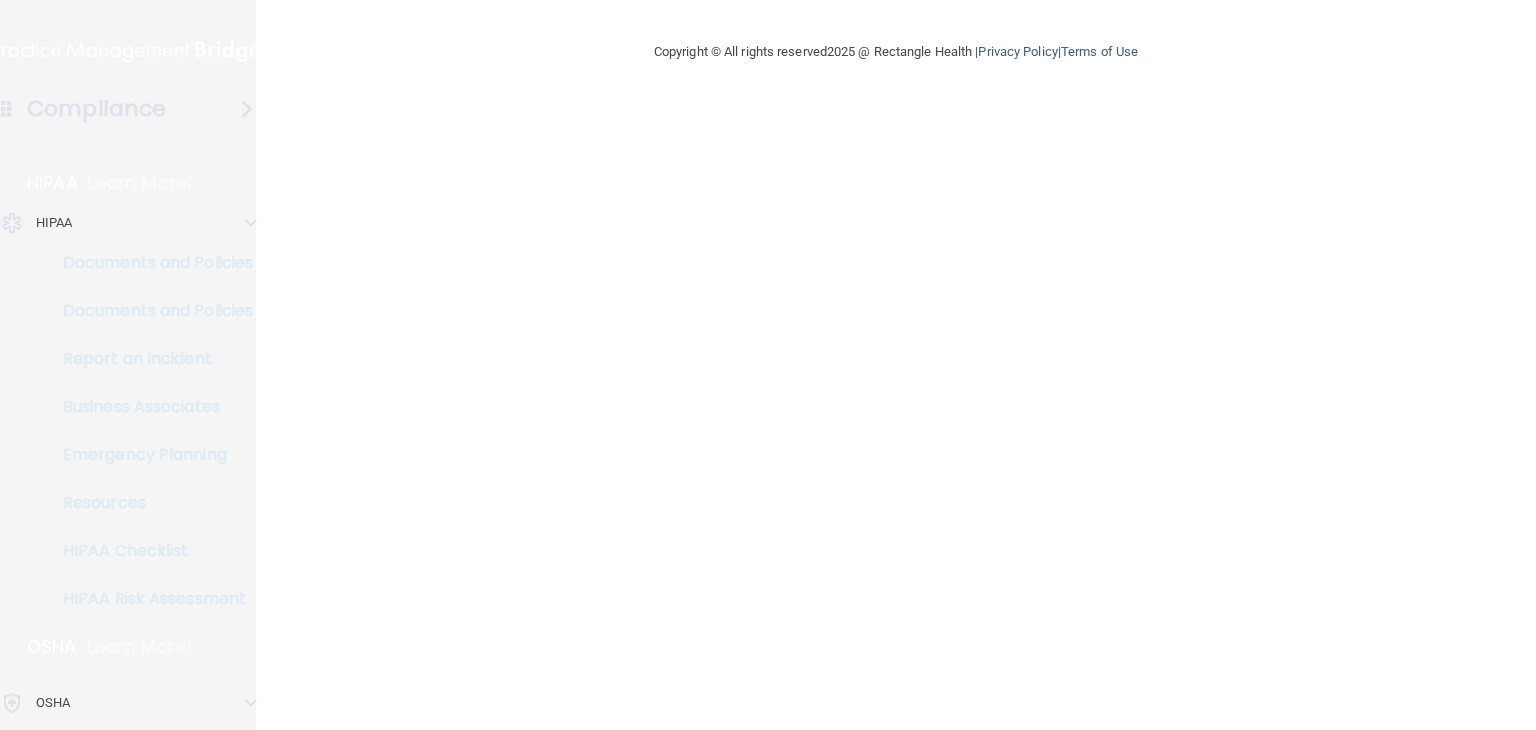 scroll, scrollTop: 0, scrollLeft: 0, axis: both 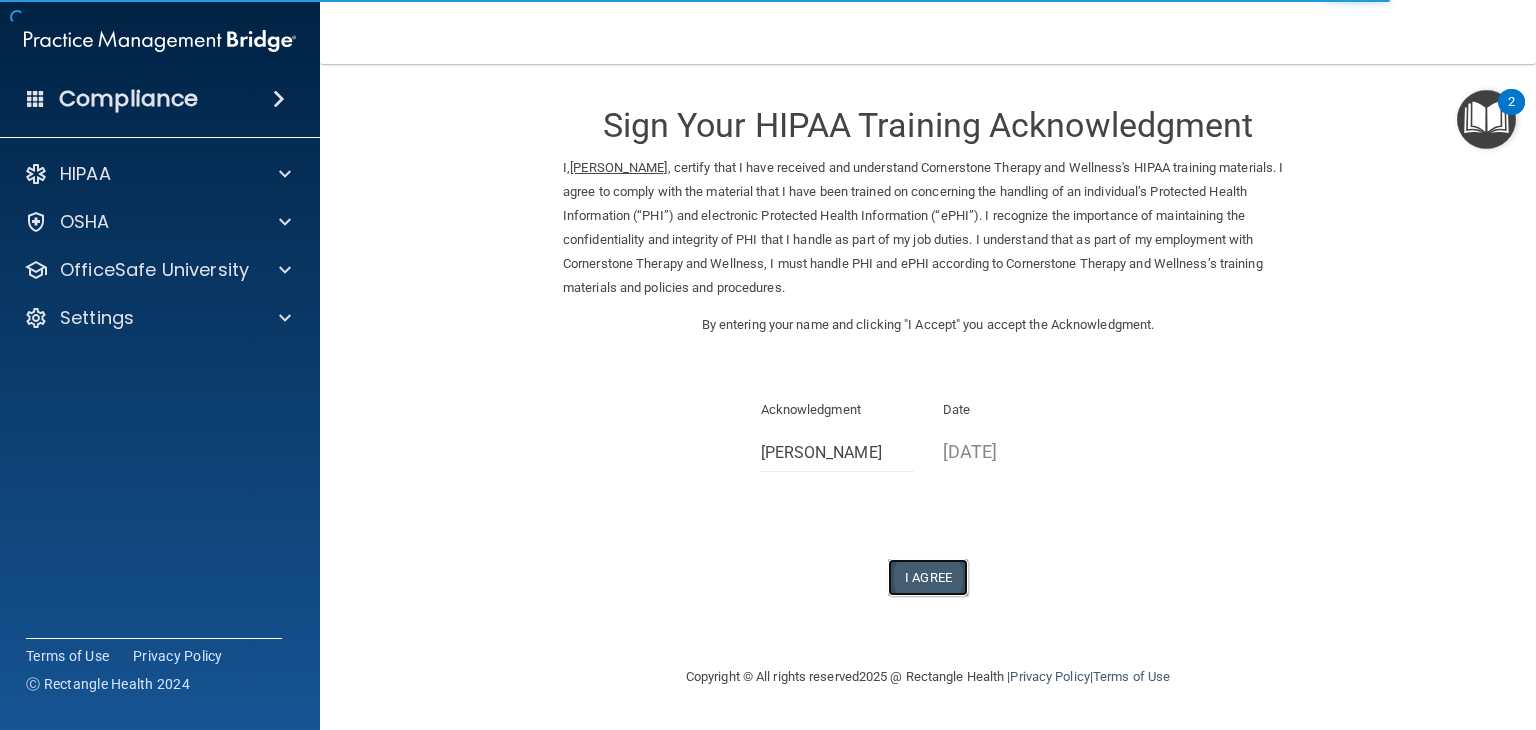 click on "I Agree" at bounding box center [928, 577] 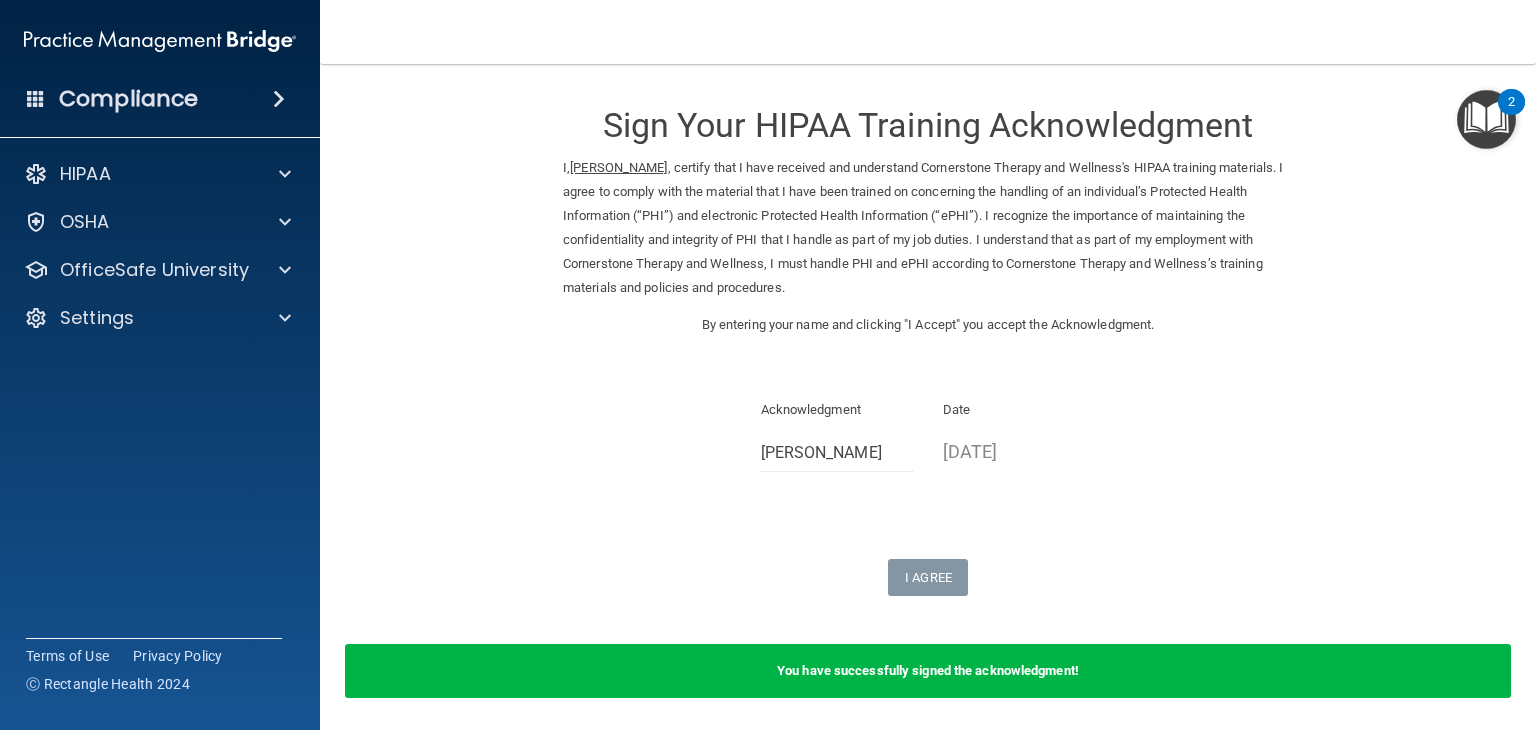 scroll, scrollTop: 72, scrollLeft: 0, axis: vertical 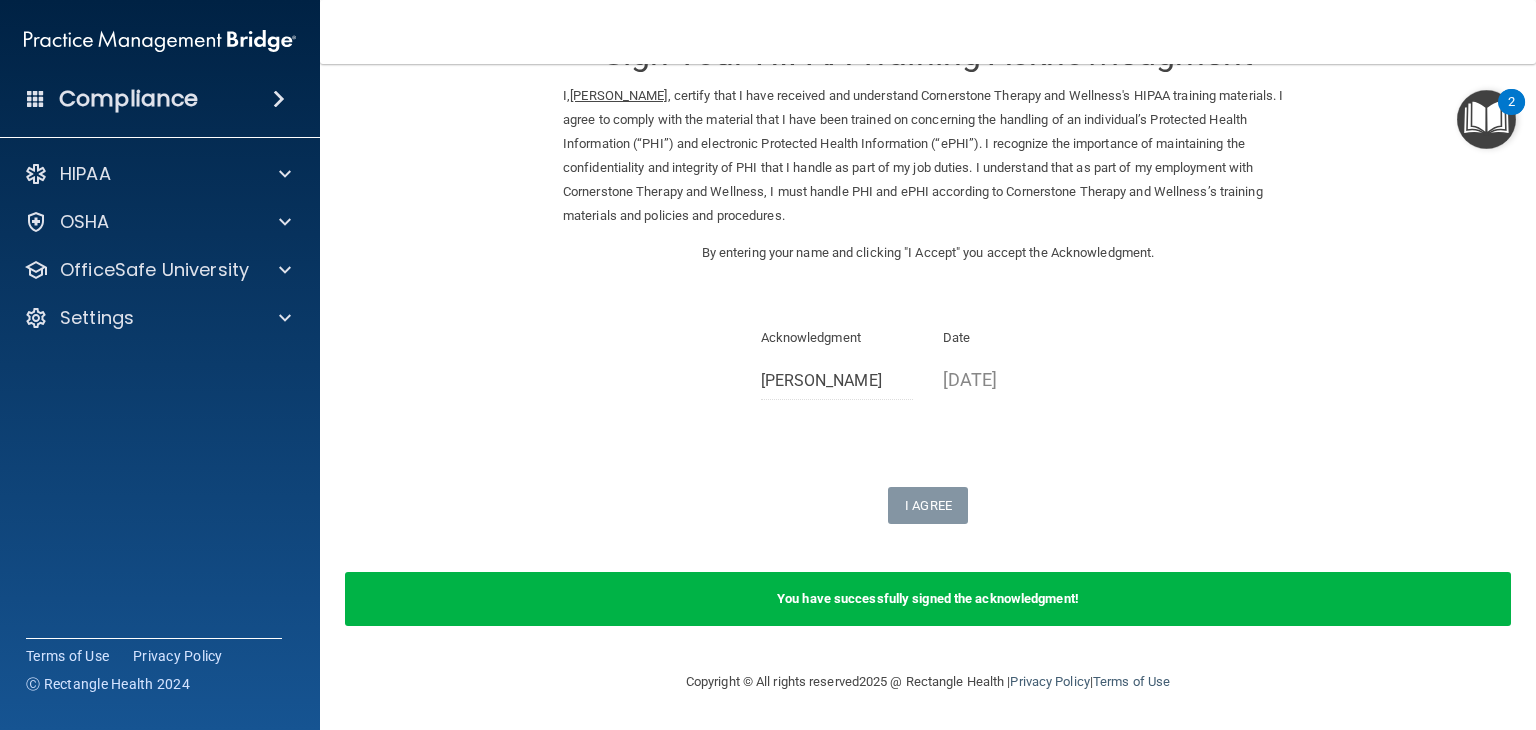 drag, startPoint x: 1221, startPoint y: 603, endPoint x: 1046, endPoint y: 493, distance: 206.70027 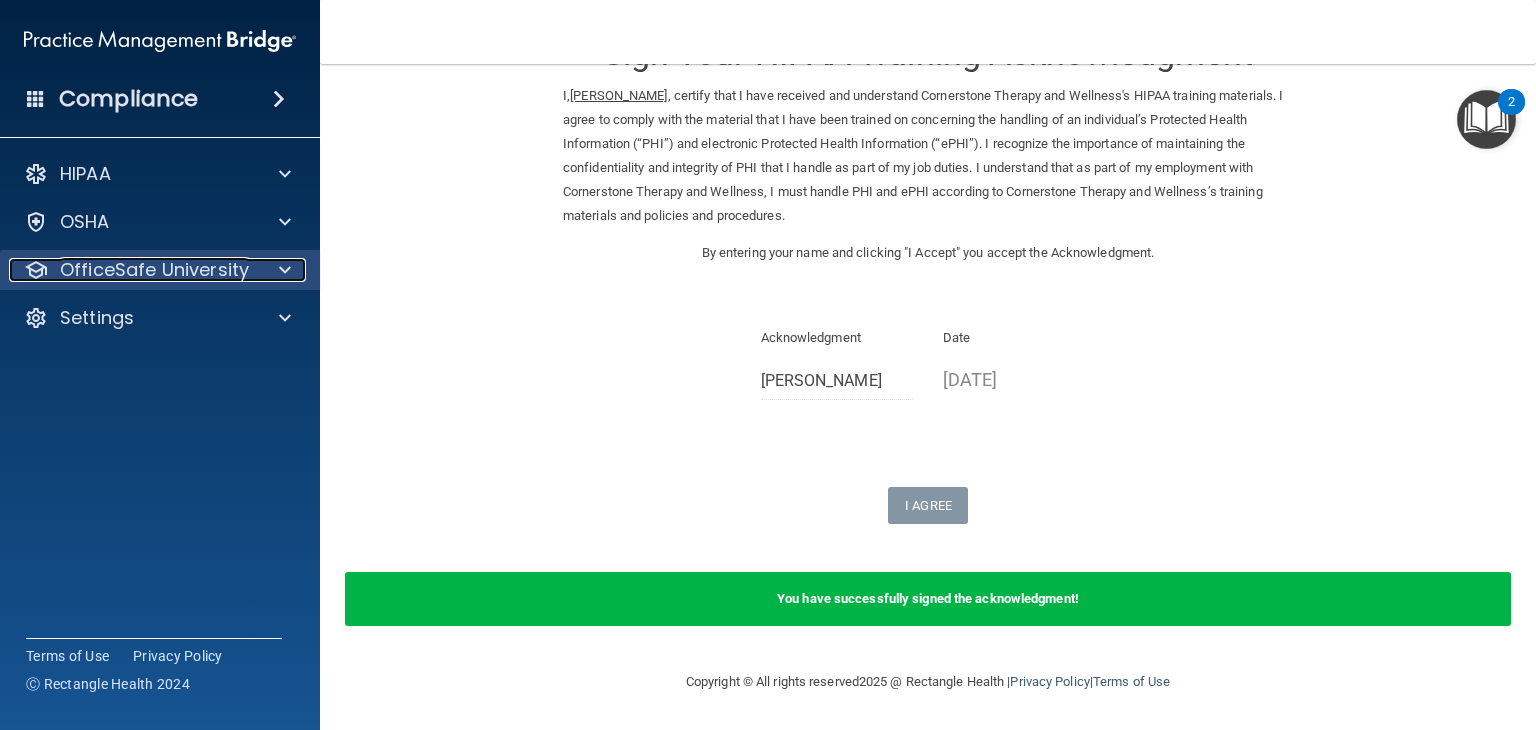 click at bounding box center [282, 270] 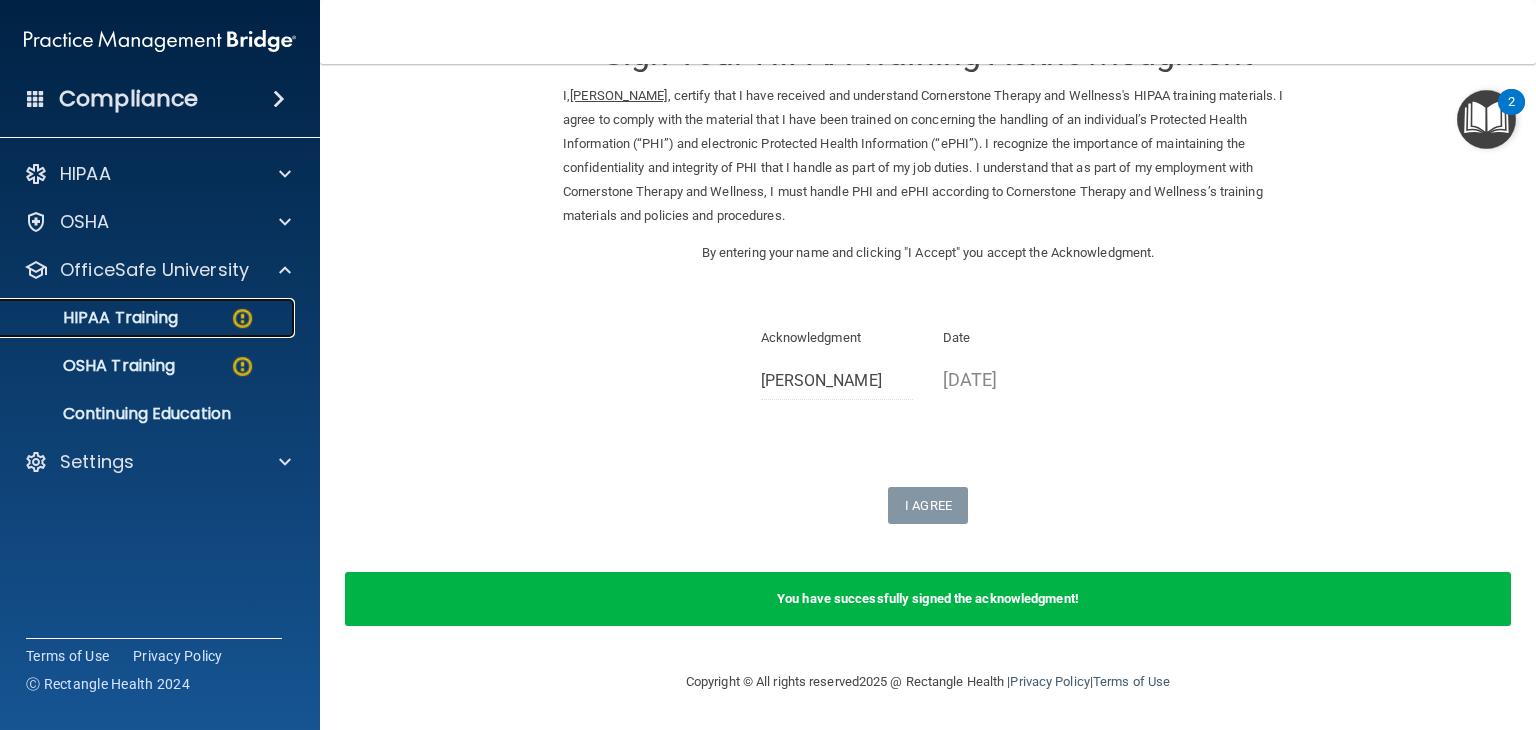 click on "HIPAA Training" at bounding box center [149, 318] 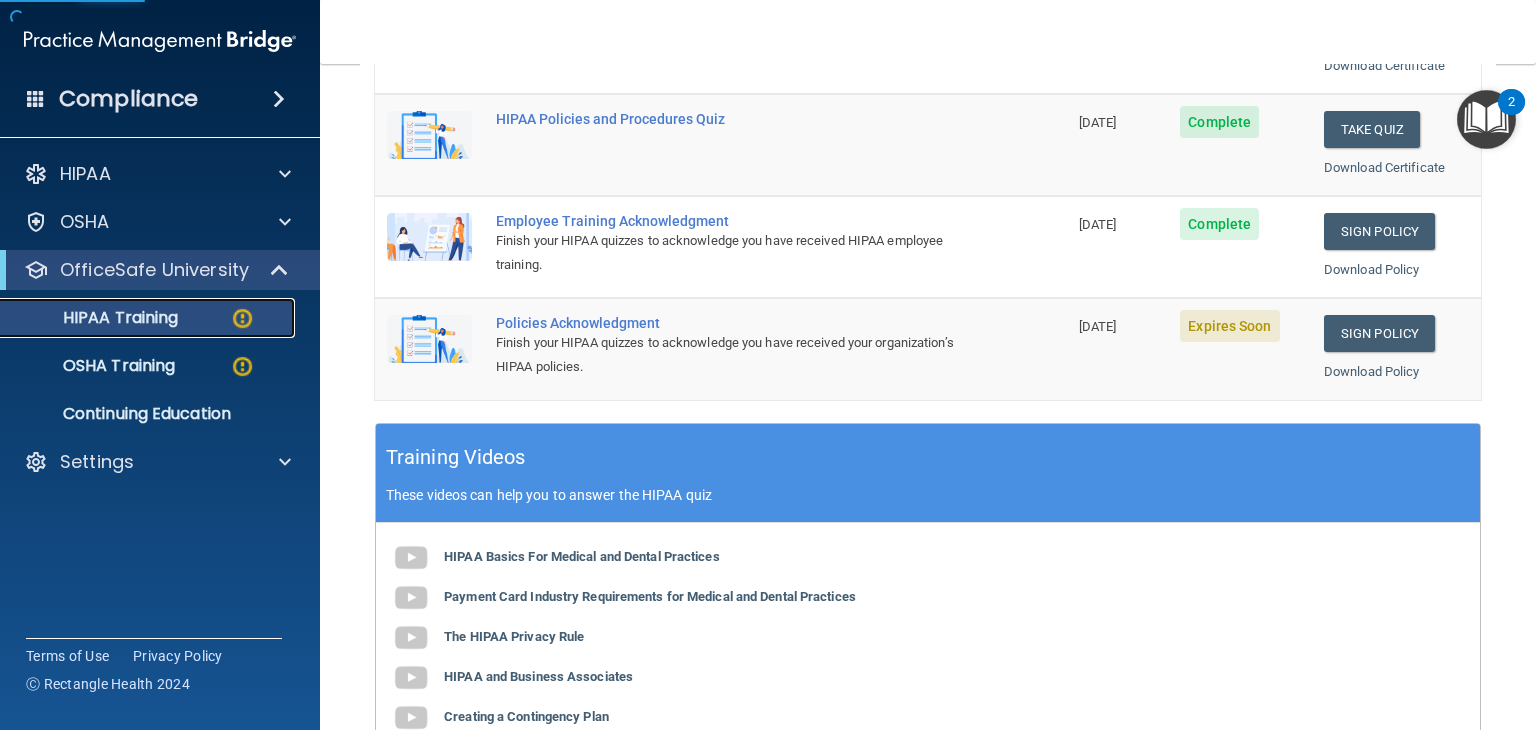 scroll, scrollTop: 460, scrollLeft: 0, axis: vertical 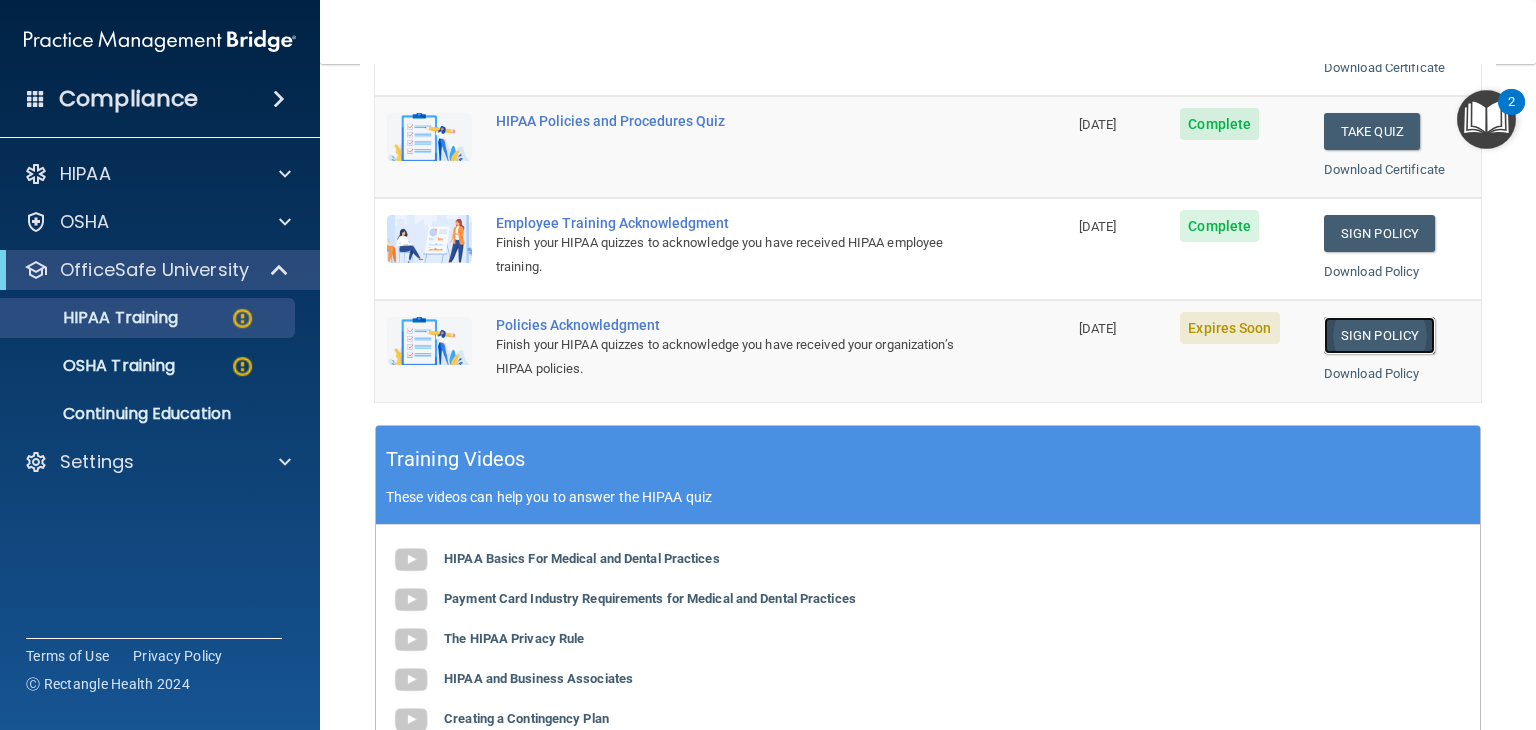 click on "Sign Policy" at bounding box center (1379, 335) 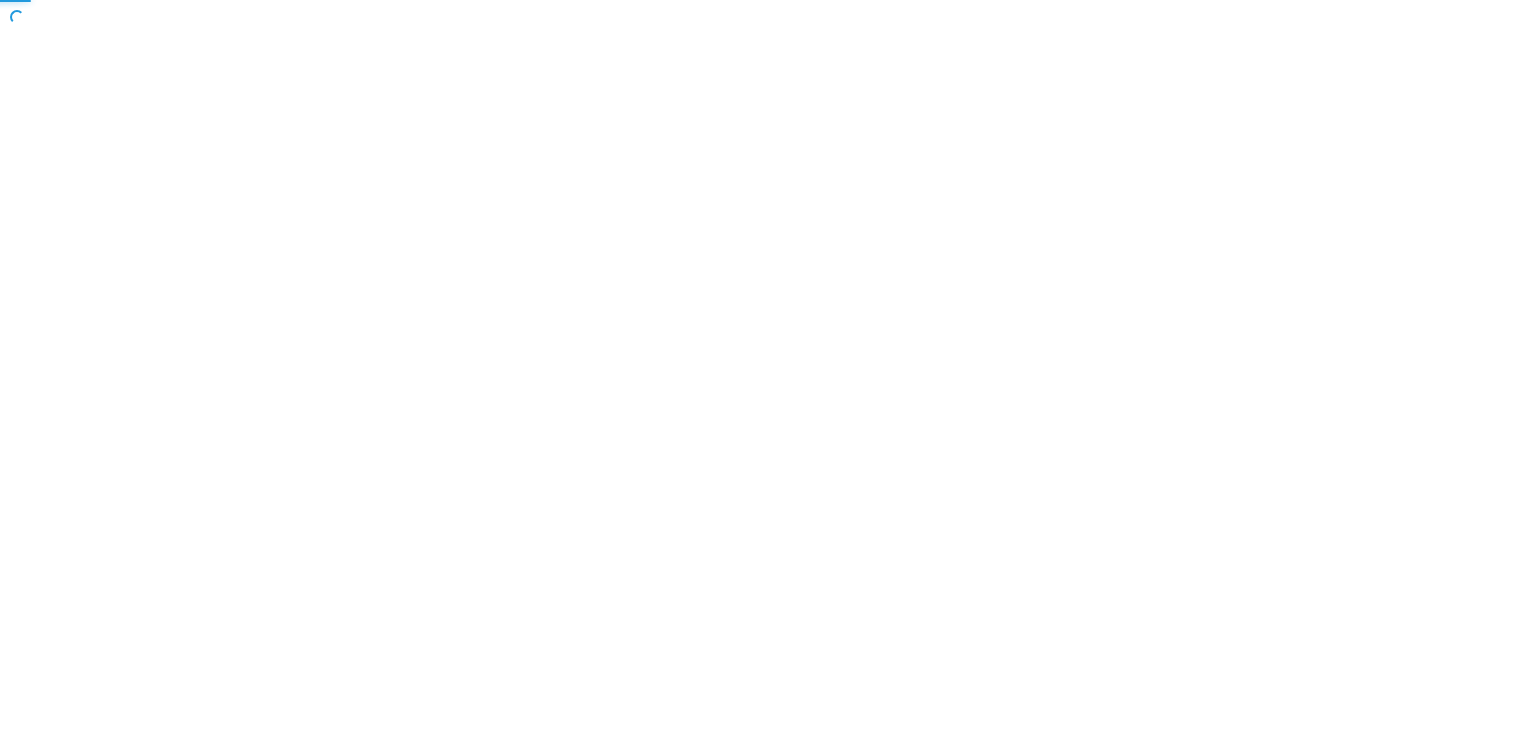 scroll, scrollTop: 0, scrollLeft: 0, axis: both 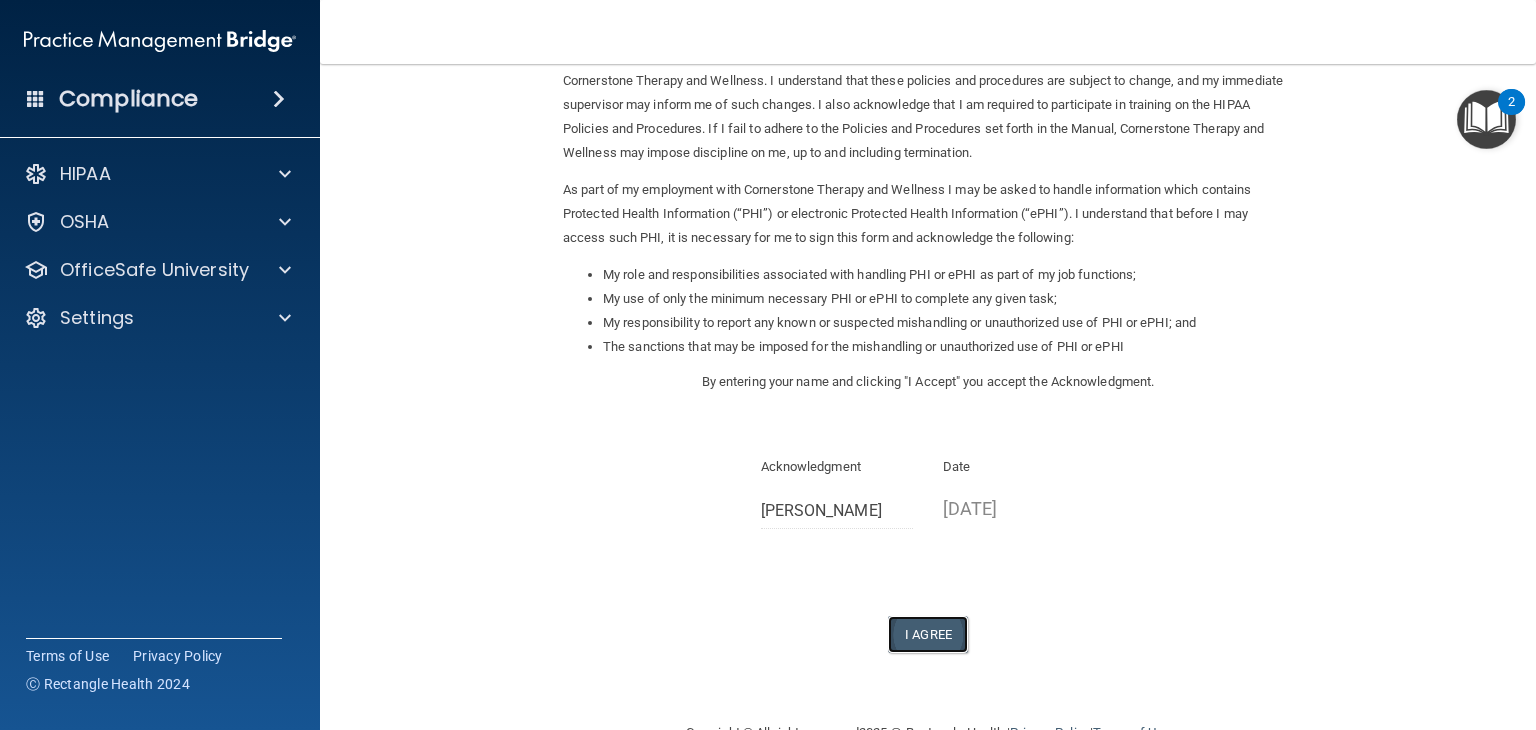 click on "I Agree" at bounding box center [928, 634] 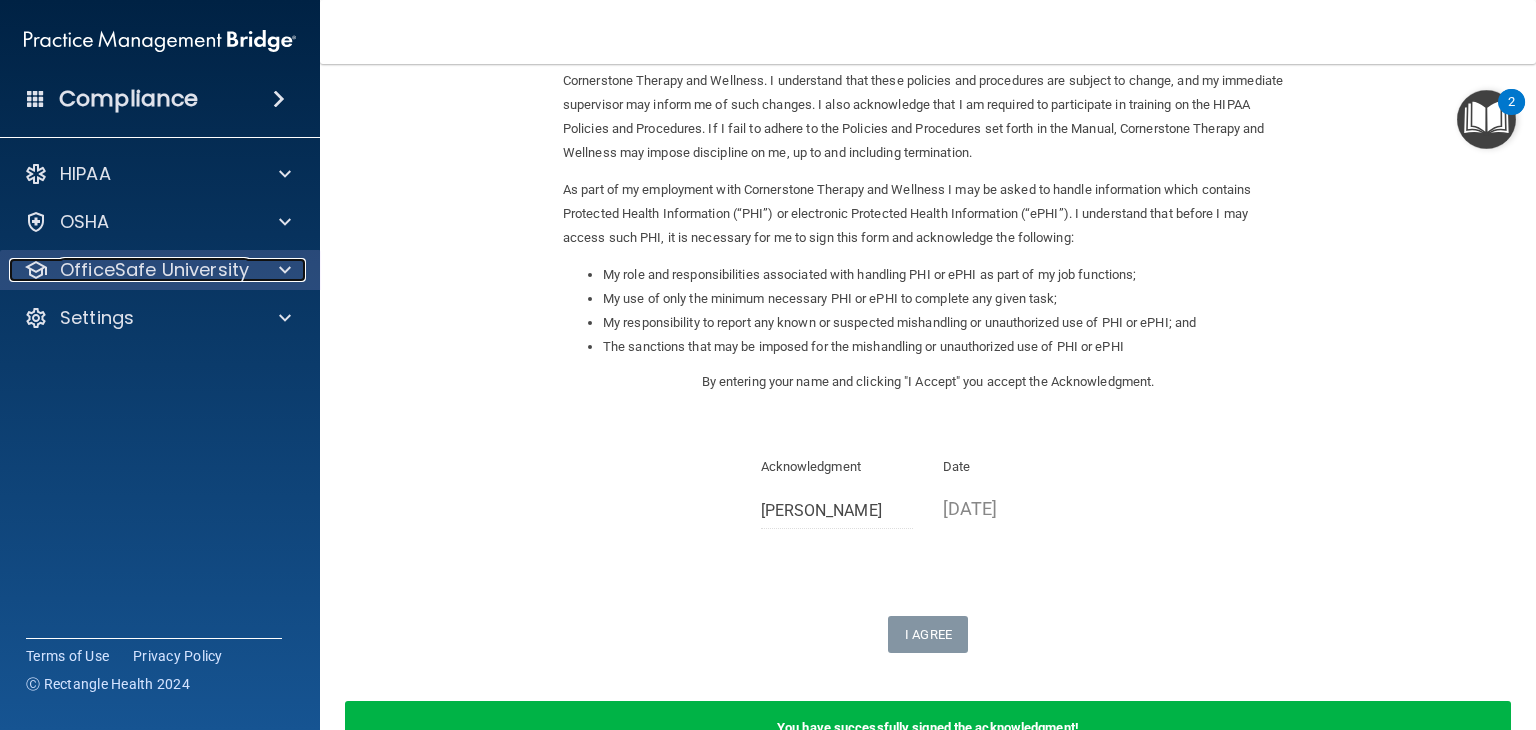 click at bounding box center [285, 270] 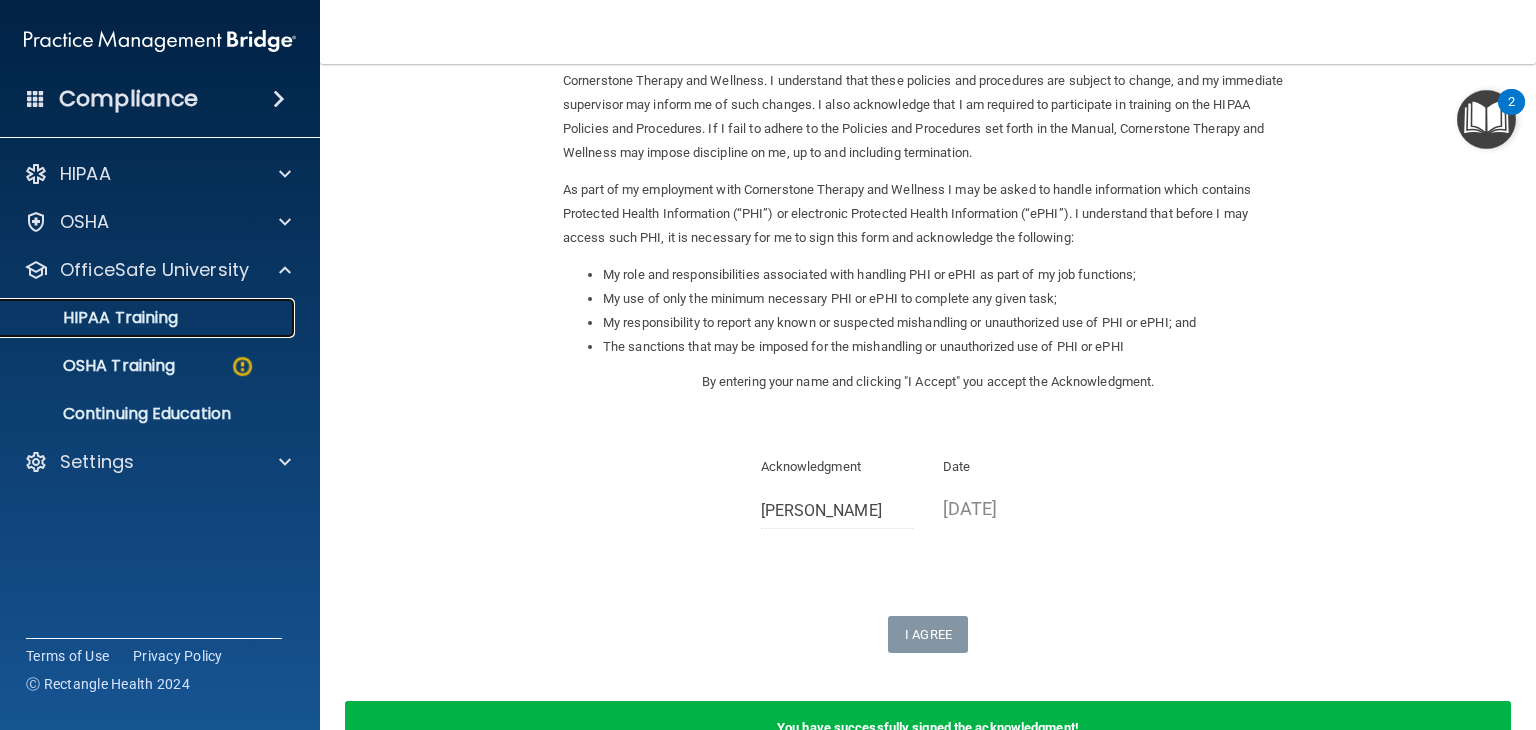 click on "HIPAA Training" at bounding box center (149, 318) 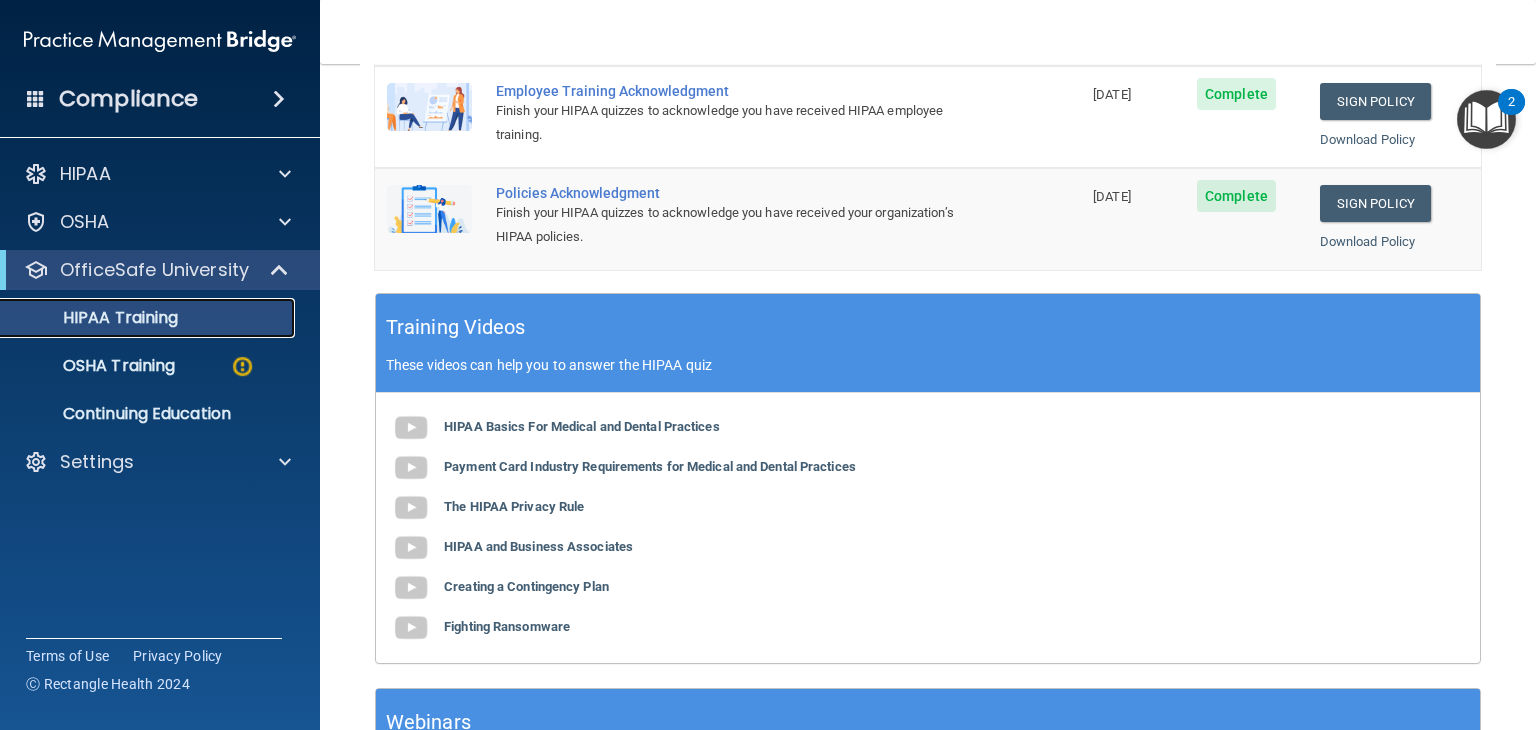 scroll, scrollTop: 772, scrollLeft: 0, axis: vertical 